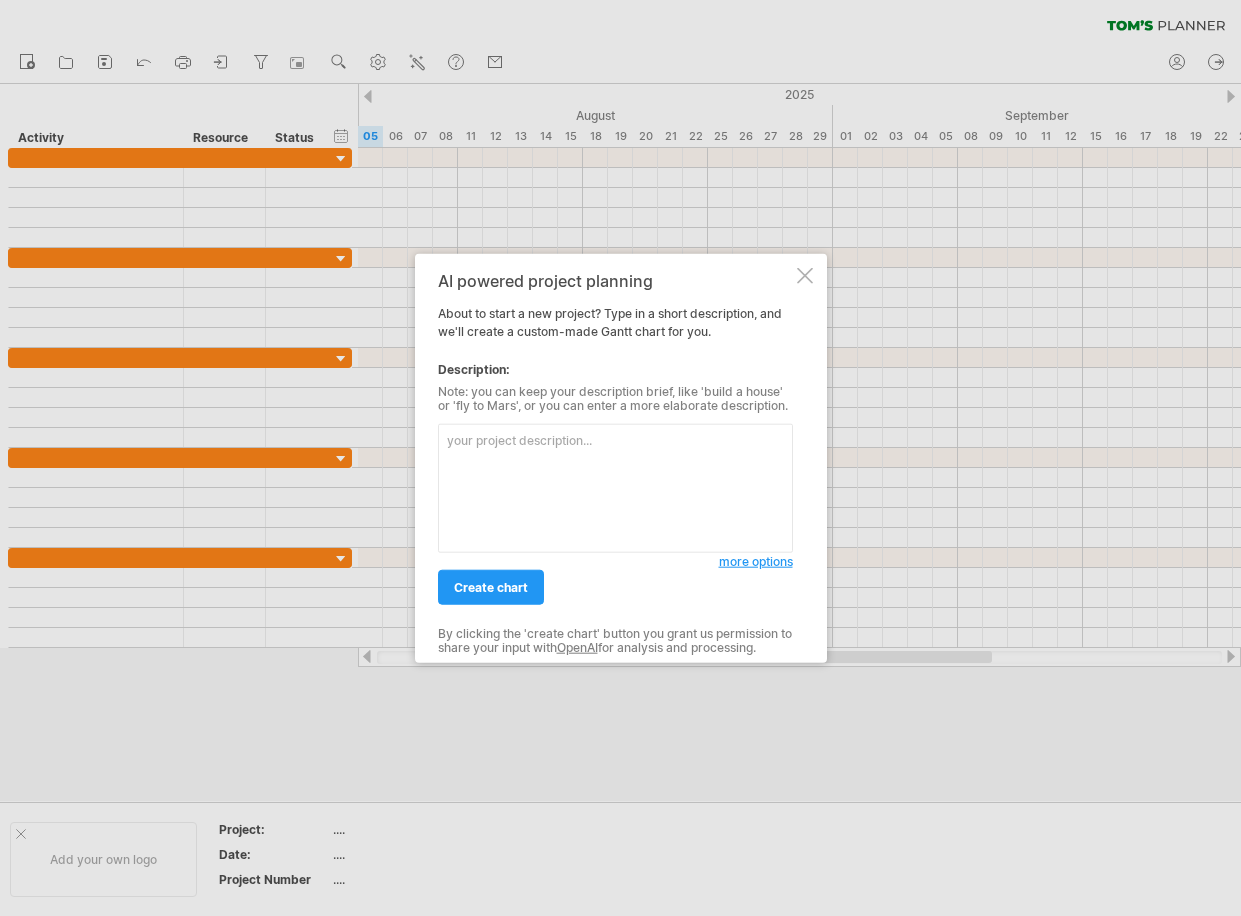 scroll, scrollTop: 0, scrollLeft: 0, axis: both 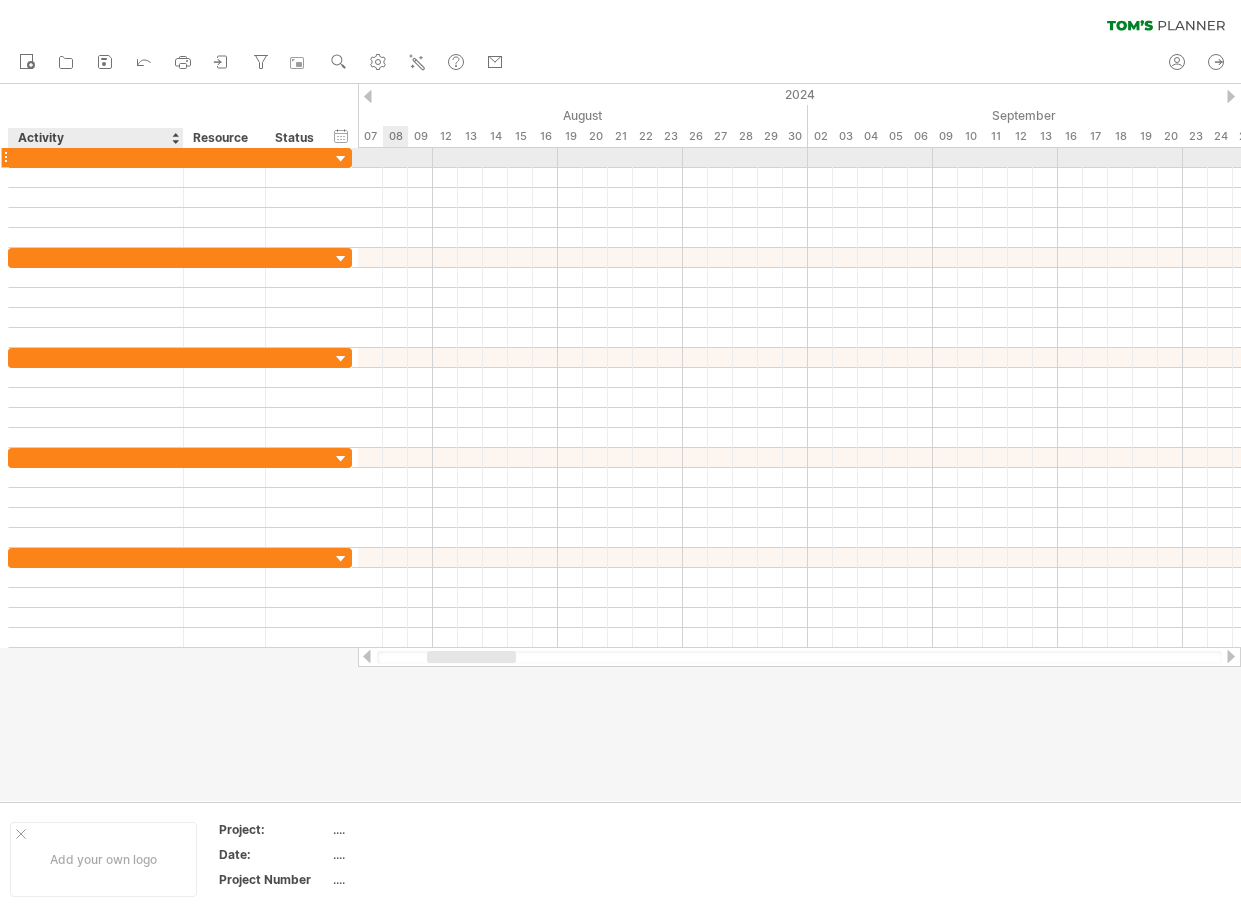 click at bounding box center [96, 157] 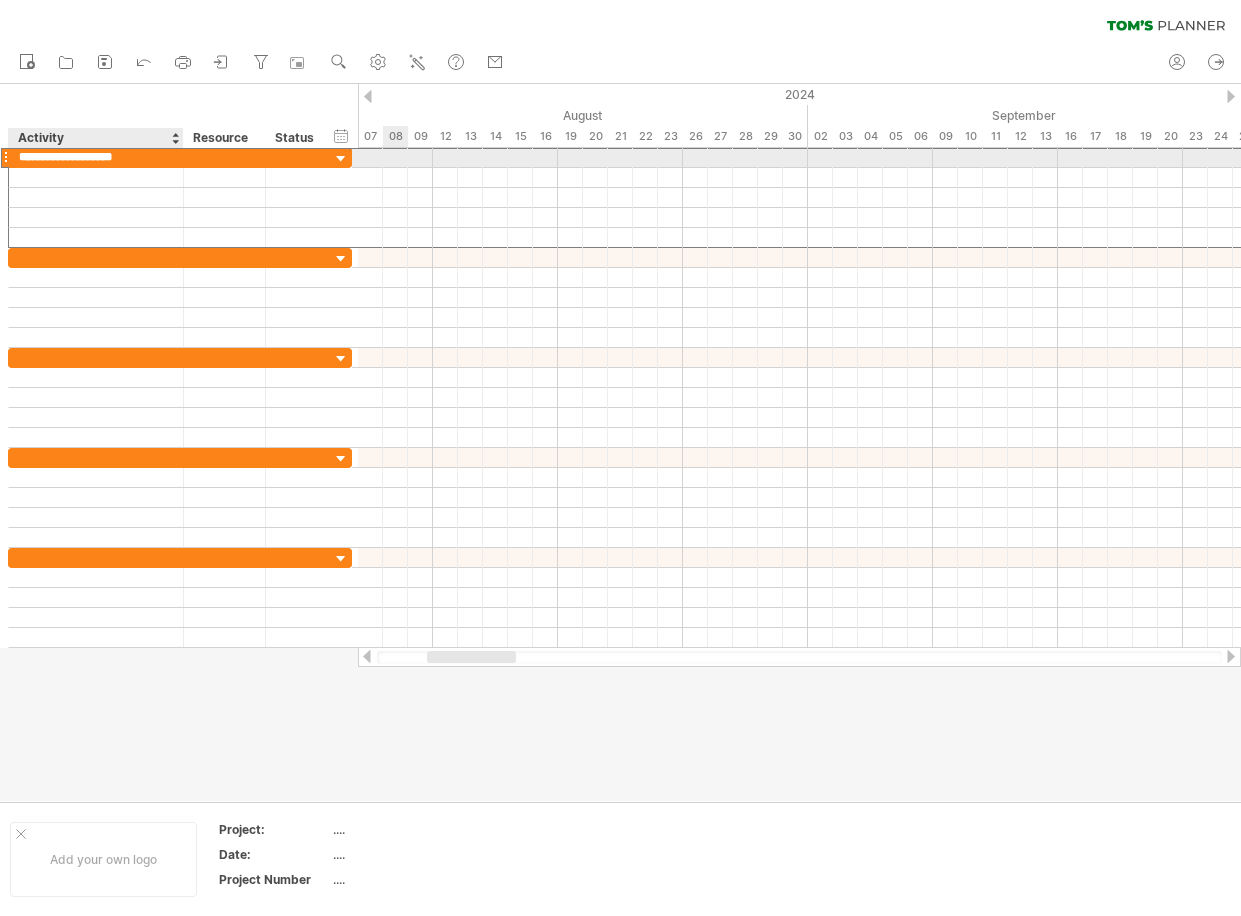 type on "**********" 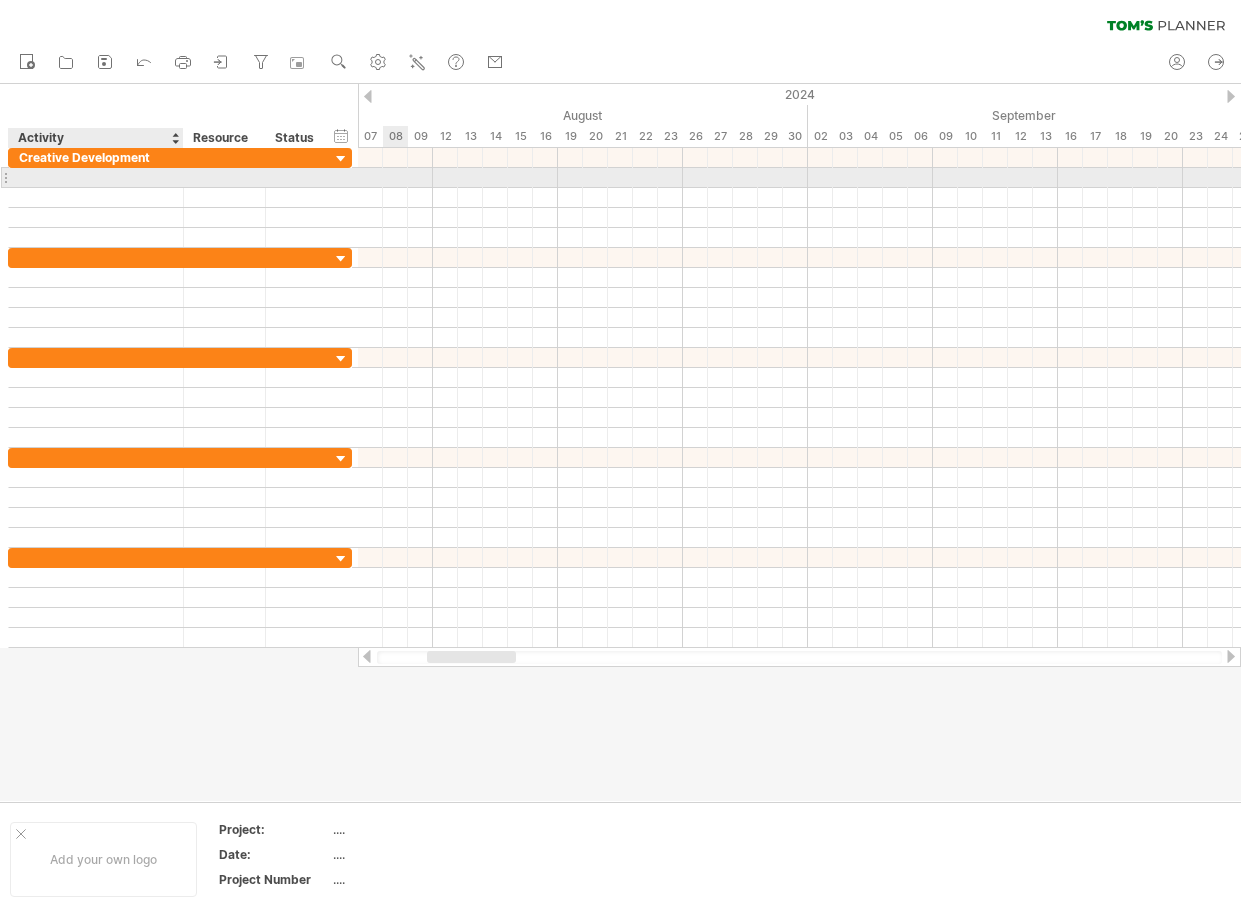 click at bounding box center (96, 177) 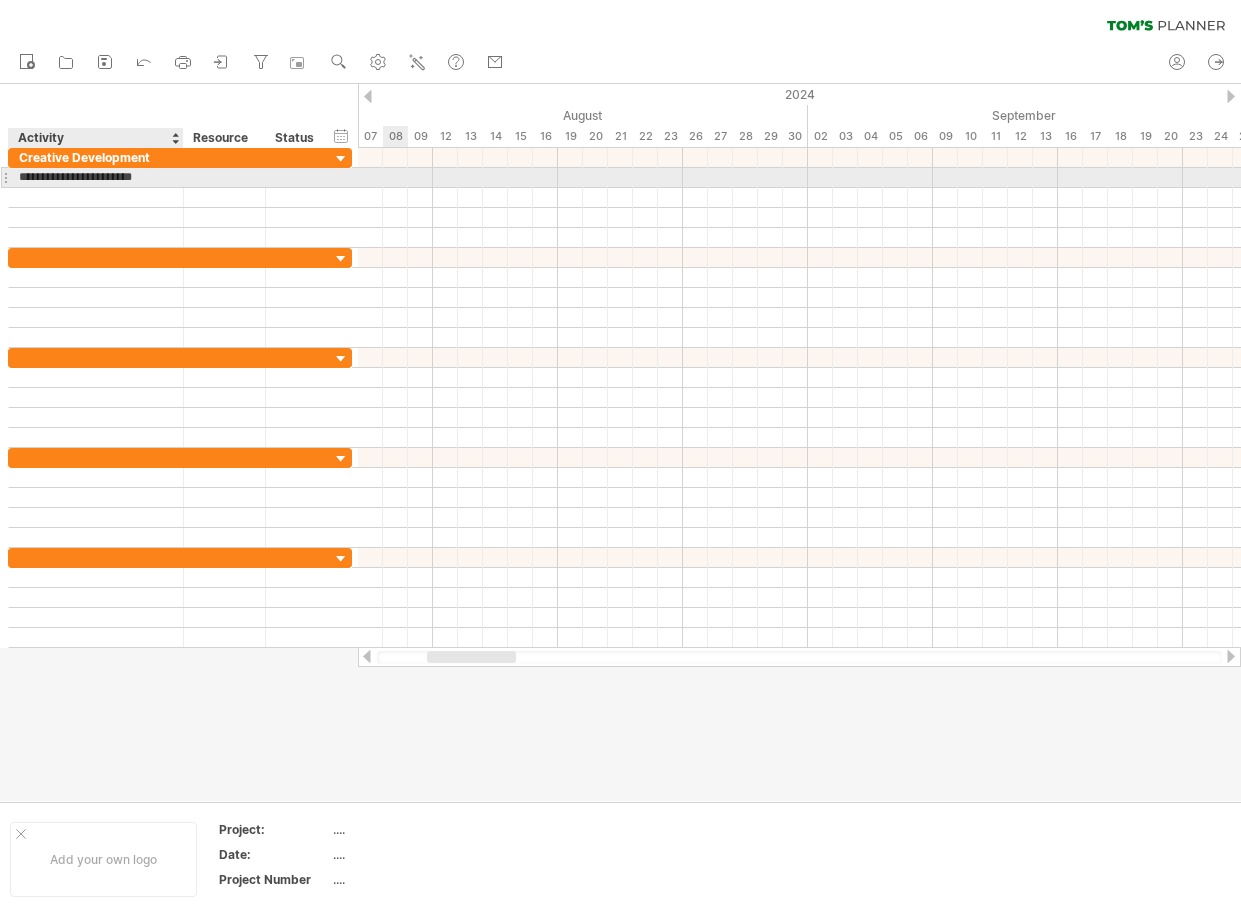 click on "**********" at bounding box center (96, 177) 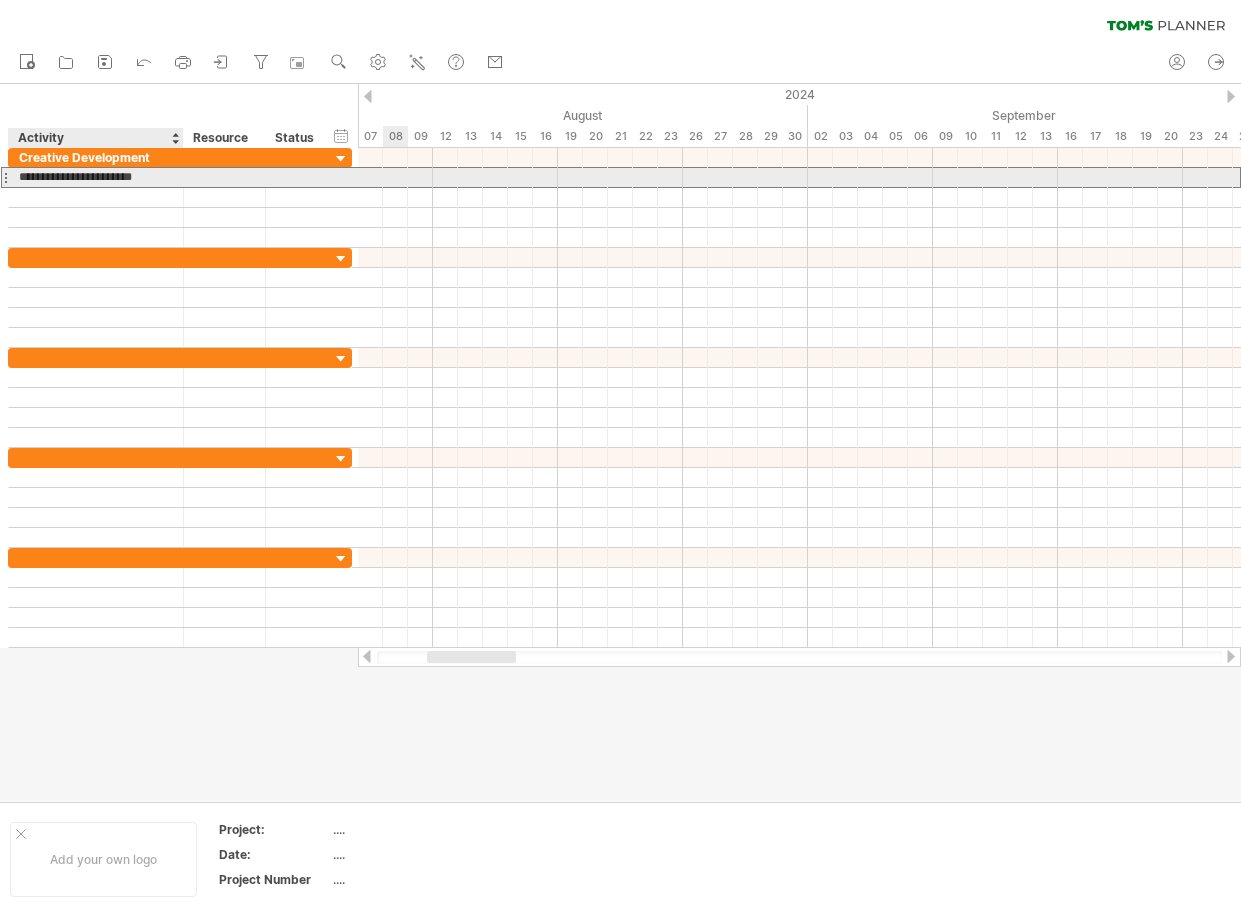 click on "**********" at bounding box center (96, 177) 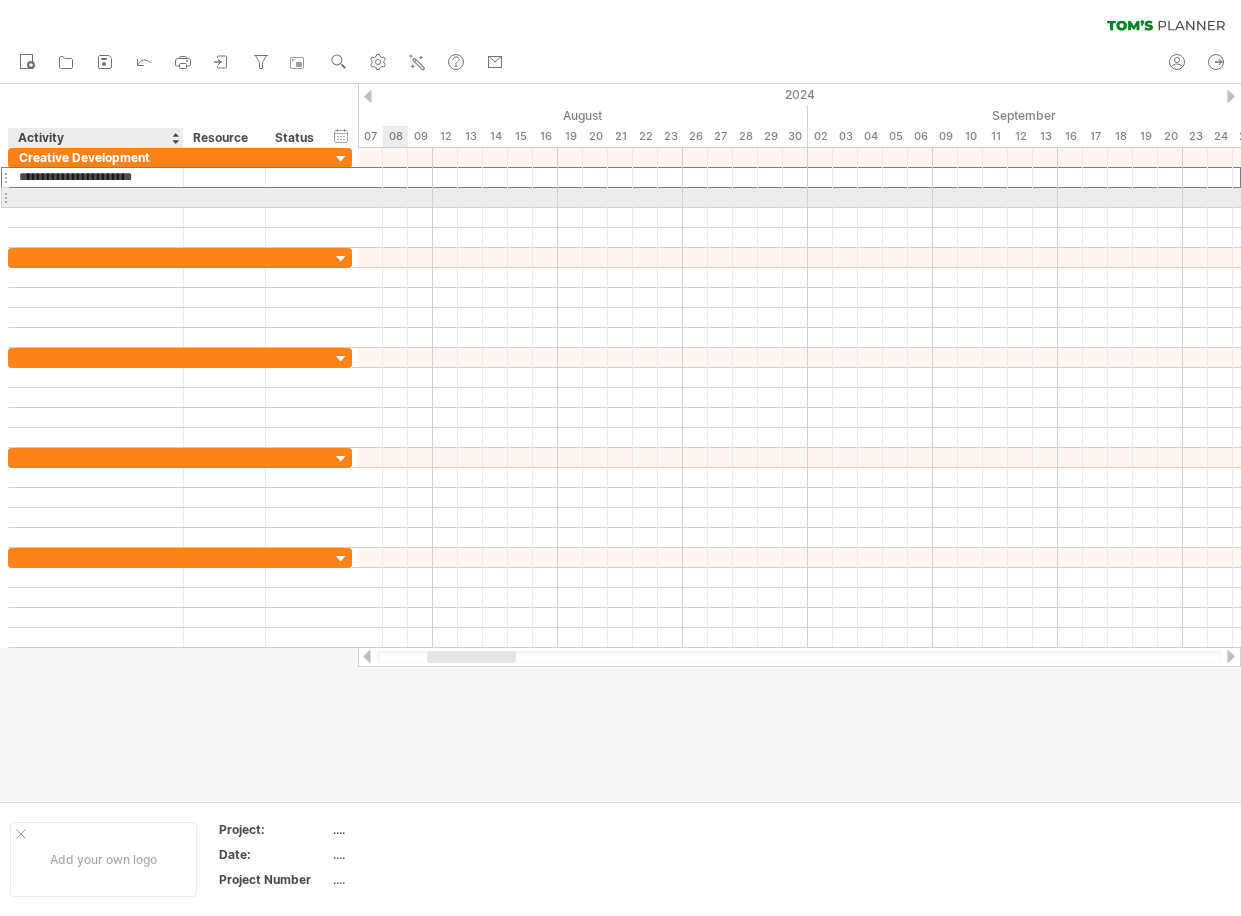 type on "**********" 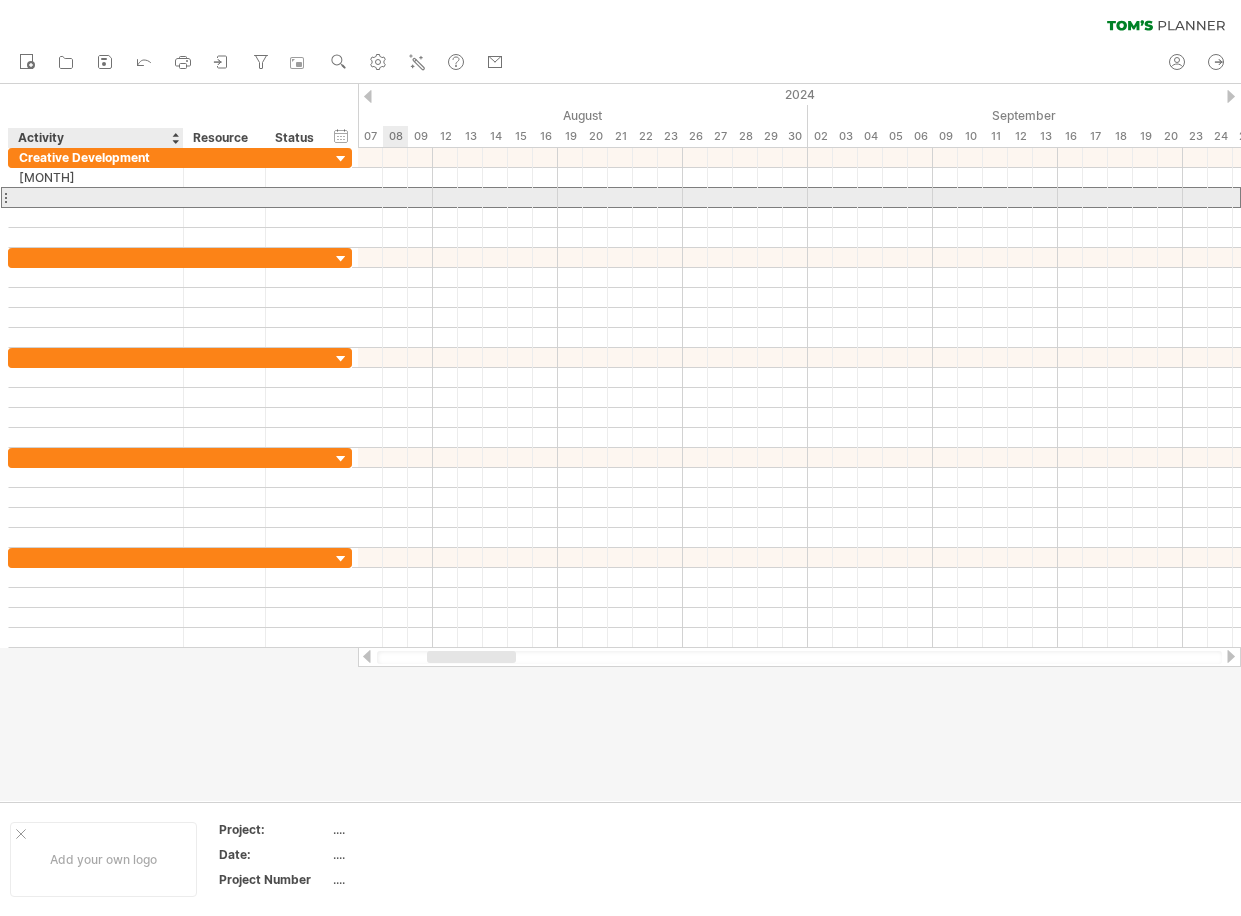 paste on "**********" 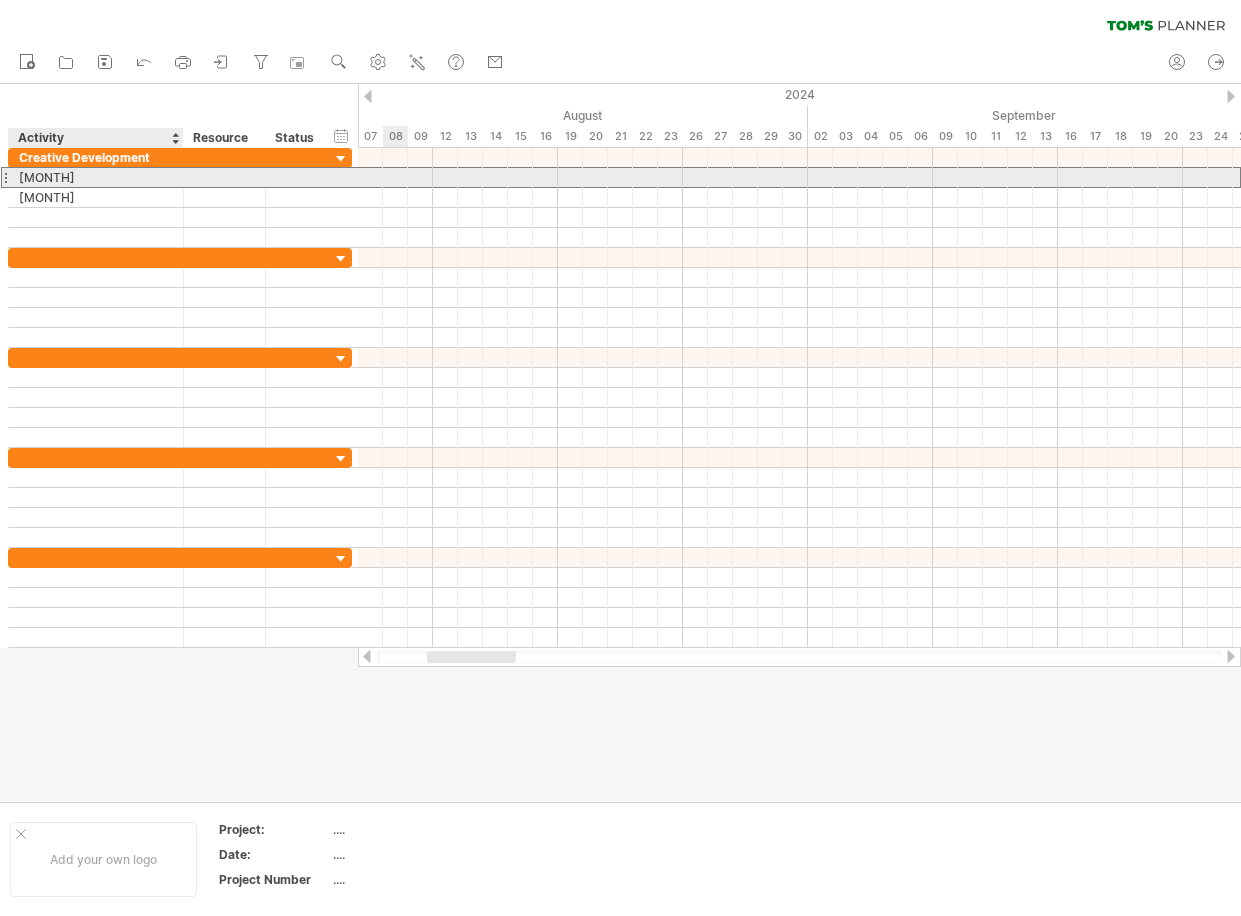 click on "[MONTH]" at bounding box center [96, 177] 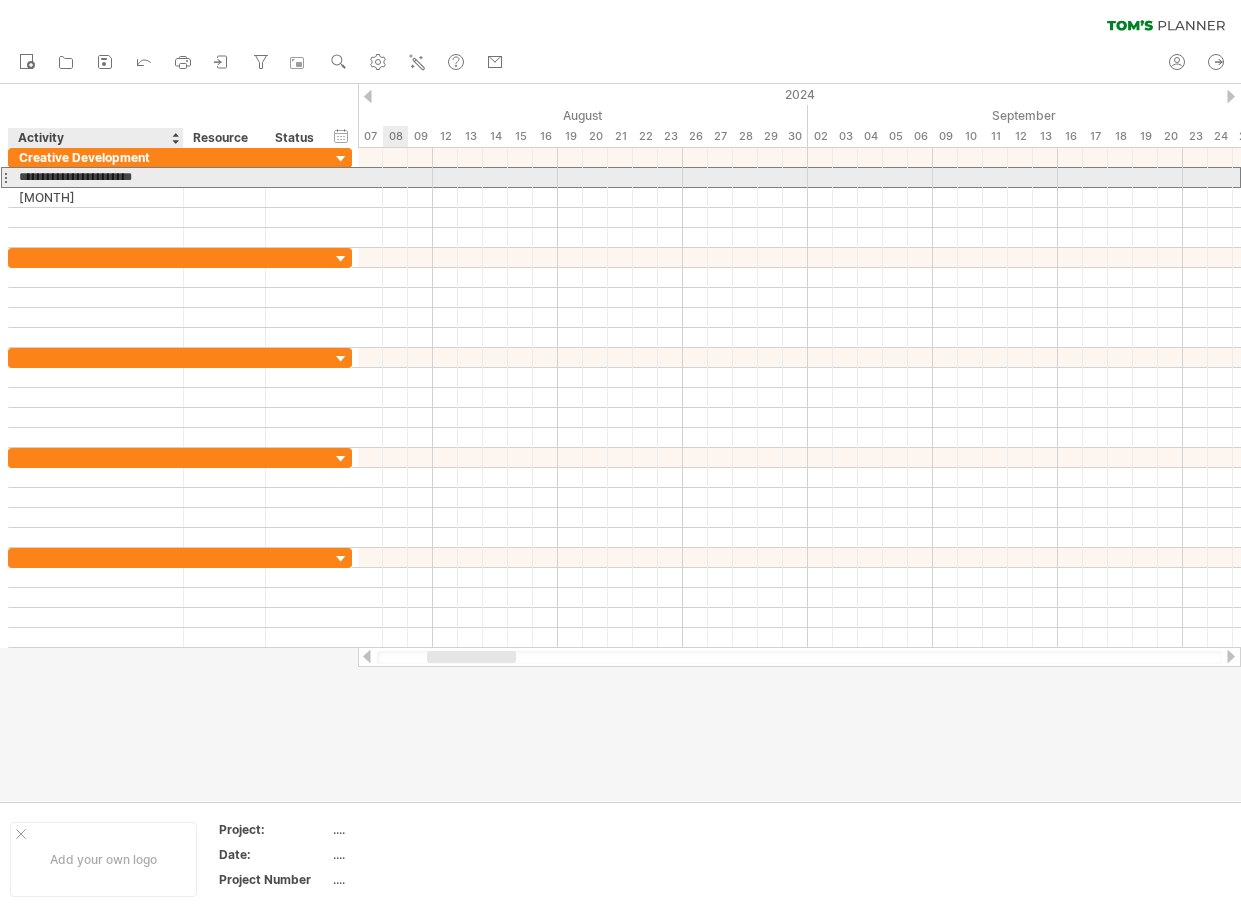 click on "**********" at bounding box center (96, 177) 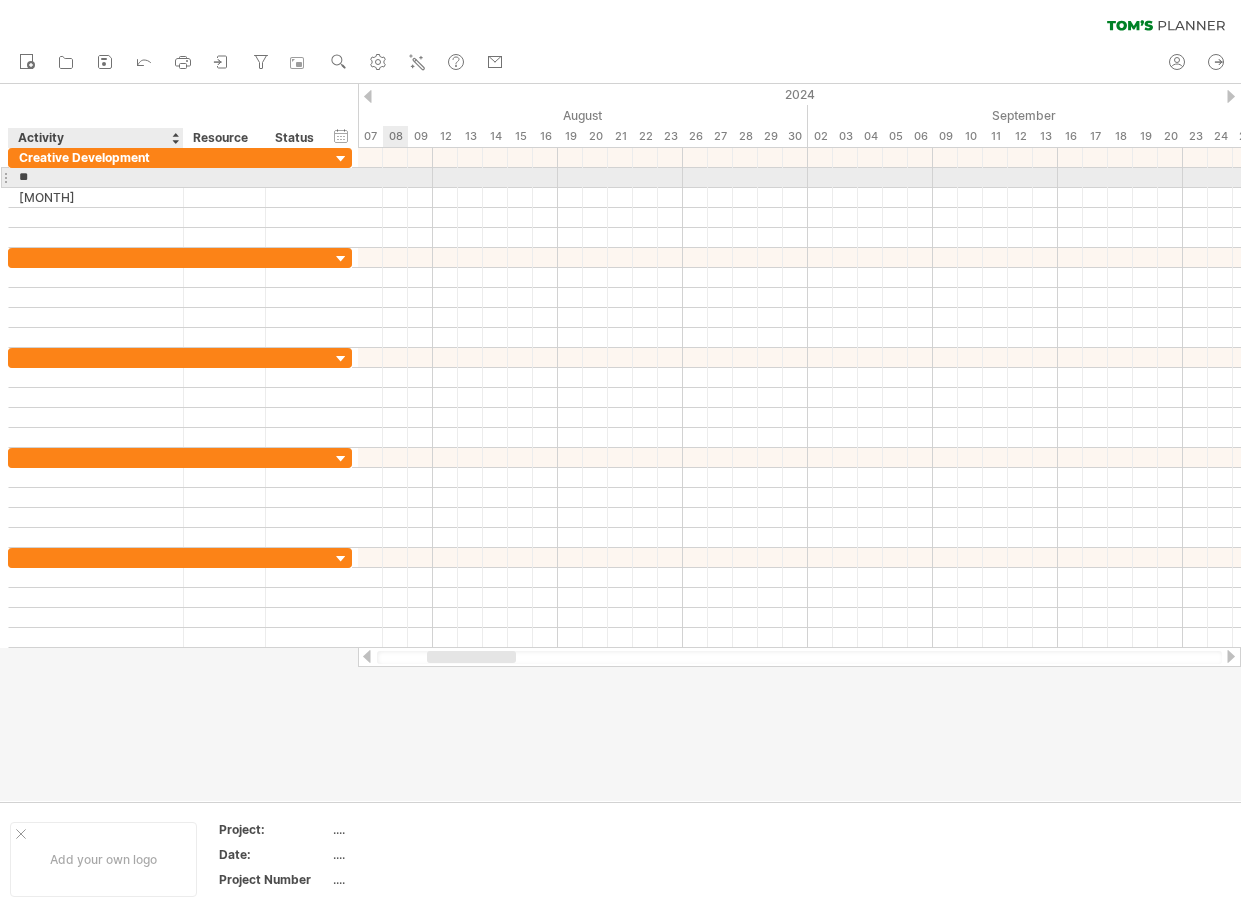 type on "*" 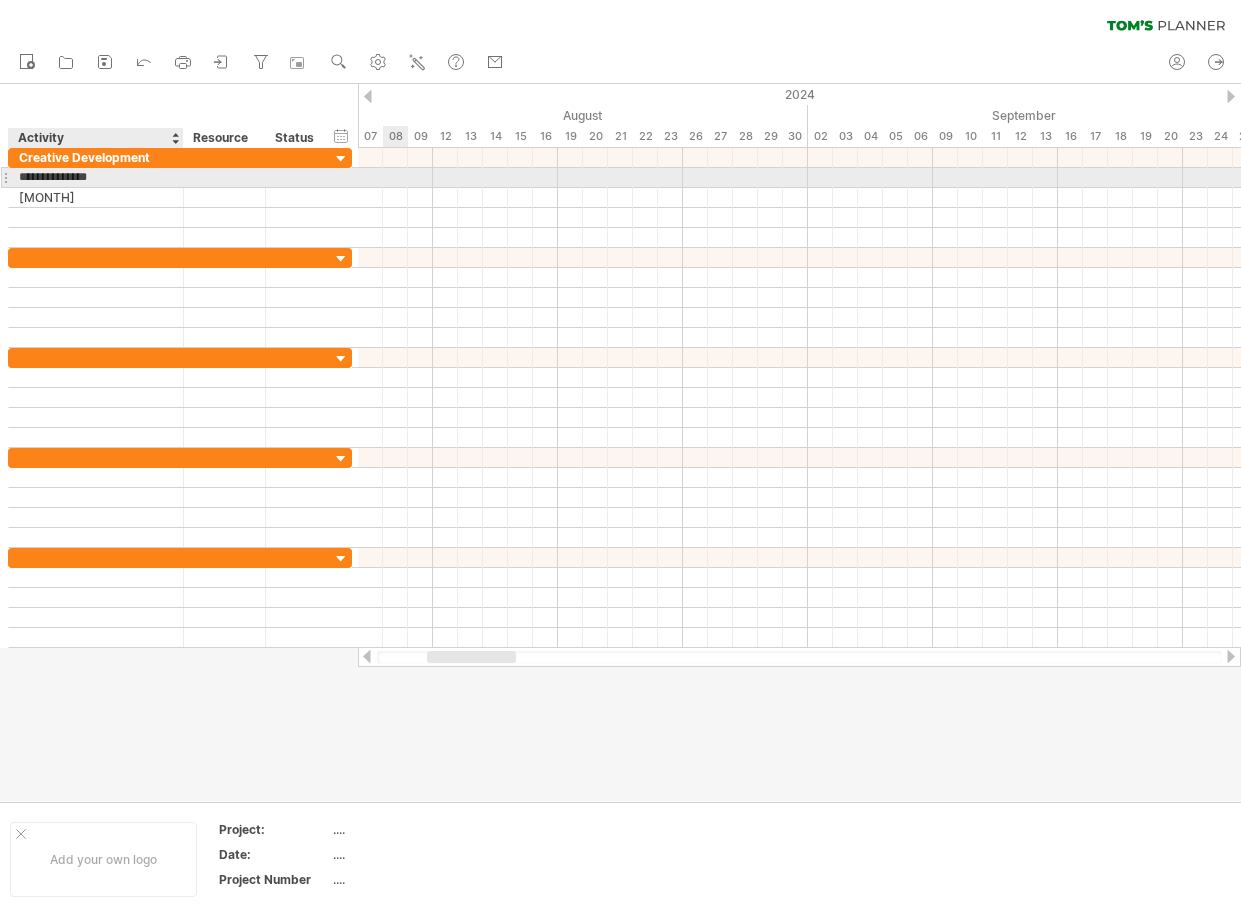 type on "**********" 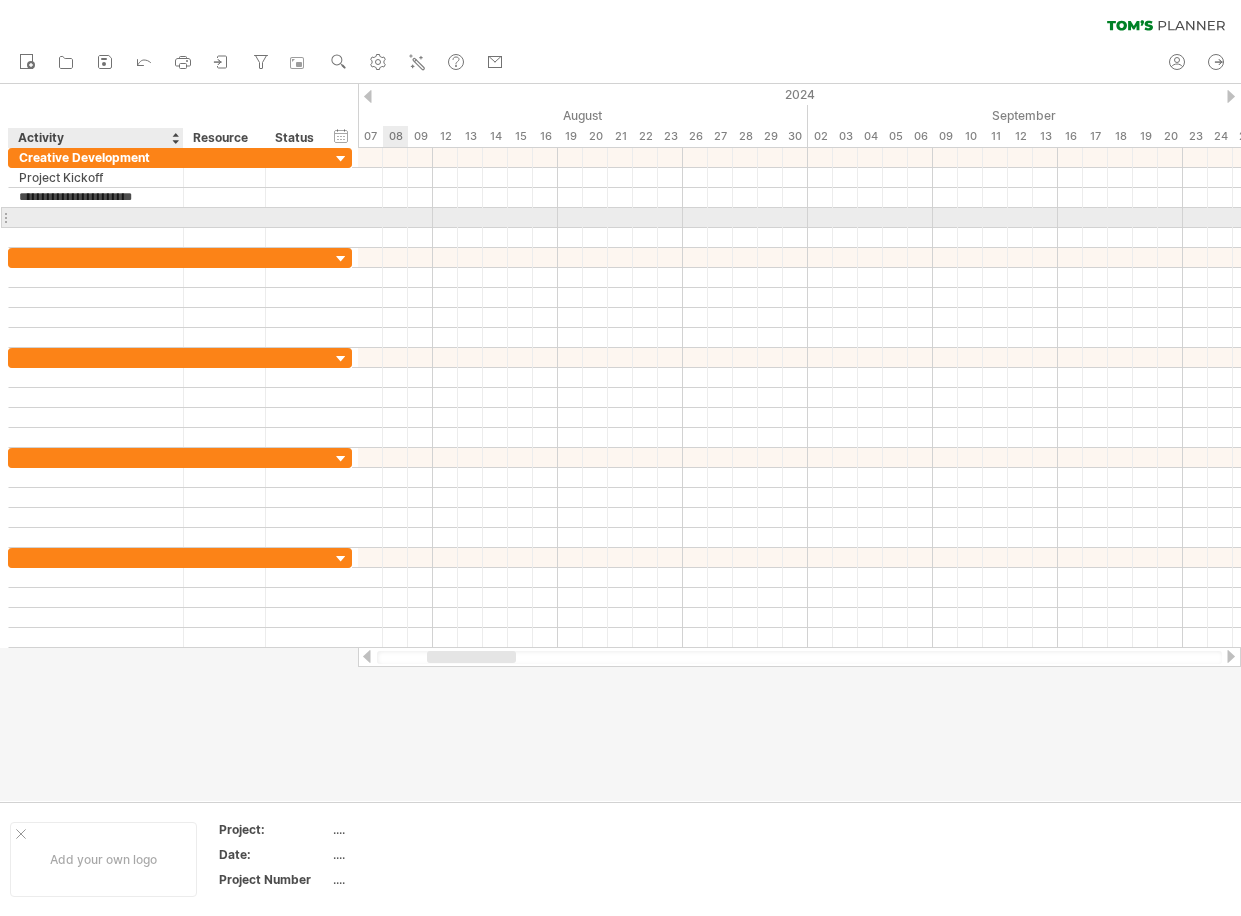 click at bounding box center (96, 217) 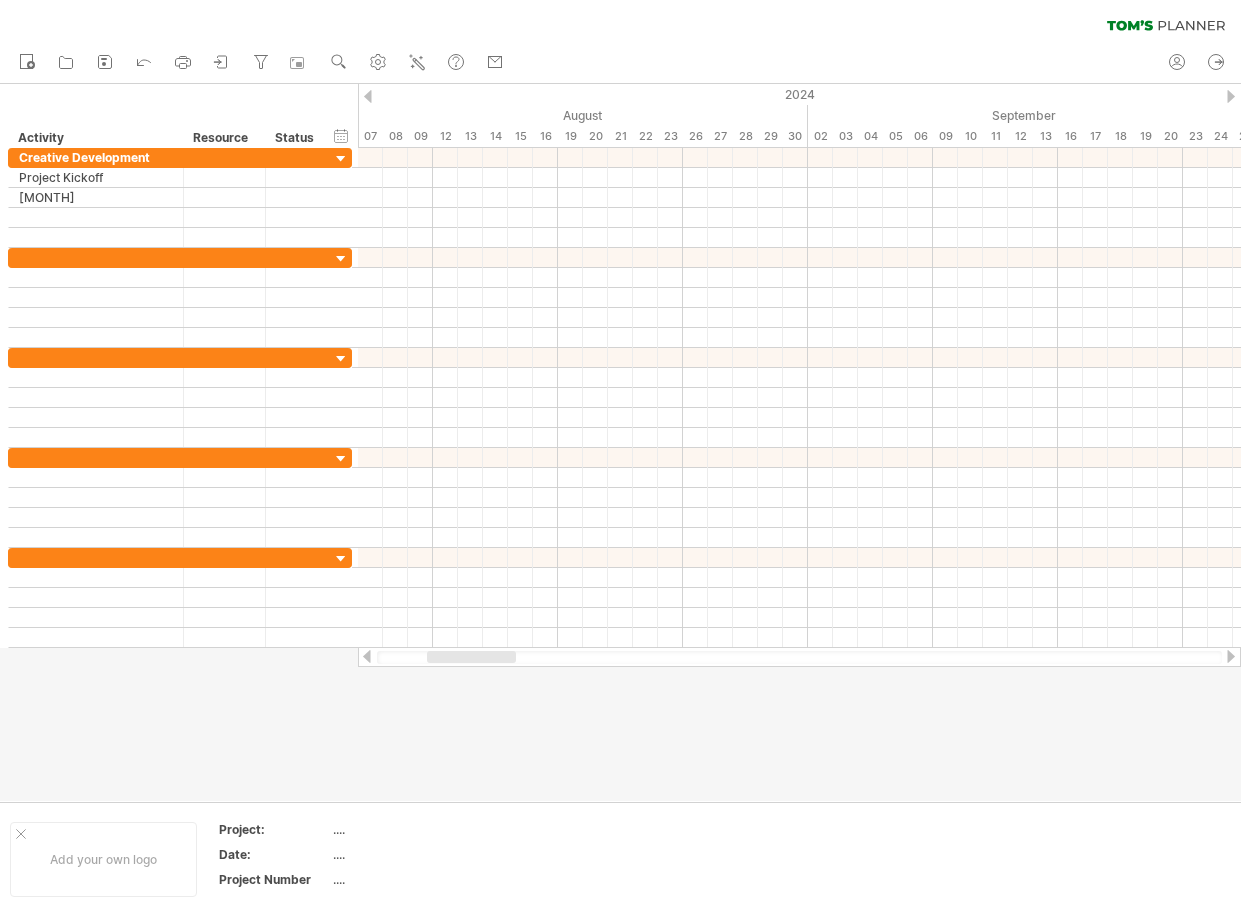 click on "clear filter
reapply filter" at bounding box center (620, 21) 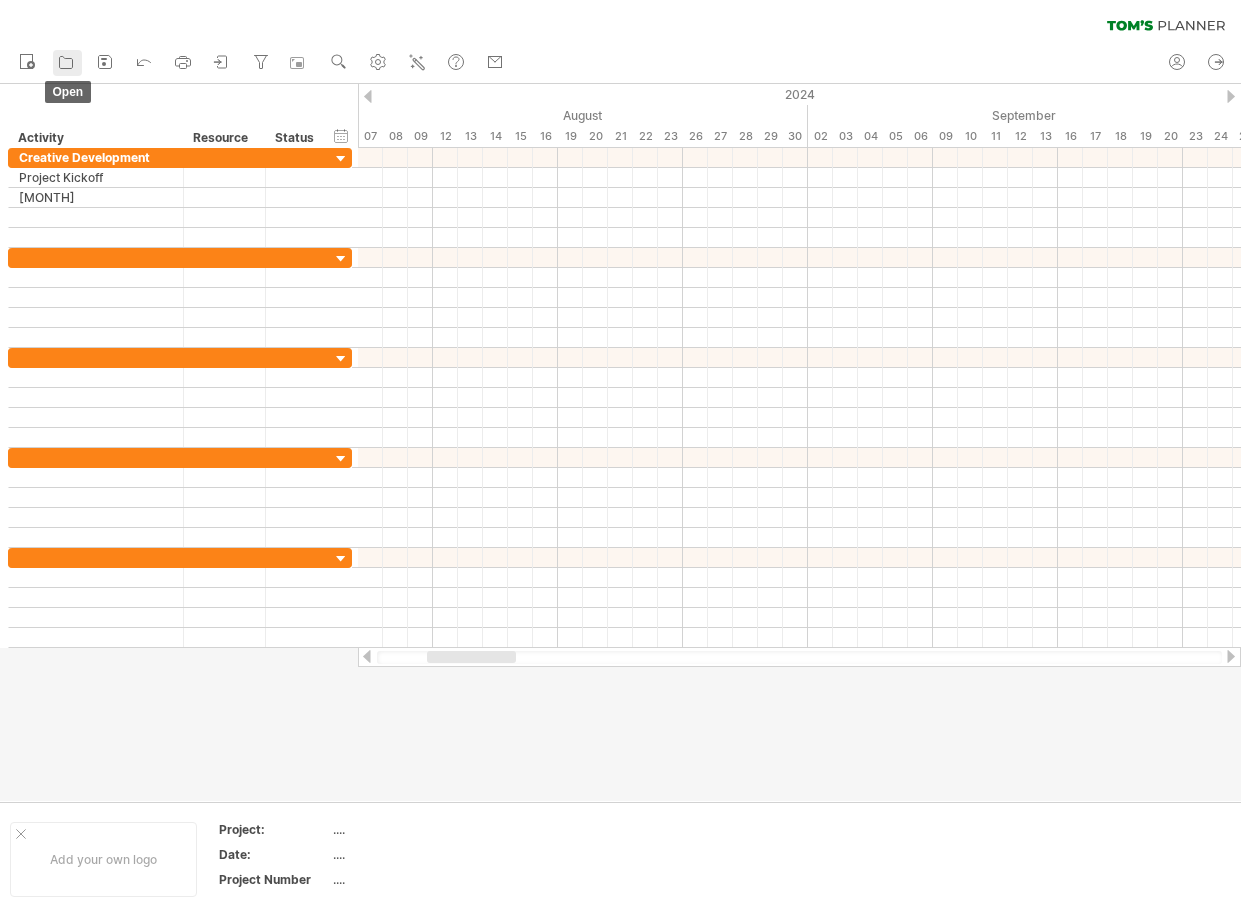 click 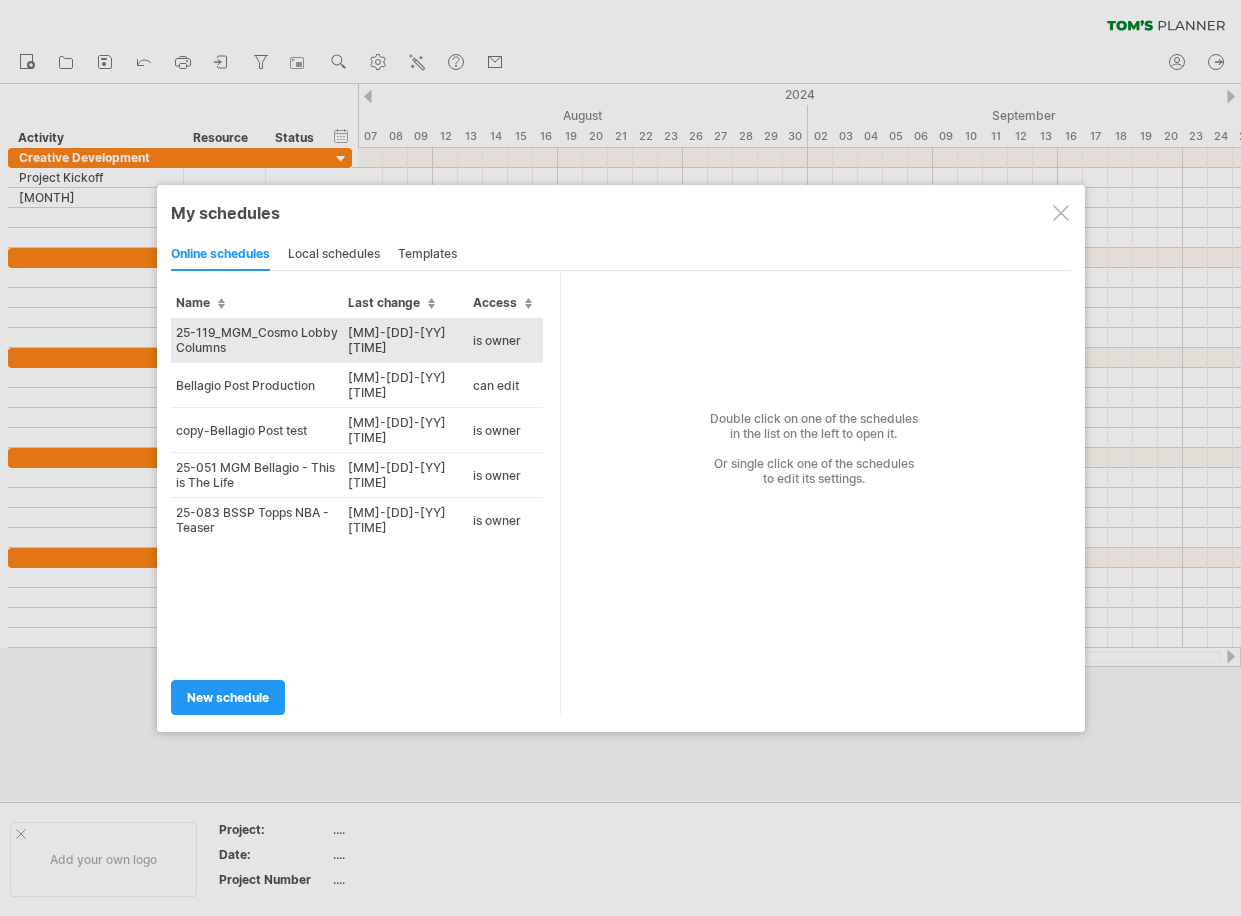 click on "25-119_MGM_Cosmo Lobby Columns" at bounding box center (257, 340) 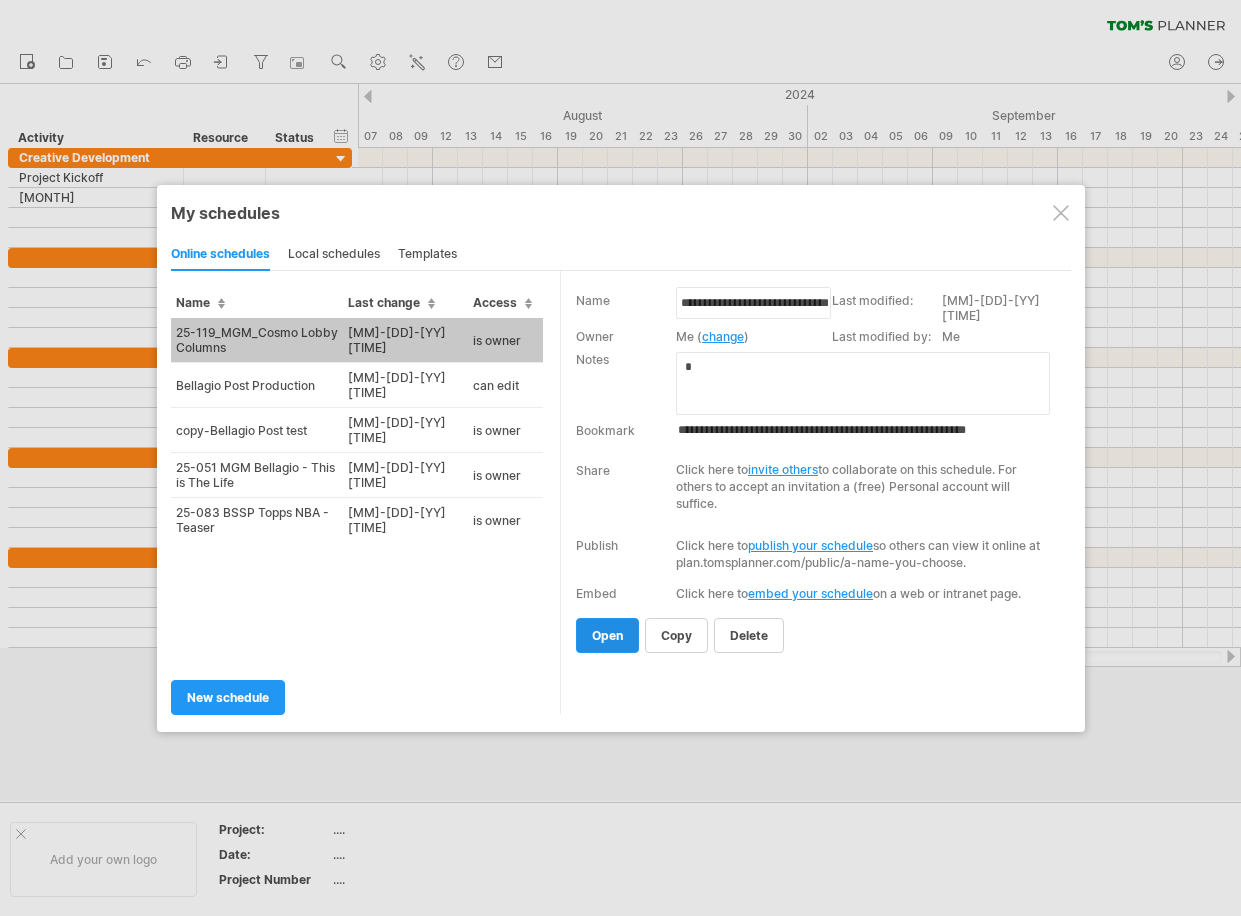 click on "open" at bounding box center (607, 635) 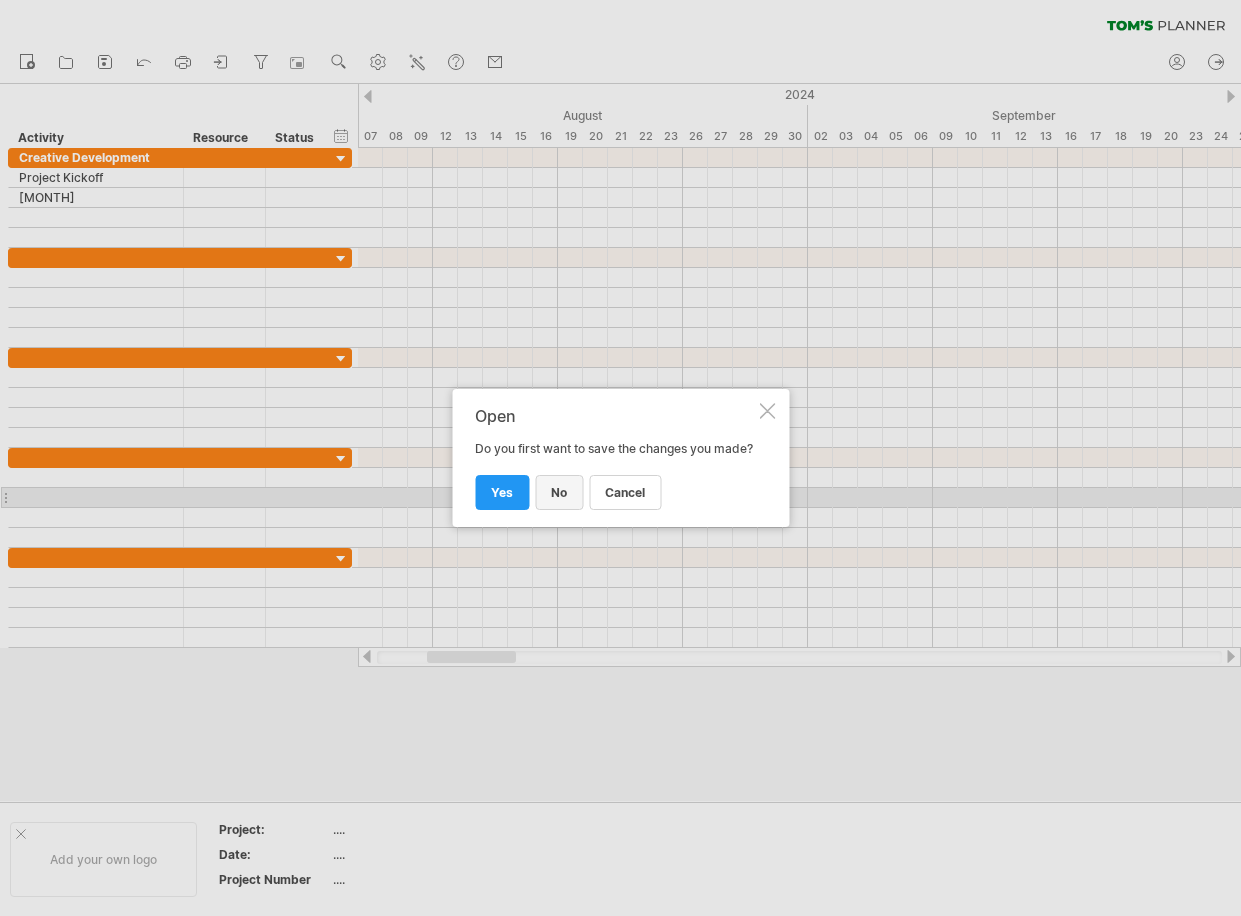 click on "no" at bounding box center [559, 492] 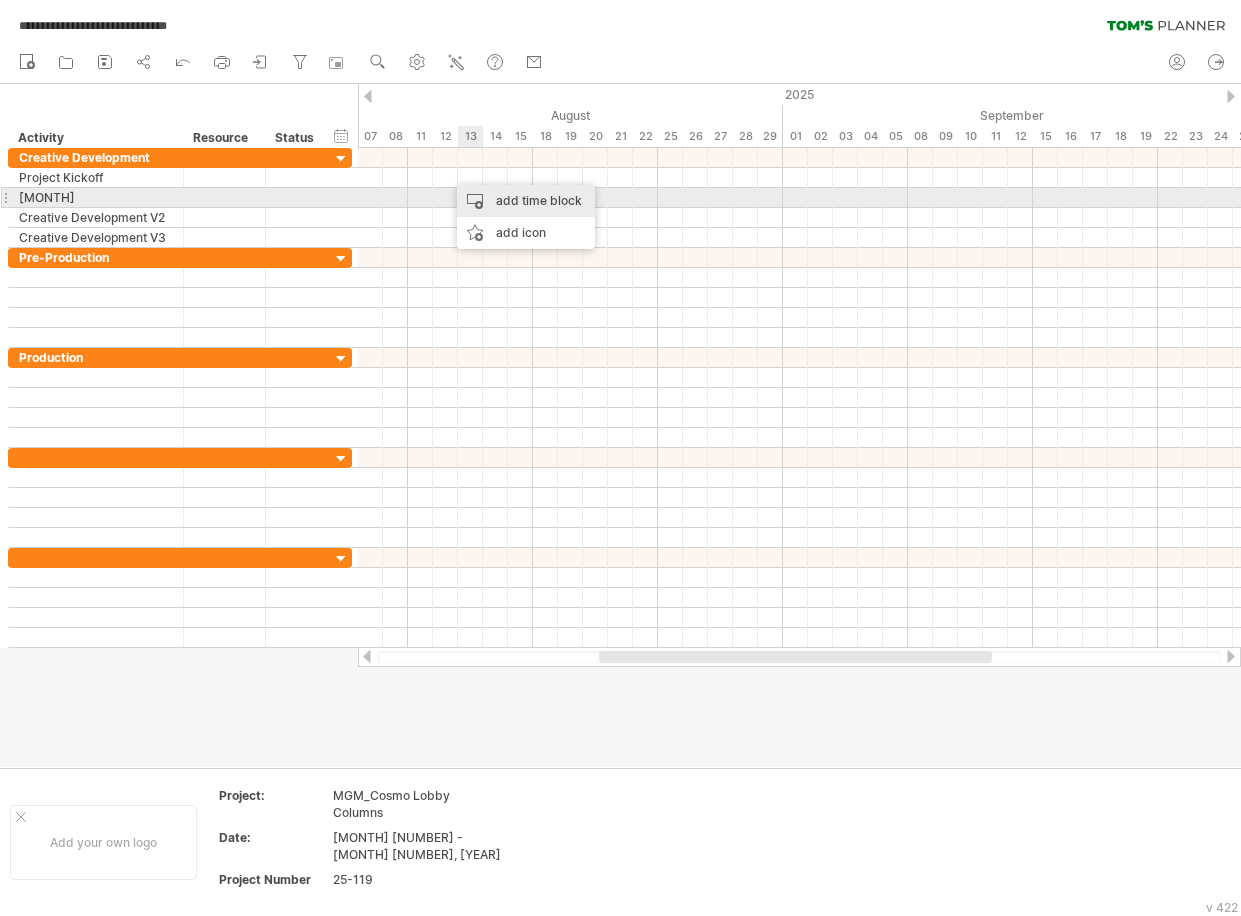 click on "add time block" at bounding box center (526, 201) 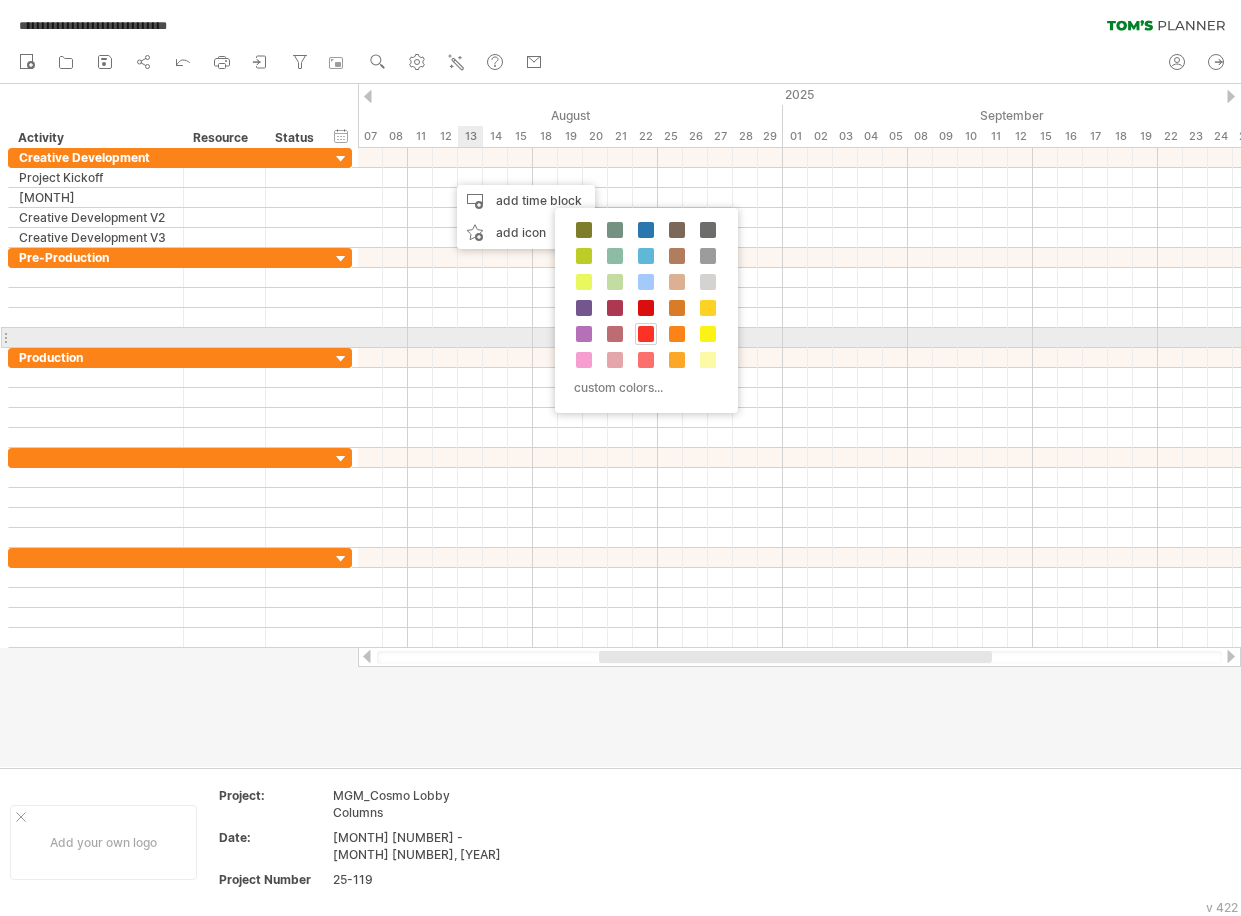 click at bounding box center (646, 334) 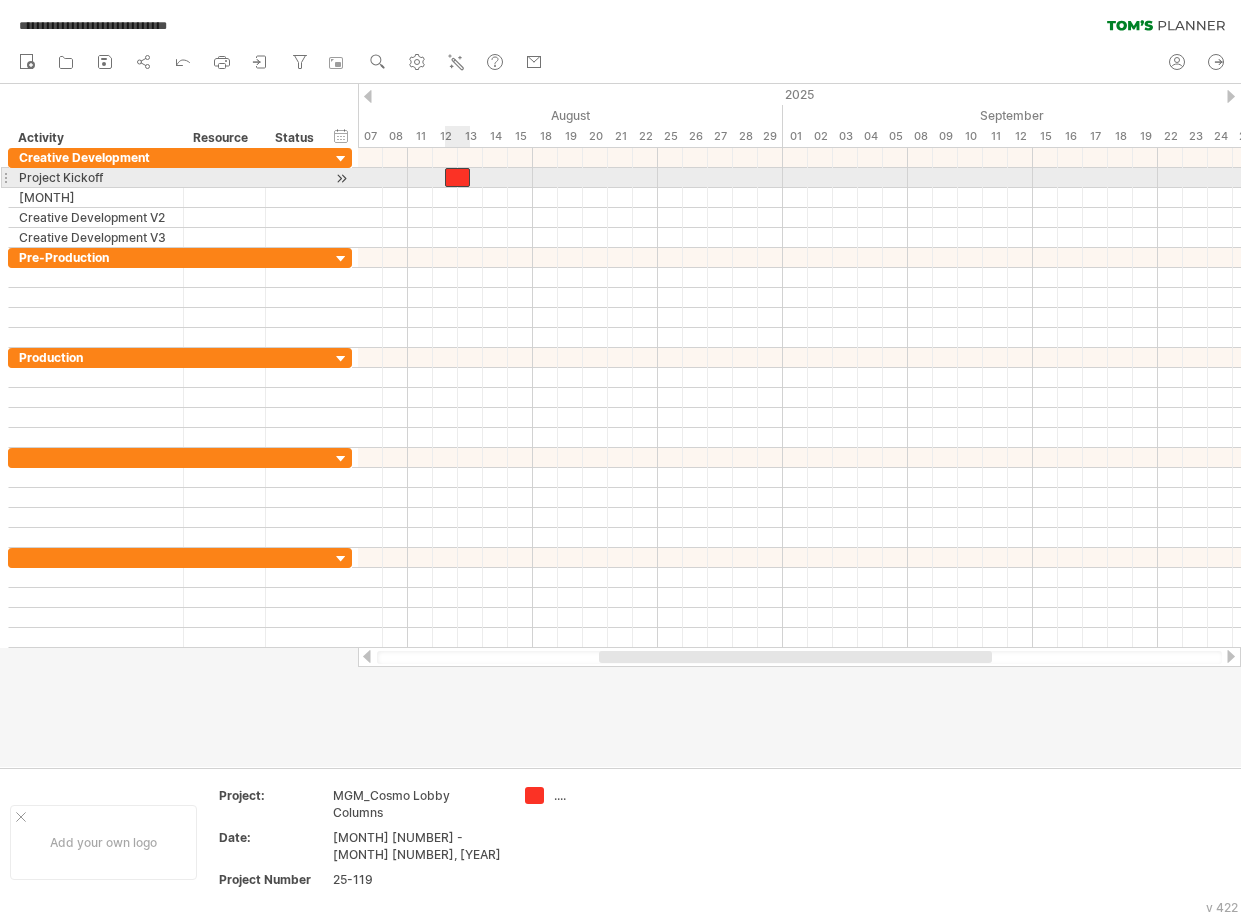 click at bounding box center (457, 177) 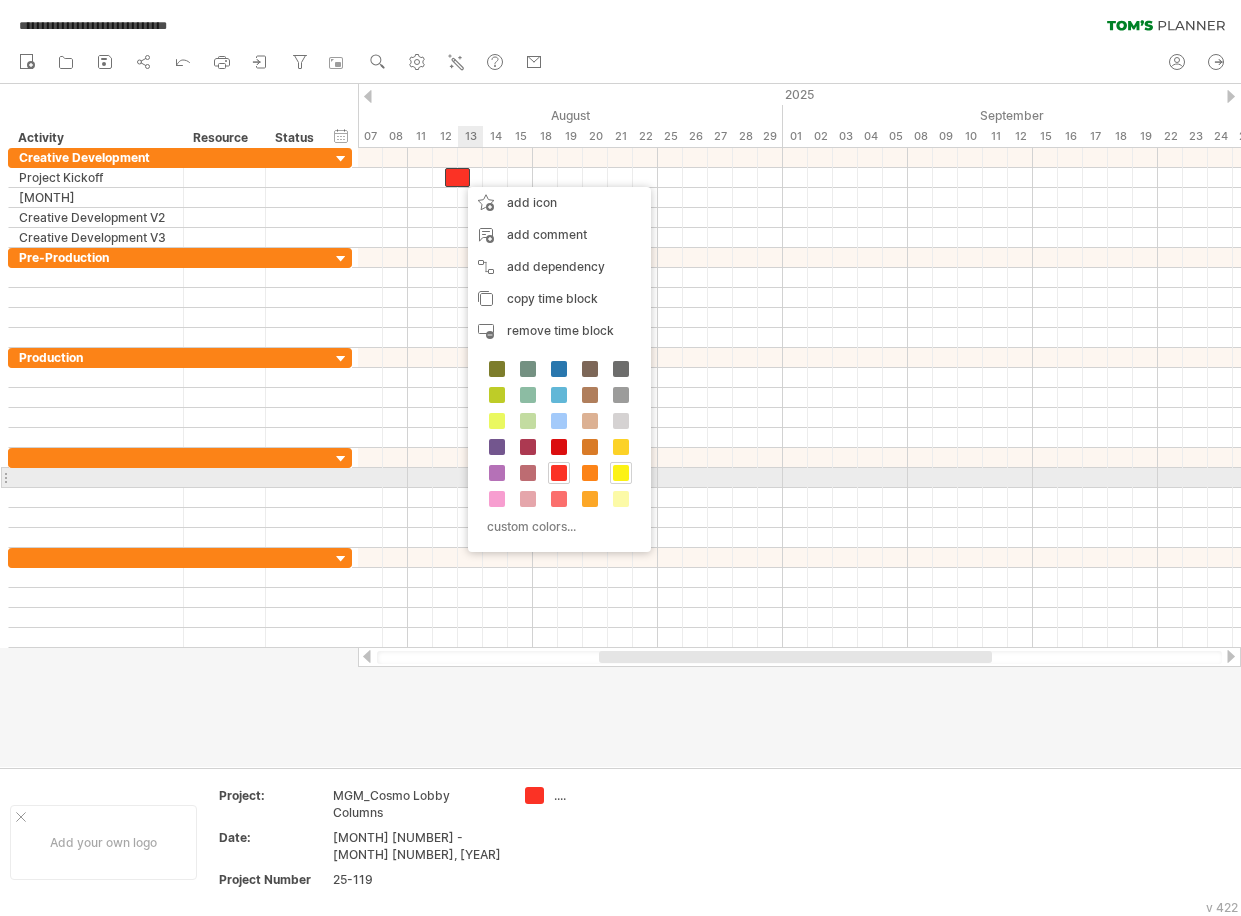 drag, startPoint x: 619, startPoint y: 475, endPoint x: 818, endPoint y: 57, distance: 462.95248 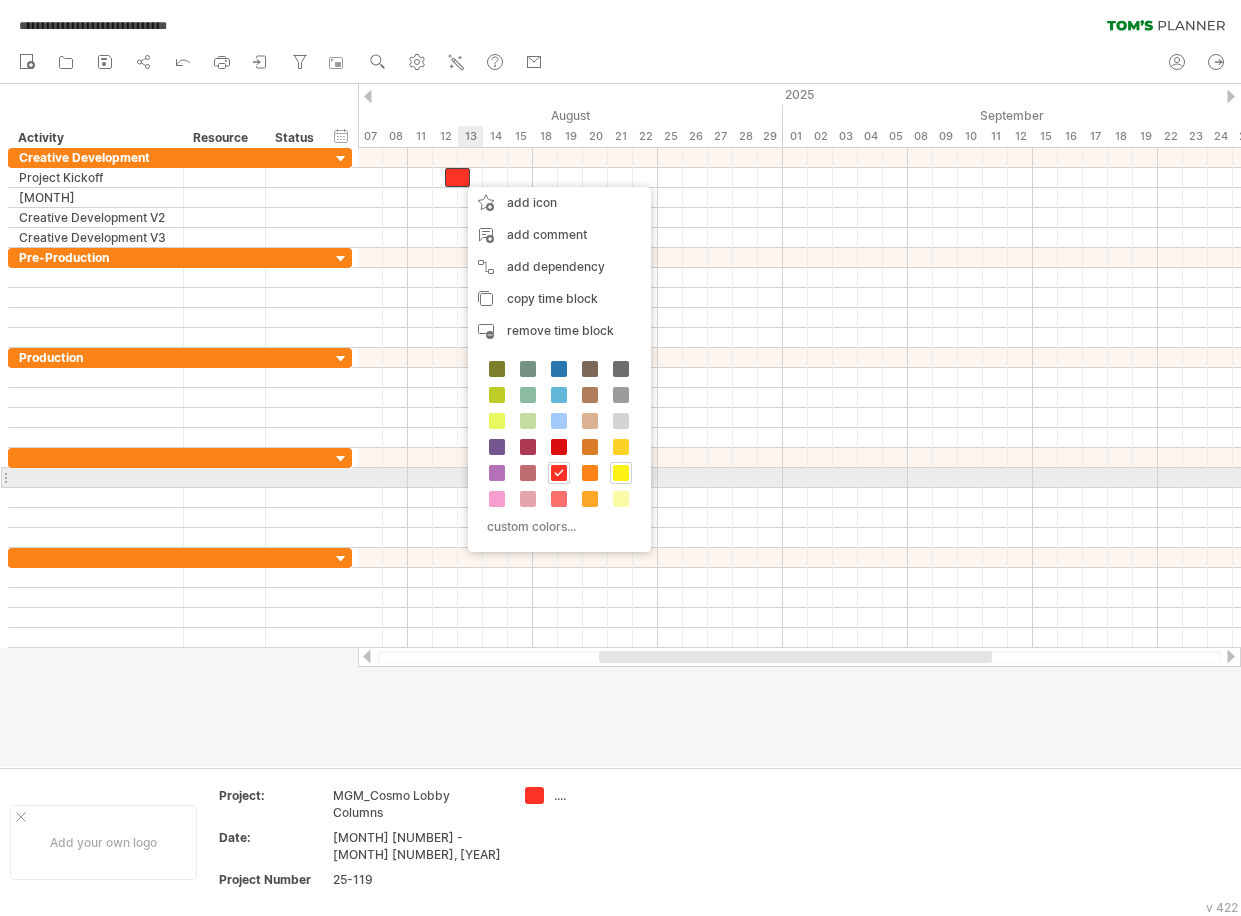 click at bounding box center [621, 473] 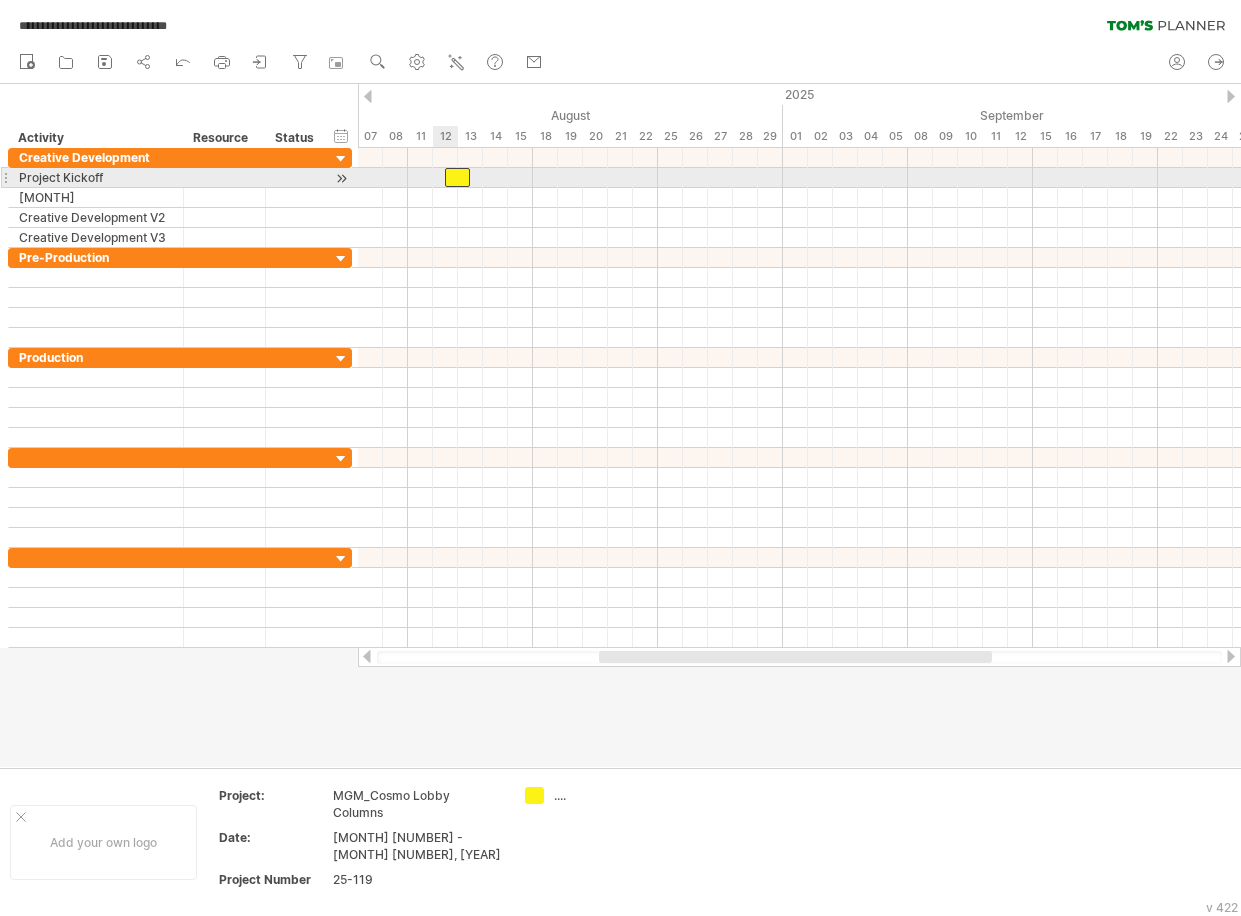 click at bounding box center (457, 177) 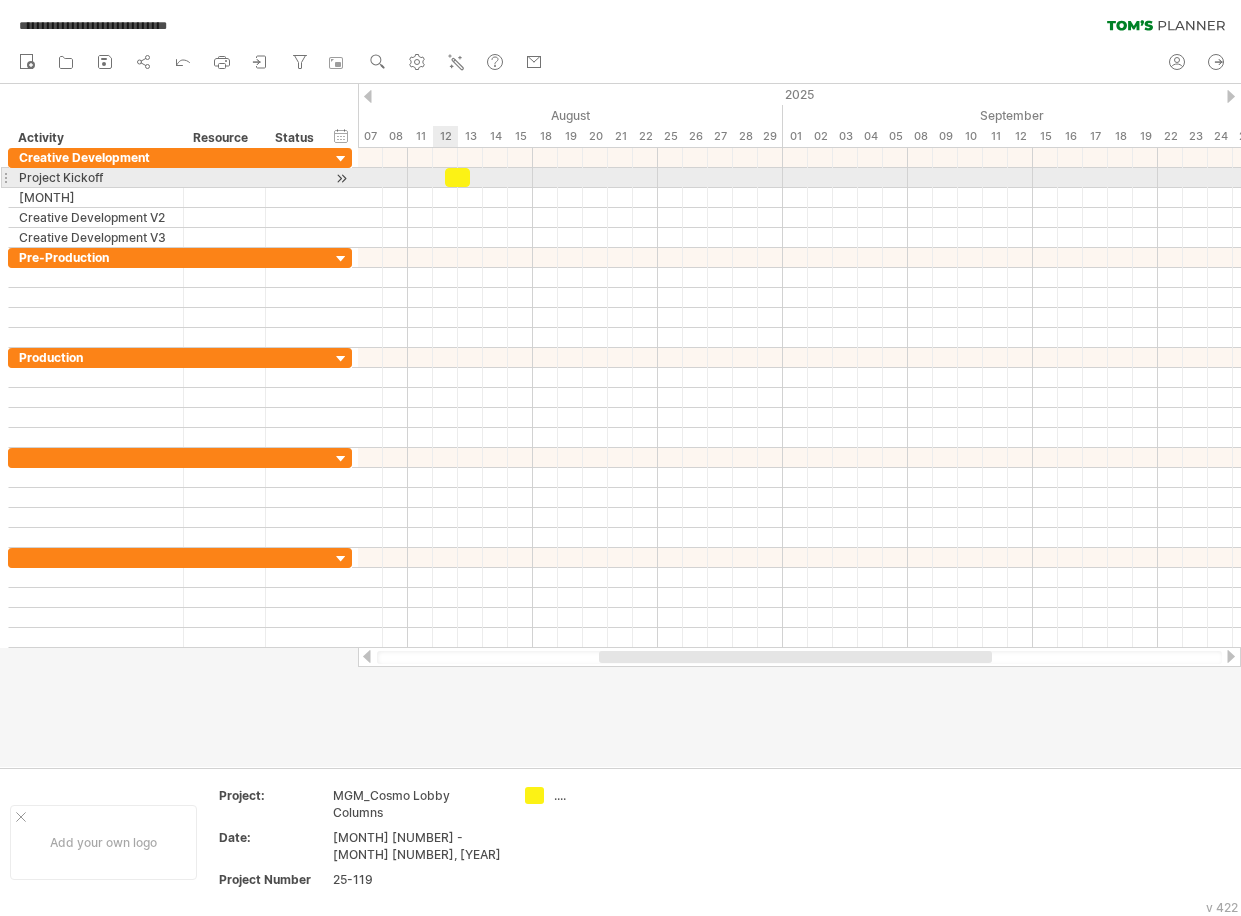 click at bounding box center [445, 177] 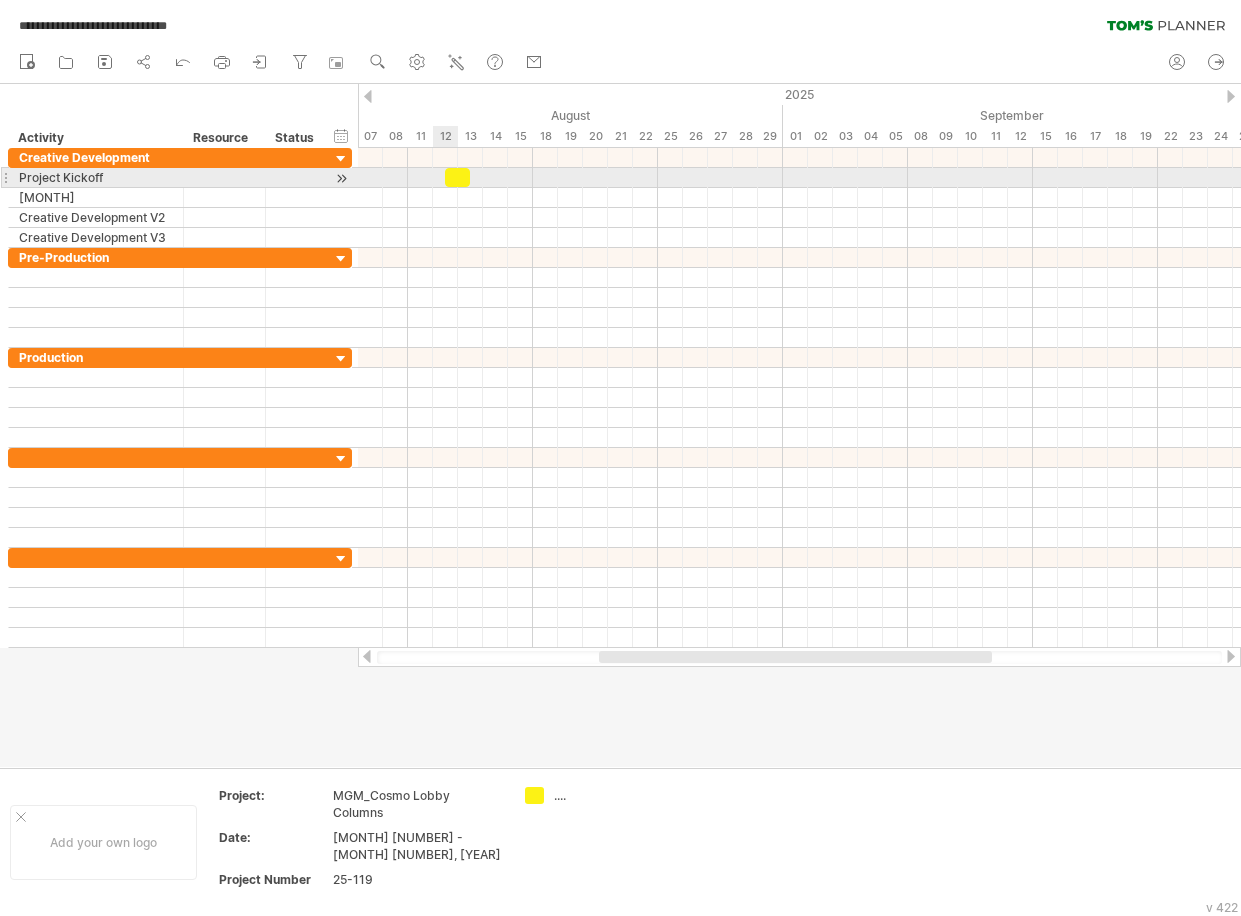 click at bounding box center (799, 178) 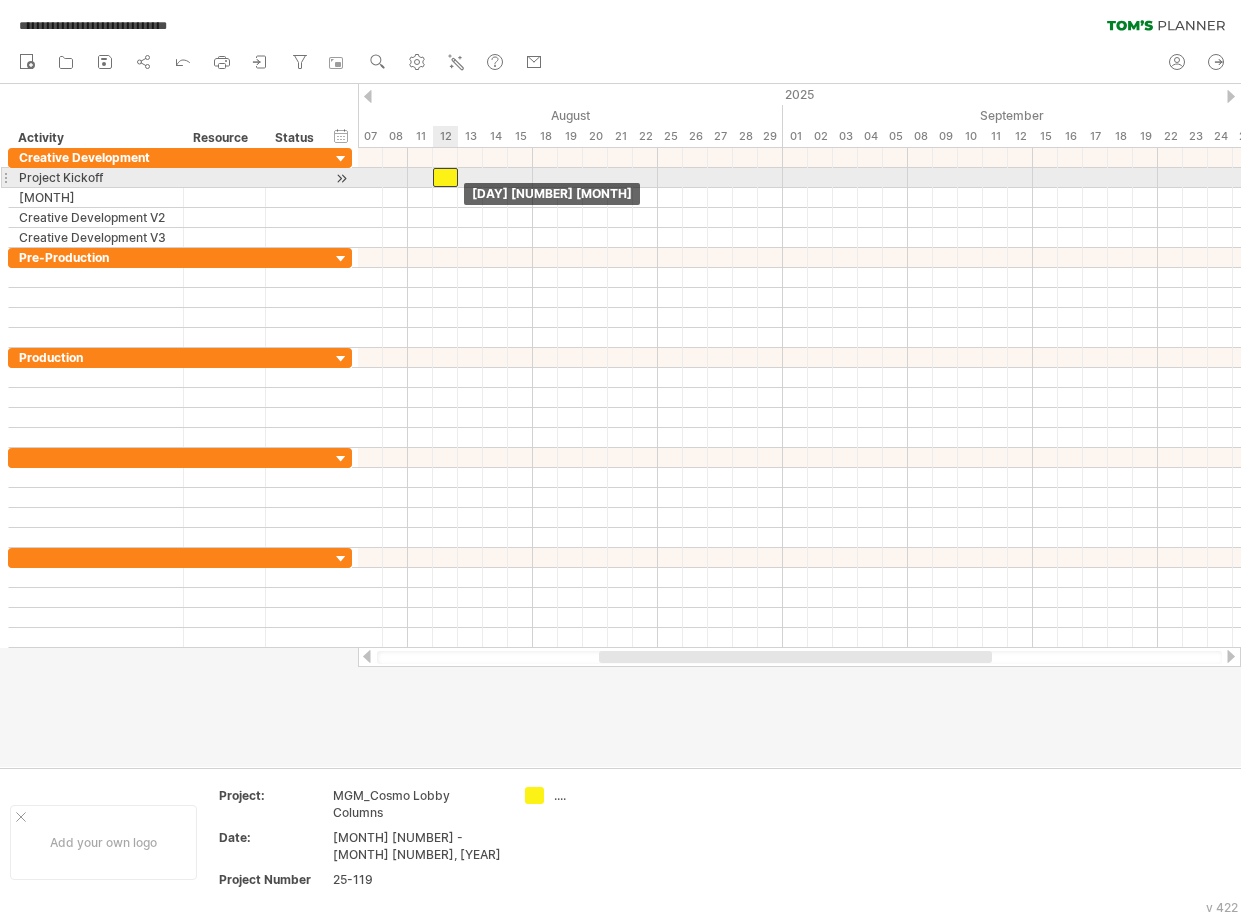 drag, startPoint x: 456, startPoint y: 177, endPoint x: 445, endPoint y: 177, distance: 11 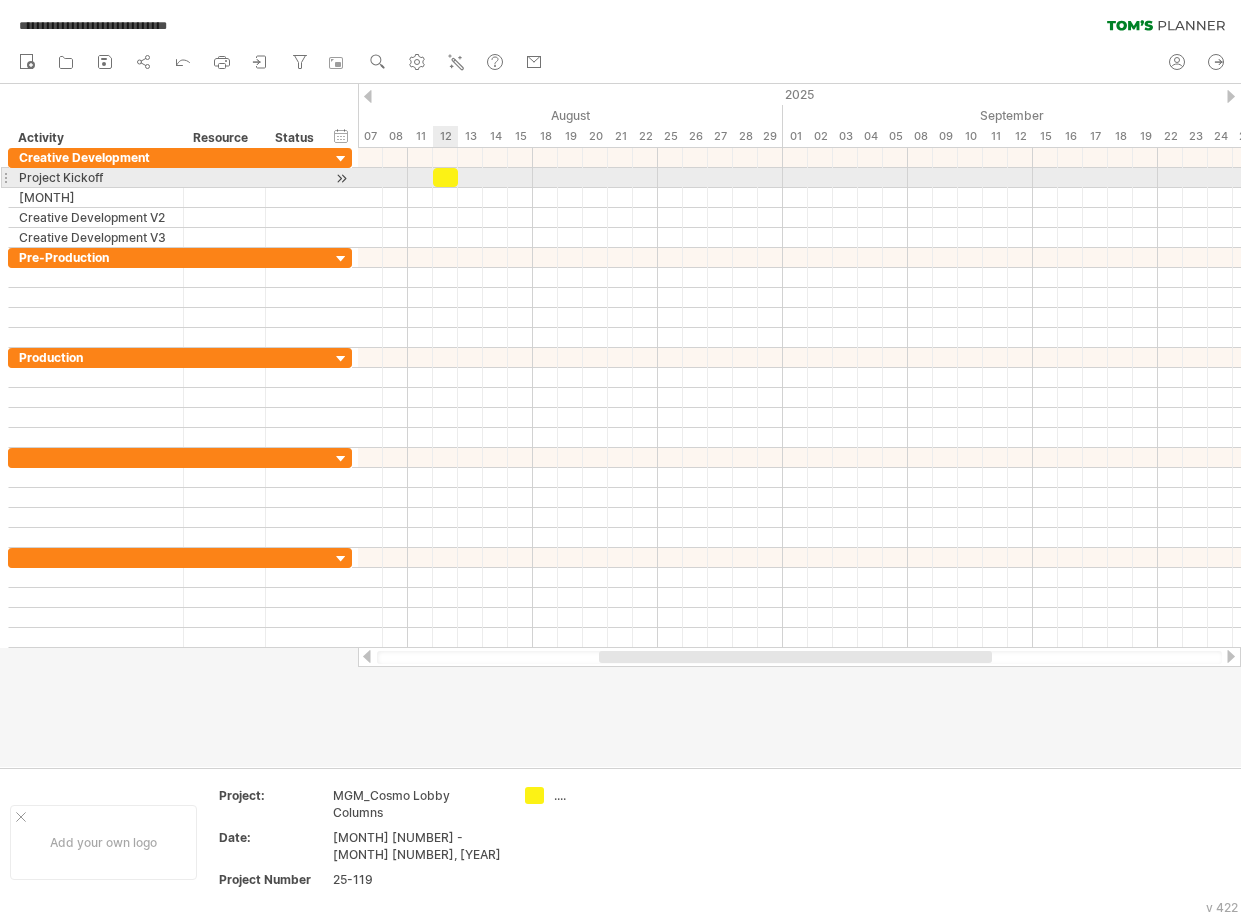 click at bounding box center (445, 177) 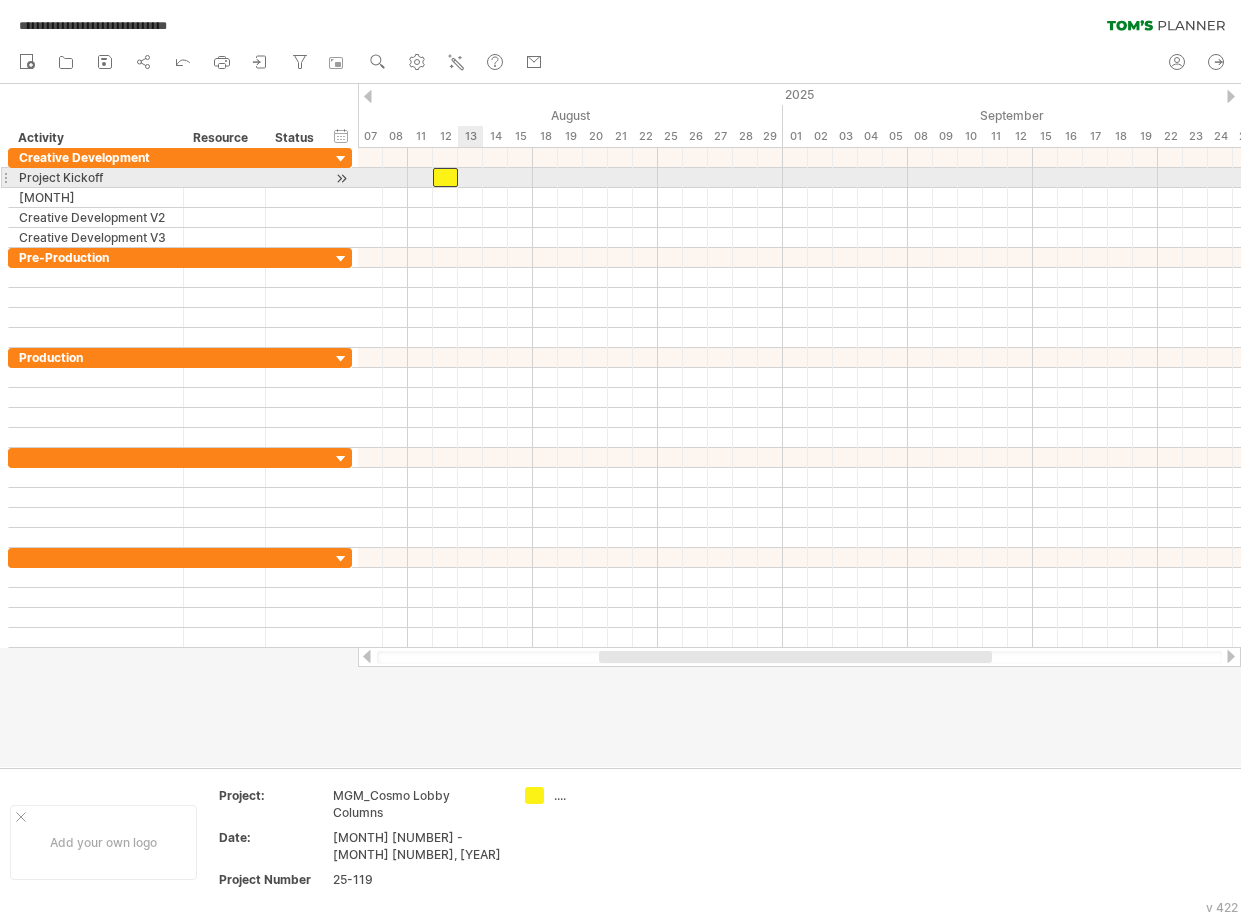 drag, startPoint x: 462, startPoint y: 178, endPoint x: 452, endPoint y: 179, distance: 10.049875 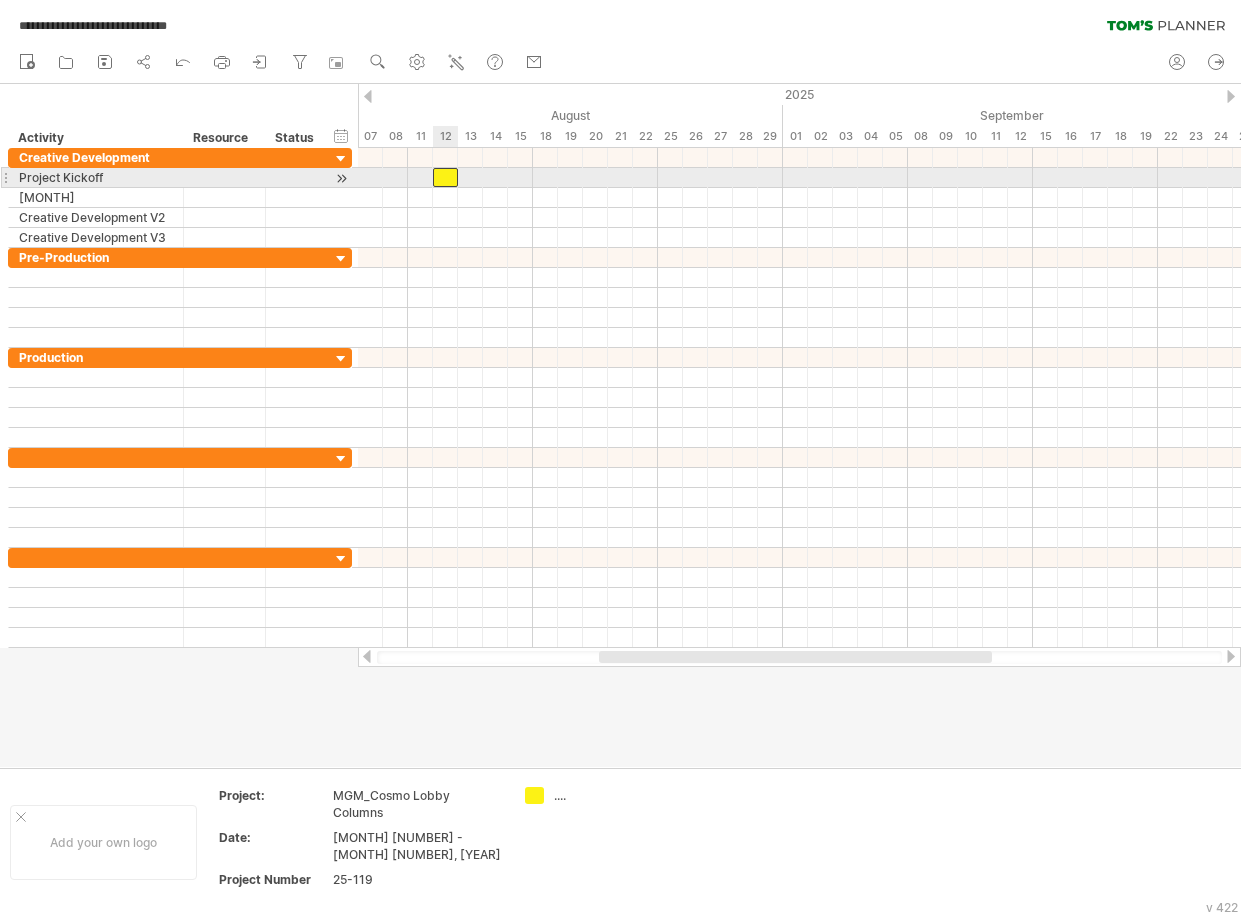 click at bounding box center (445, 177) 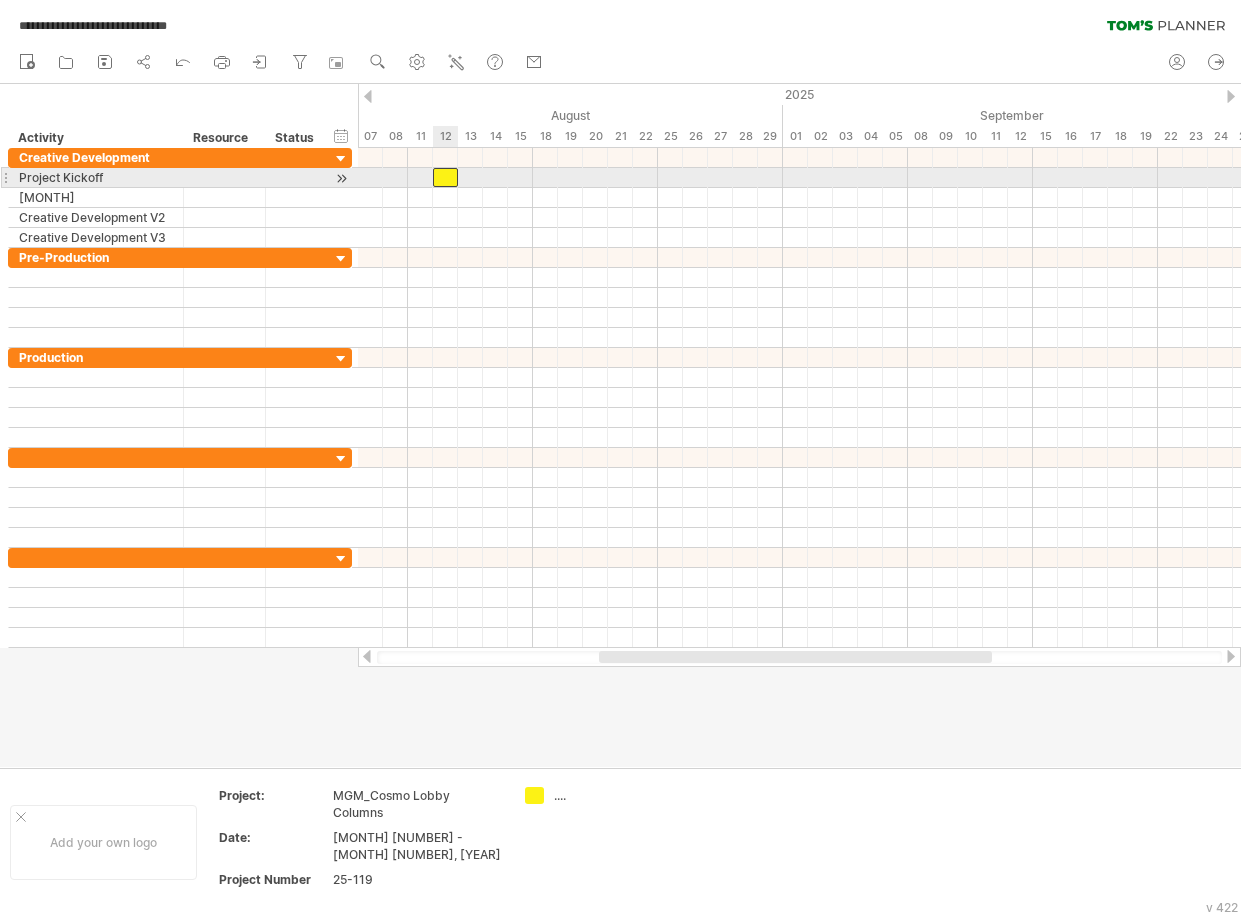 click at bounding box center (445, 177) 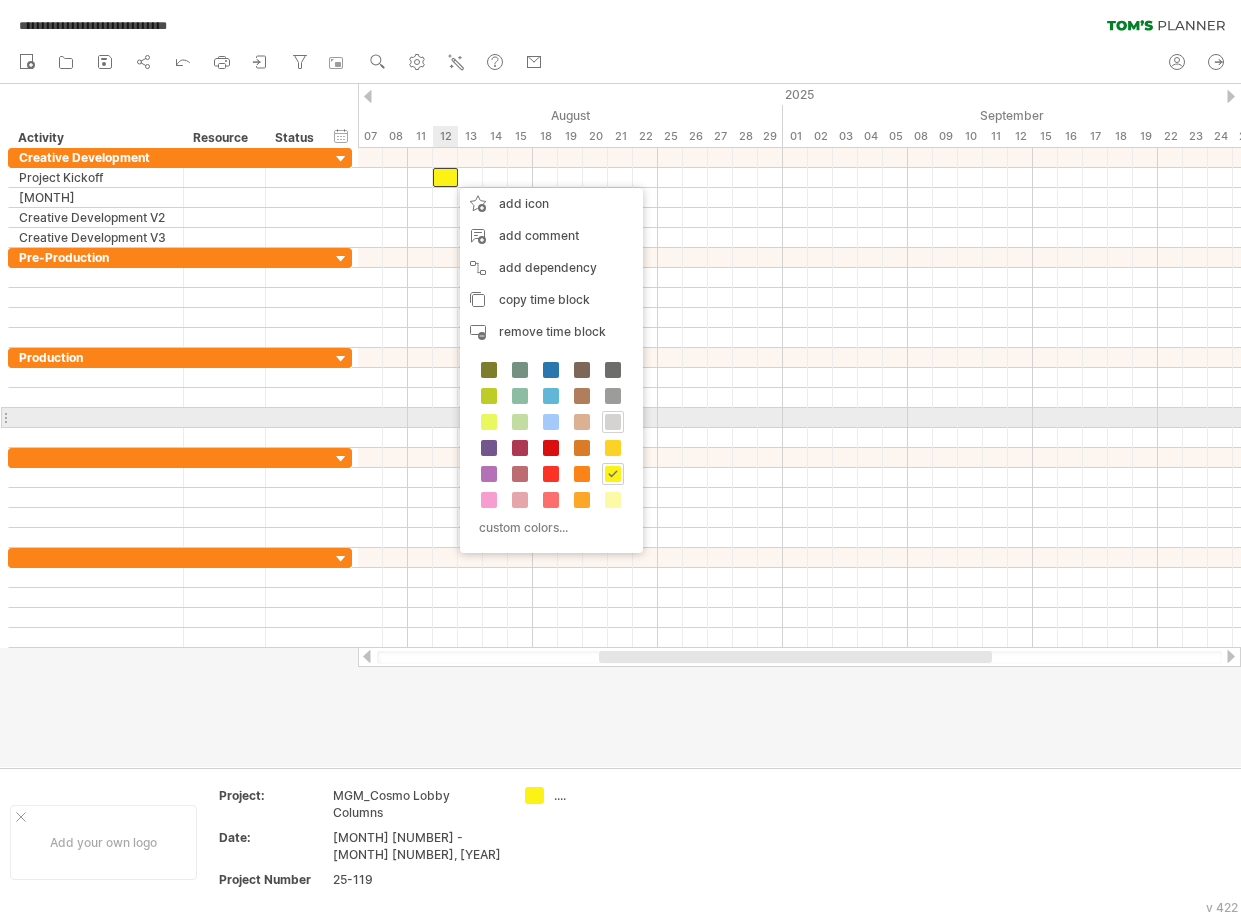 click at bounding box center [613, 422] 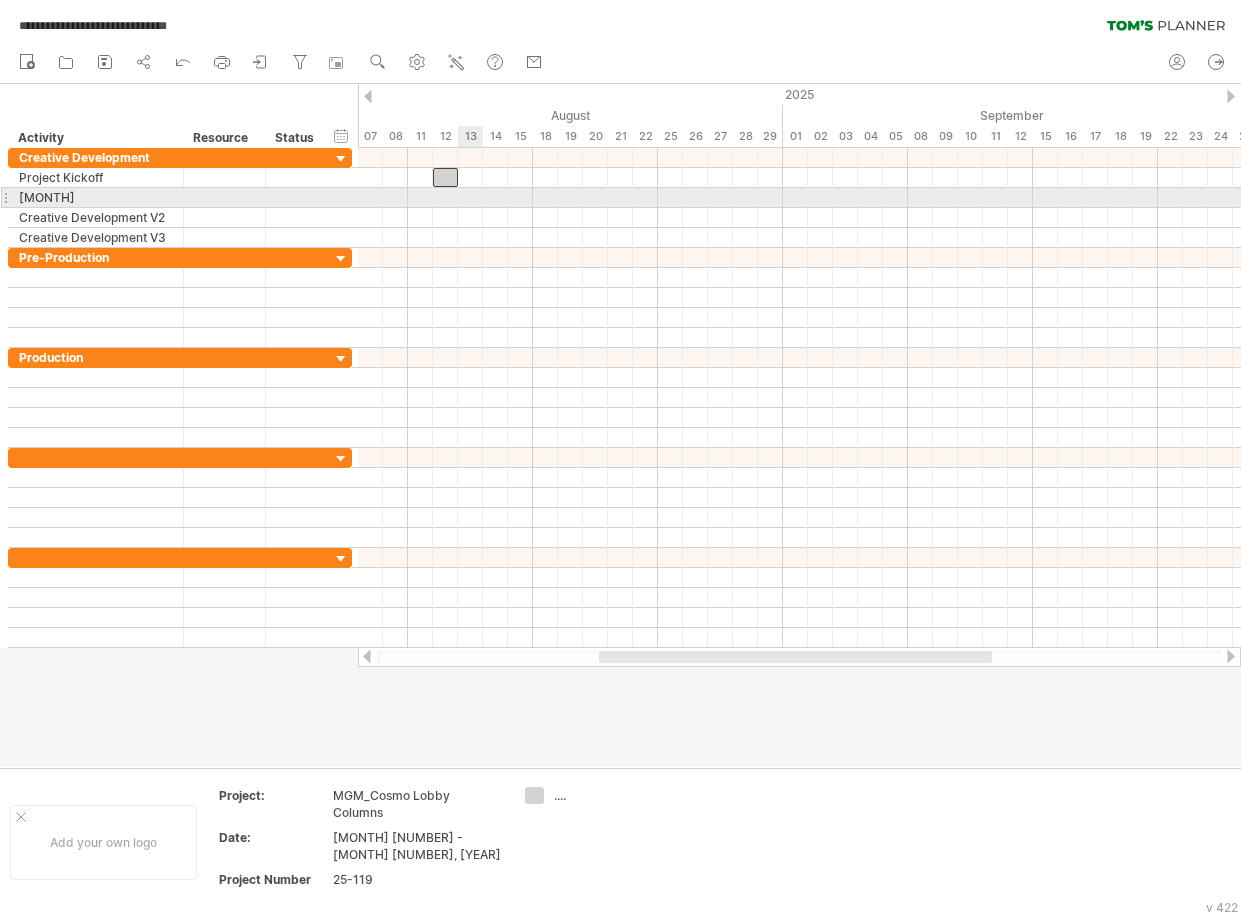 click at bounding box center [799, 198] 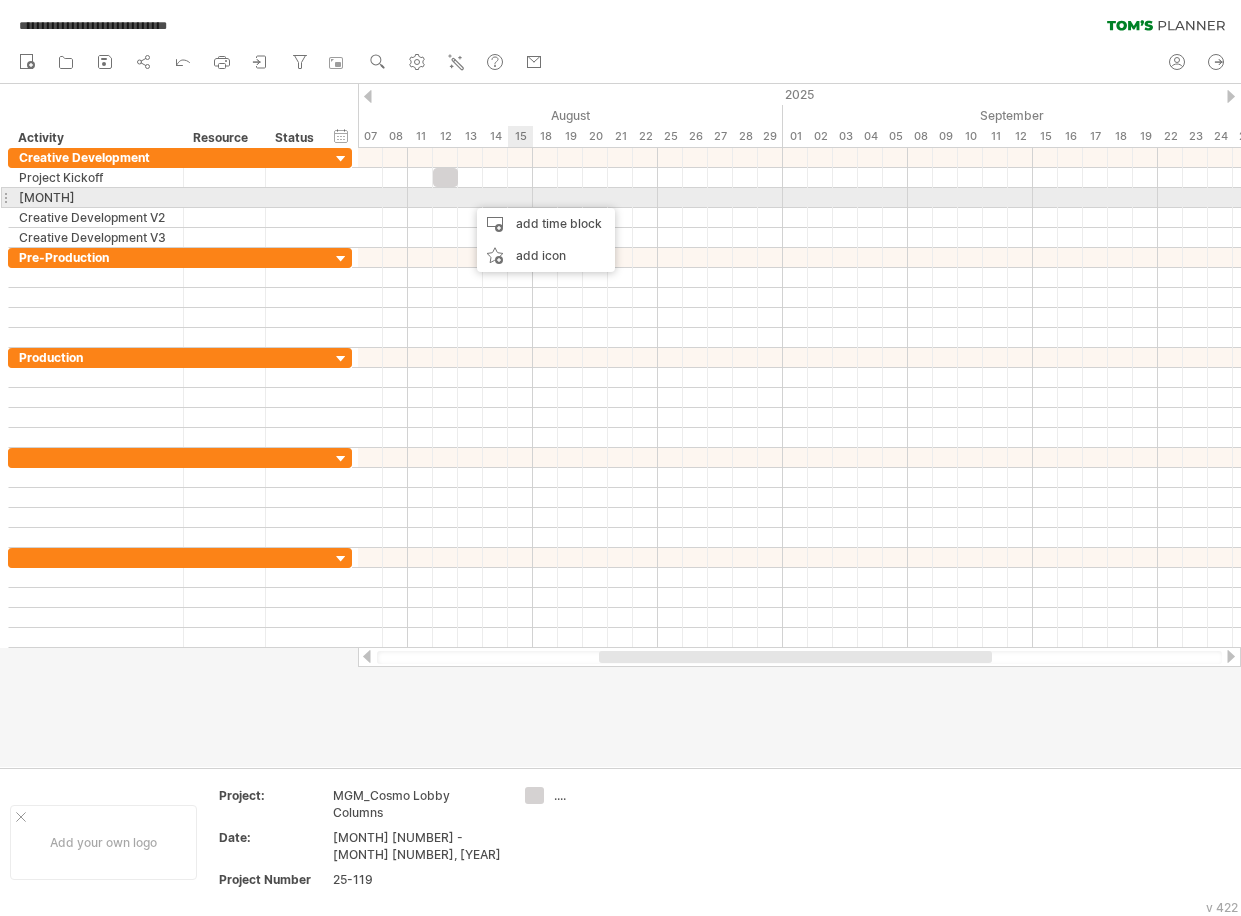 click at bounding box center [799, 198] 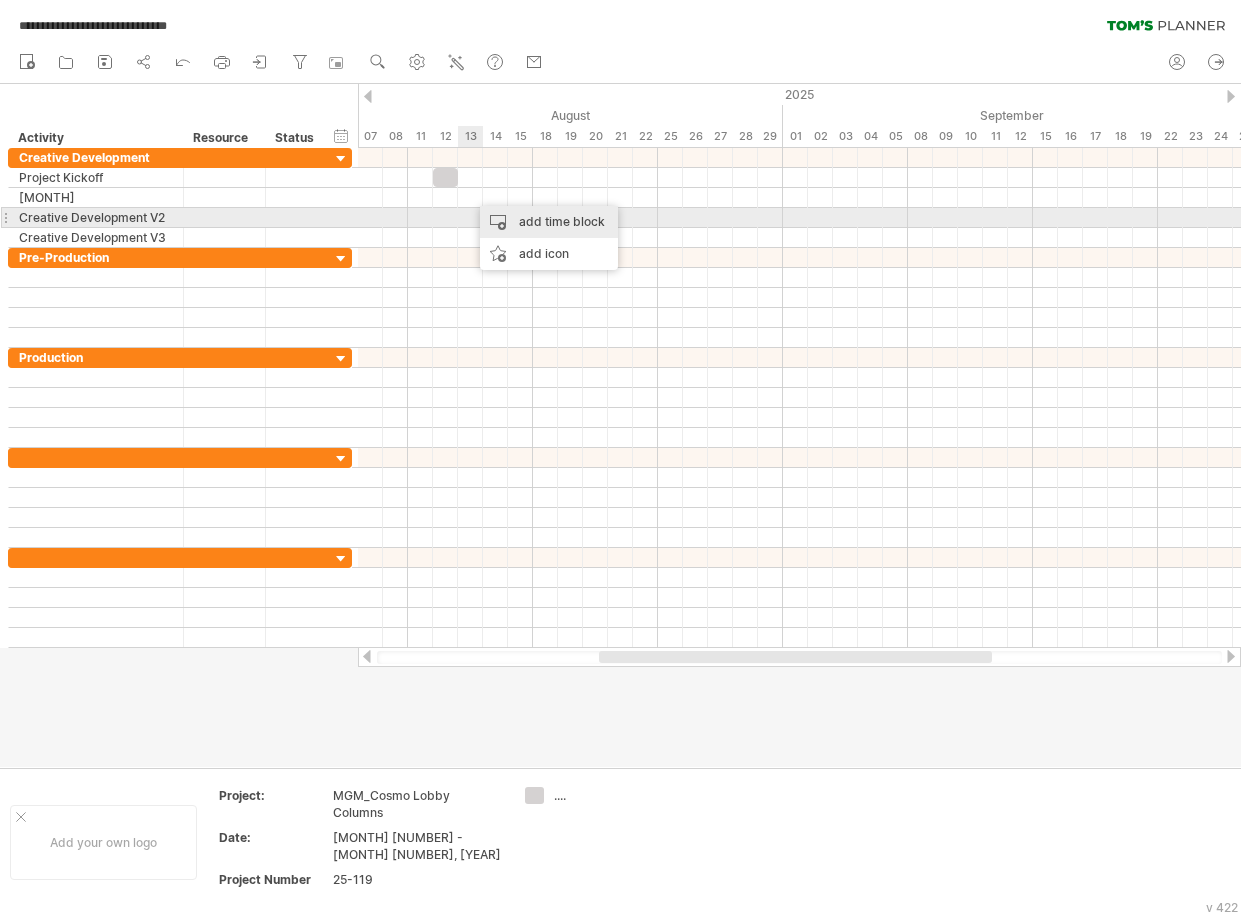click on "add time block" at bounding box center (549, 222) 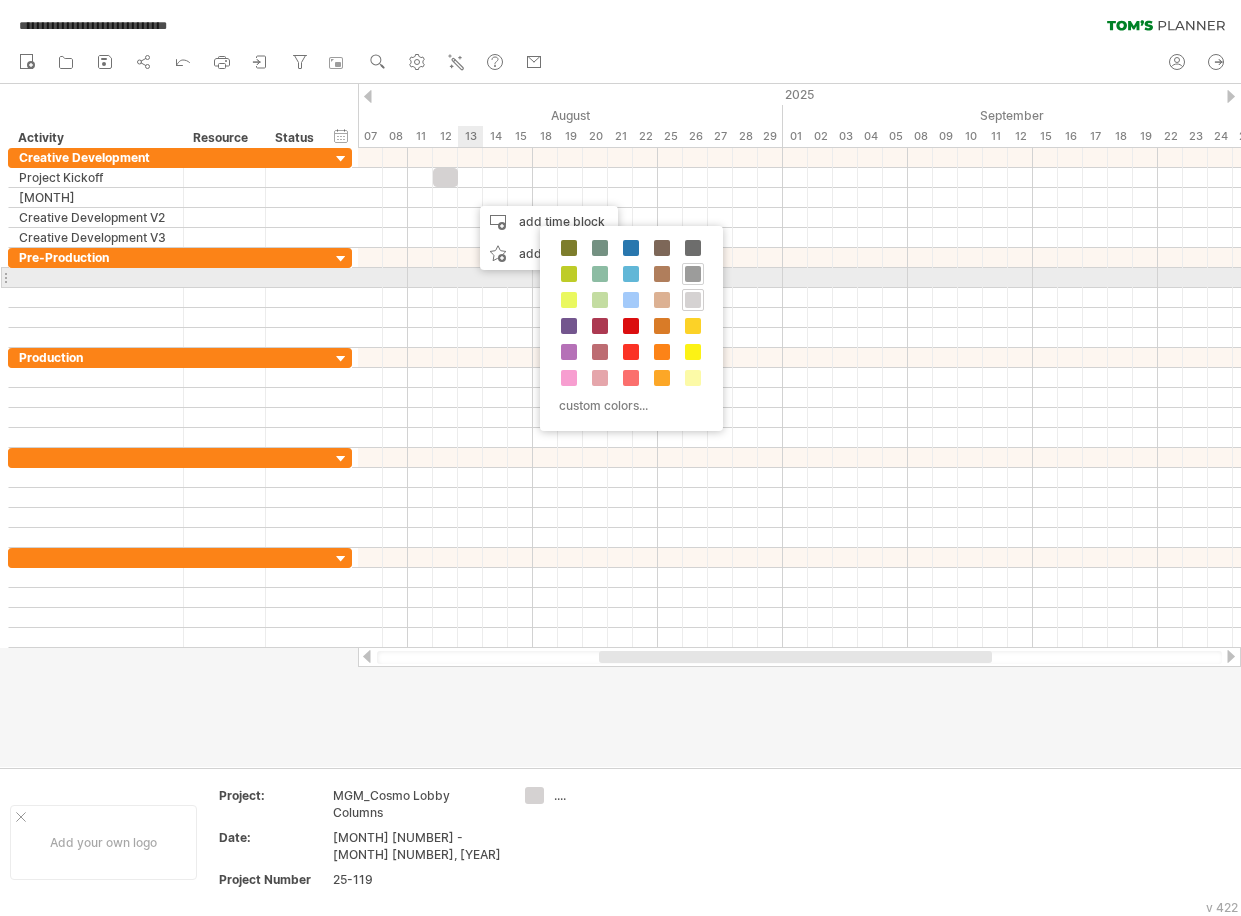 click at bounding box center (693, 274) 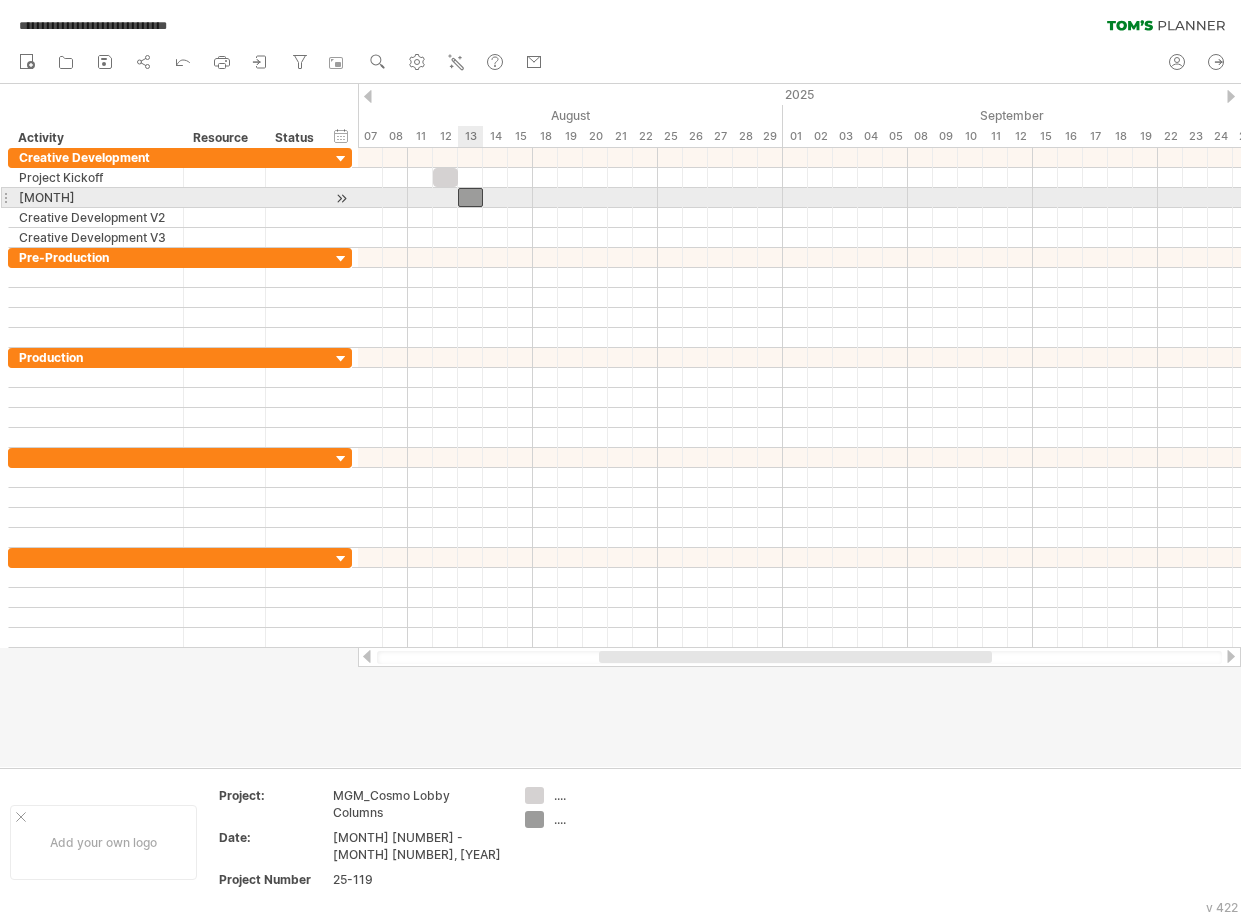 drag, startPoint x: 480, startPoint y: 199, endPoint x: 464, endPoint y: 199, distance: 16 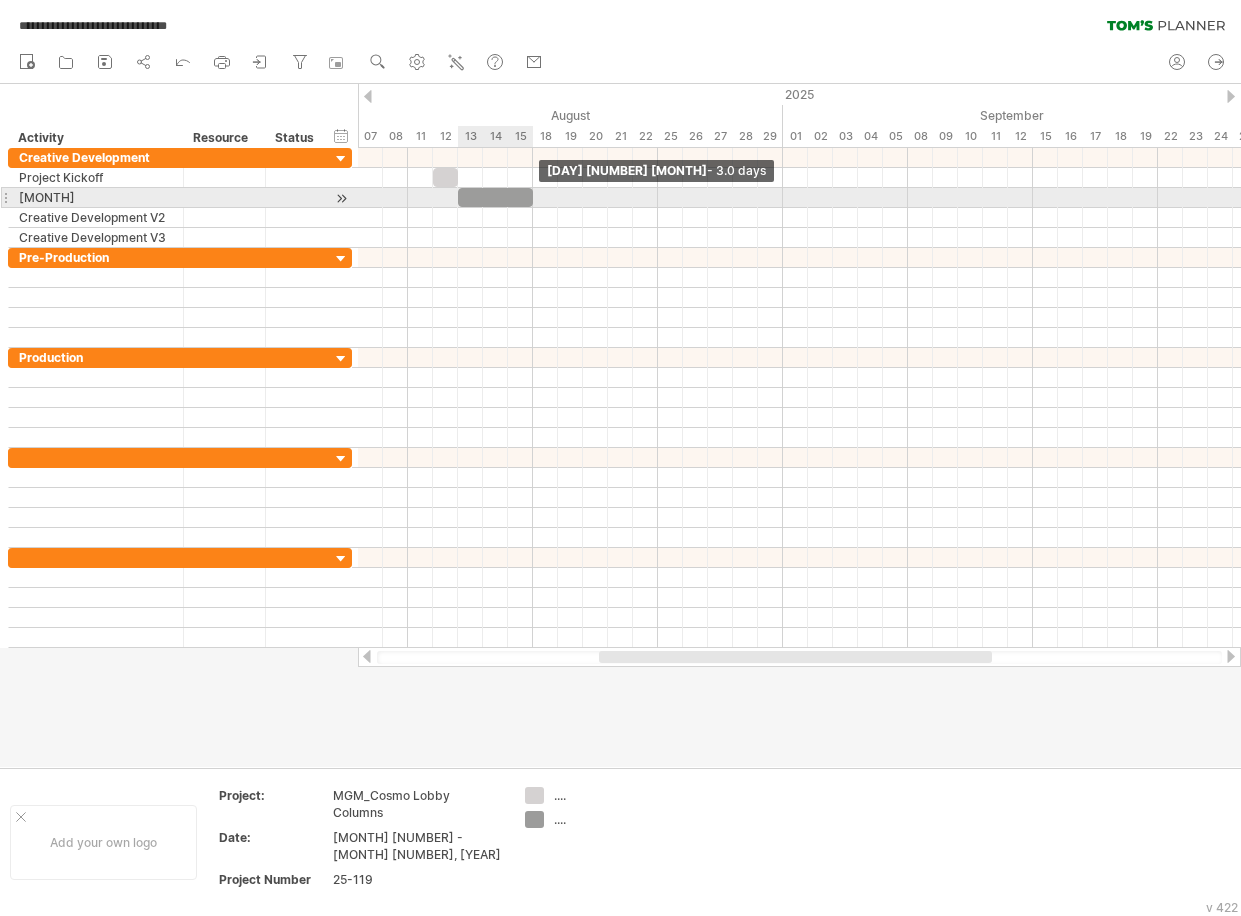 drag, startPoint x: 479, startPoint y: 199, endPoint x: 525, endPoint y: 201, distance: 46.043457 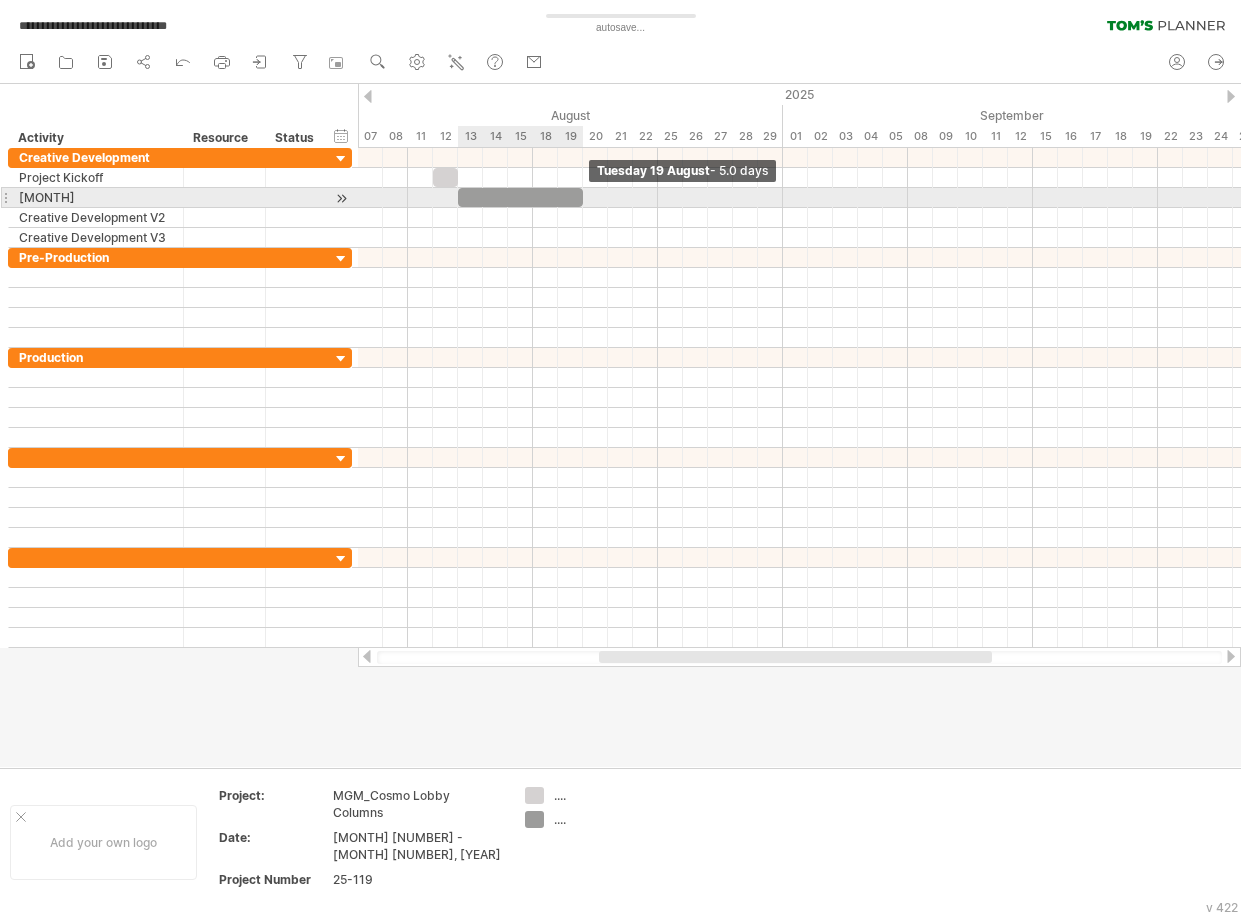drag, startPoint x: 532, startPoint y: 199, endPoint x: 582, endPoint y: 200, distance: 50.01 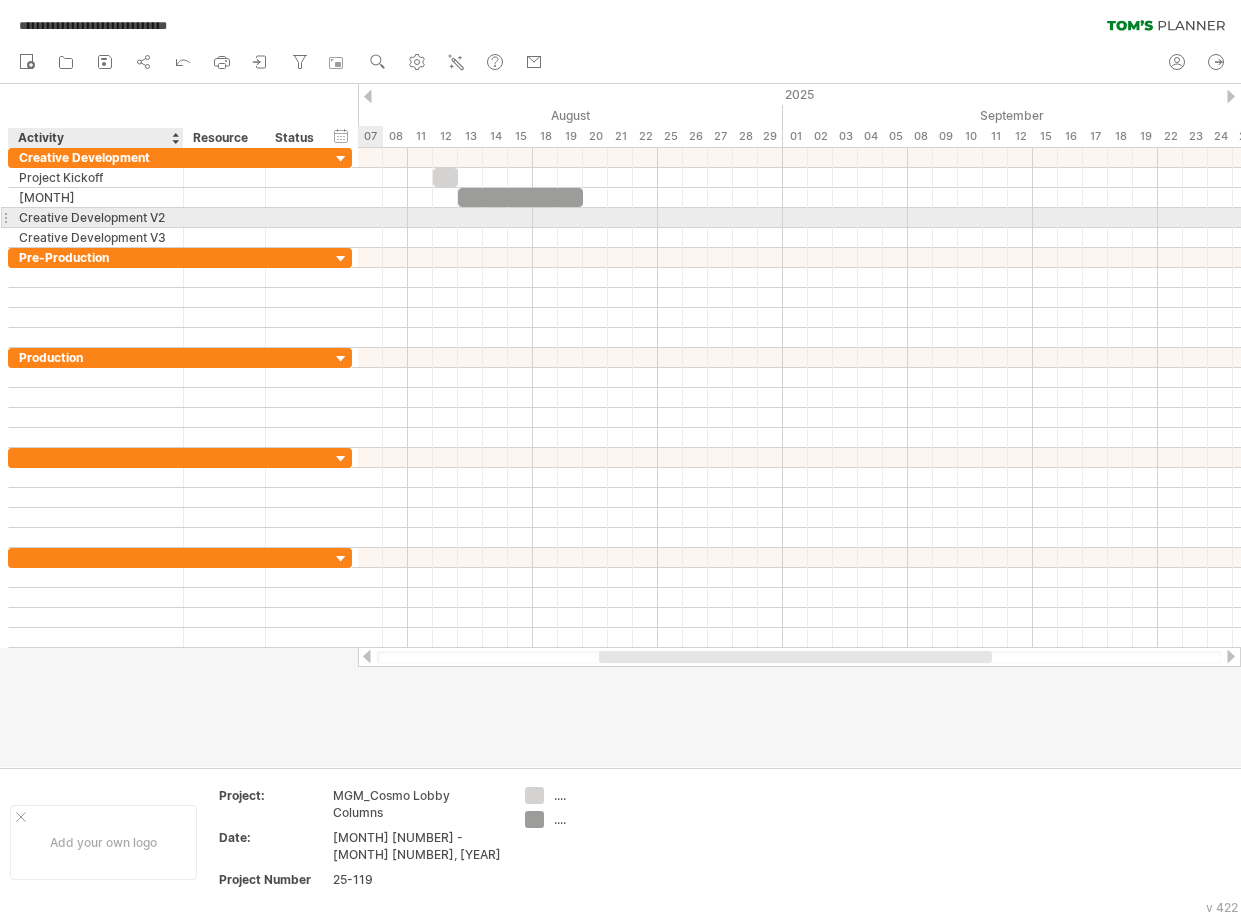 click on "Creative Development V2" at bounding box center [96, 217] 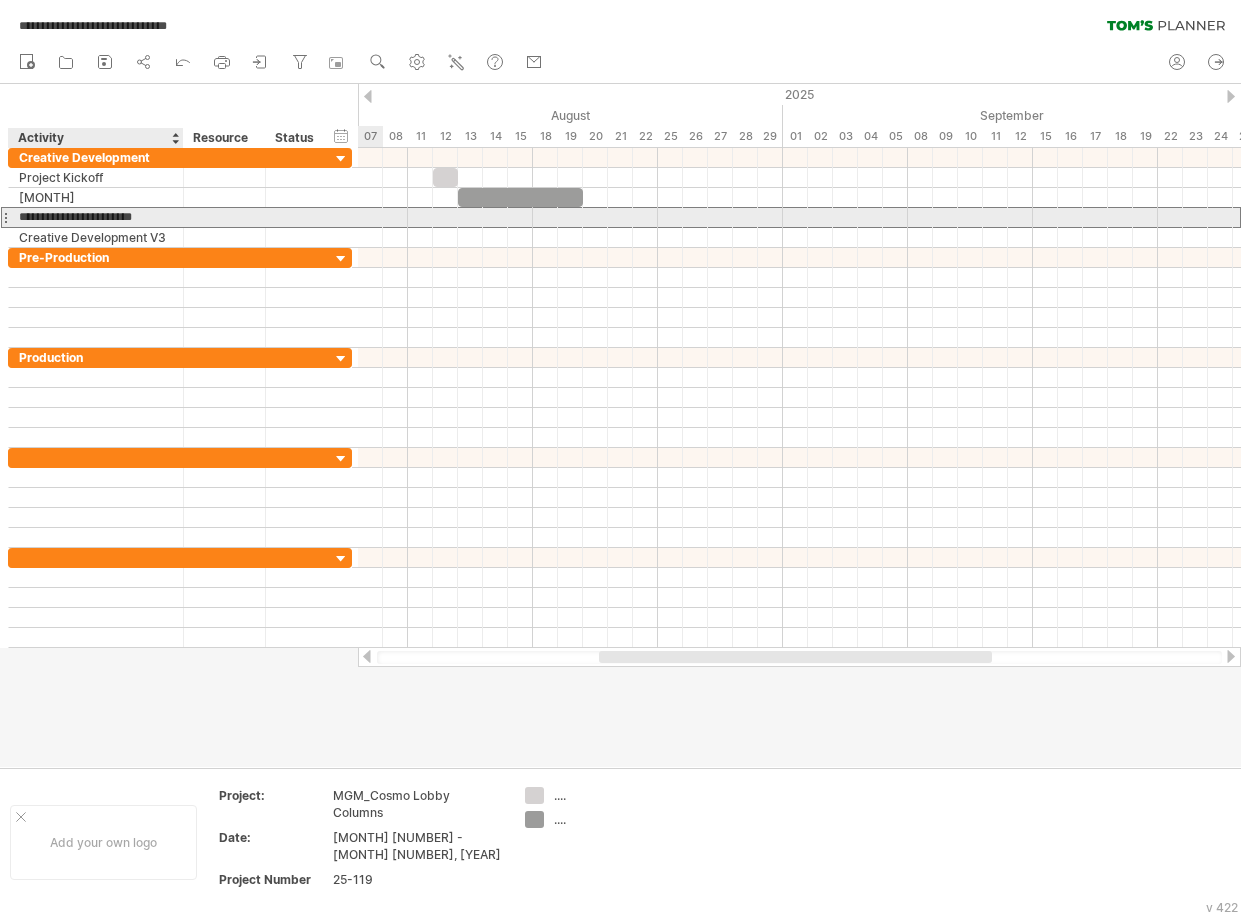 click on "**********" at bounding box center (96, 217) 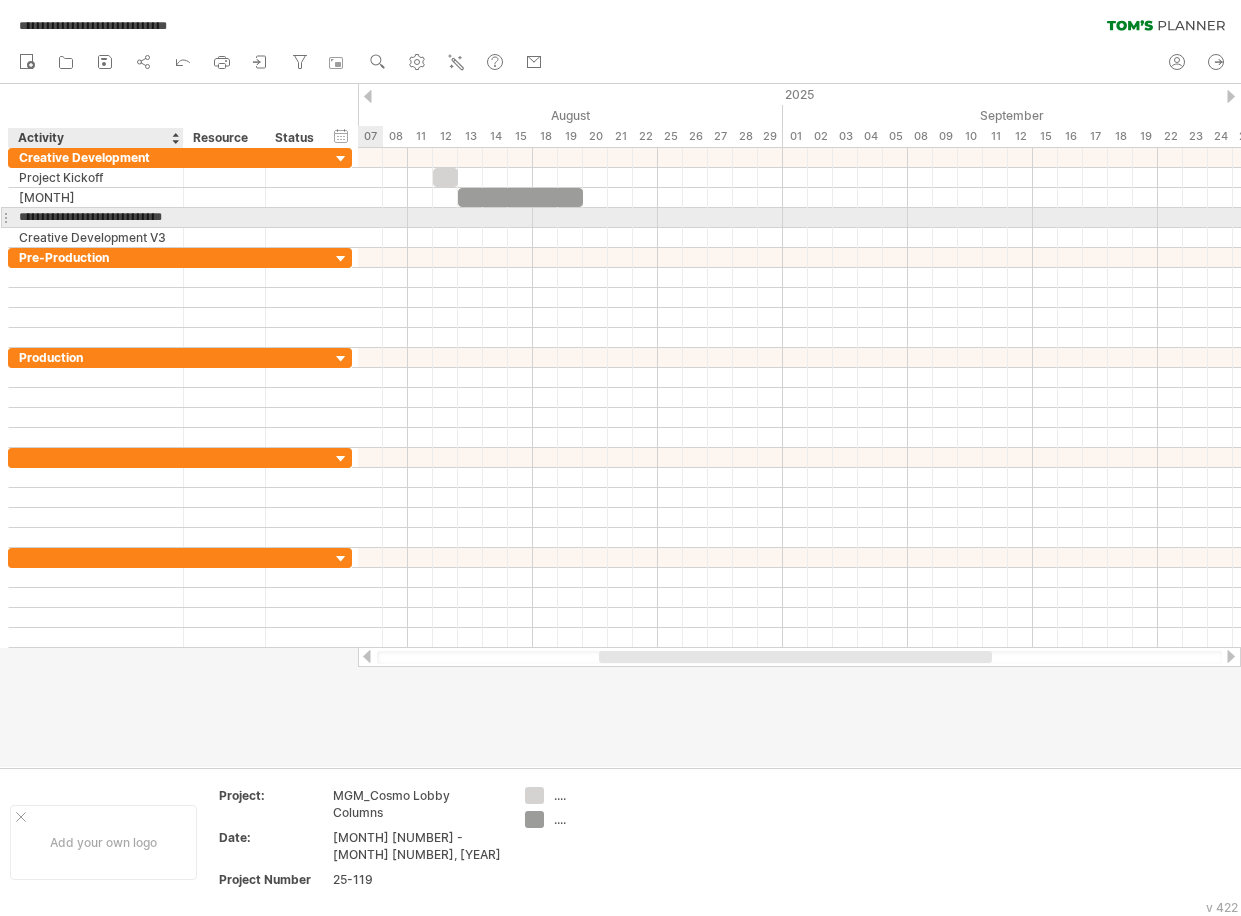 scroll, scrollTop: 0, scrollLeft: 56, axis: horizontal 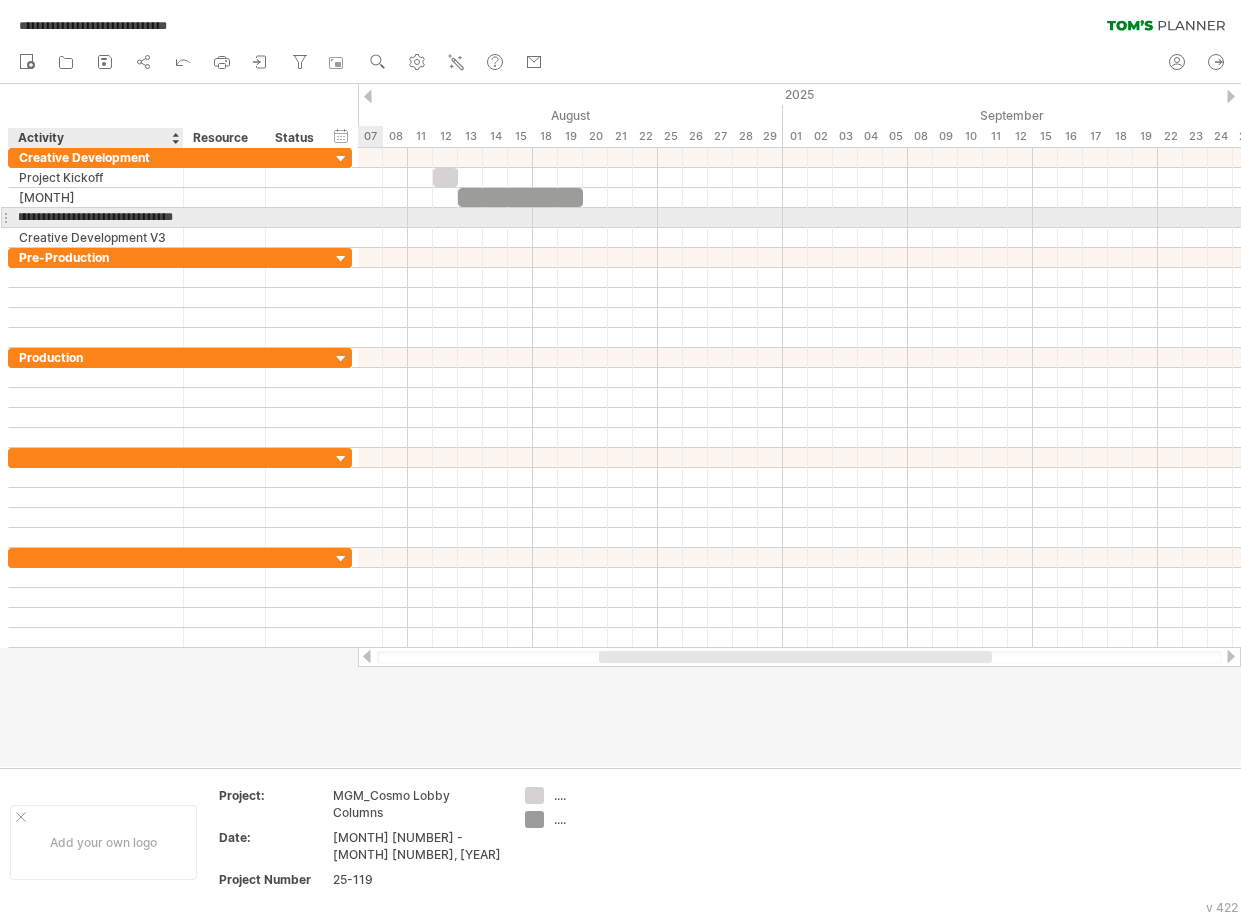 type on "**********" 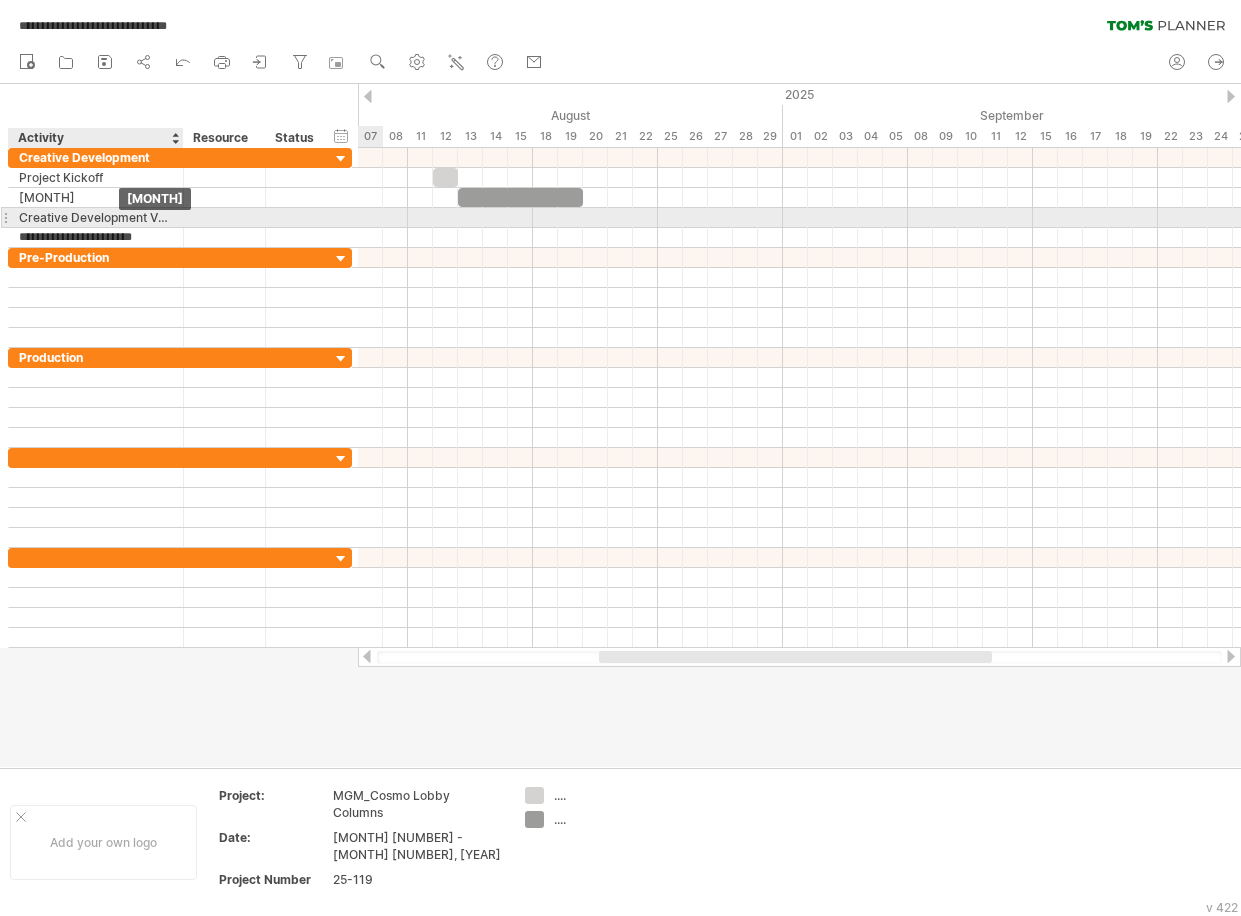 click on "Creative Development V1 FEEDBACK" at bounding box center (96, 217) 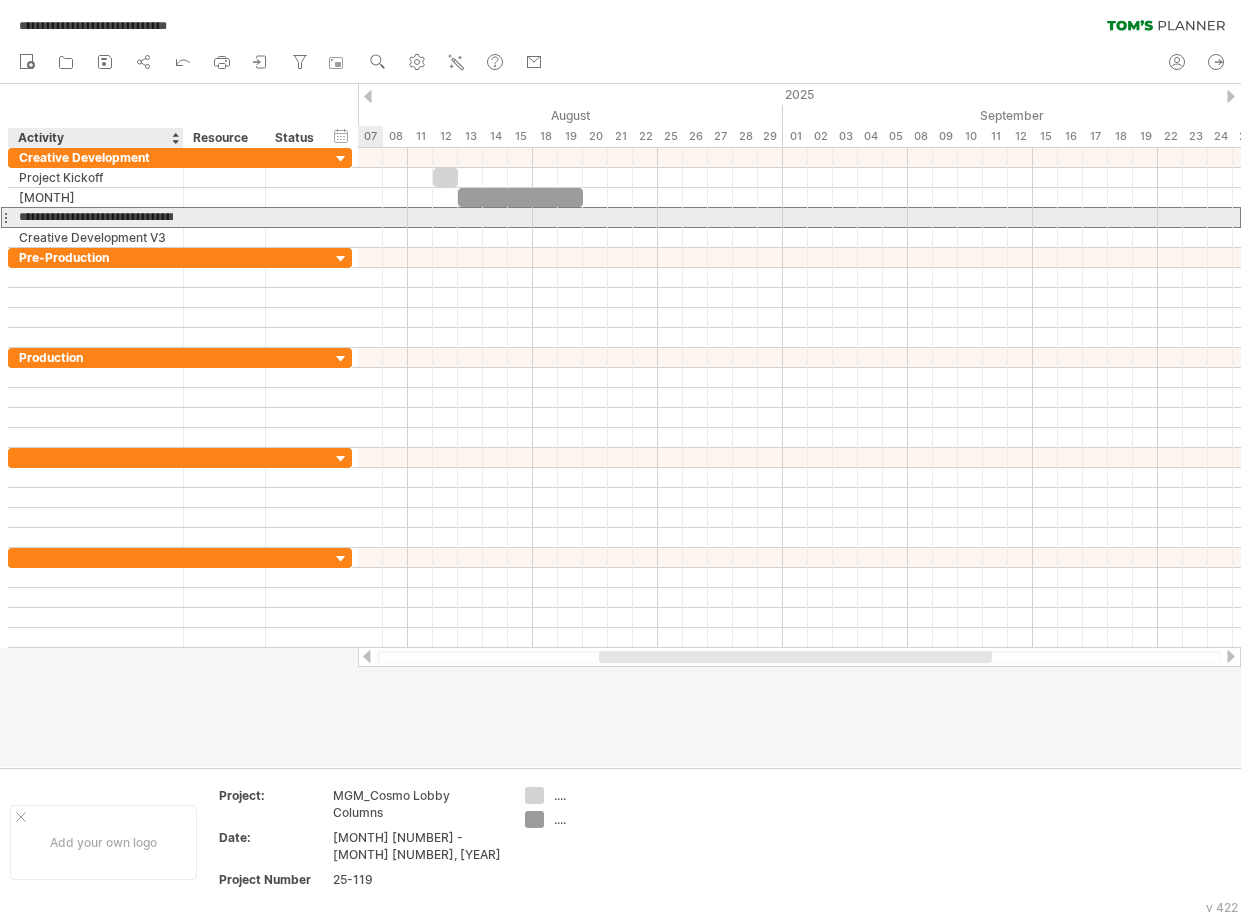click on "**********" at bounding box center [96, 217] 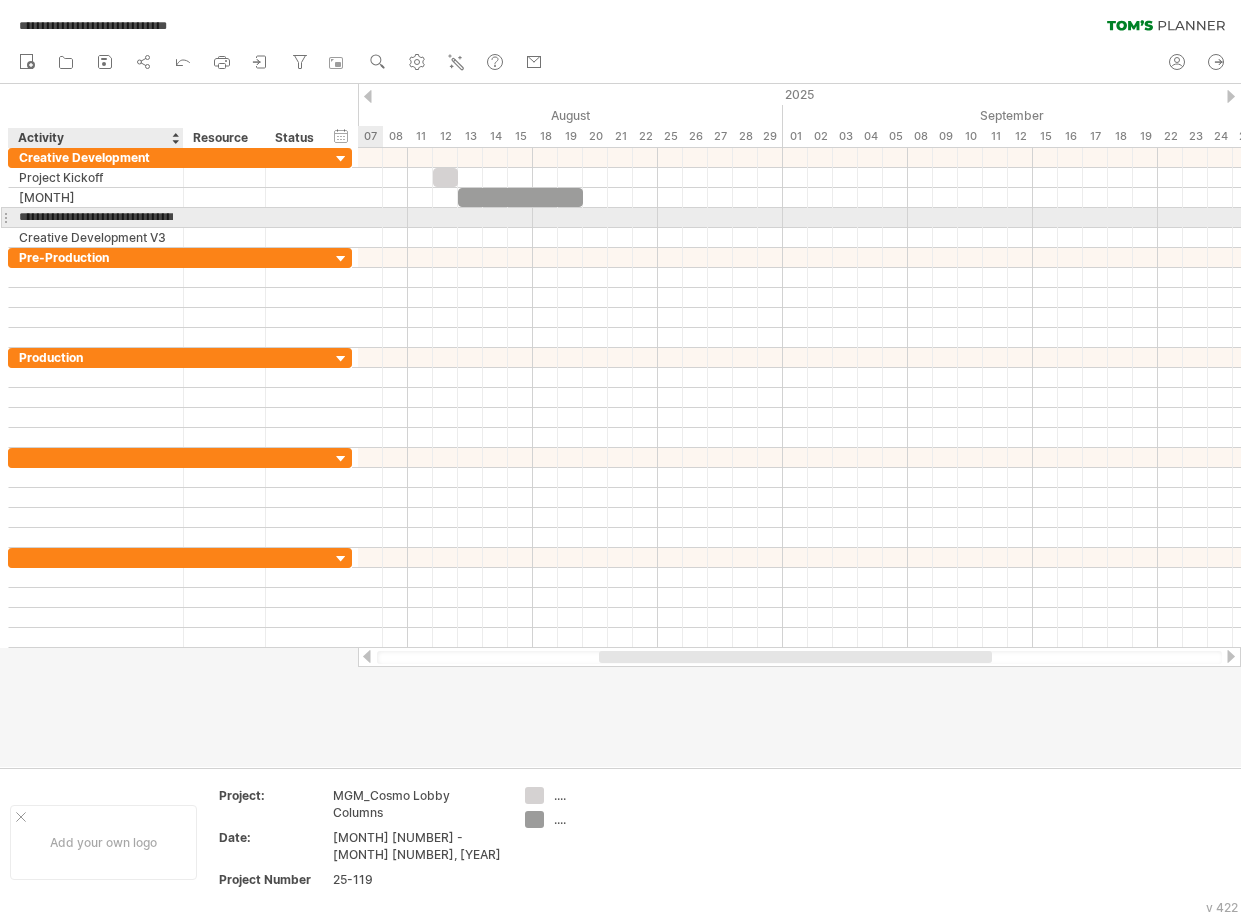 click on "**********" at bounding box center [96, 217] 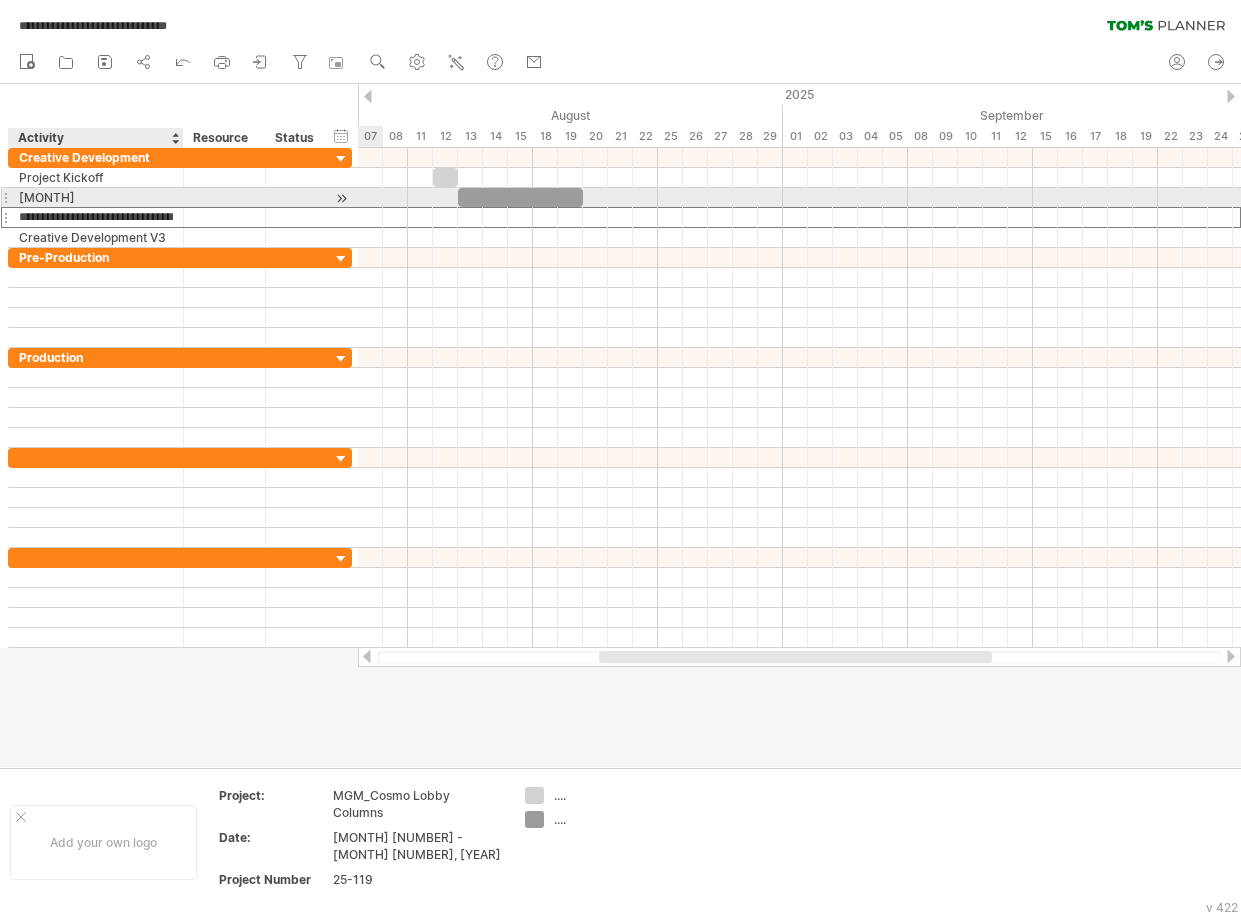 click on "[MONTH]" at bounding box center [96, 197] 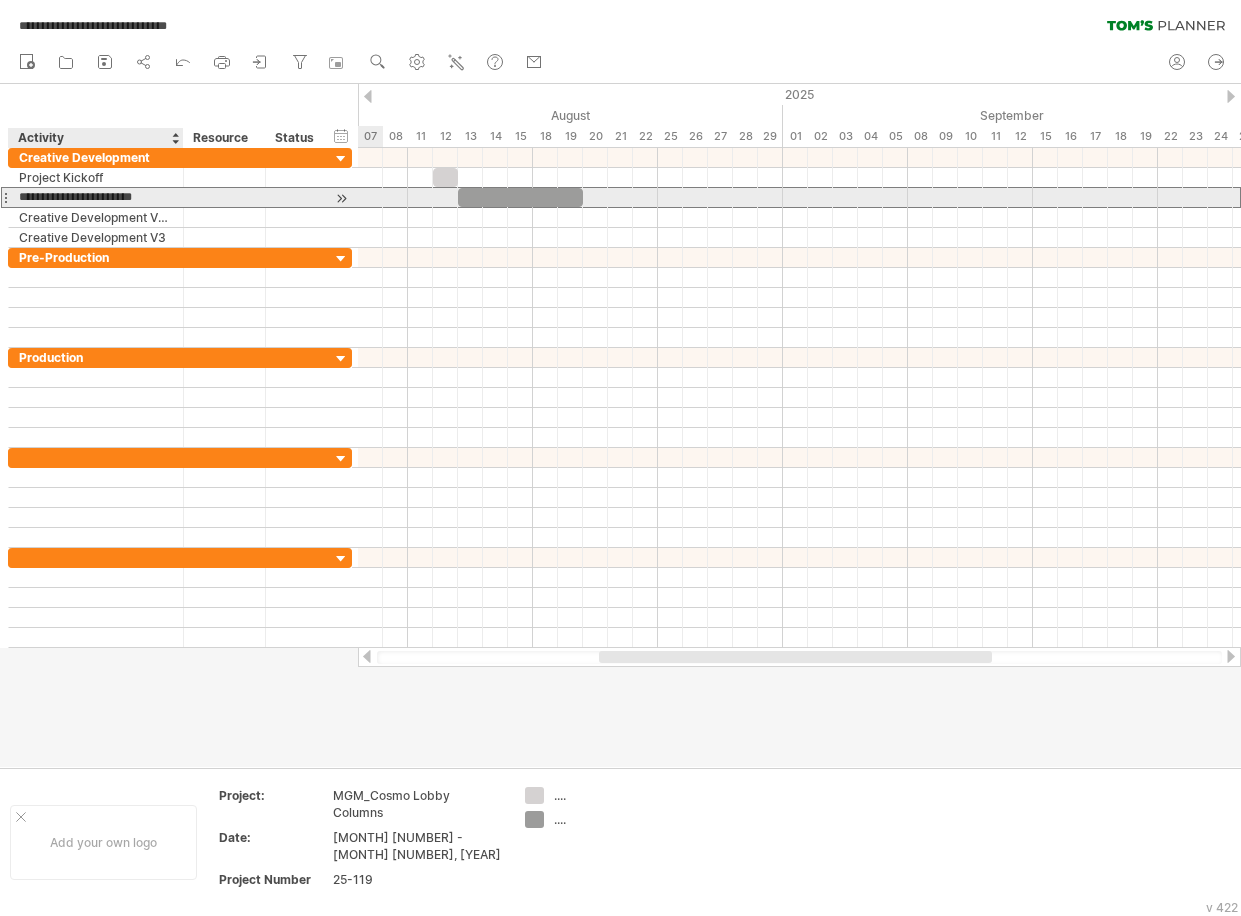 drag, startPoint x: 142, startPoint y: 199, endPoint x: 92, endPoint y: 199, distance: 50 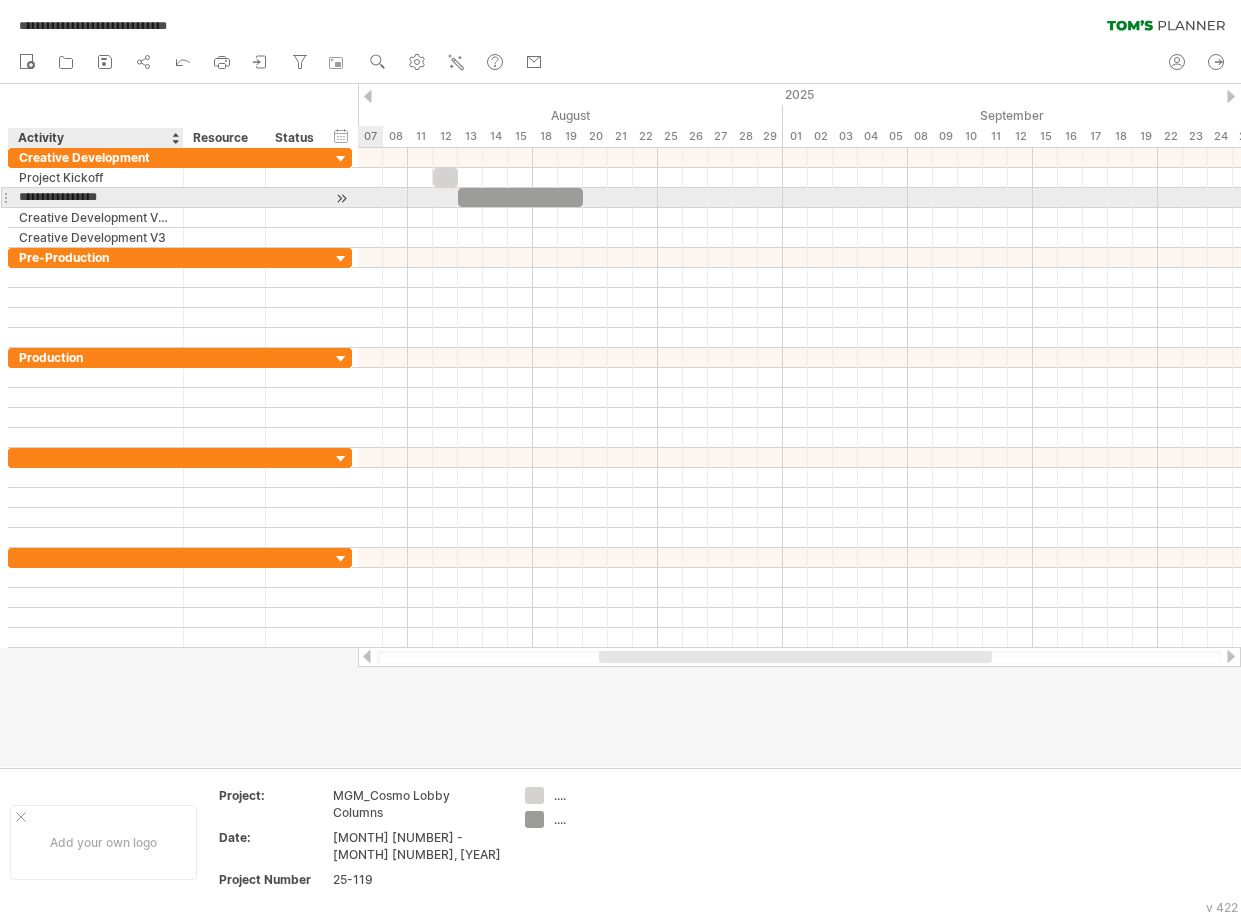 type on "**********" 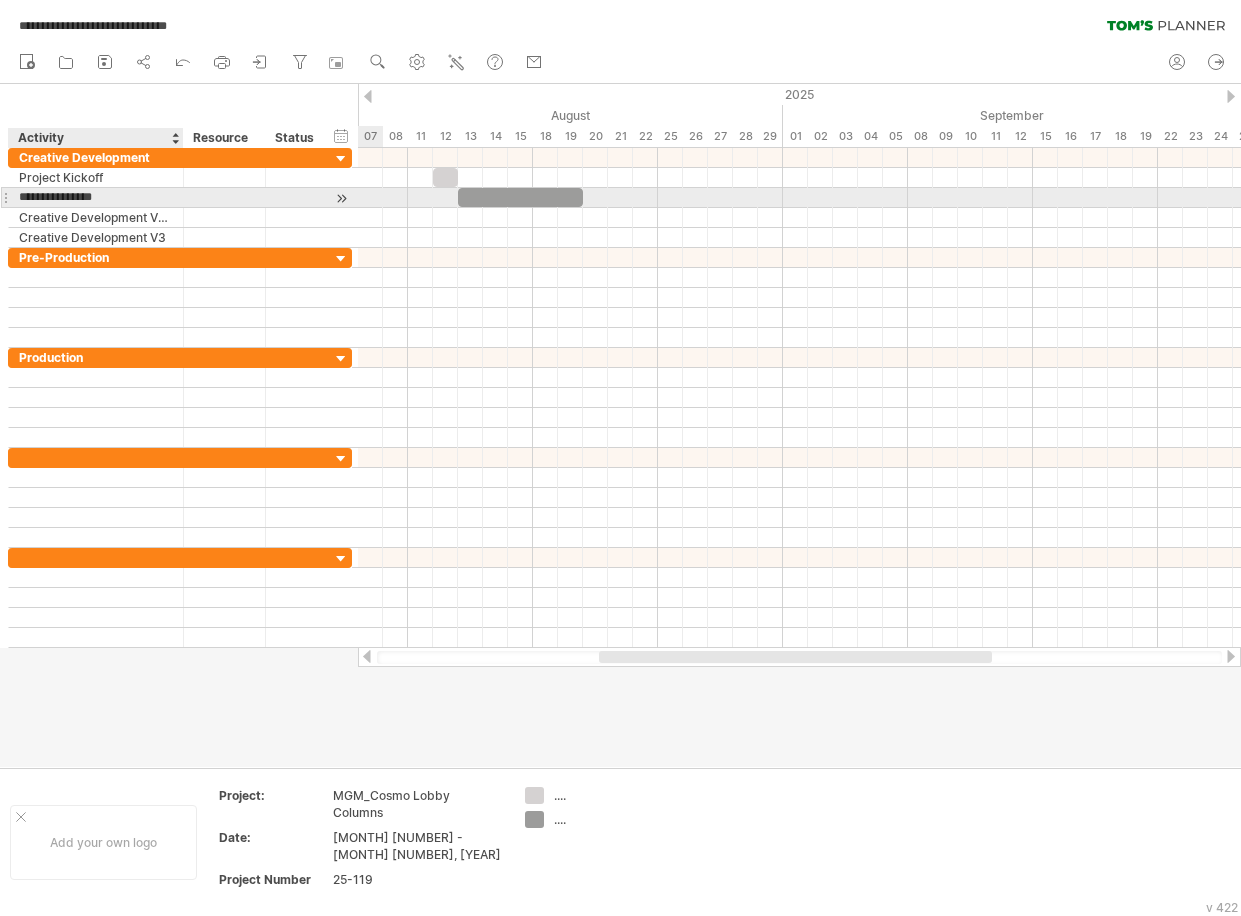 click on "**********" at bounding box center (96, 197) 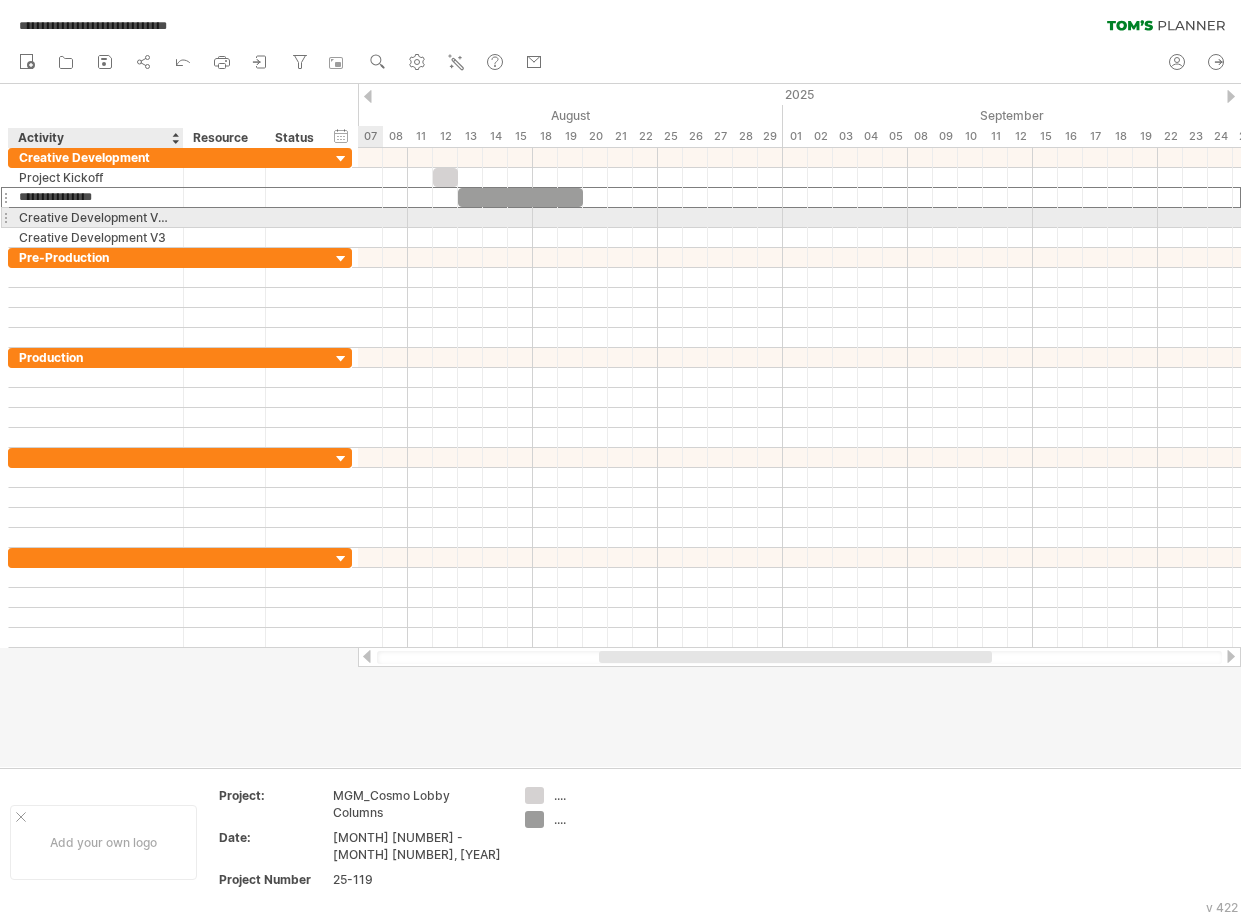 click on "Creative Development V1 FEEDBACK" at bounding box center [96, 217] 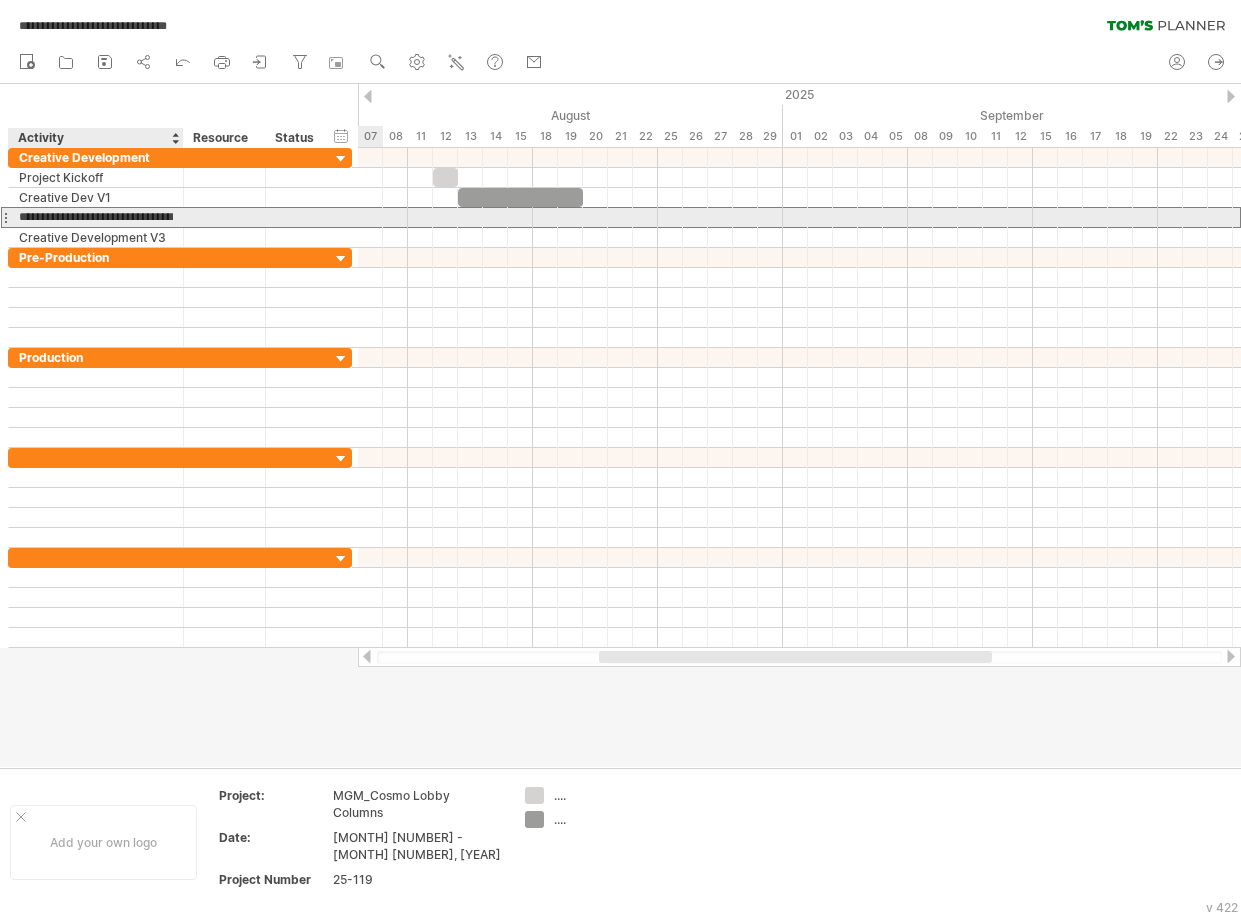click on "**********" at bounding box center [96, 217] 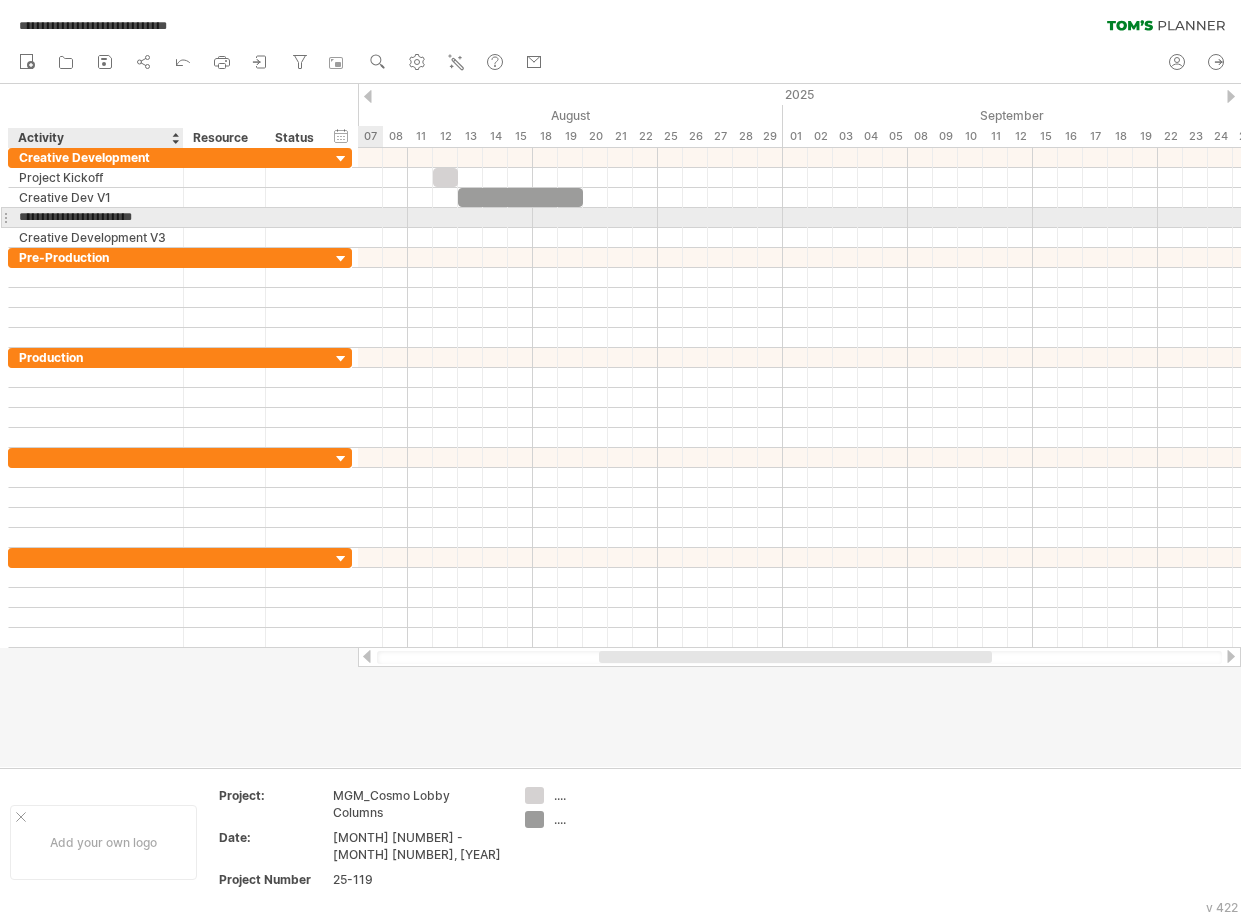 type on "**********" 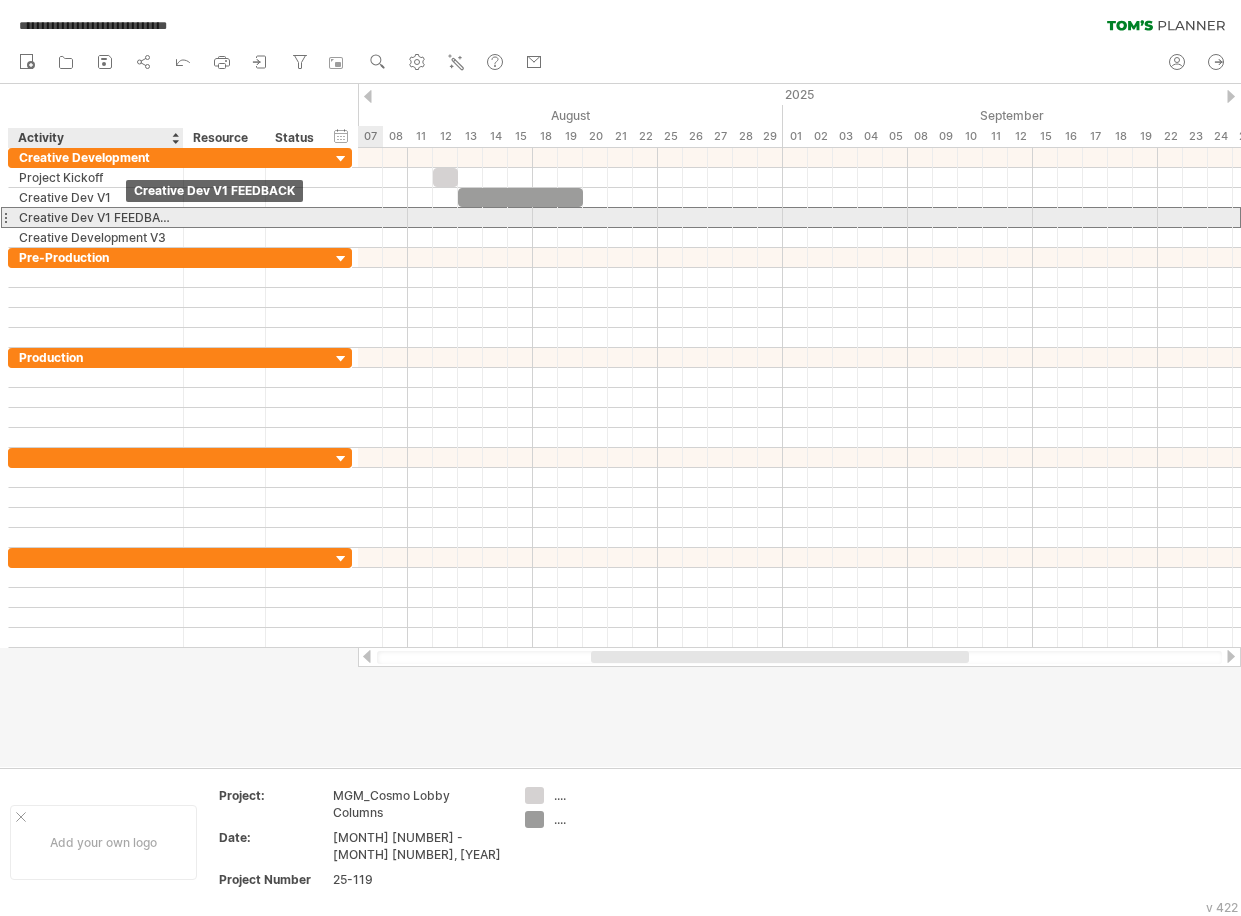 click on "Creative Dev V1 FEEDBACK" at bounding box center [96, 217] 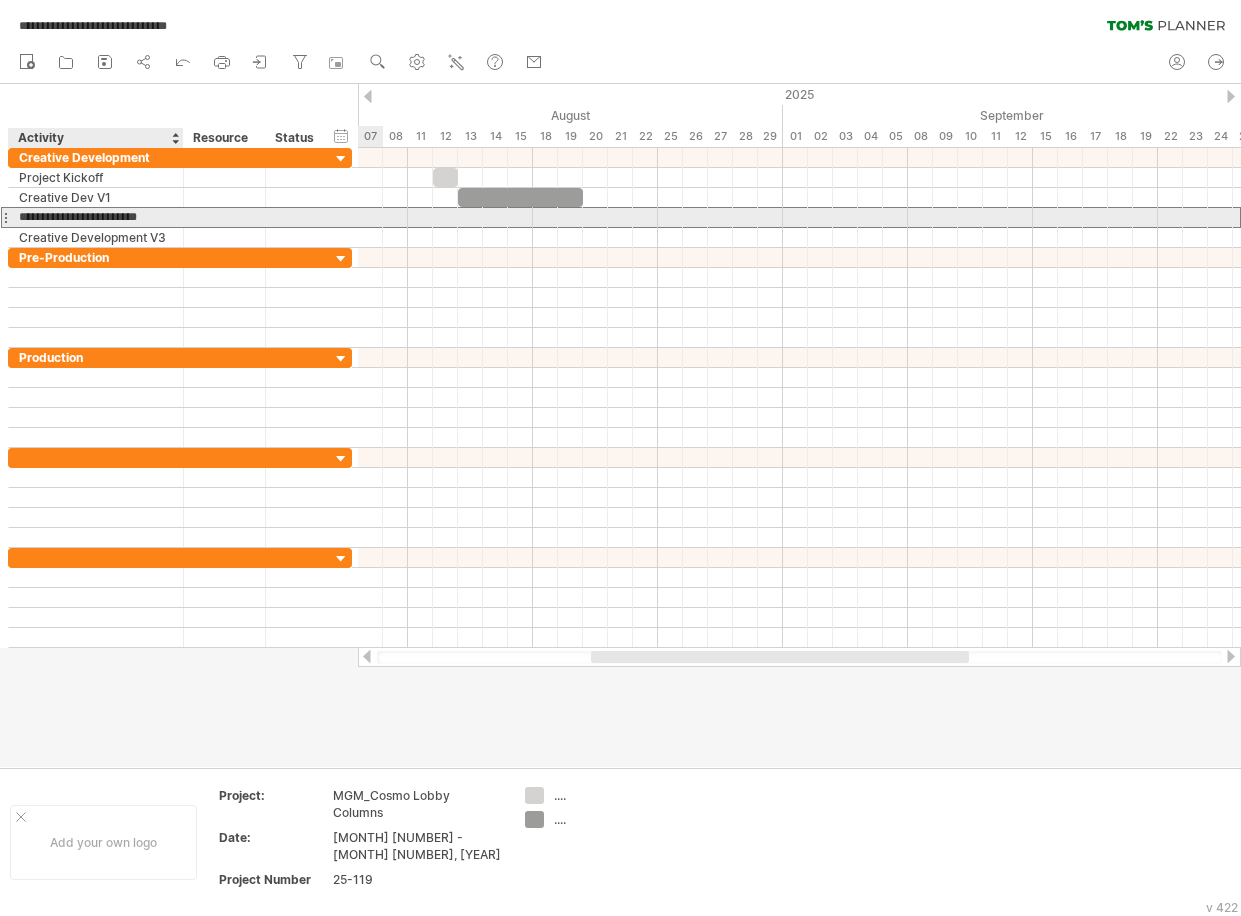 click on "**********" at bounding box center (96, 217) 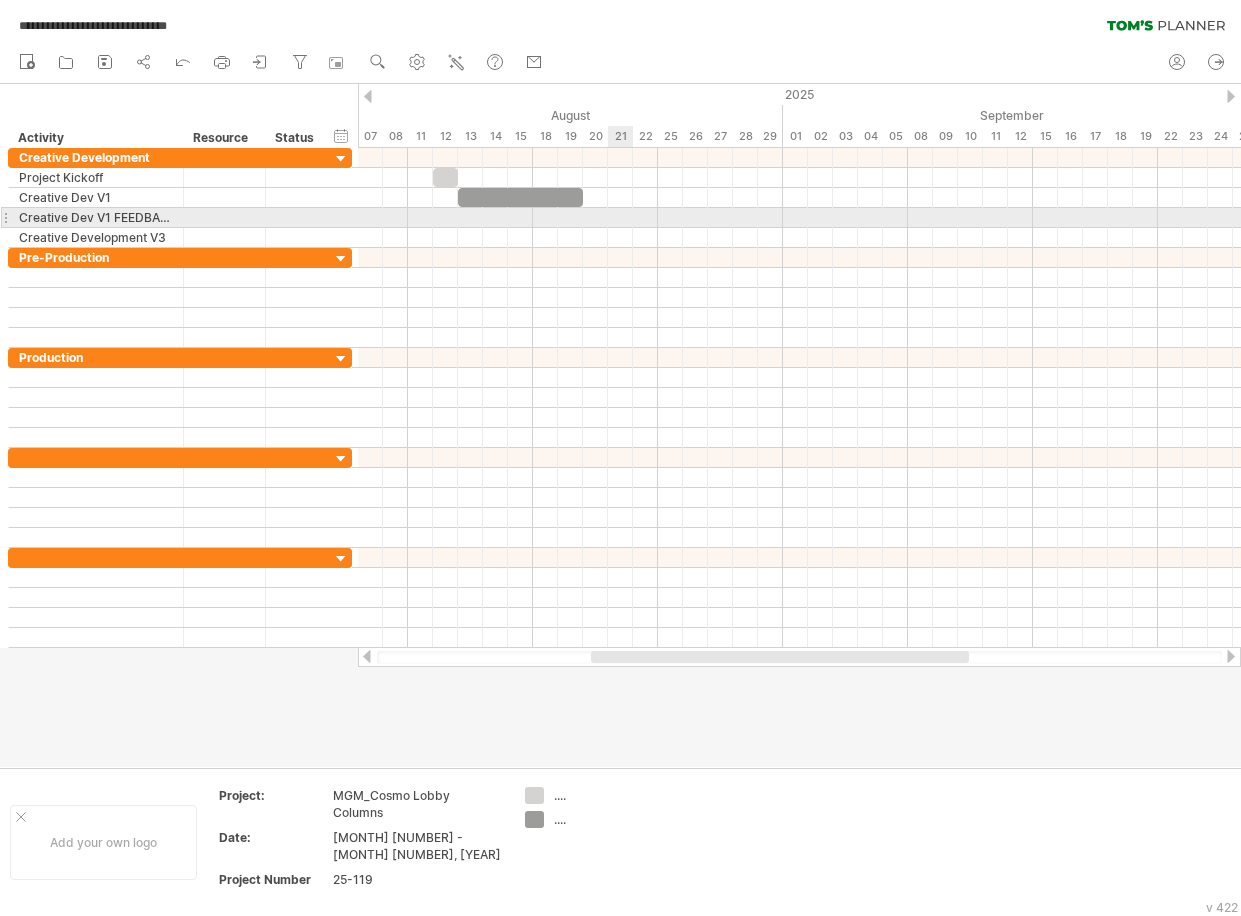 drag, startPoint x: 593, startPoint y: 220, endPoint x: 618, endPoint y: 220, distance: 25 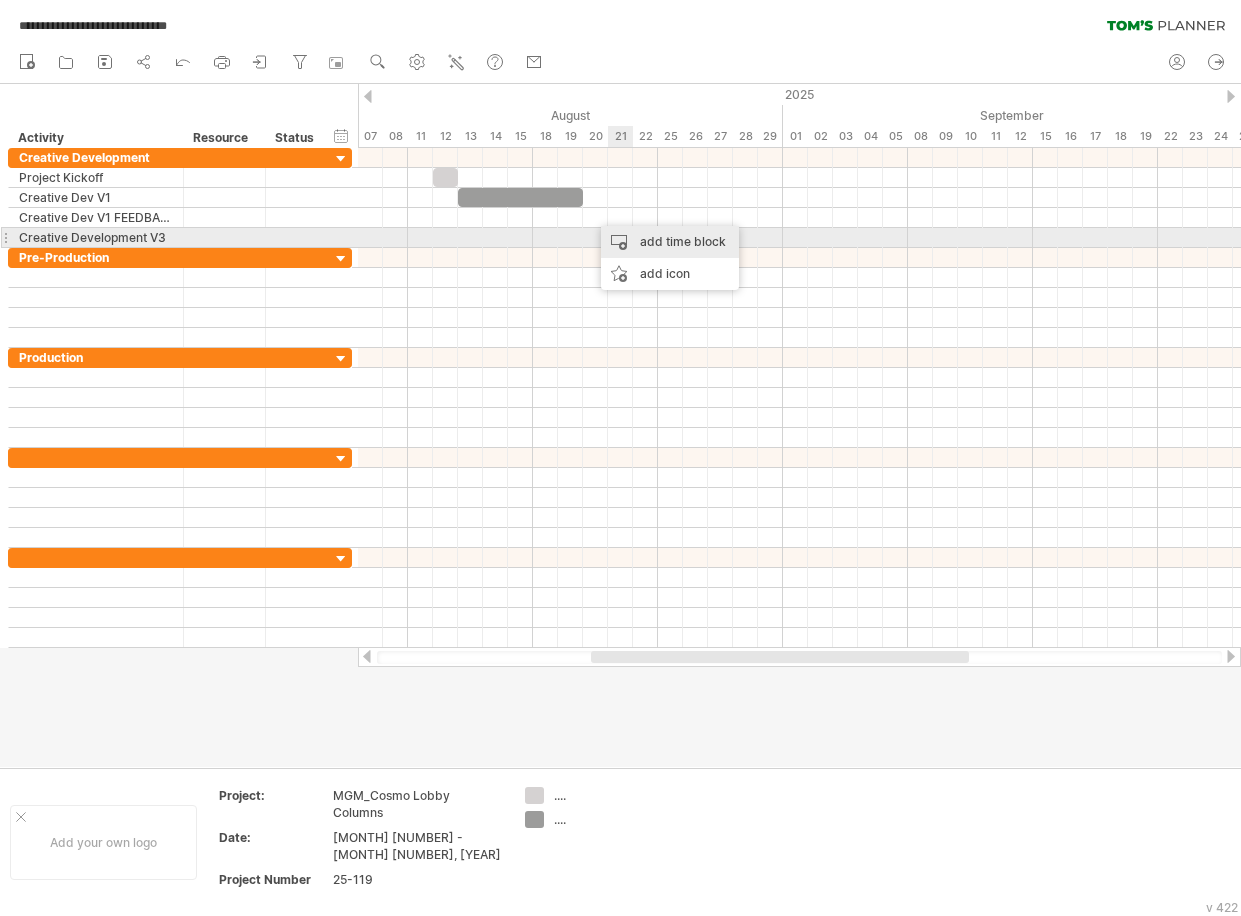 click on "add time block" at bounding box center [670, 242] 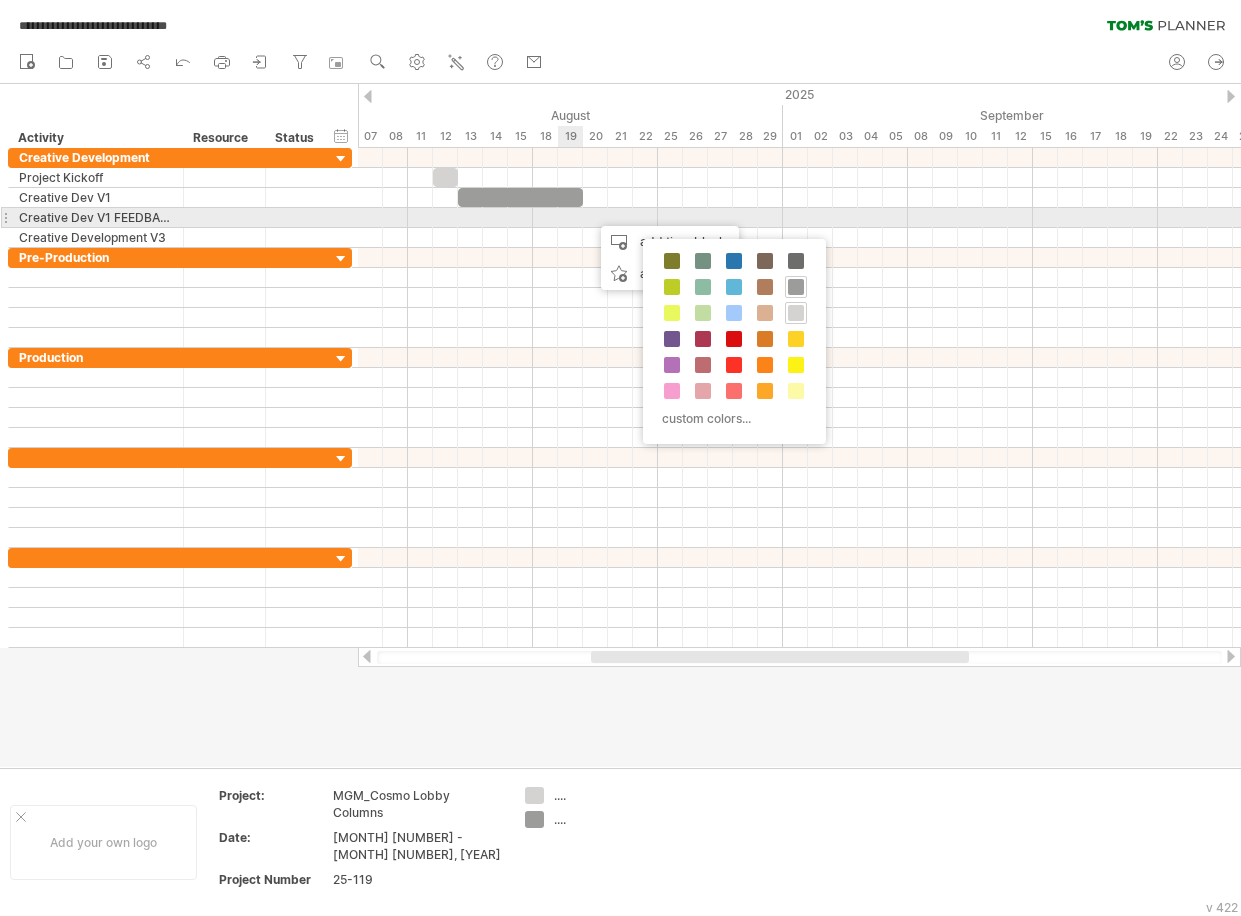 click at bounding box center (799, 218) 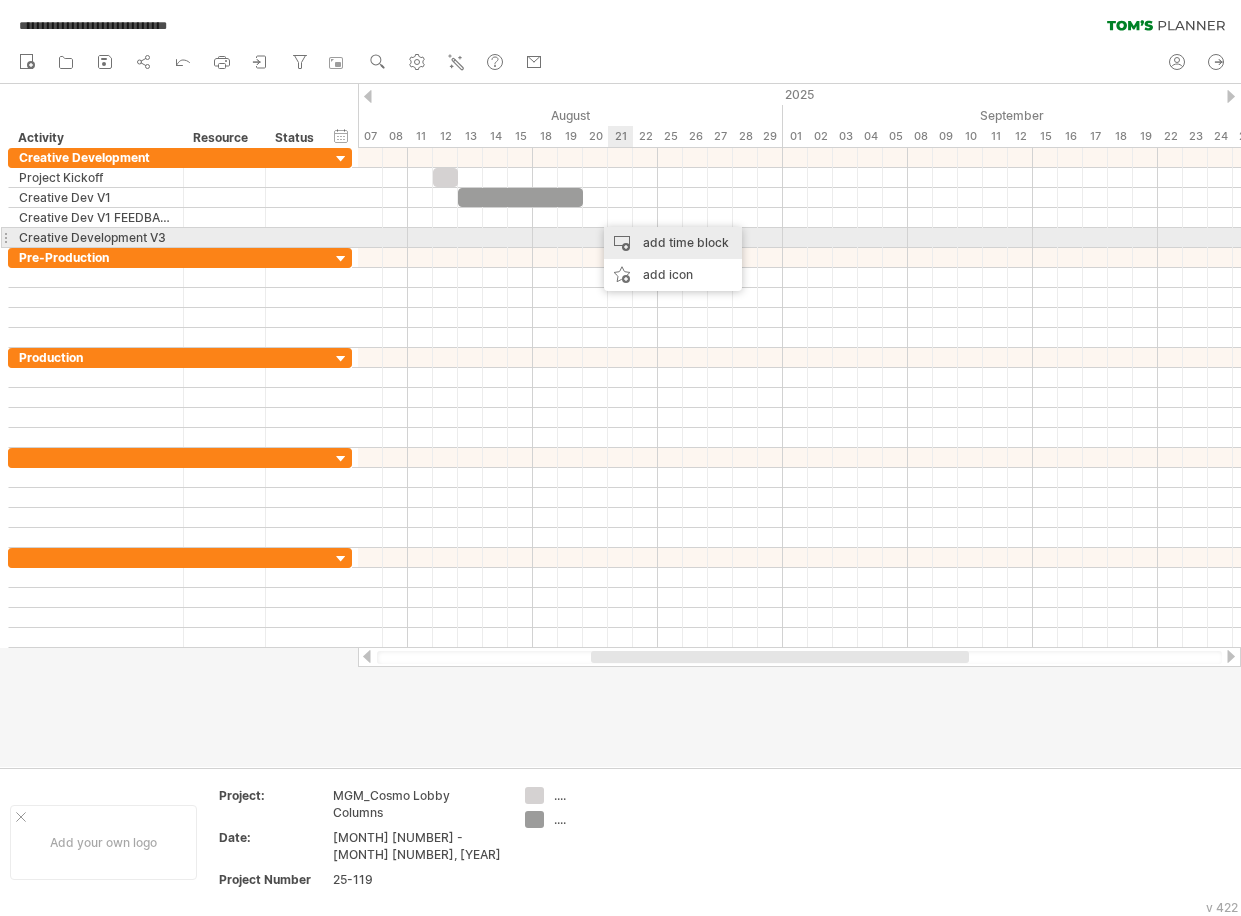 click on "add time block" at bounding box center (673, 243) 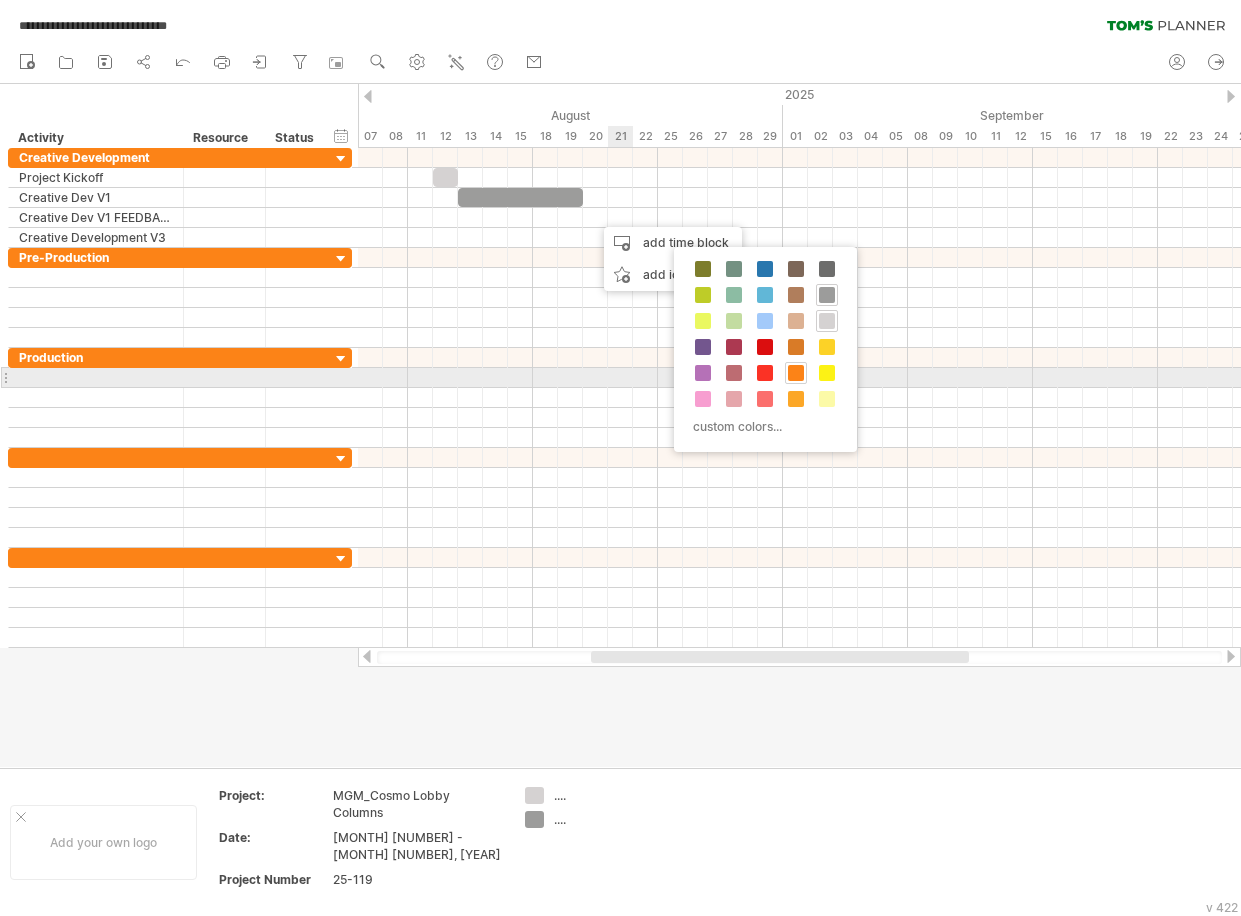 click at bounding box center [796, 373] 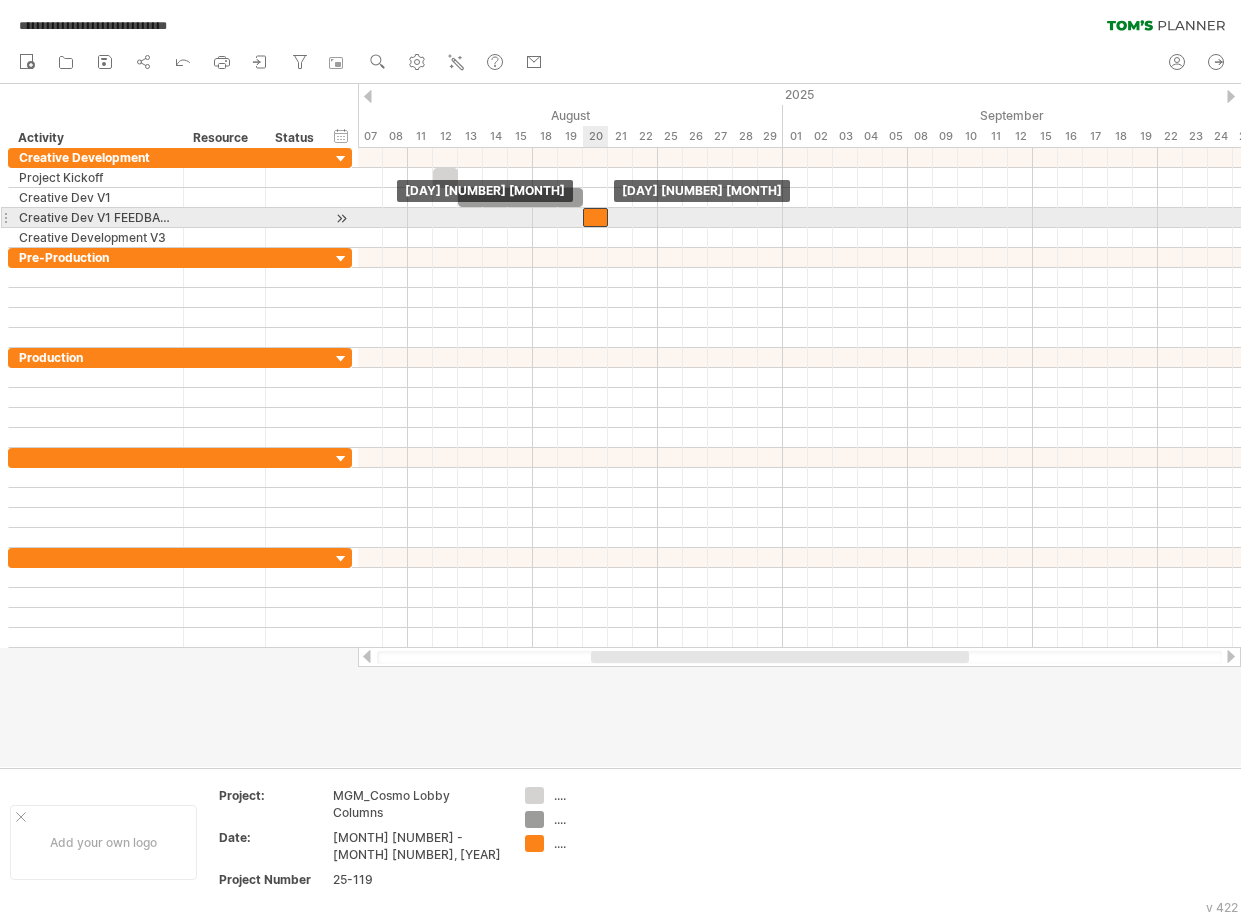 drag, startPoint x: 604, startPoint y: 217, endPoint x: 587, endPoint y: 218, distance: 17.029387 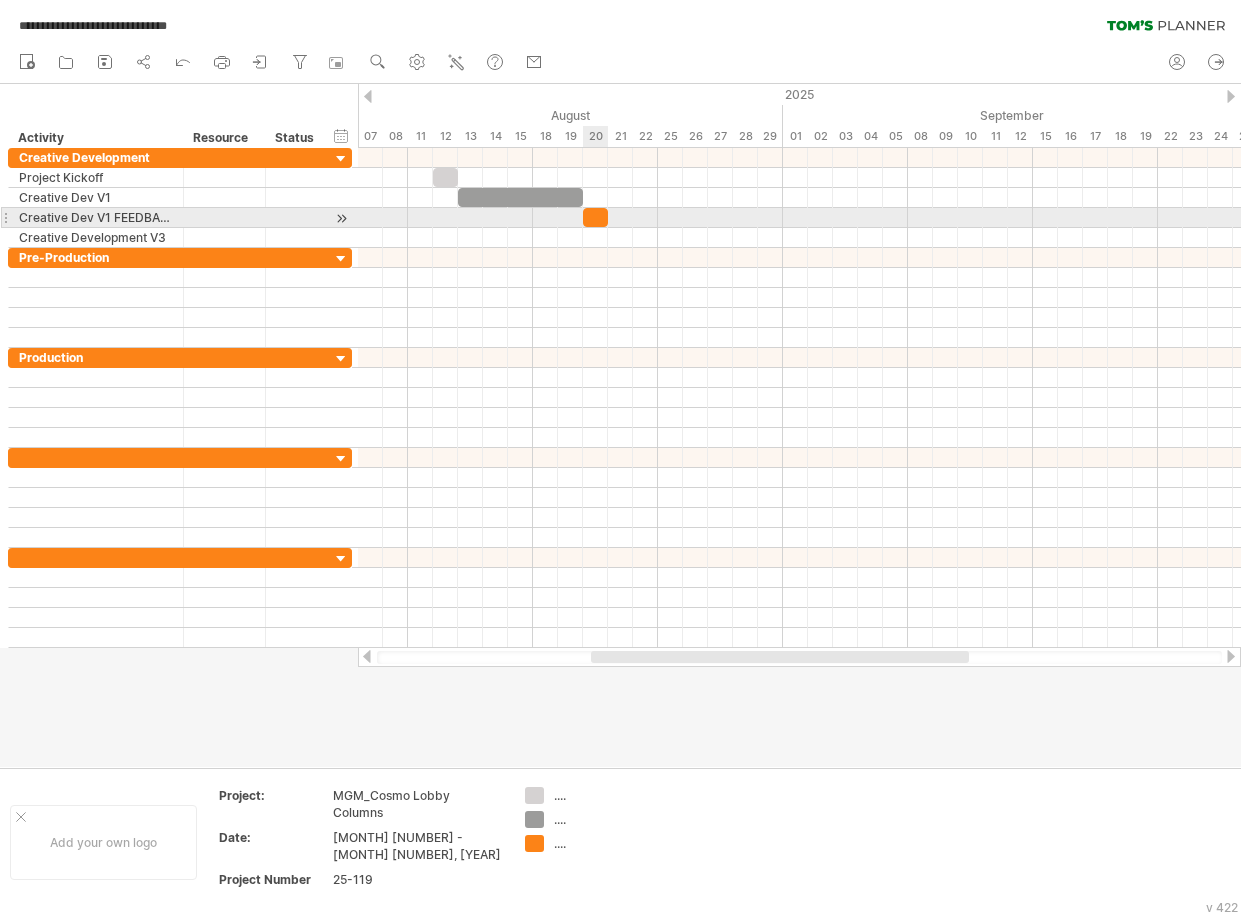 click at bounding box center [595, 217] 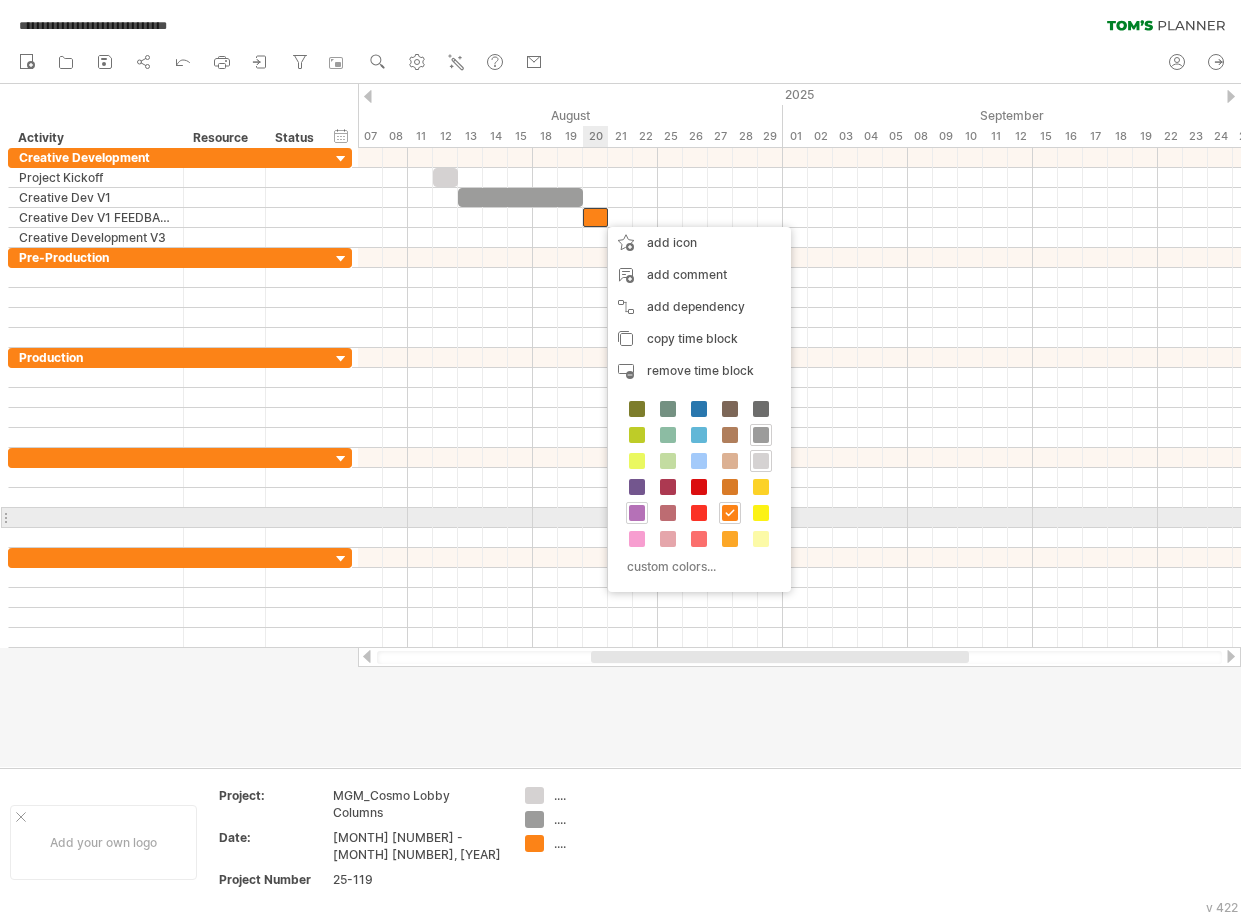 click at bounding box center [637, 513] 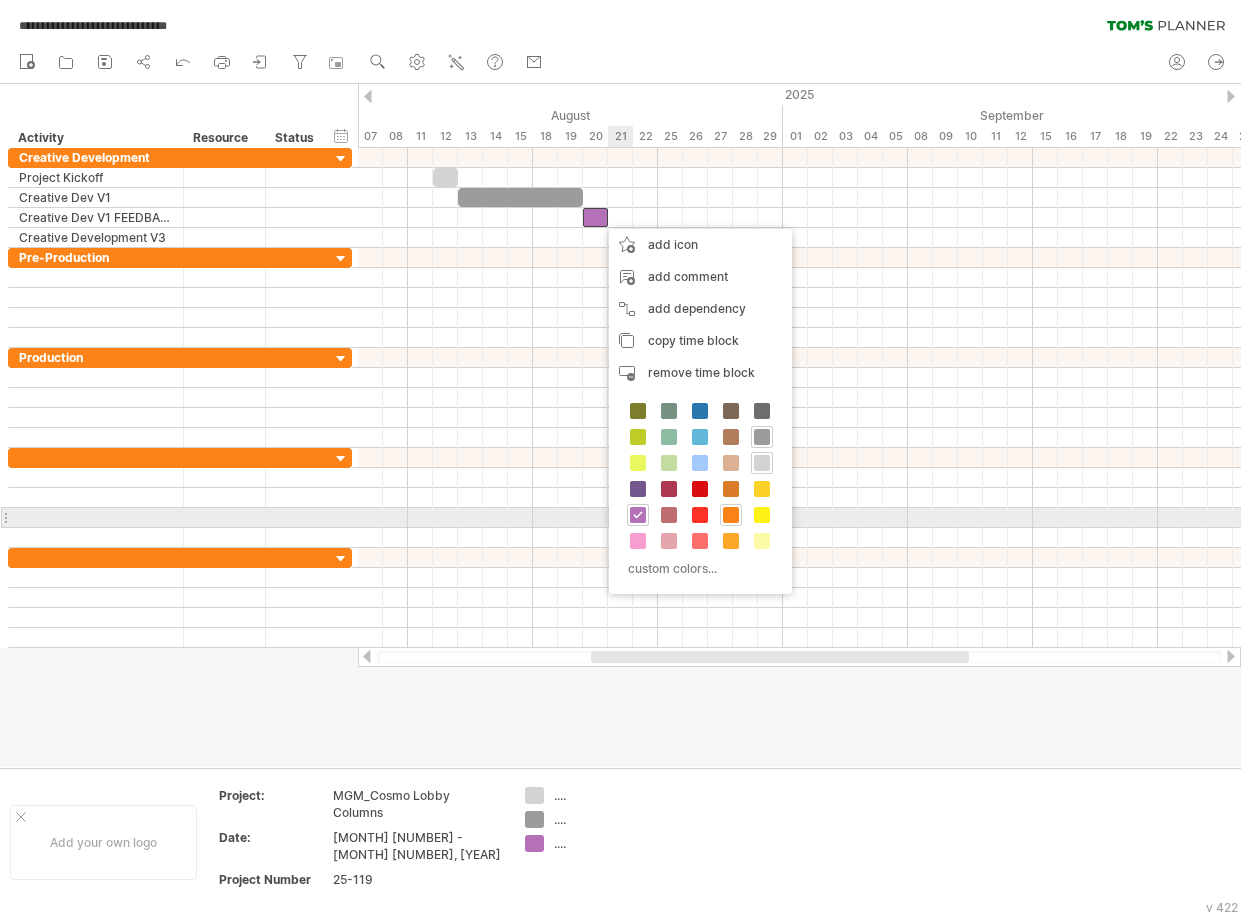 click at bounding box center [731, 515] 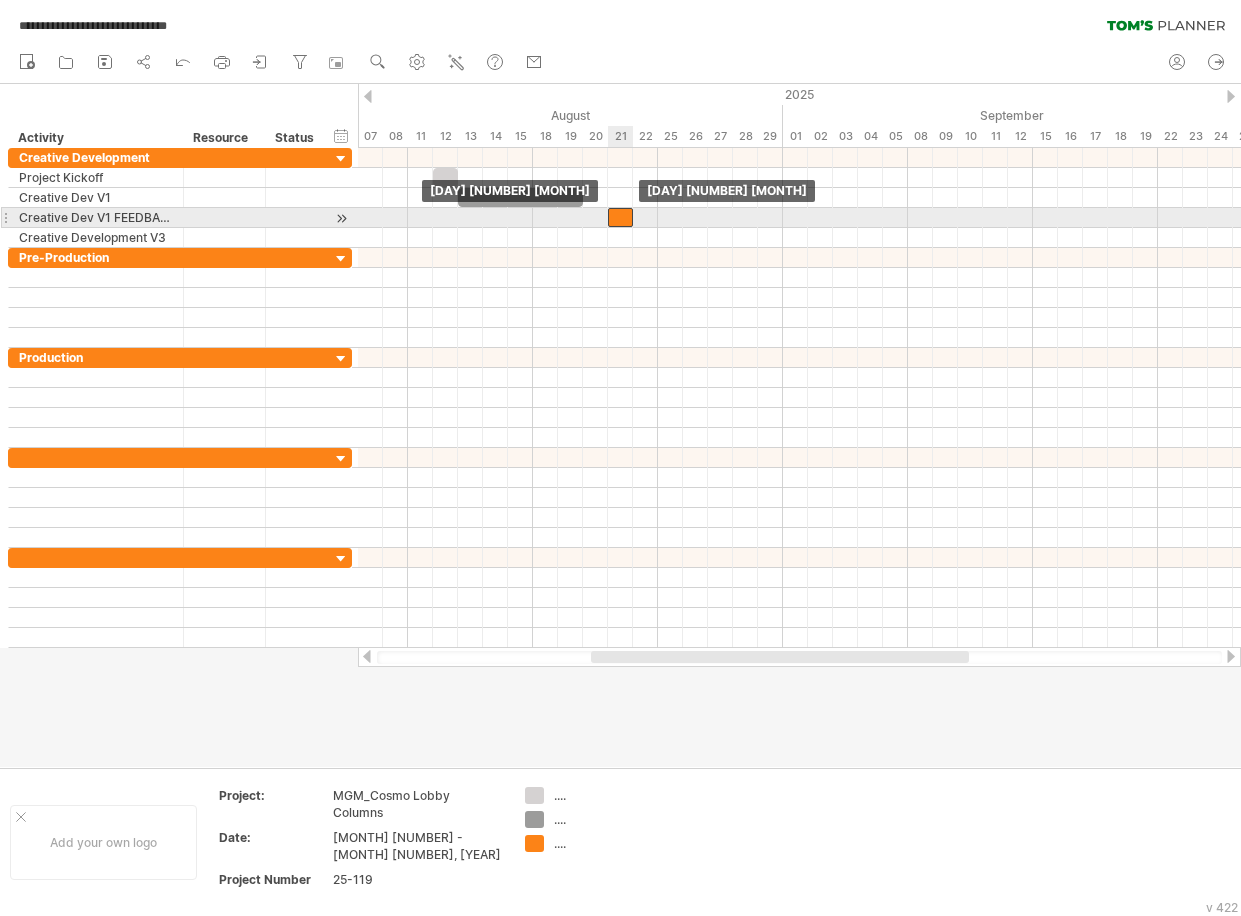 drag, startPoint x: 596, startPoint y: 215, endPoint x: 615, endPoint y: 216, distance: 19.026299 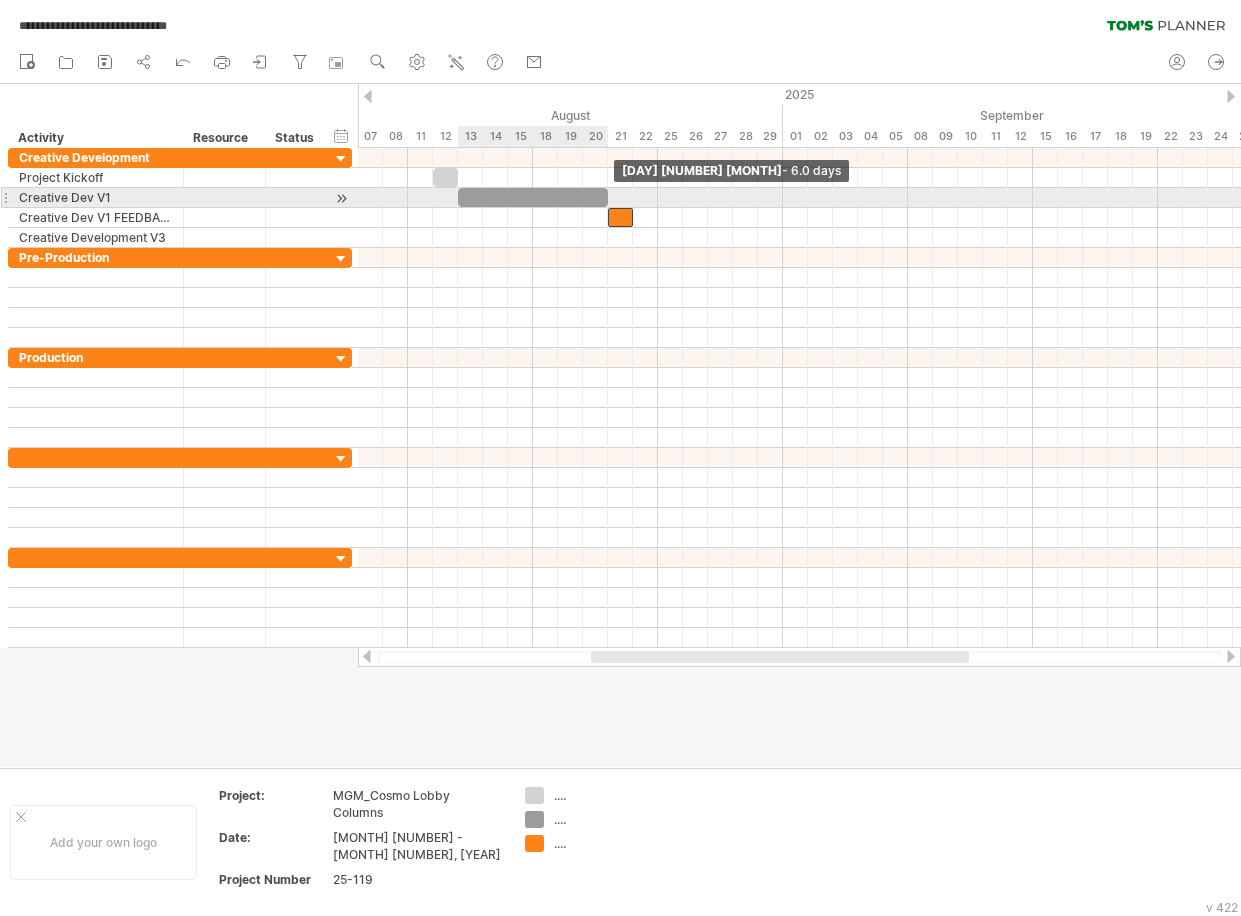 drag, startPoint x: 581, startPoint y: 199, endPoint x: 607, endPoint y: 201, distance: 26.076809 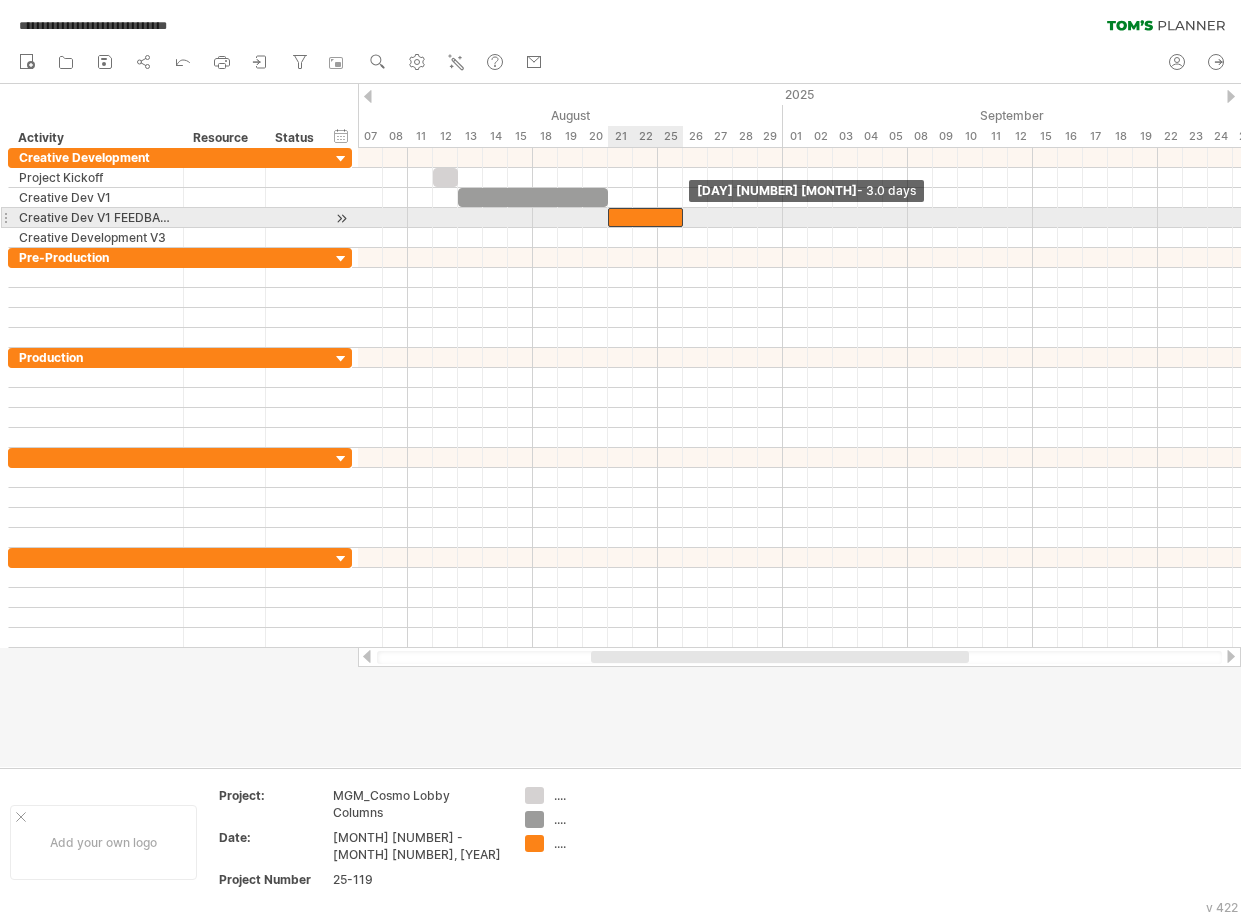 drag, startPoint x: 631, startPoint y: 218, endPoint x: 680, endPoint y: 221, distance: 49.09175 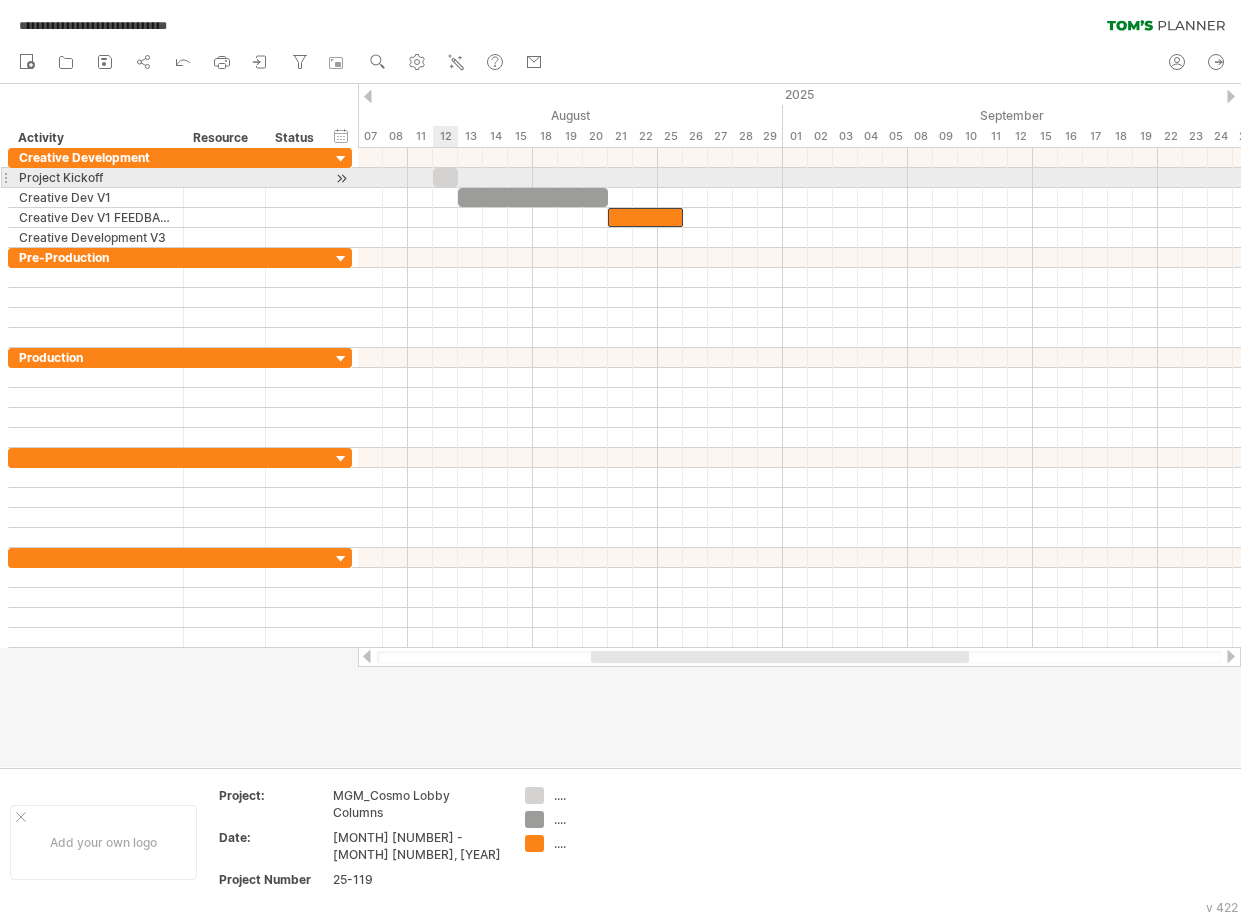click at bounding box center [445, 177] 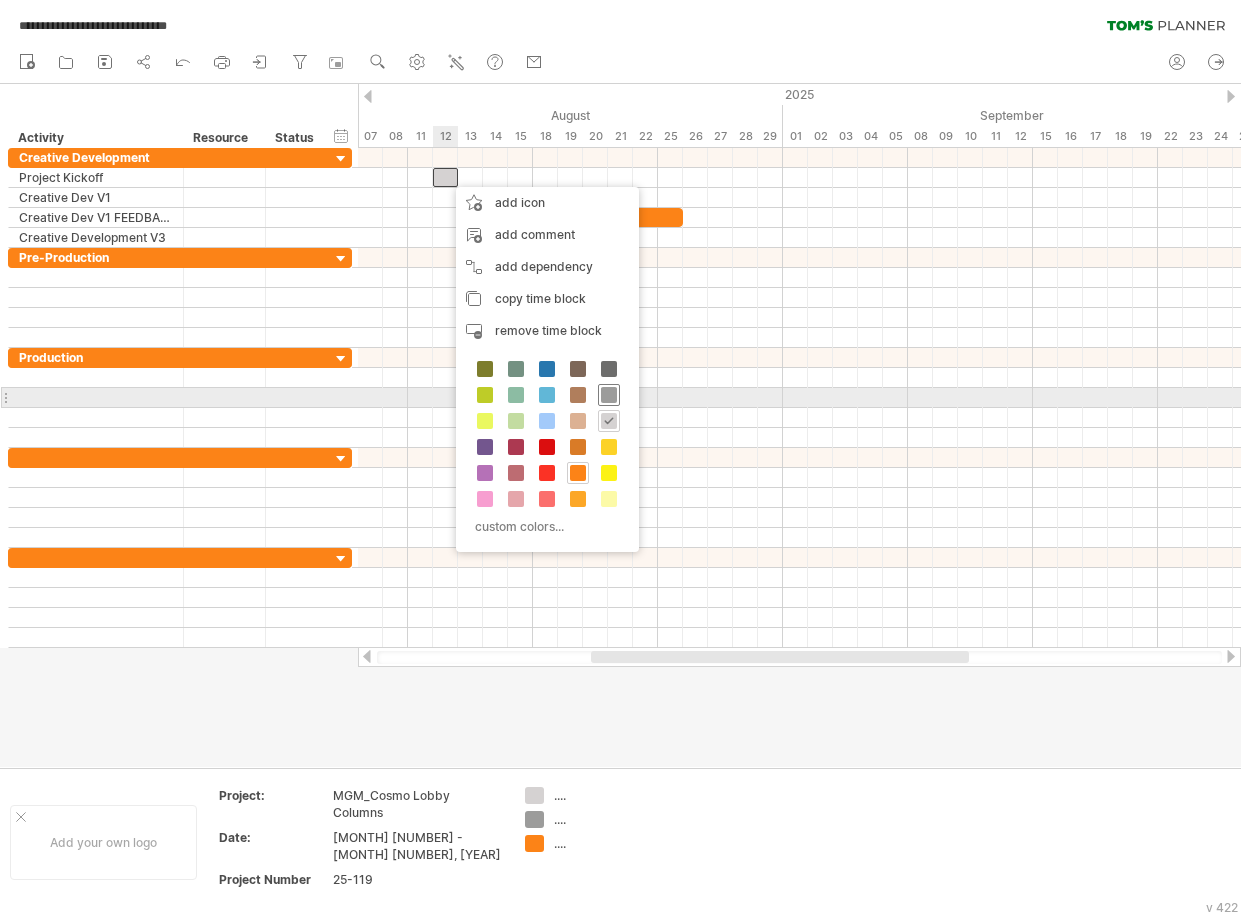 drag, startPoint x: 609, startPoint y: 397, endPoint x: 598, endPoint y: 389, distance: 13.601471 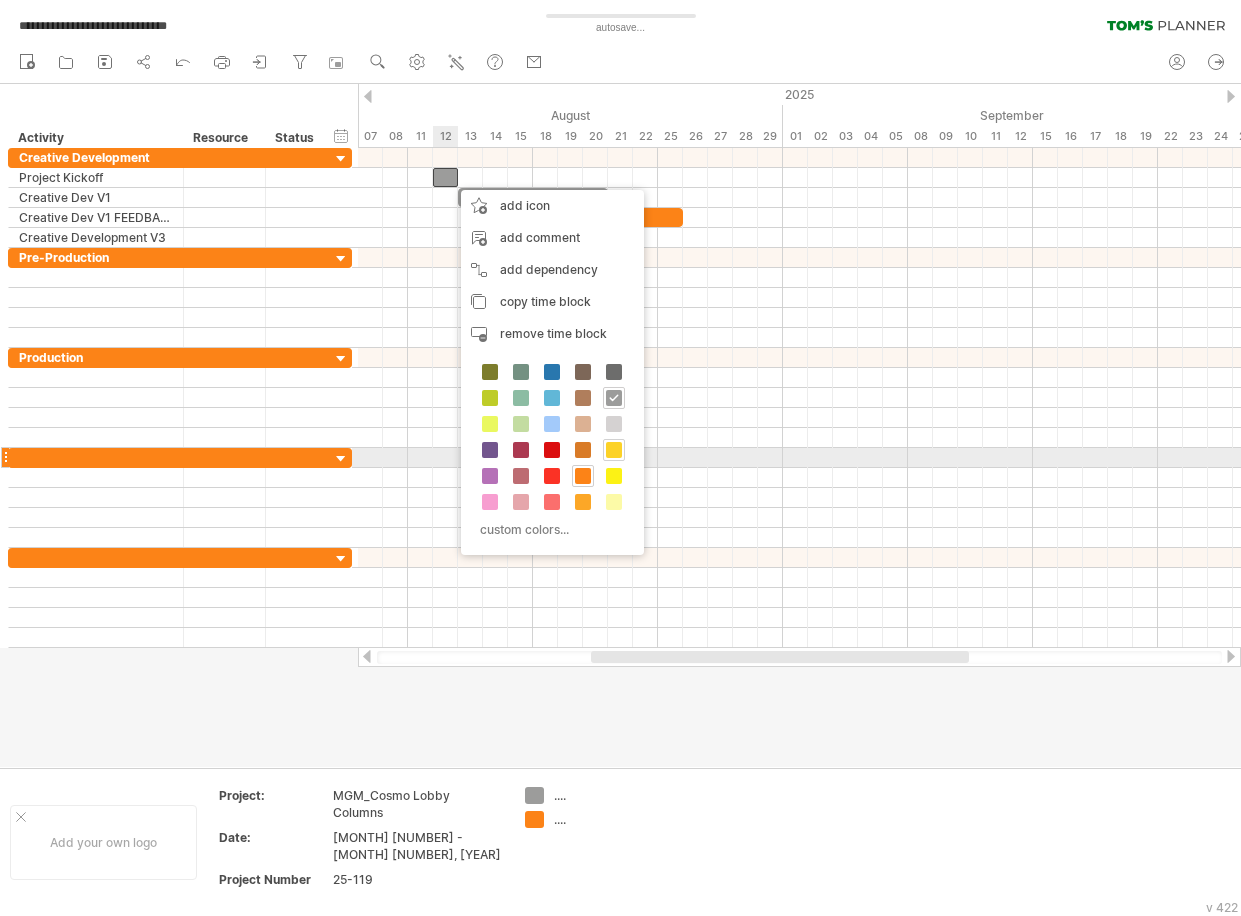 click at bounding box center (614, 450) 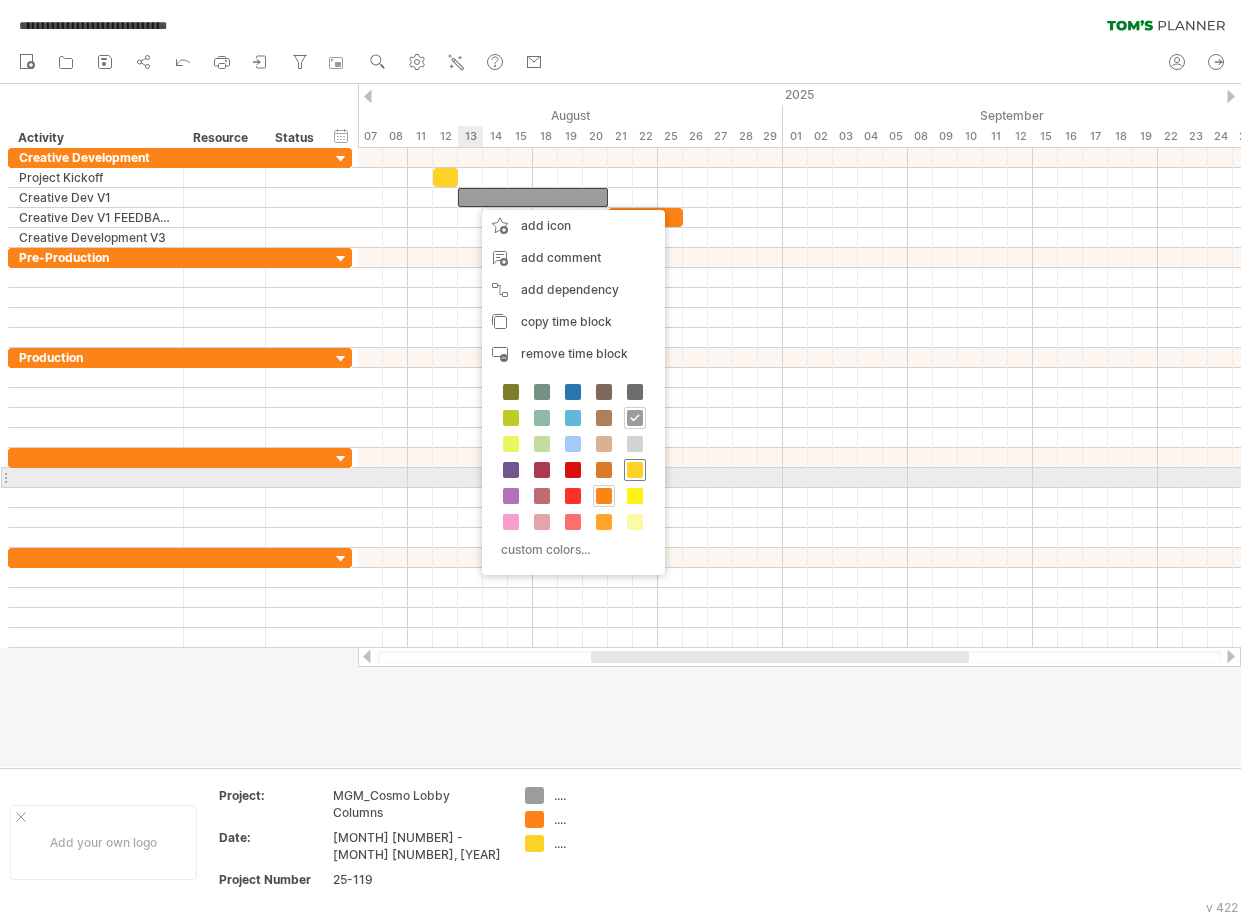 click at bounding box center [635, 470] 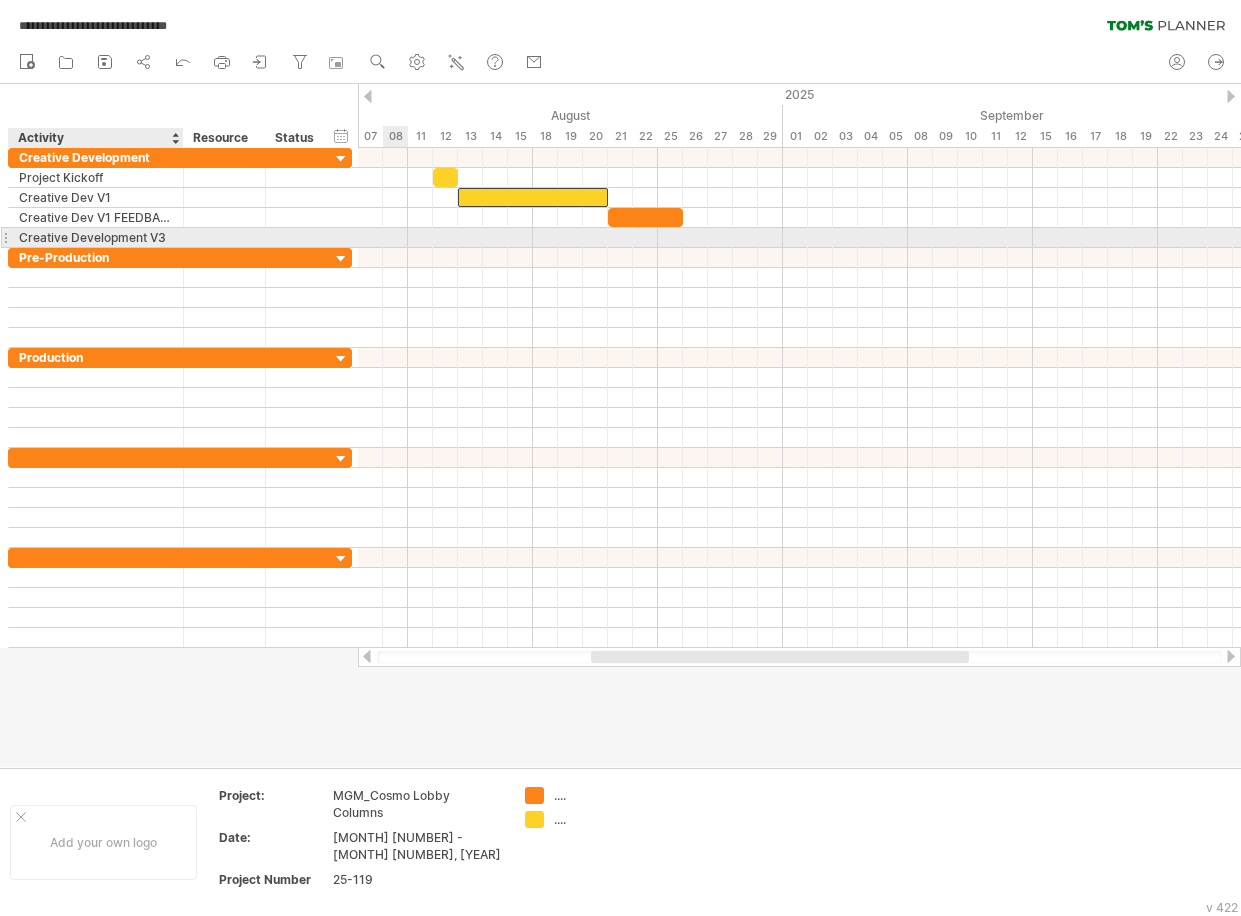 click on "Creative Development V3" at bounding box center (96, 237) 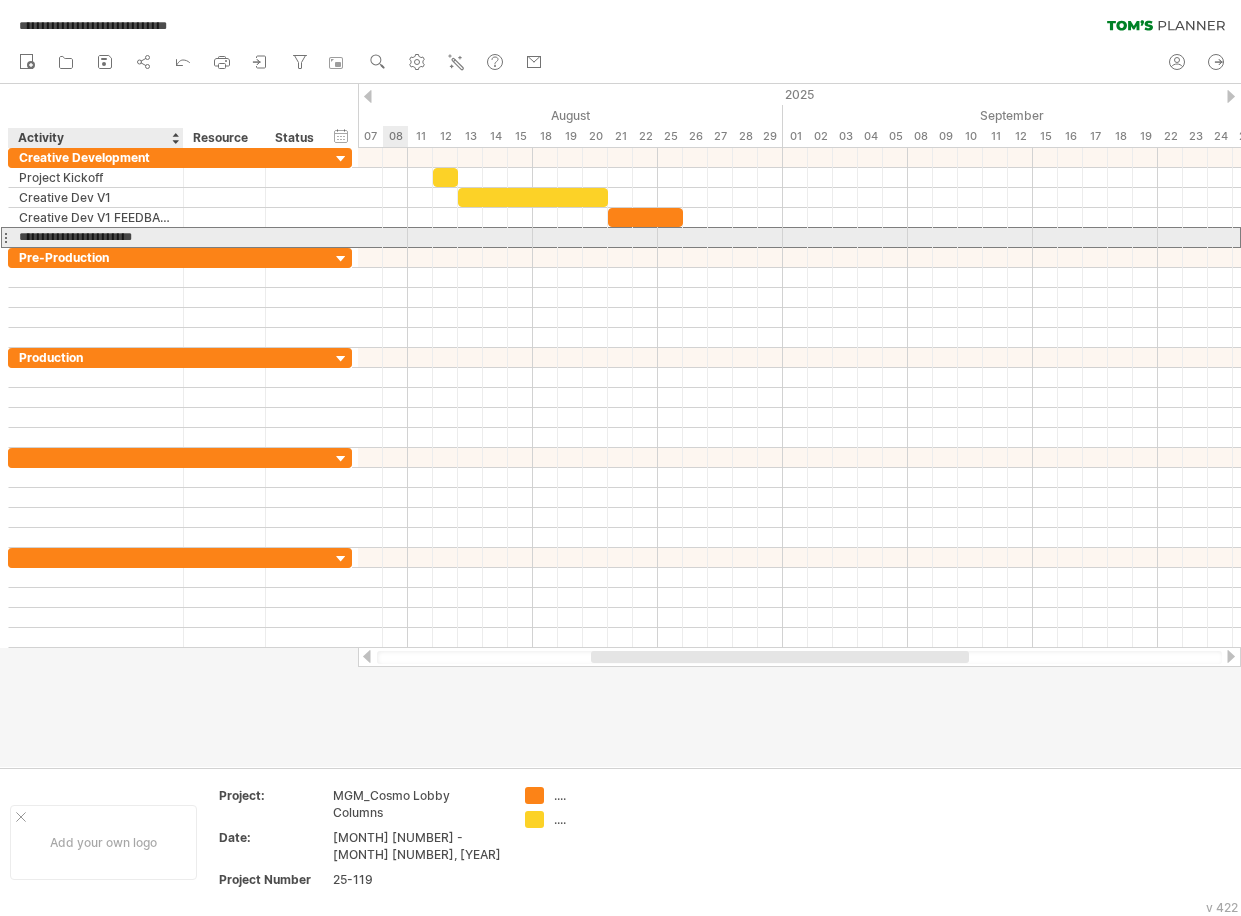click on "**********" at bounding box center [96, 237] 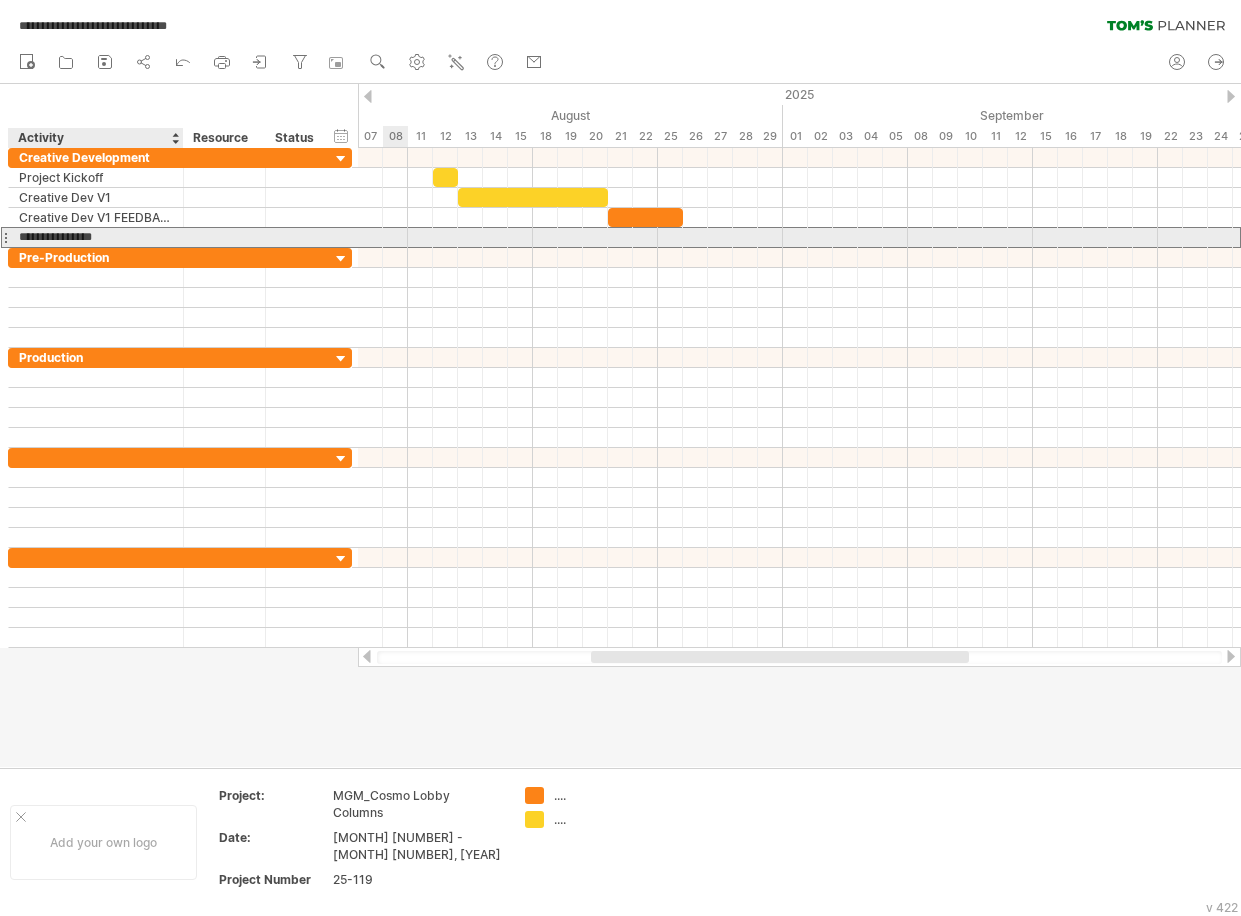 type on "**********" 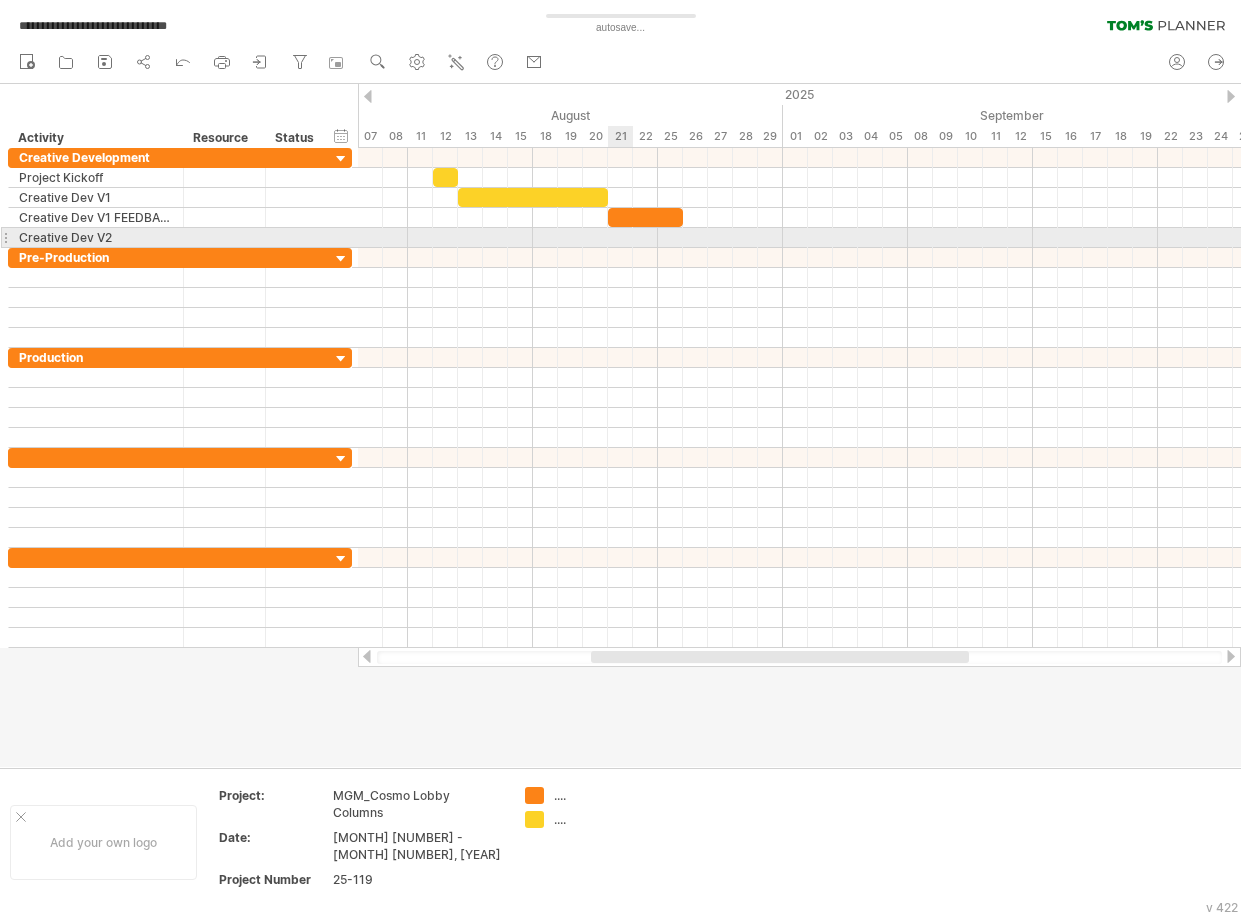 click at bounding box center [799, 238] 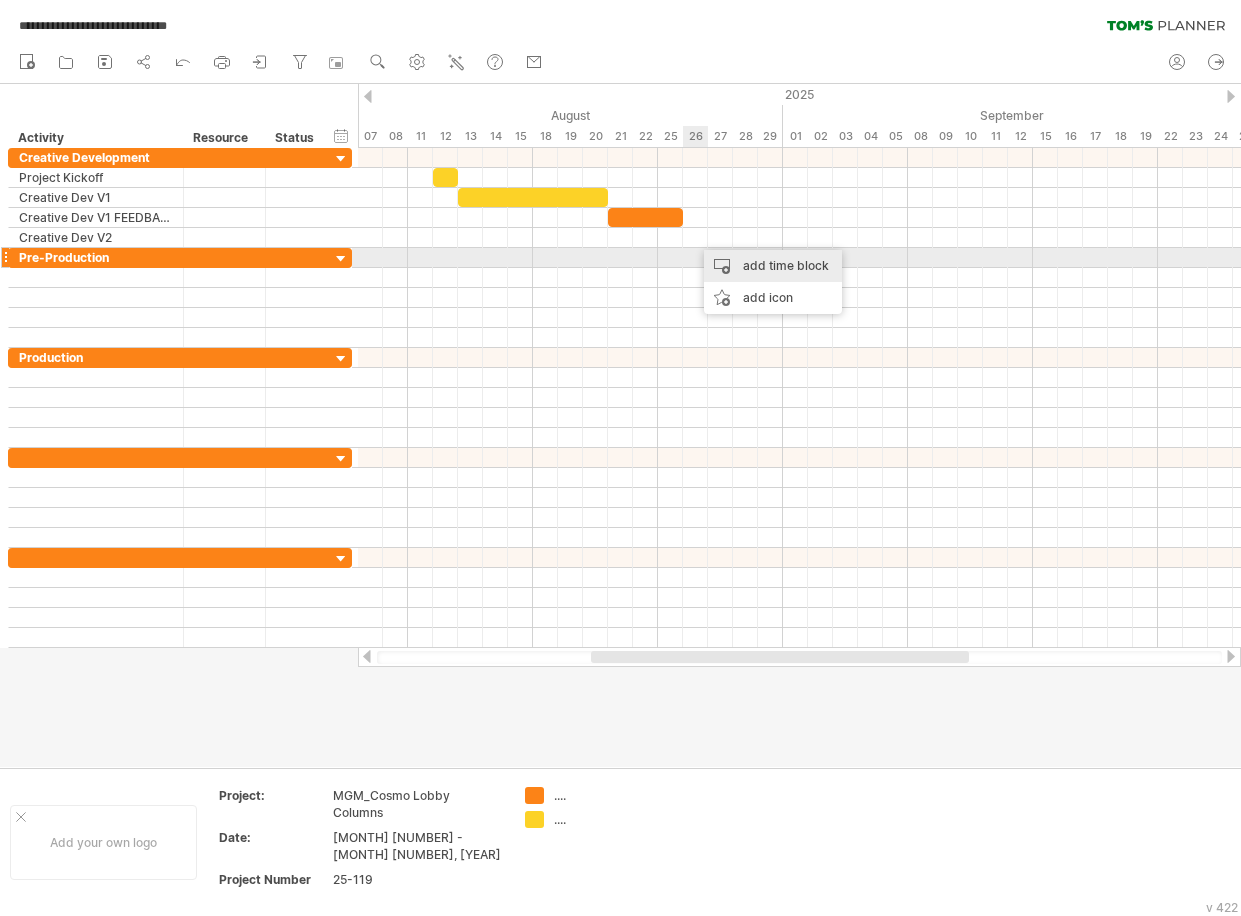 click on "add time block" at bounding box center [773, 266] 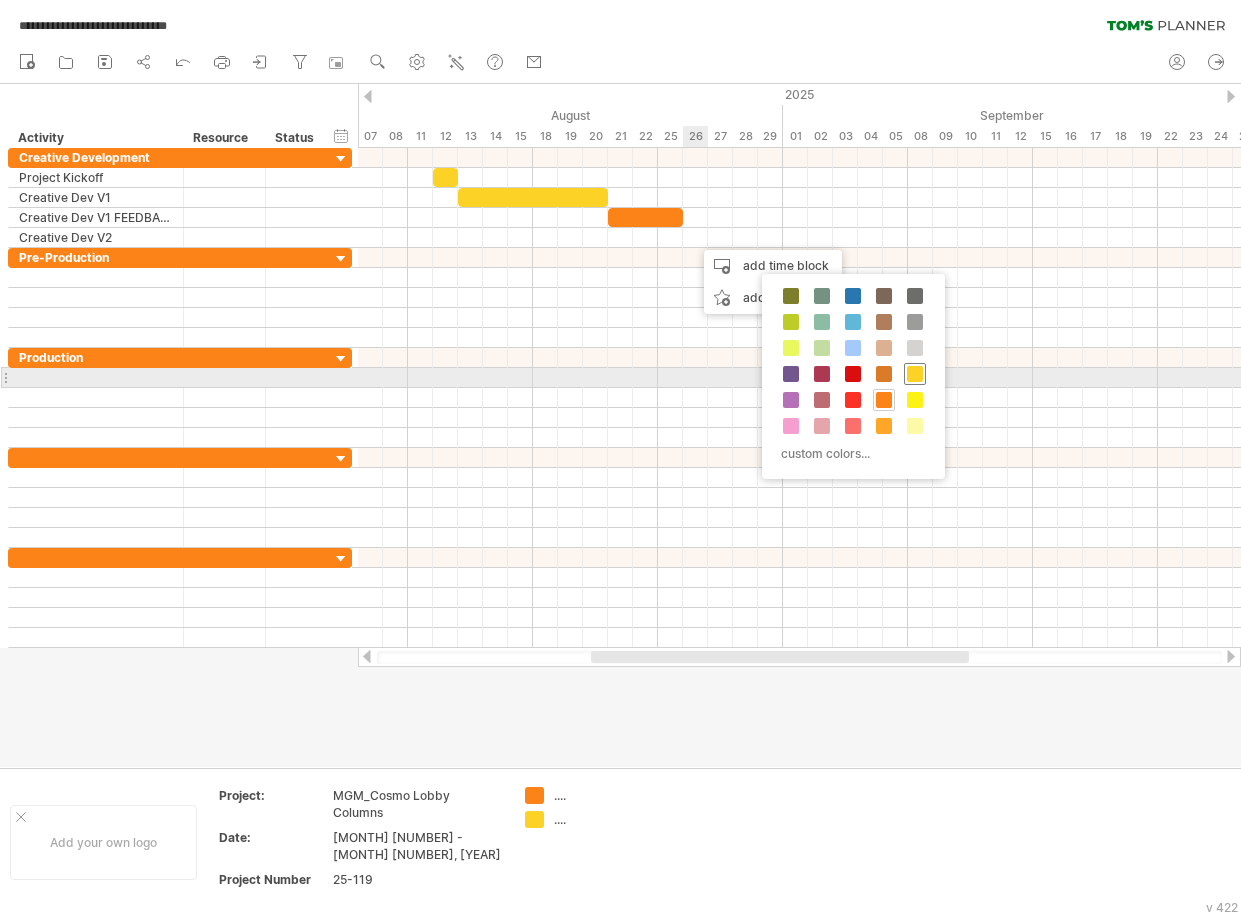 click at bounding box center (915, 374) 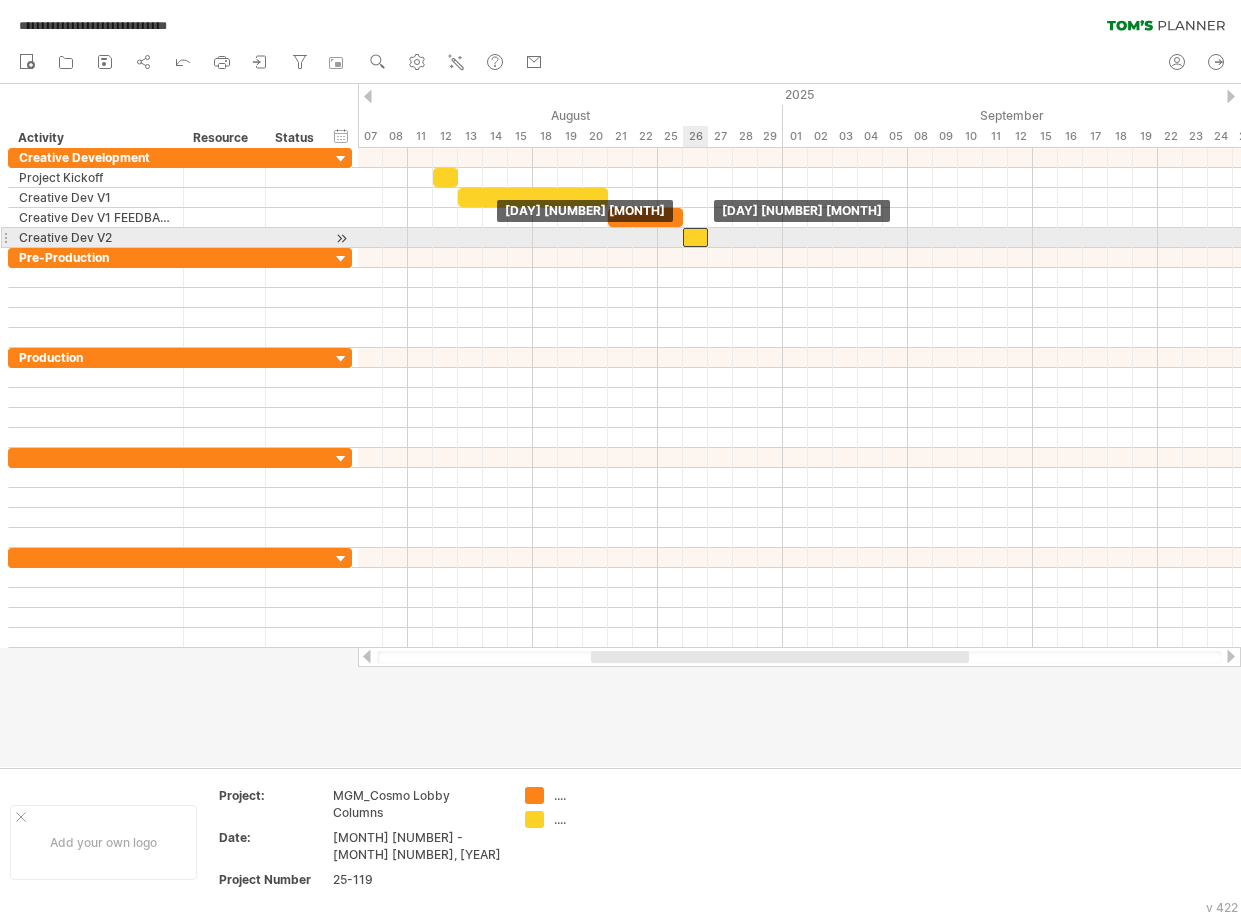 click at bounding box center (695, 237) 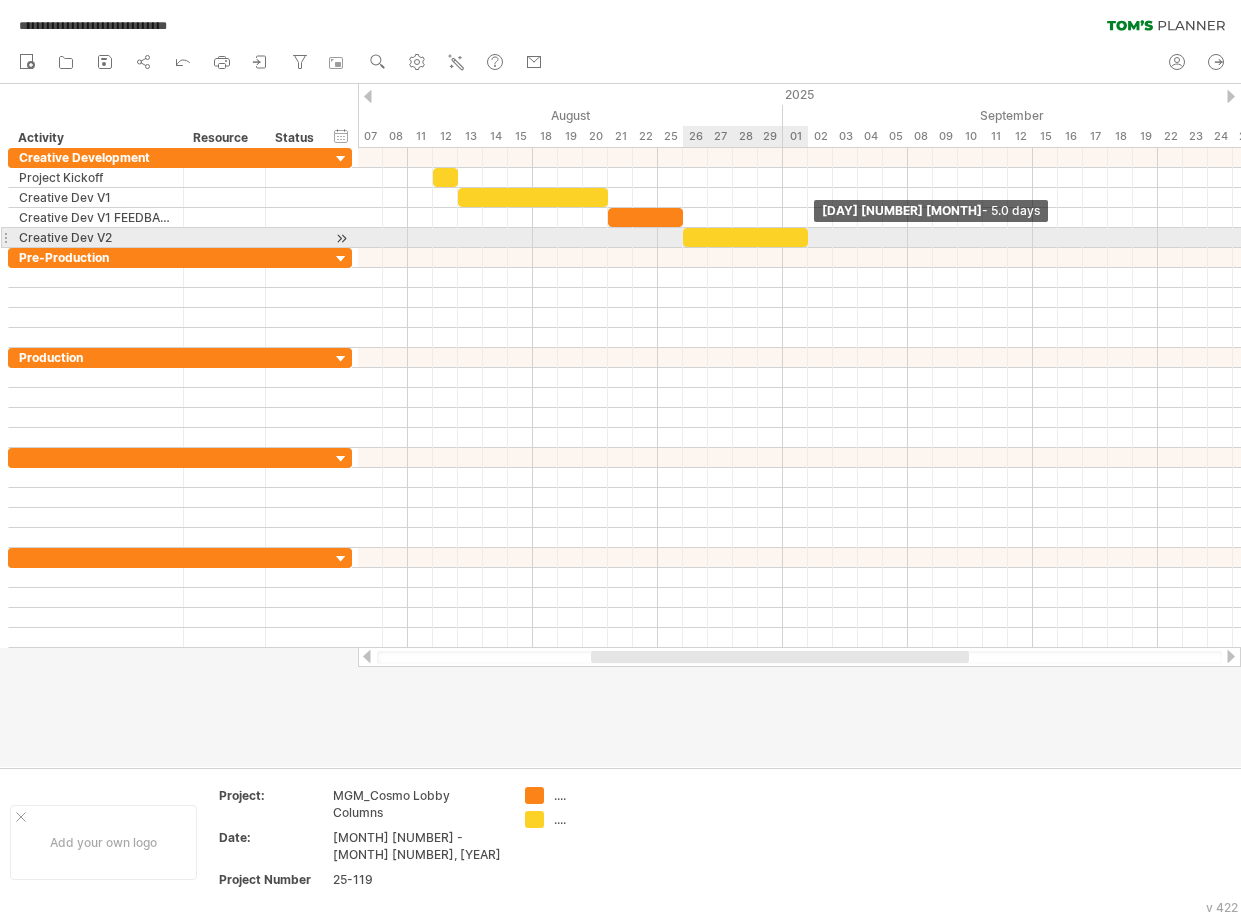 drag, startPoint x: 706, startPoint y: 239, endPoint x: 804, endPoint y: 241, distance: 98.02041 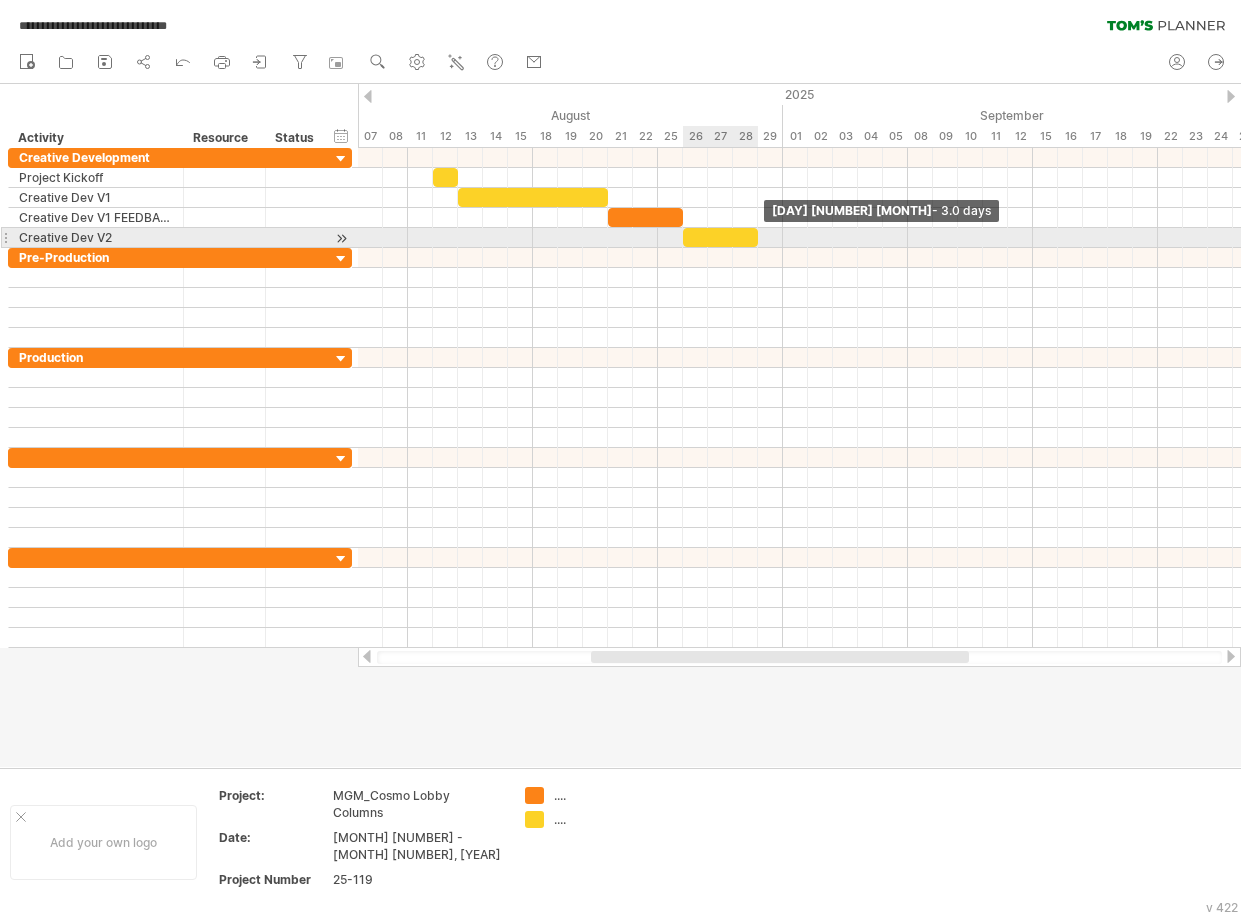 drag, startPoint x: 805, startPoint y: 240, endPoint x: 754, endPoint y: 241, distance: 51.009804 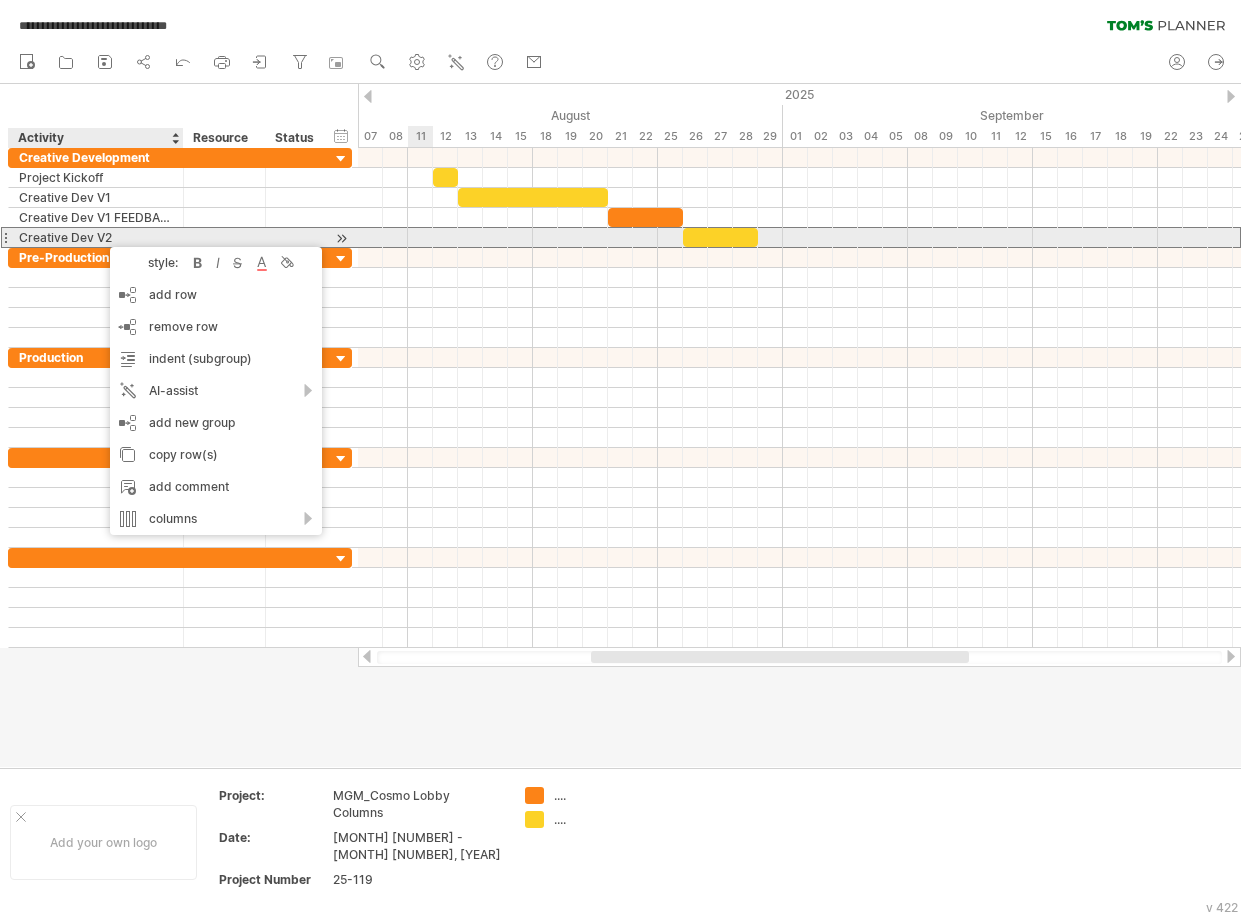 click on "Creative Dev V2" at bounding box center (96, 237) 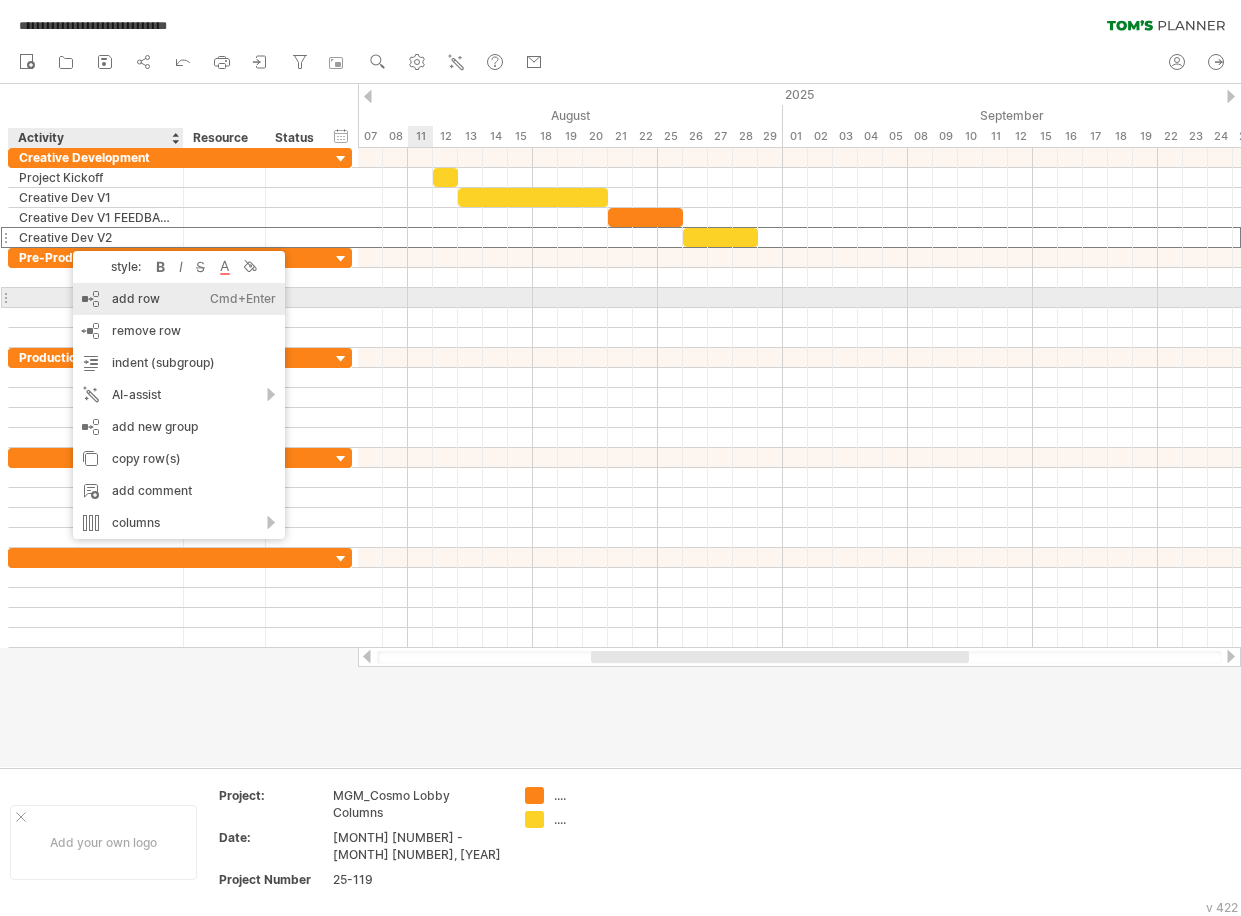 click on "add row Ctrl+Enter Cmd+Enter" at bounding box center [179, 299] 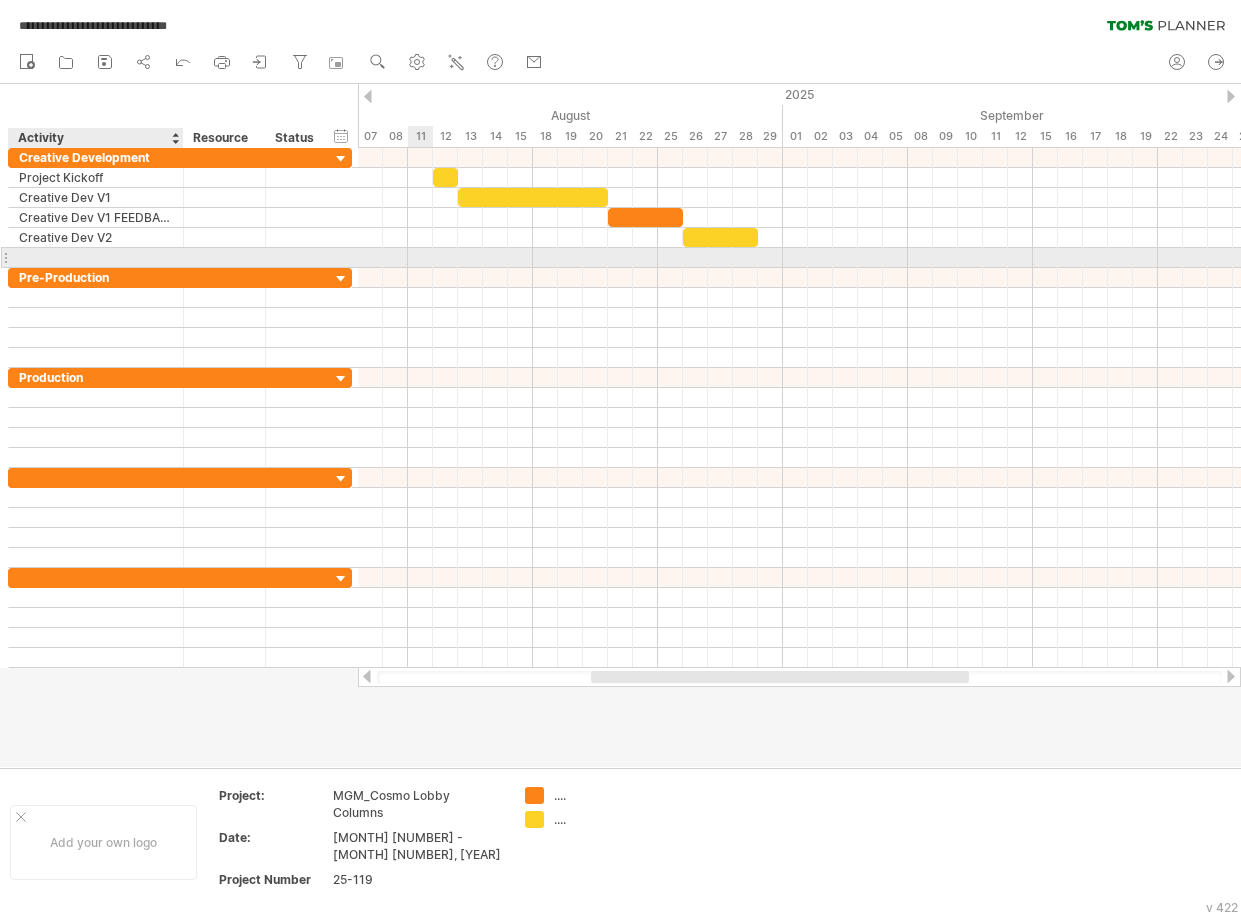type on "*" 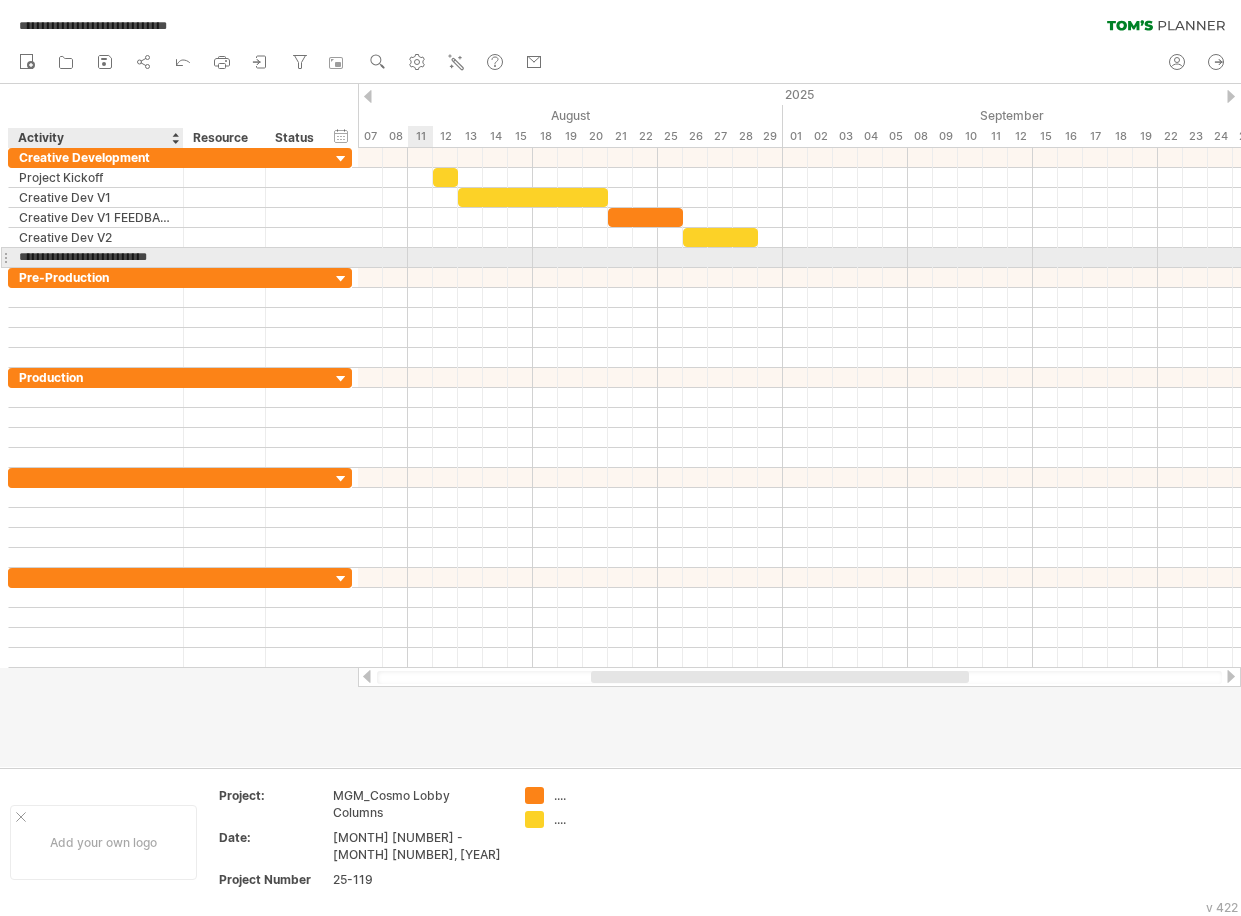 type on "**********" 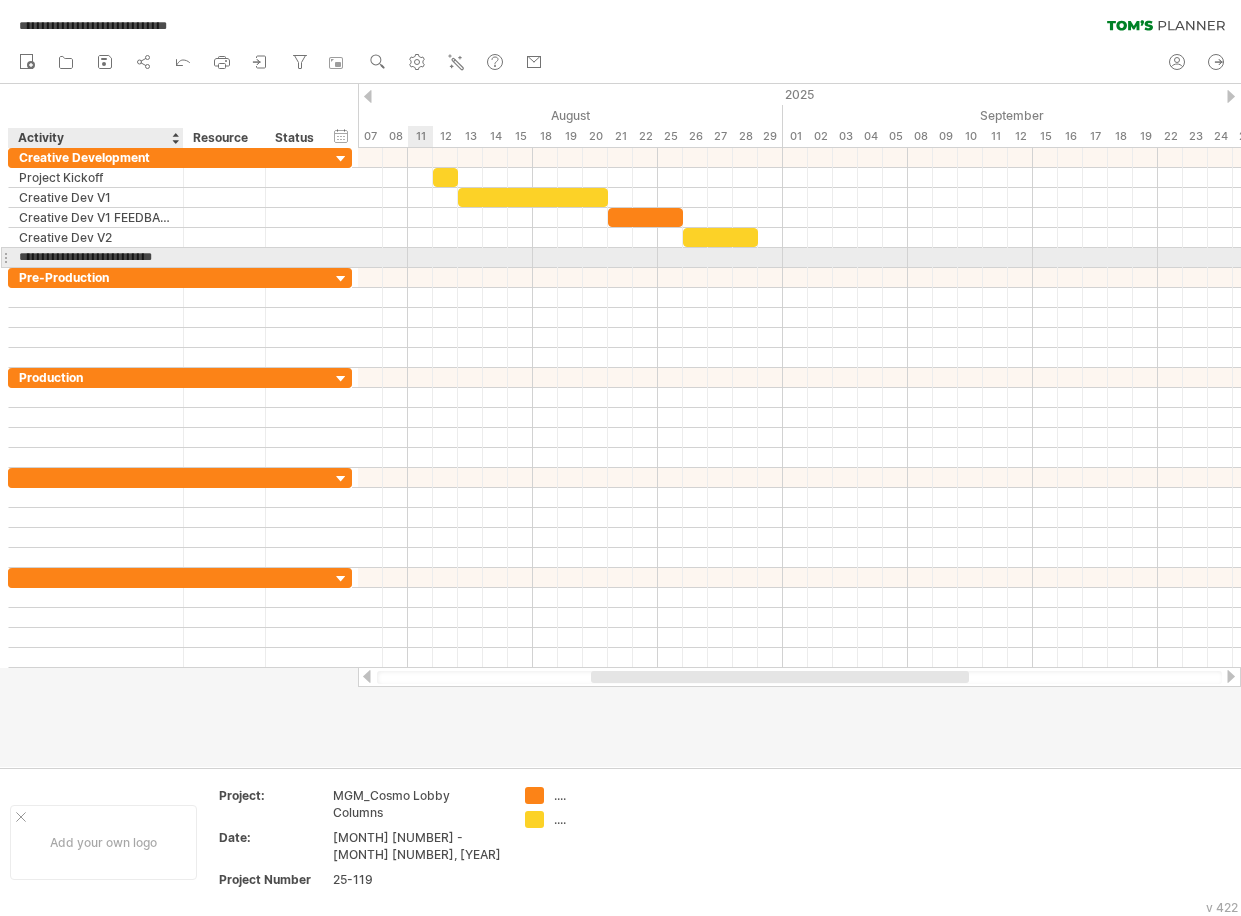 scroll, scrollTop: 0, scrollLeft: 23, axis: horizontal 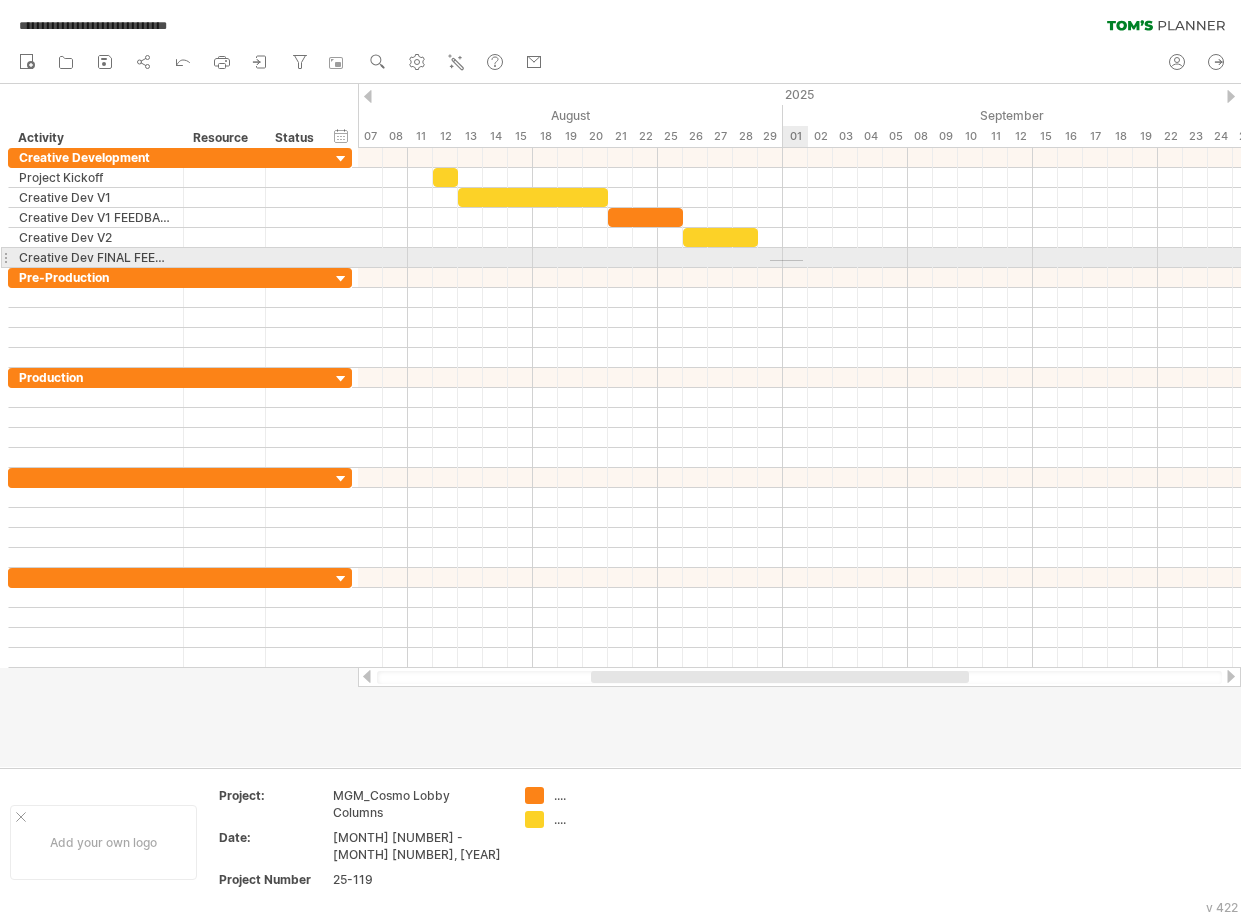drag, startPoint x: 770, startPoint y: 261, endPoint x: 803, endPoint y: 260, distance: 33.01515 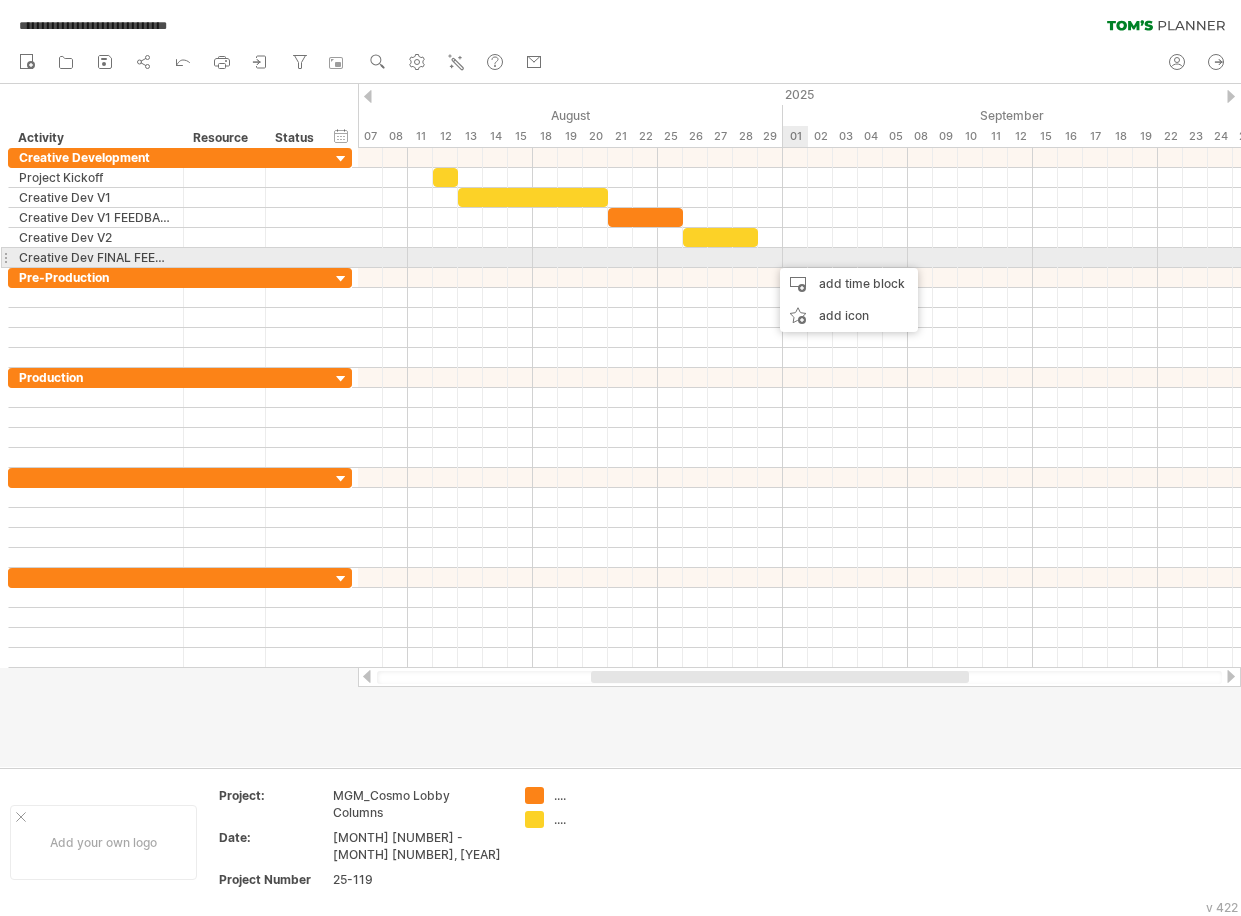 drag, startPoint x: 770, startPoint y: 258, endPoint x: 809, endPoint y: 258, distance: 39 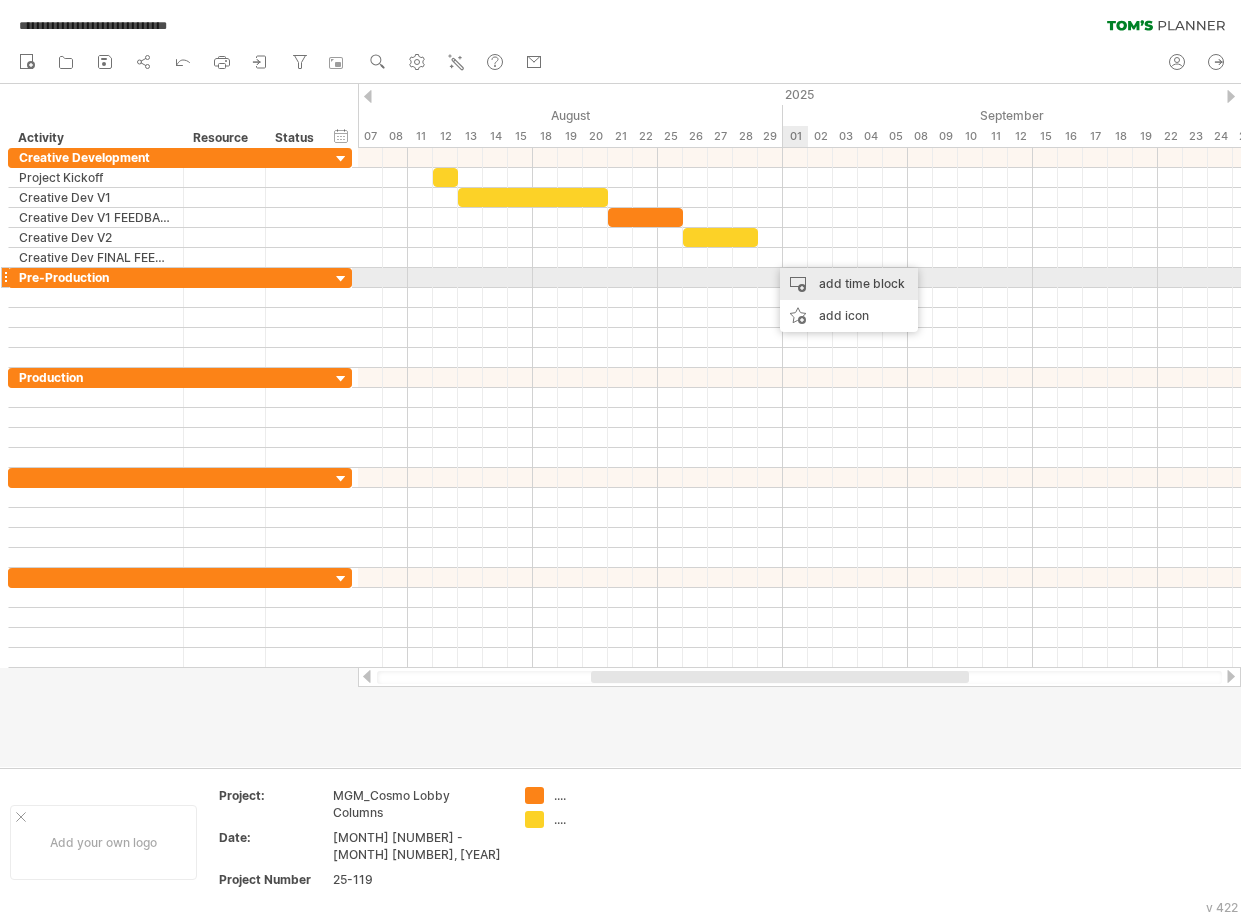 click on "add time block" at bounding box center [849, 284] 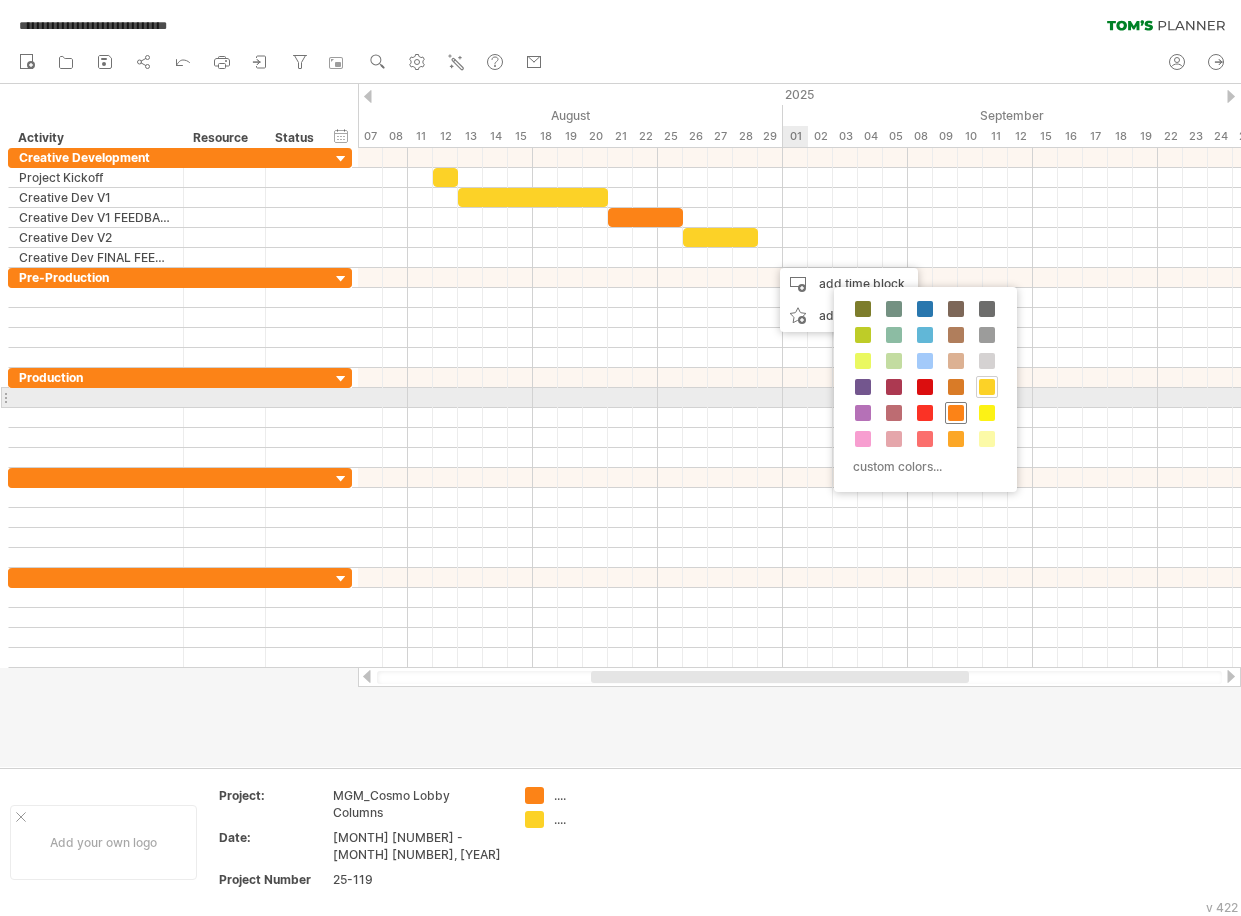 drag, startPoint x: 956, startPoint y: 407, endPoint x: 928, endPoint y: 383, distance: 36.878178 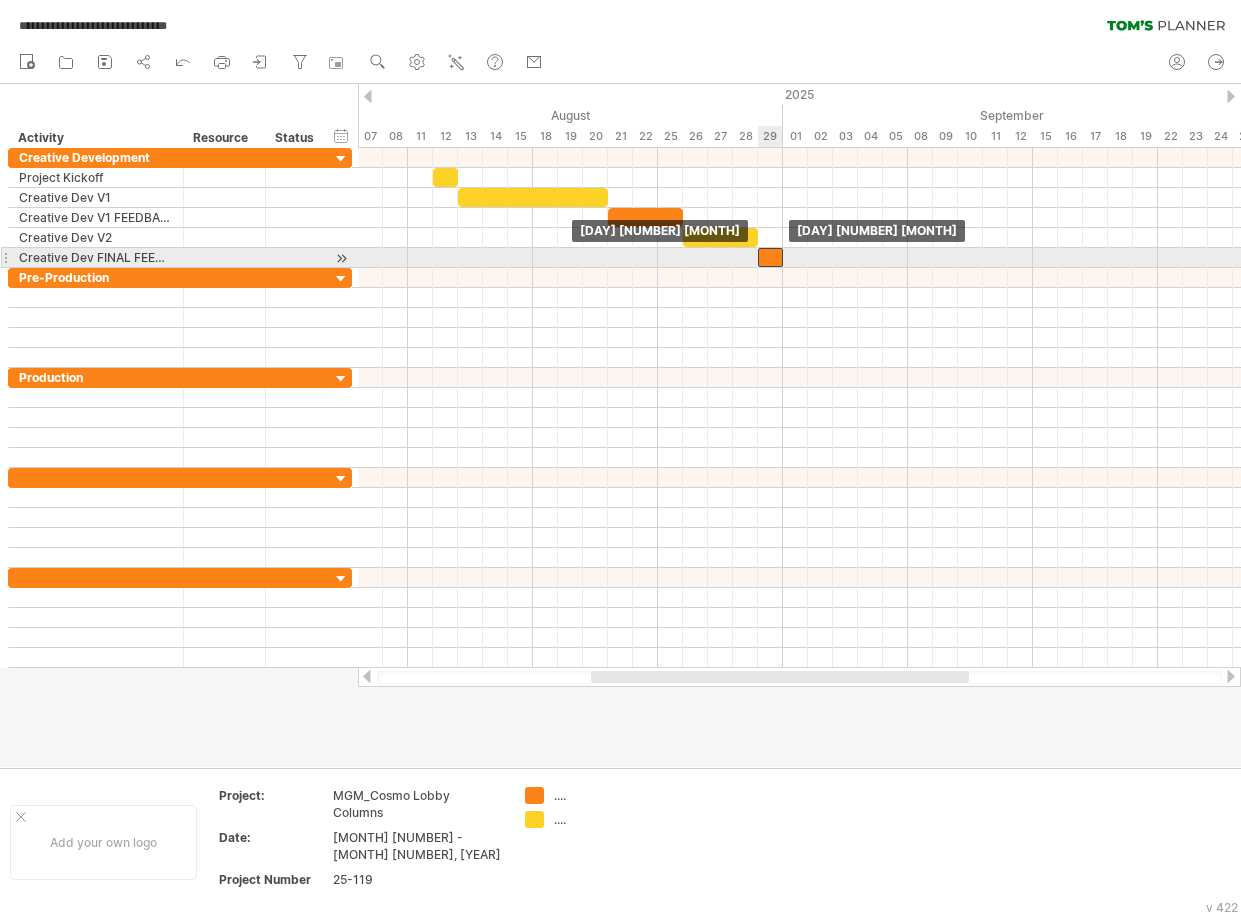 click at bounding box center [770, 257] 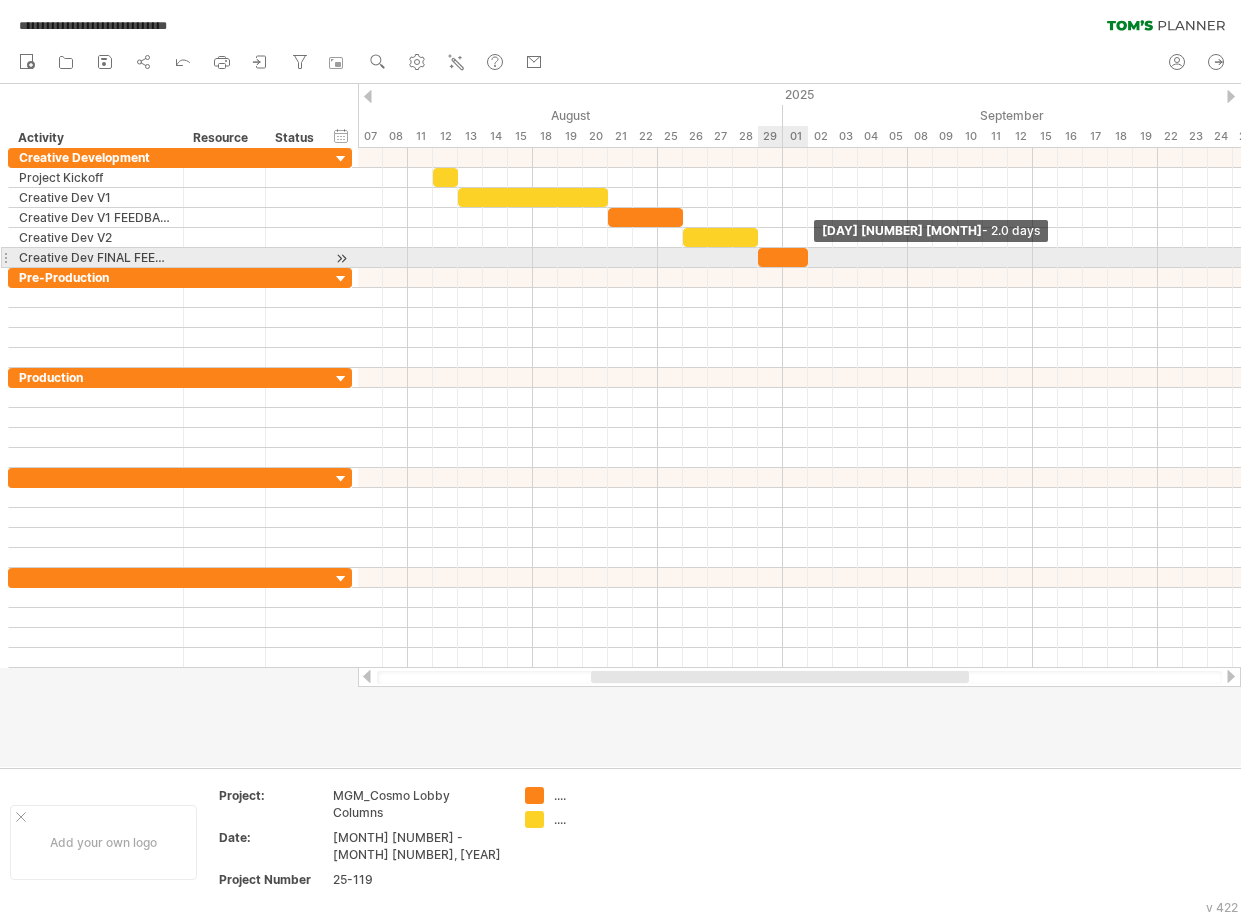 drag, startPoint x: 795, startPoint y: 259, endPoint x: 807, endPoint y: 259, distance: 12 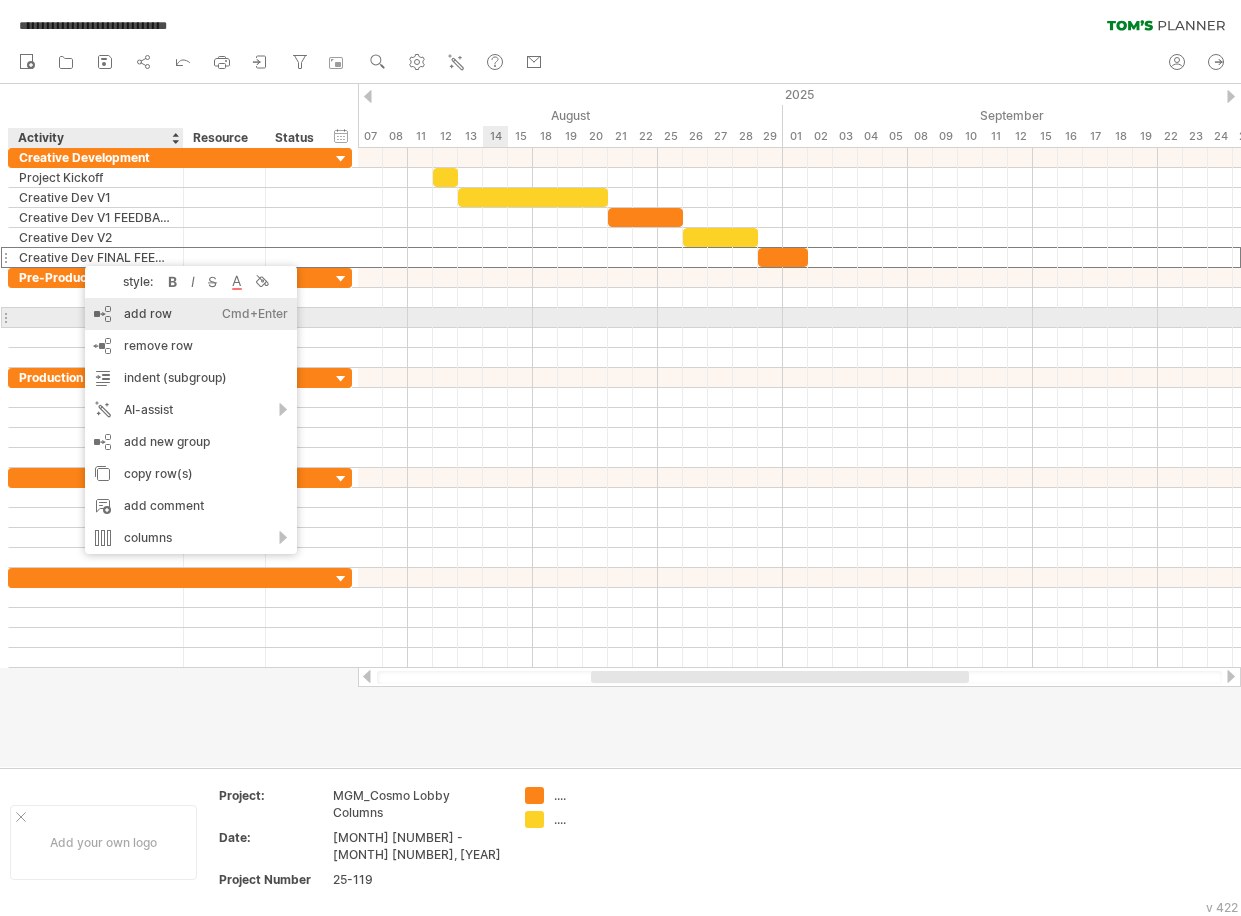 click on "add row Ctrl+Enter Cmd+Enter" at bounding box center [191, 314] 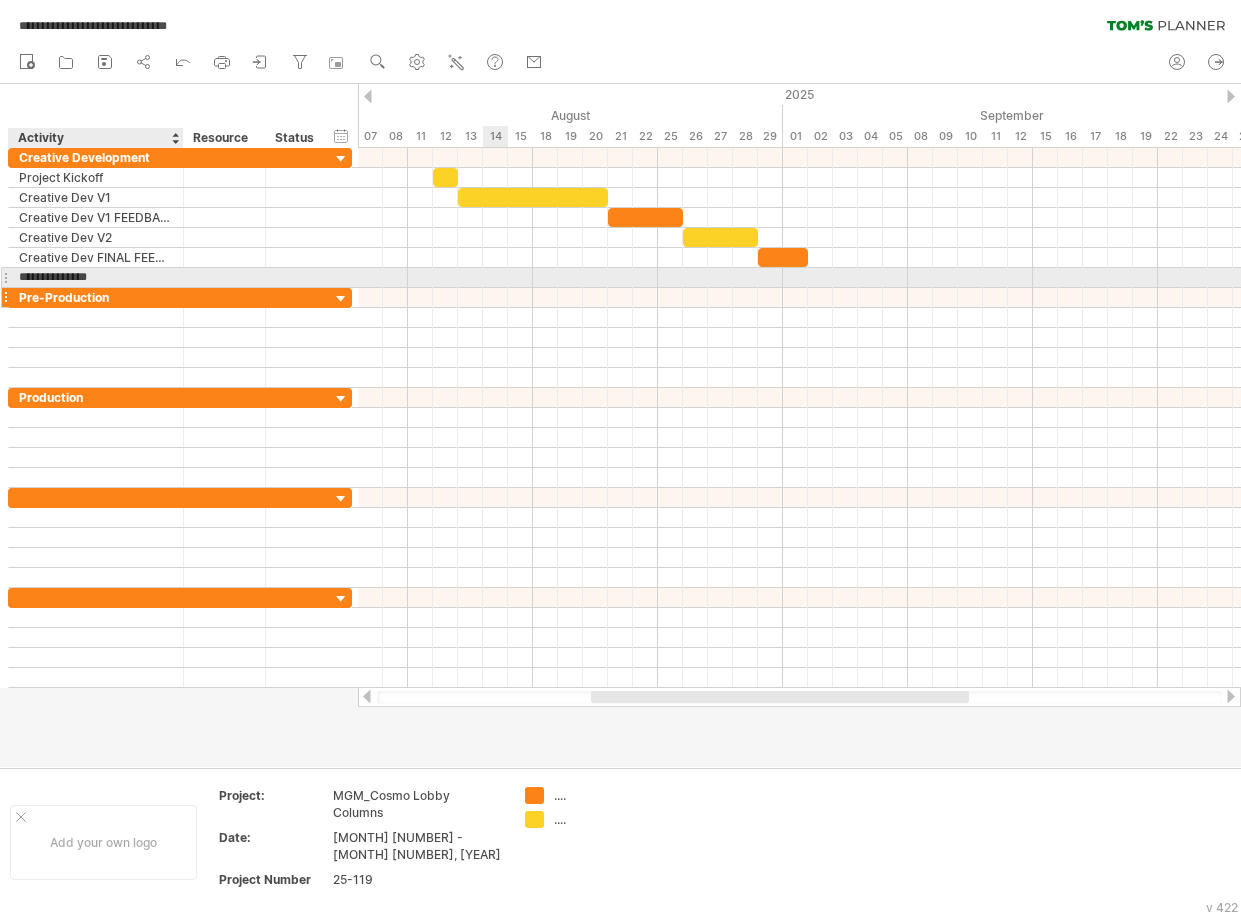 type on "**********" 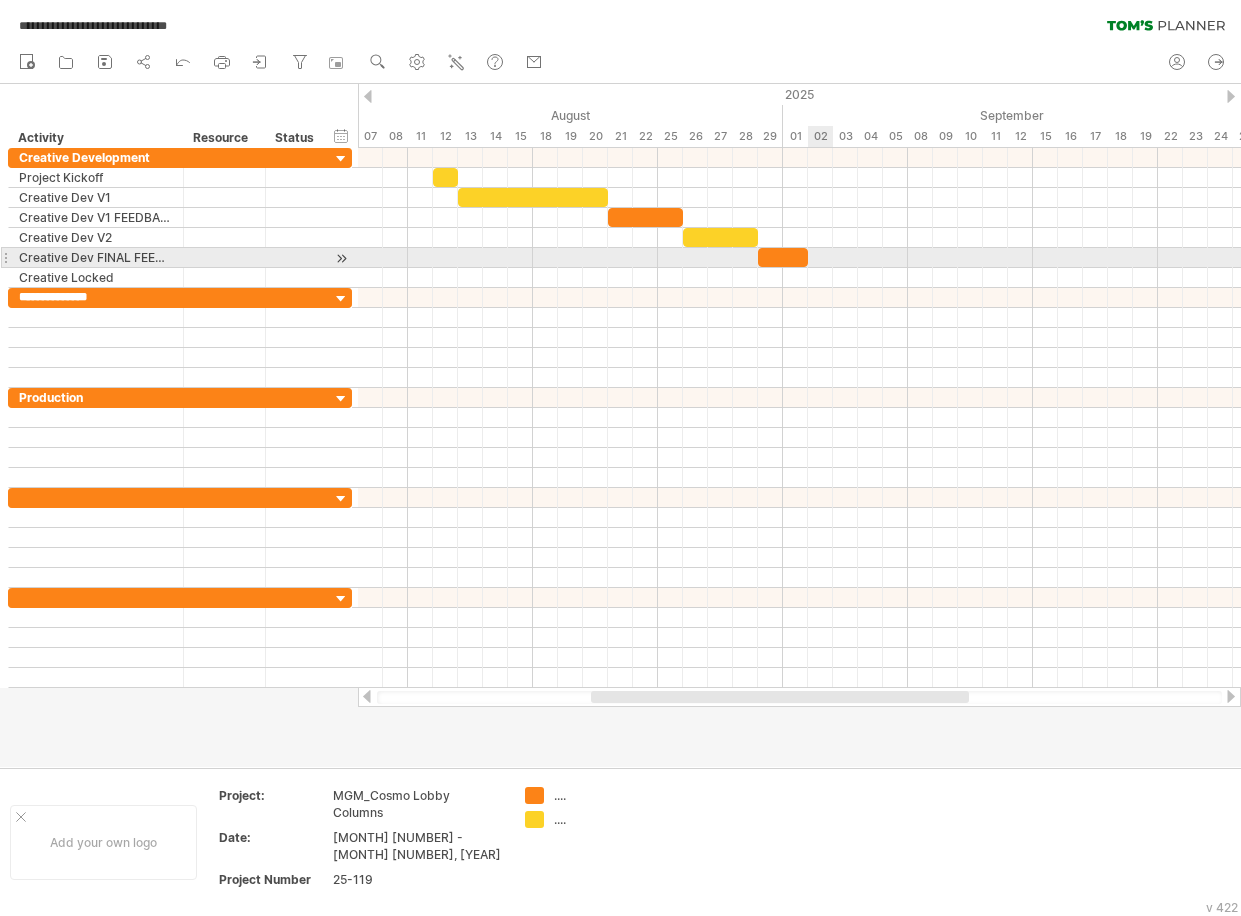 click at bounding box center (799, 278) 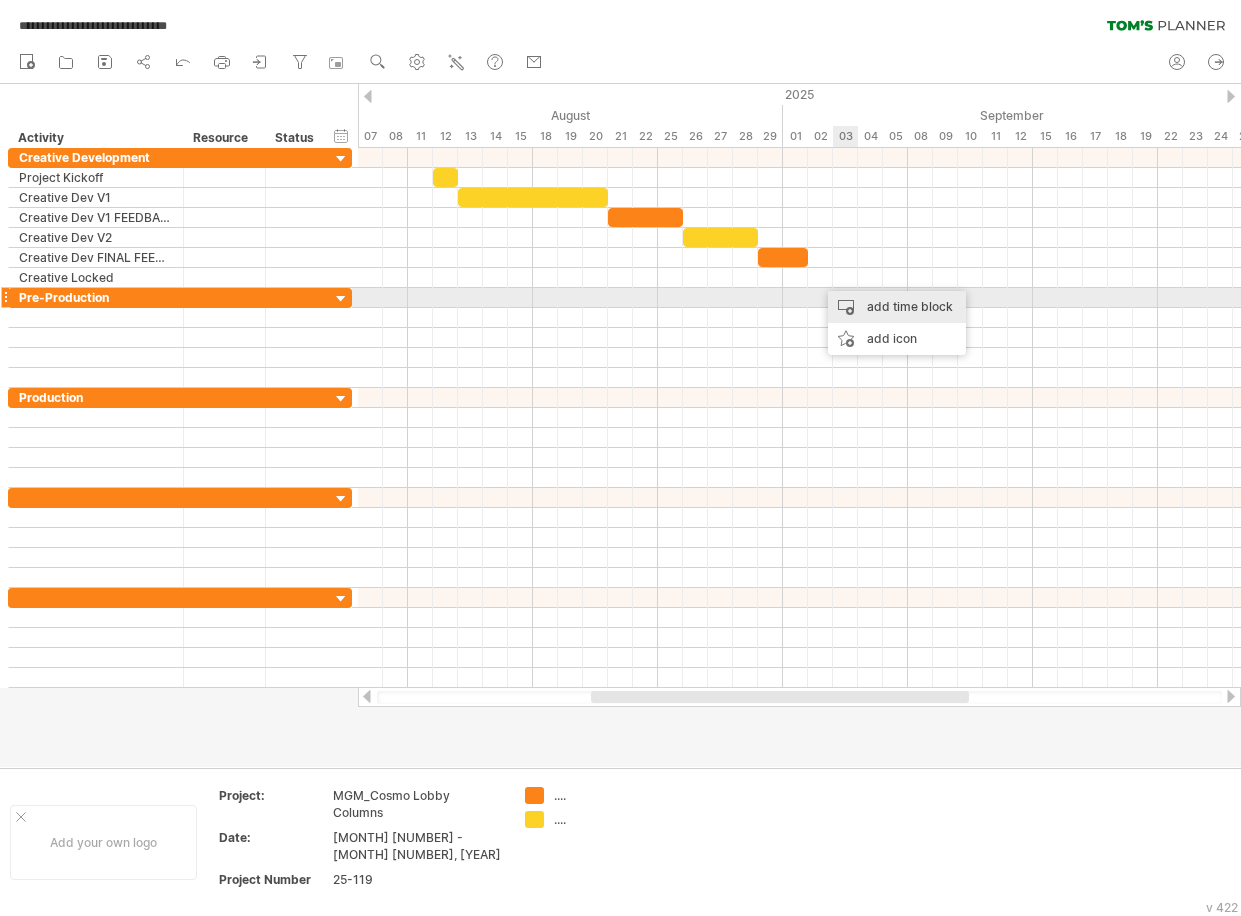 click on "add time block" at bounding box center (897, 307) 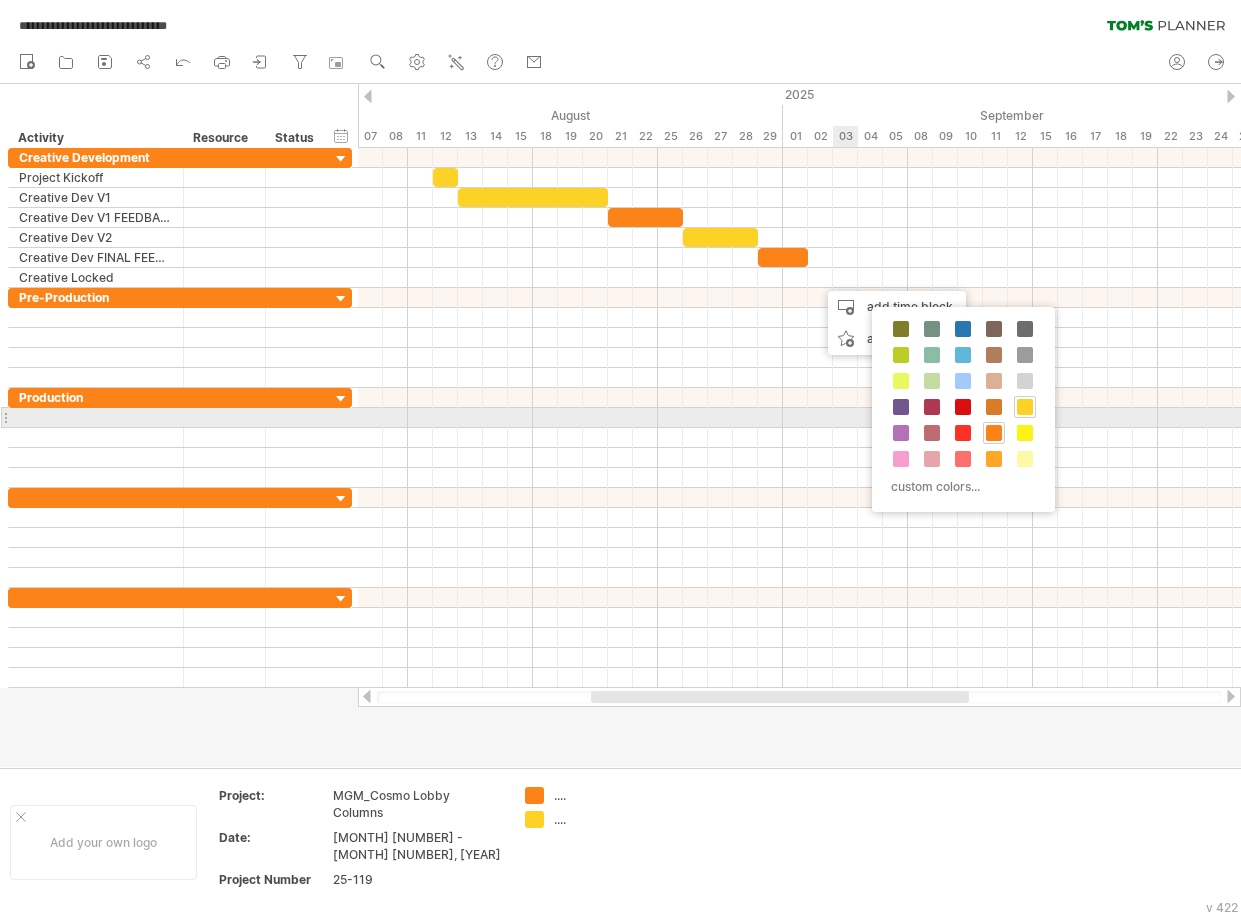 click at bounding box center (963, 407) 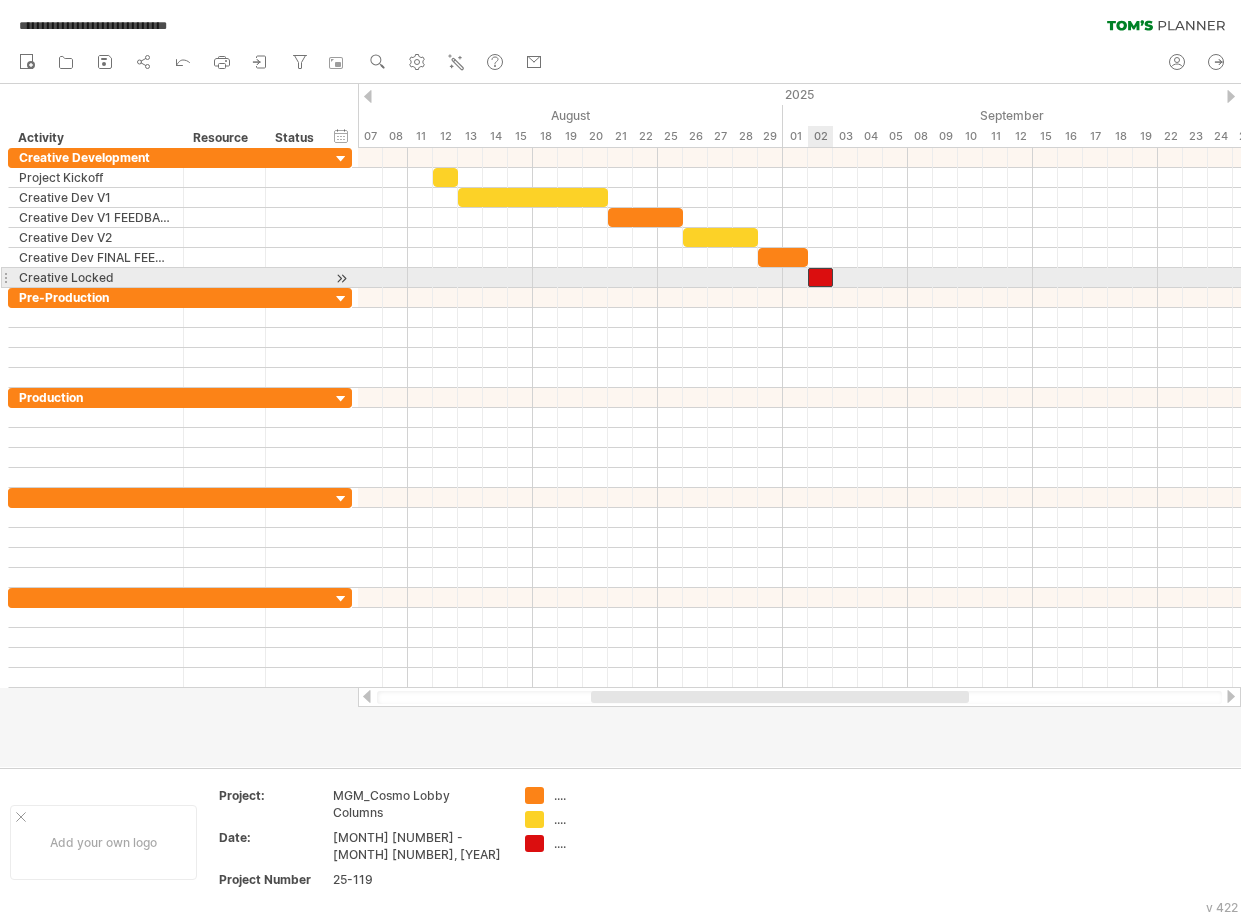 drag, startPoint x: 832, startPoint y: 276, endPoint x: 818, endPoint y: 276, distance: 14 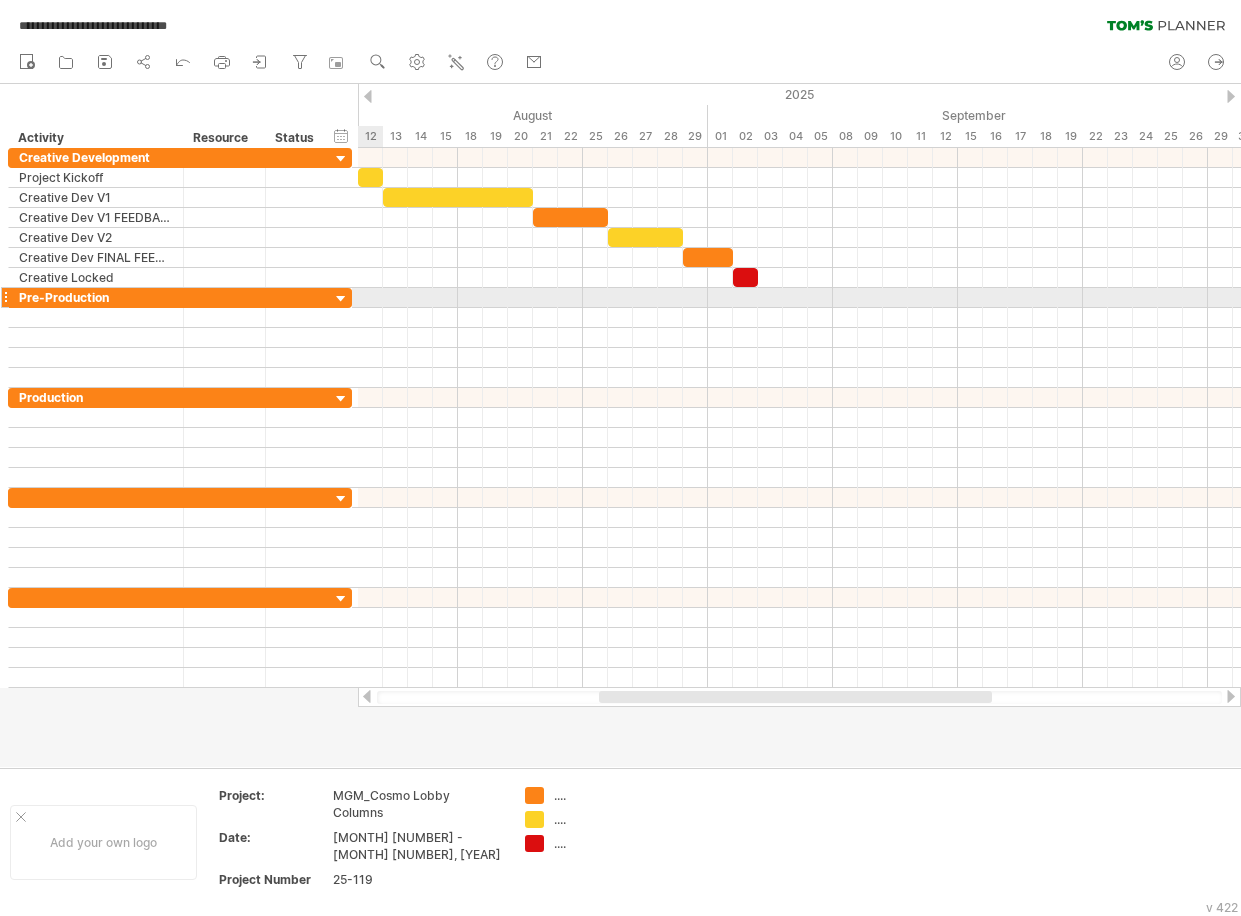 click at bounding box center (341, 299) 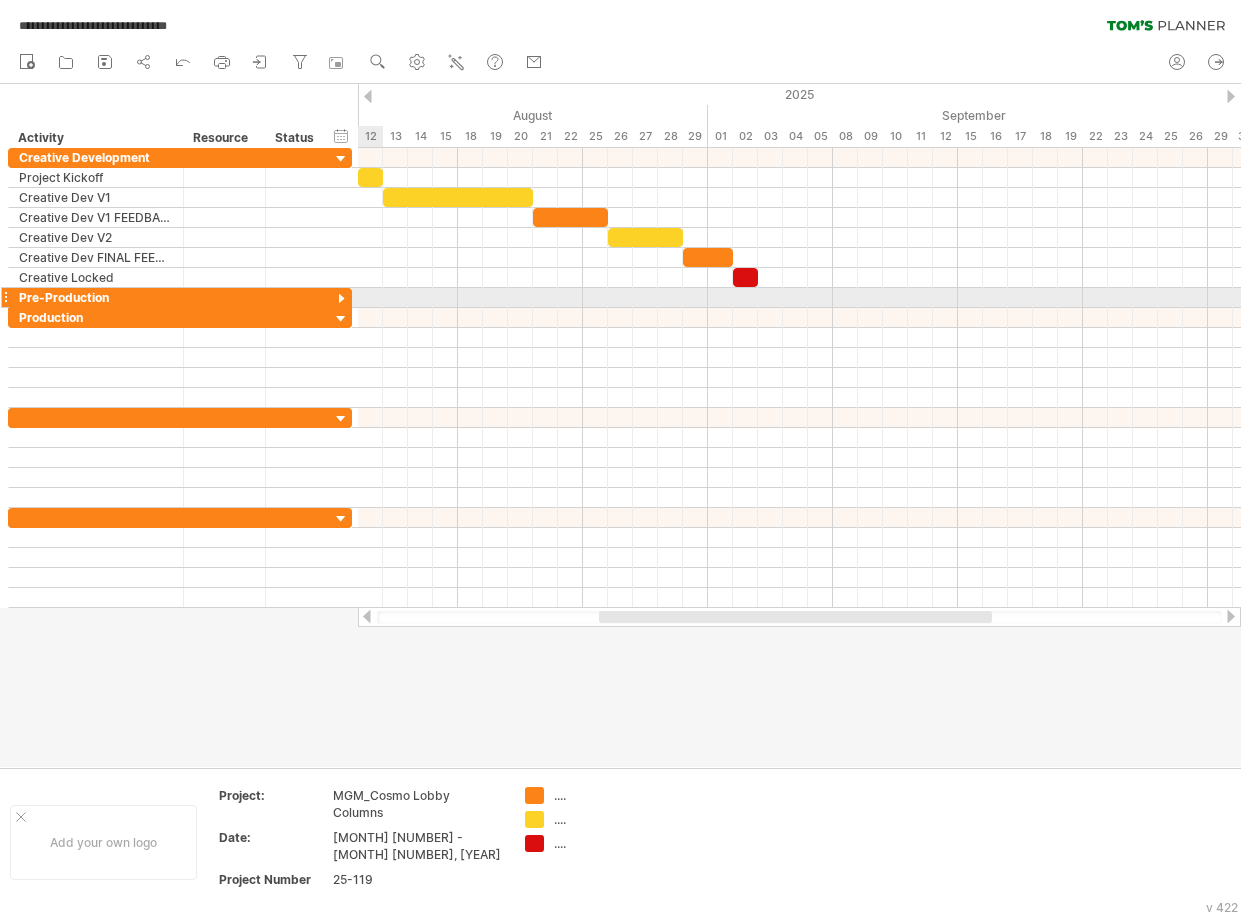 click at bounding box center [341, 299] 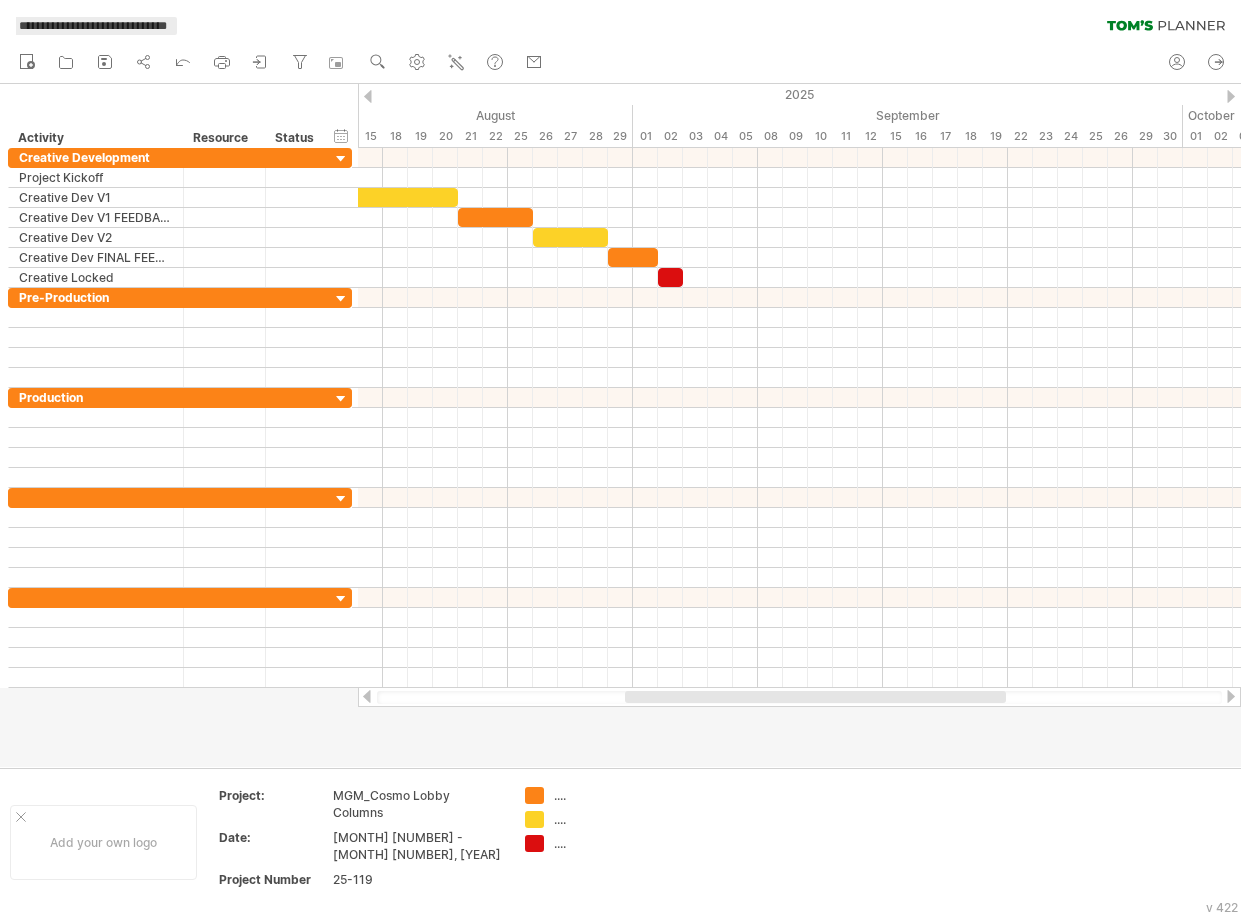 click on "**********" at bounding box center [93, 26] 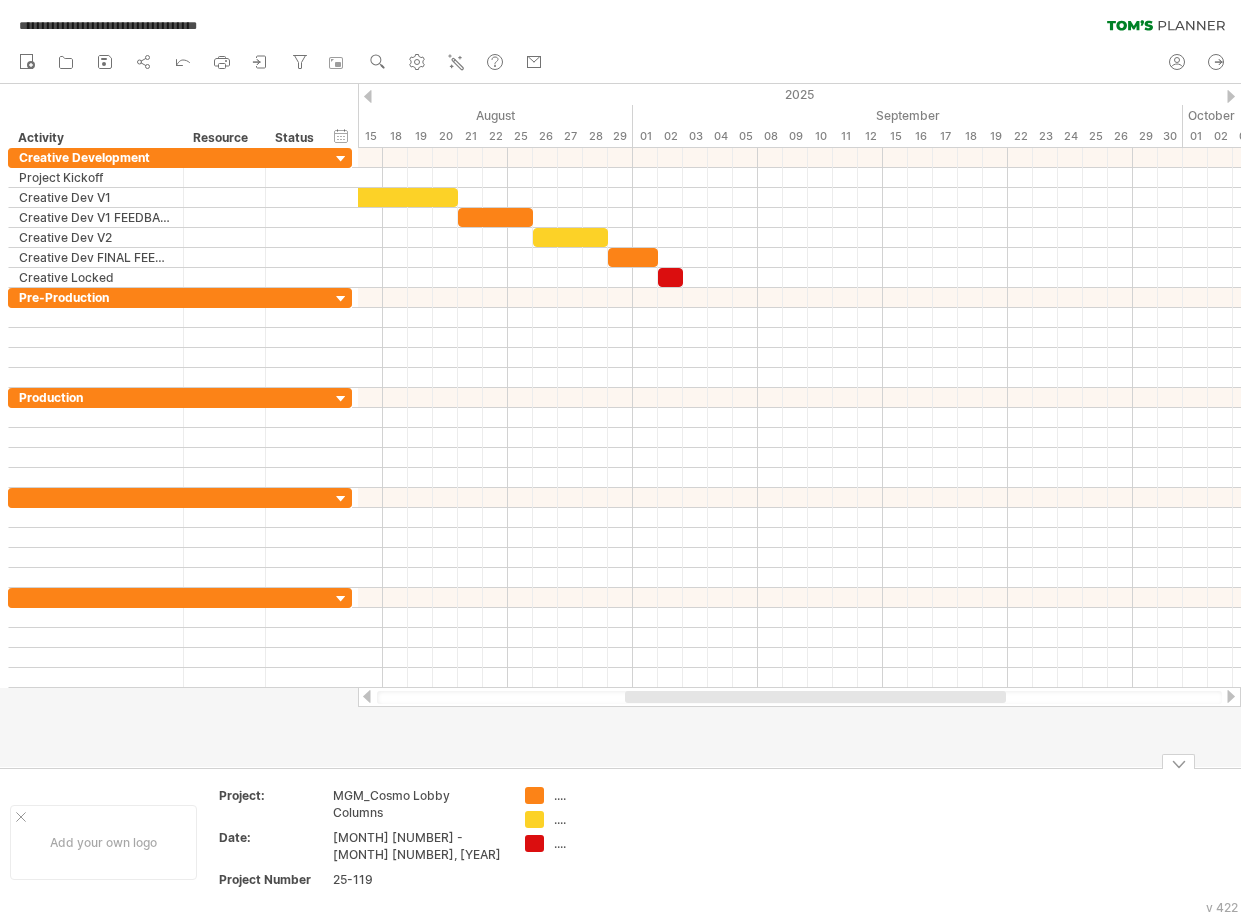 click on "MGM_Cosmo Lobby Columns" at bounding box center [417, 804] 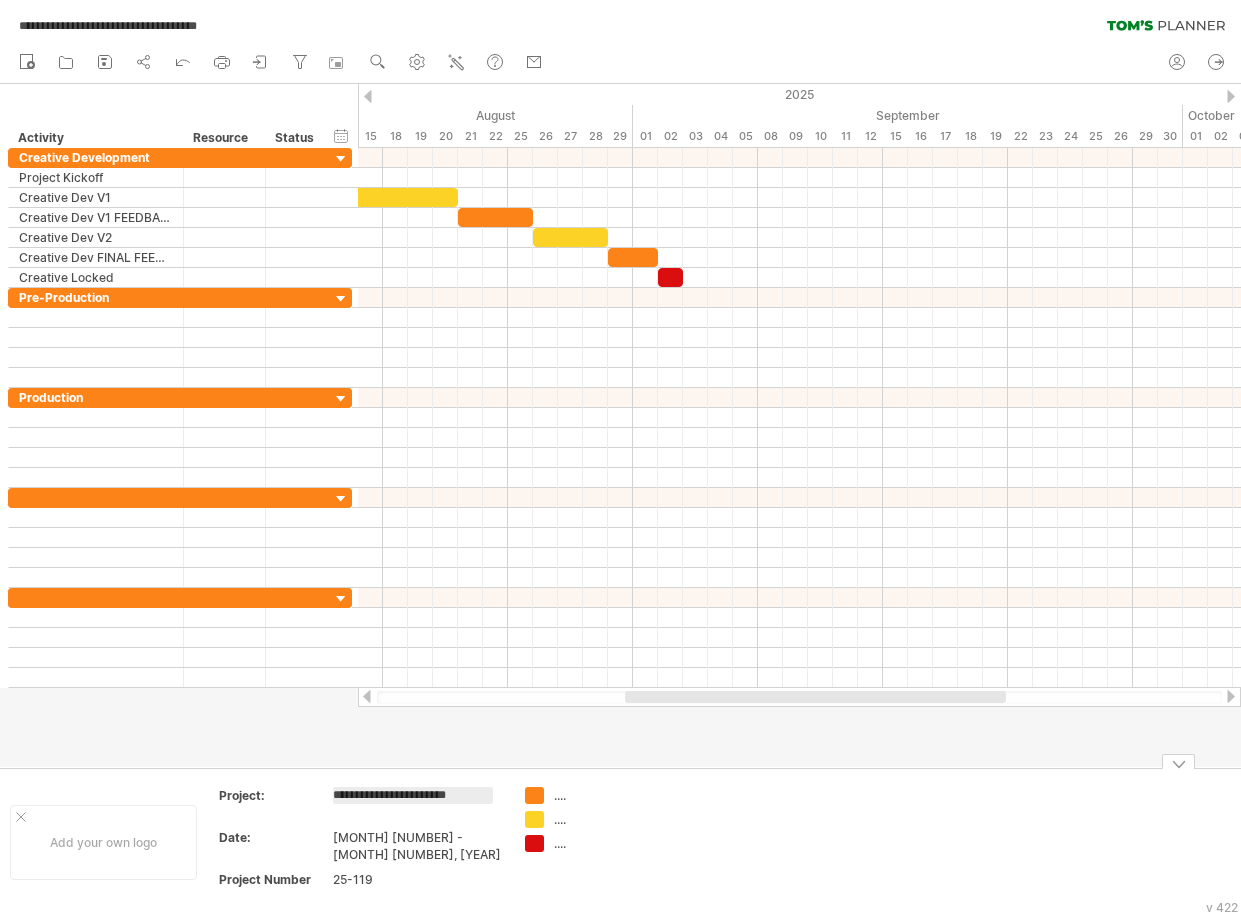 scroll, scrollTop: 0, scrollLeft: 0, axis: both 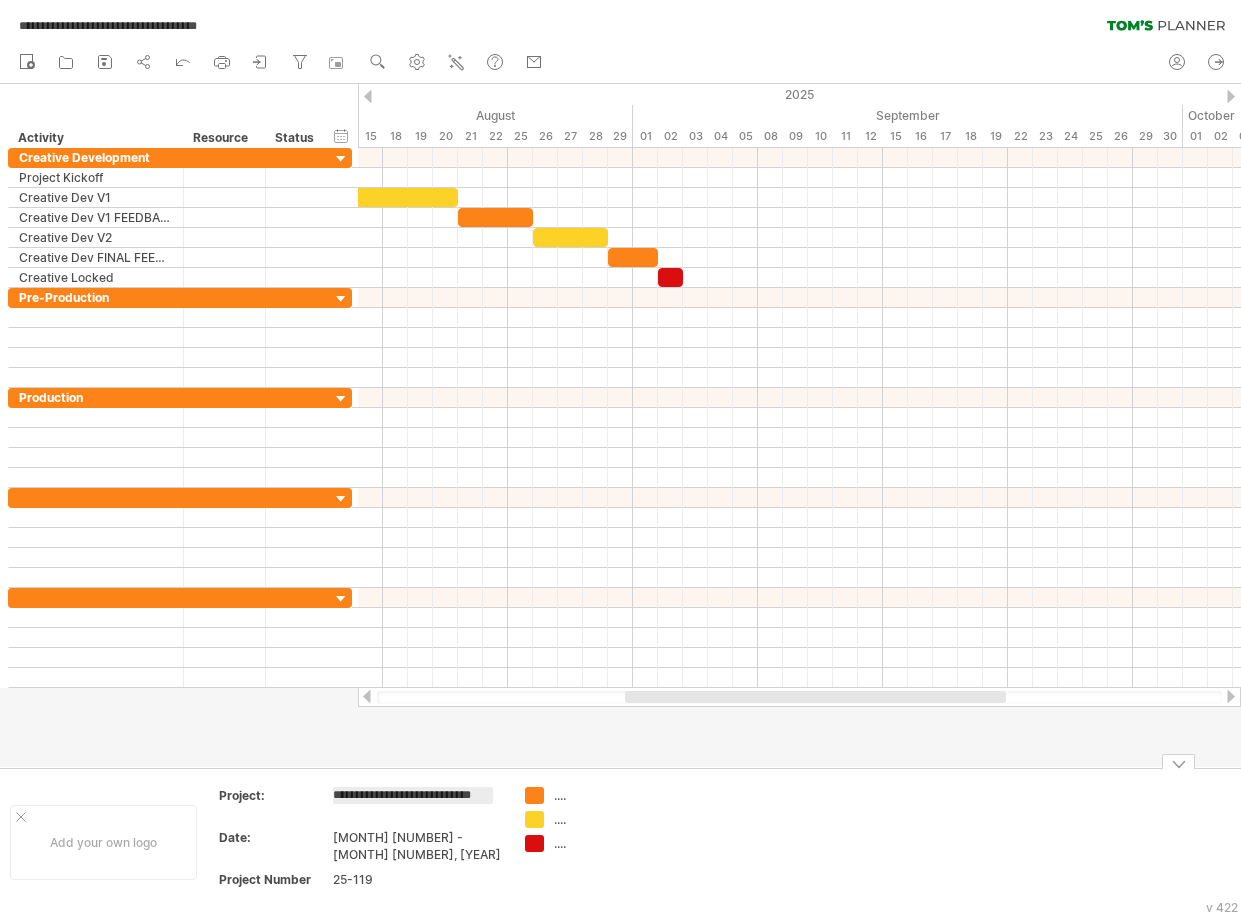 type on "**********" 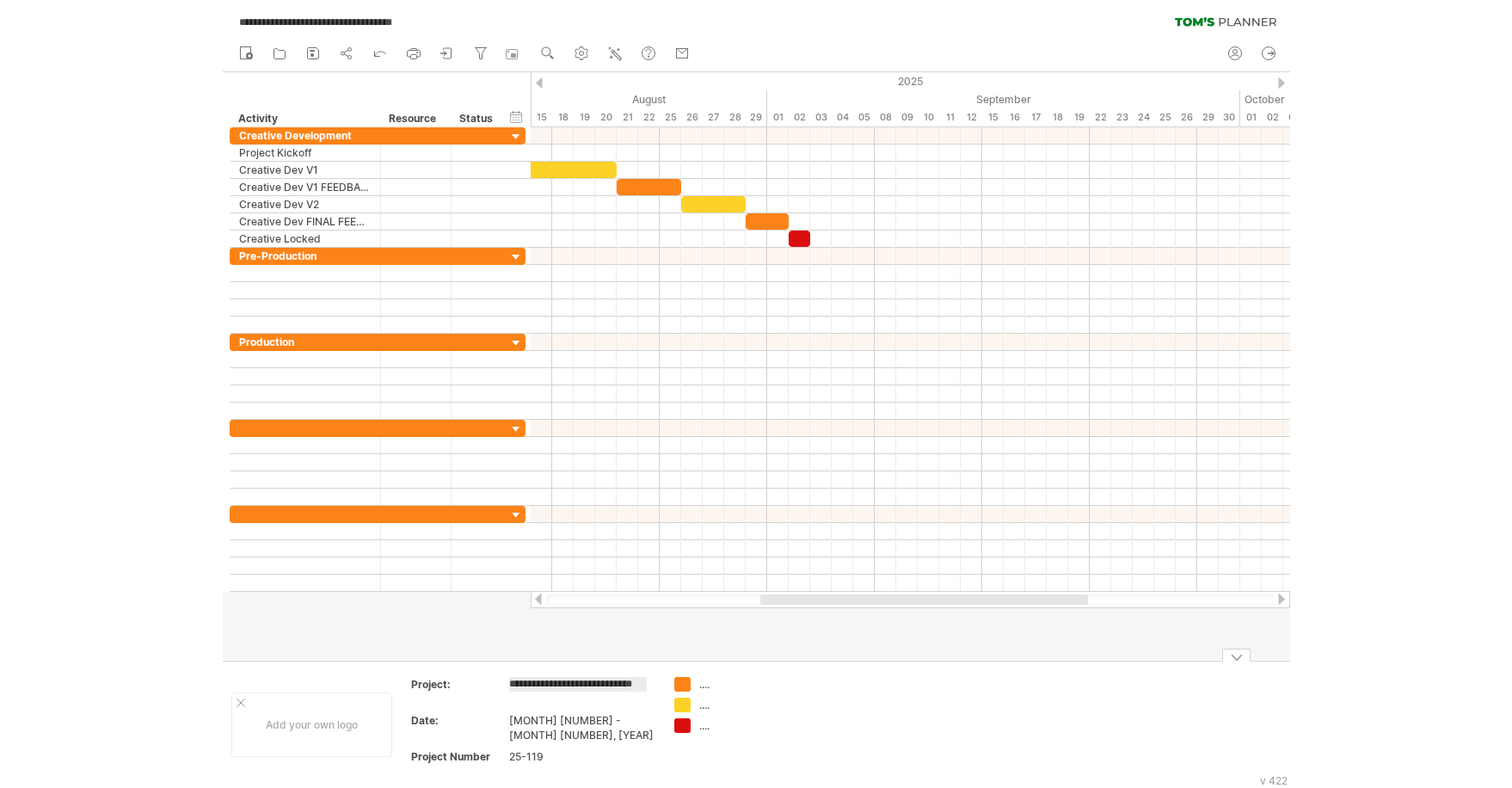 scroll, scrollTop: 0, scrollLeft: 43, axis: horizontal 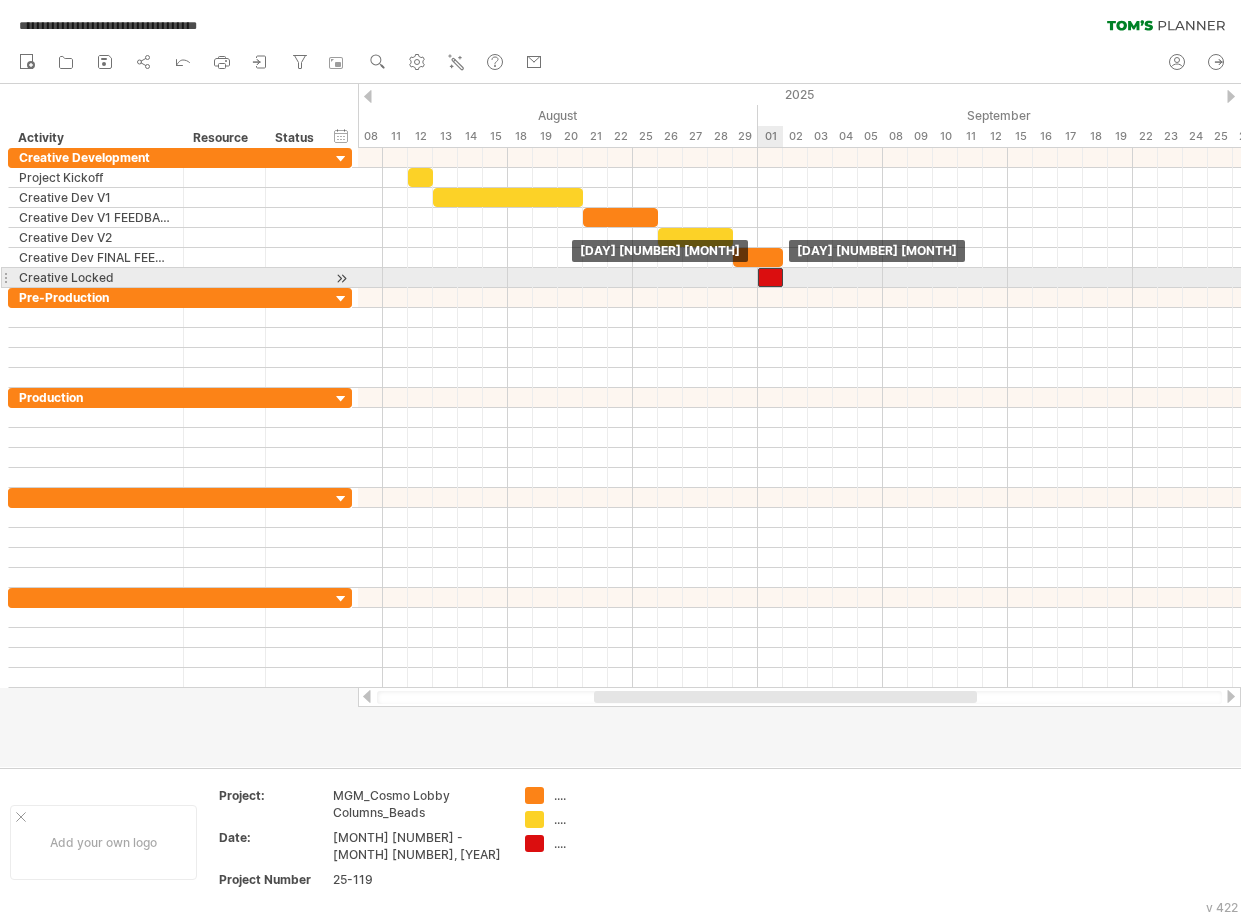 drag, startPoint x: 794, startPoint y: 272, endPoint x: 772, endPoint y: 273, distance: 22.022715 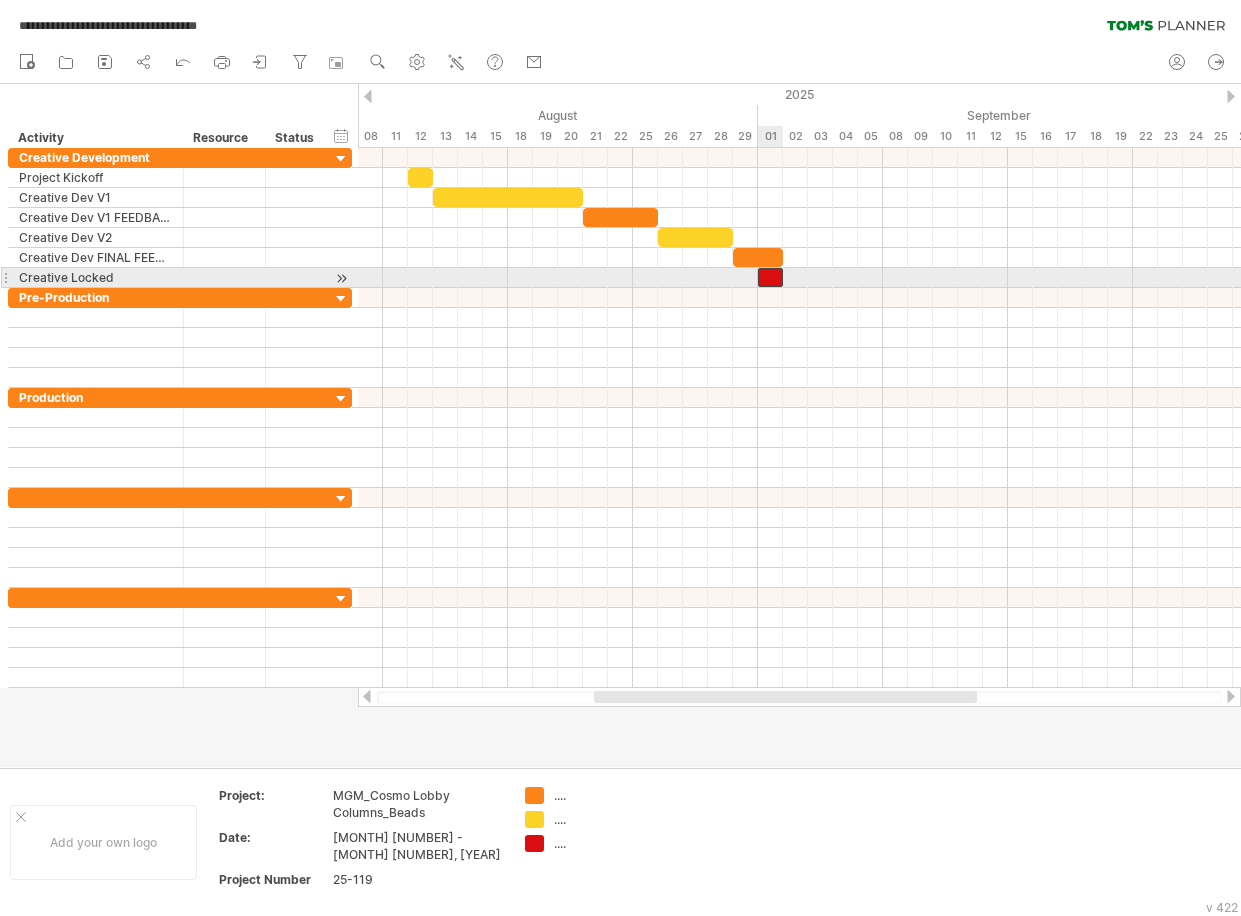 click at bounding box center [770, 277] 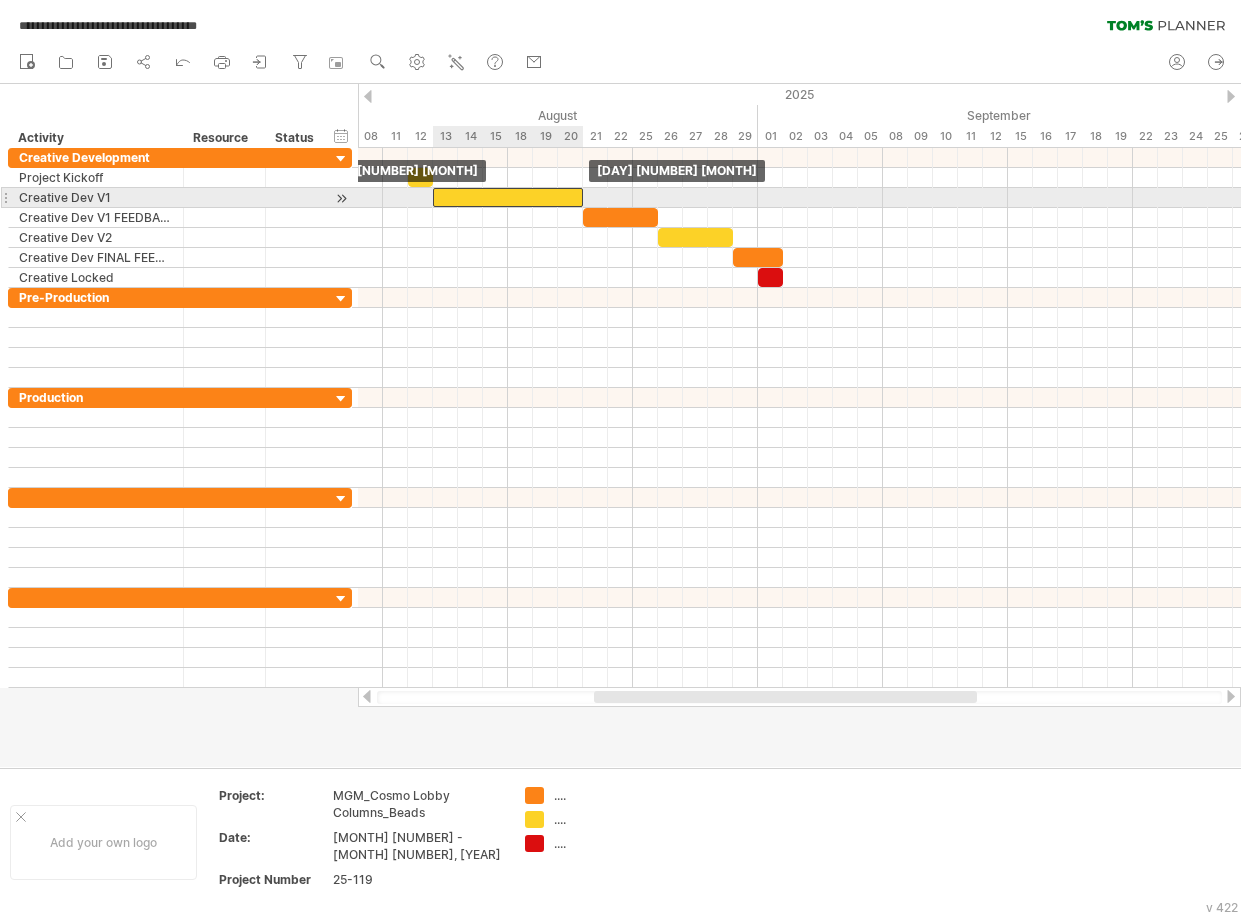 click at bounding box center [508, 197] 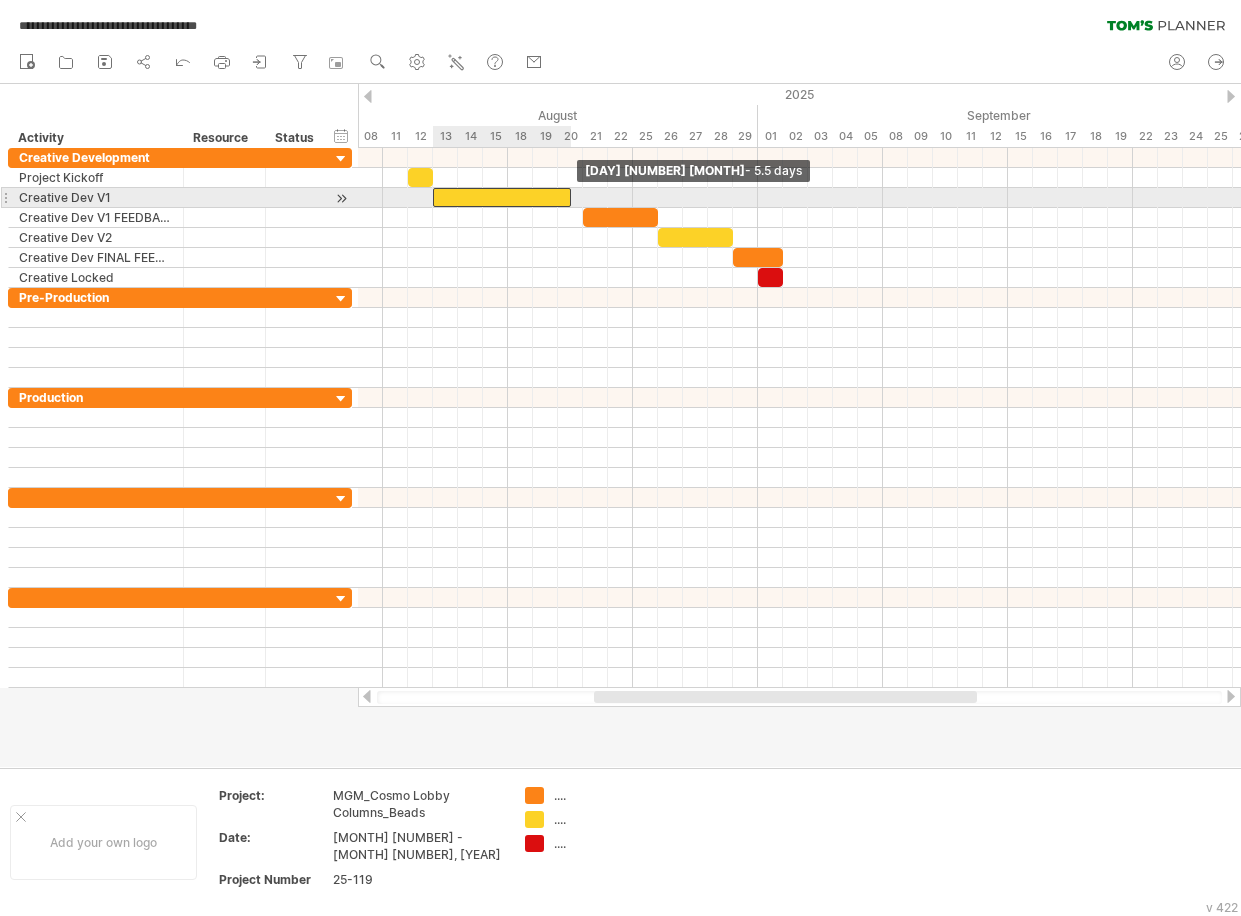 drag, startPoint x: 580, startPoint y: 198, endPoint x: 597, endPoint y: 211, distance: 21.400934 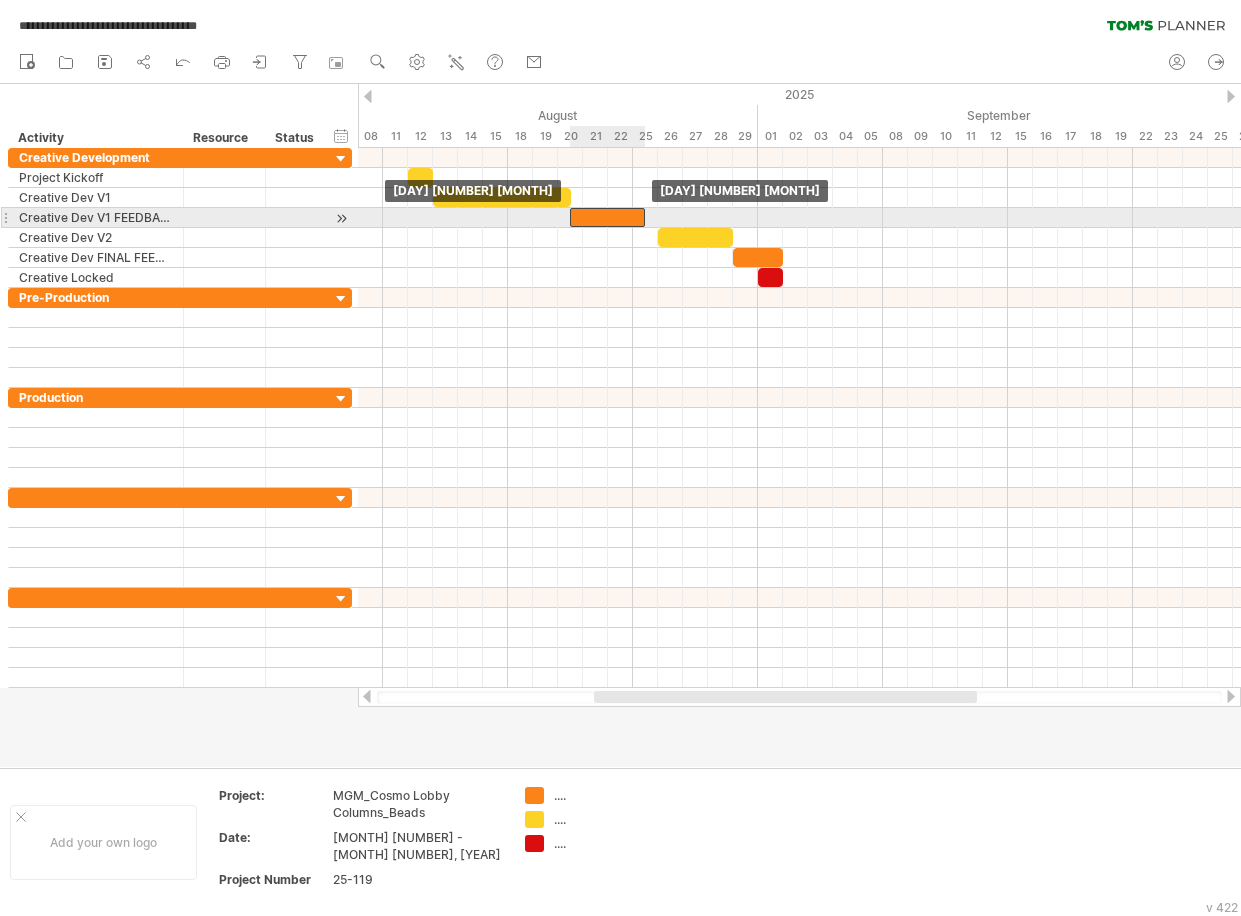 drag, startPoint x: 599, startPoint y: 215, endPoint x: 588, endPoint y: 214, distance: 11.045361 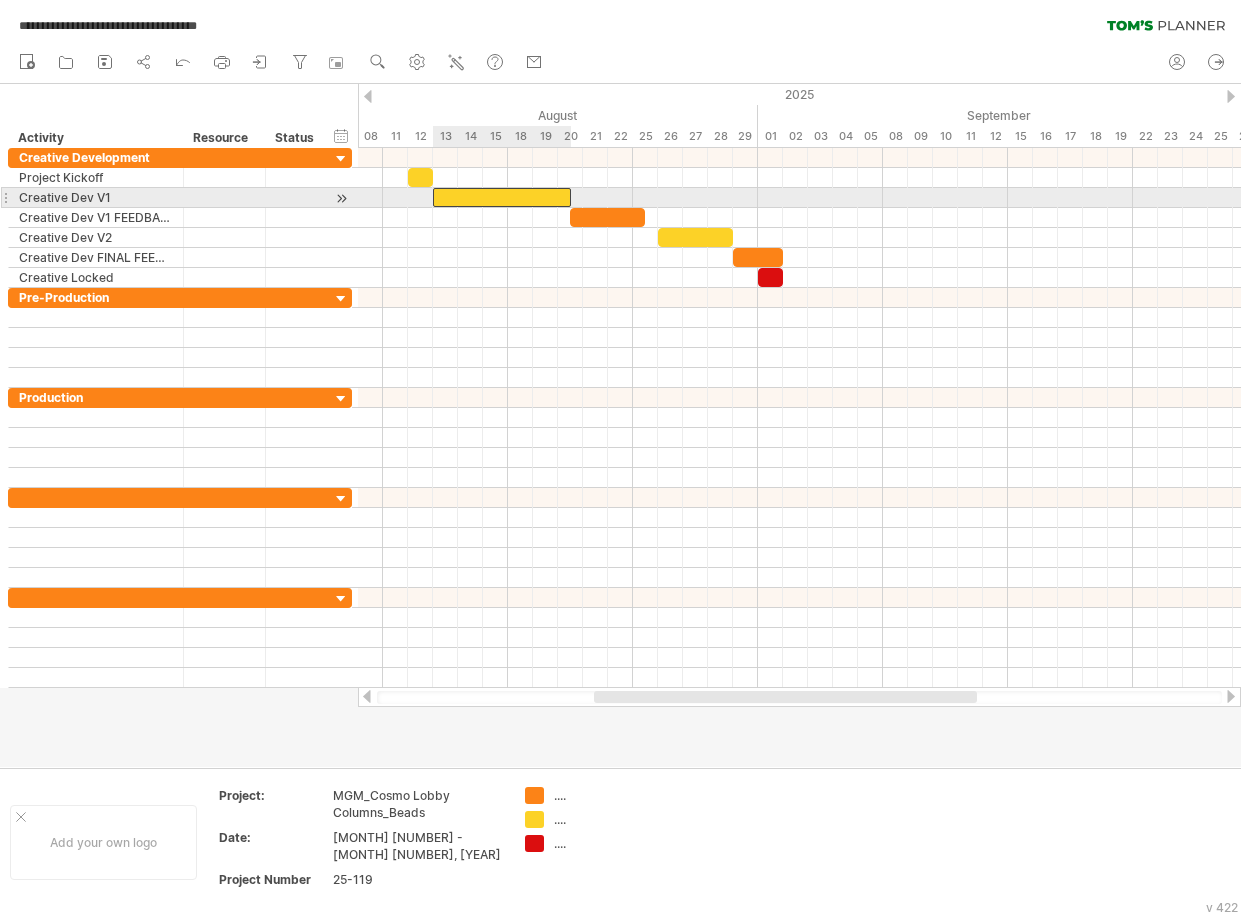click at bounding box center [502, 197] 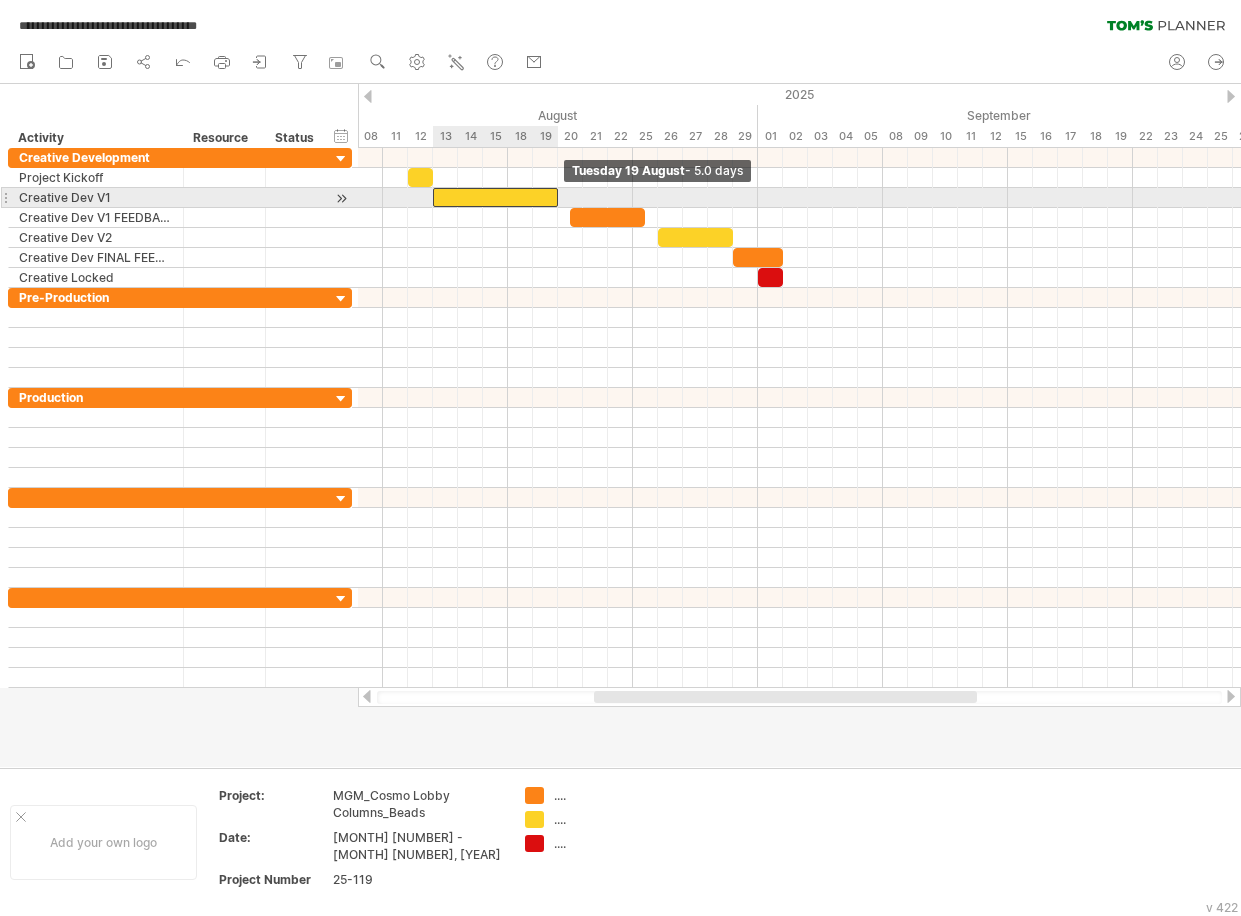 click at bounding box center [558, 197] 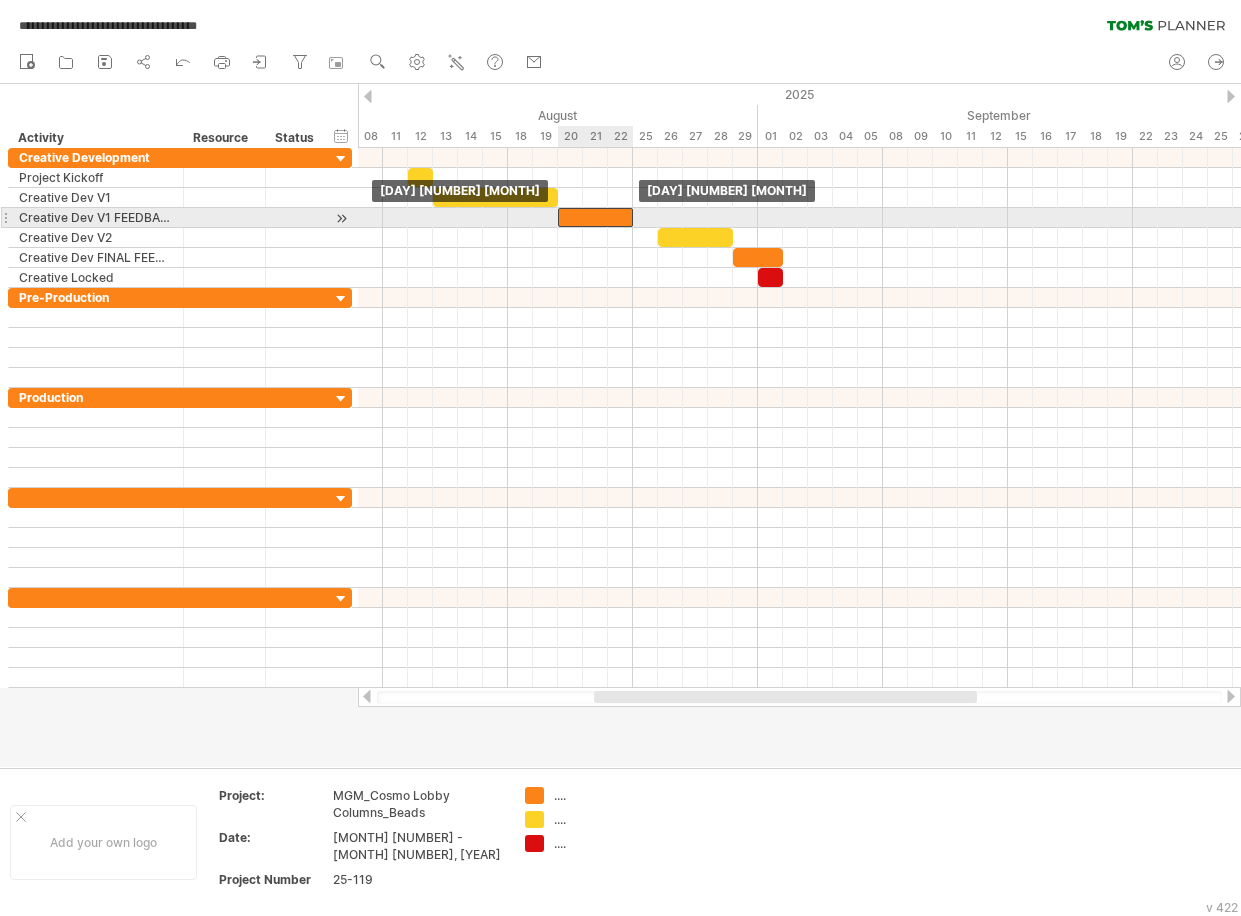 drag, startPoint x: 572, startPoint y: 212, endPoint x: 614, endPoint y: 220, distance: 42.755116 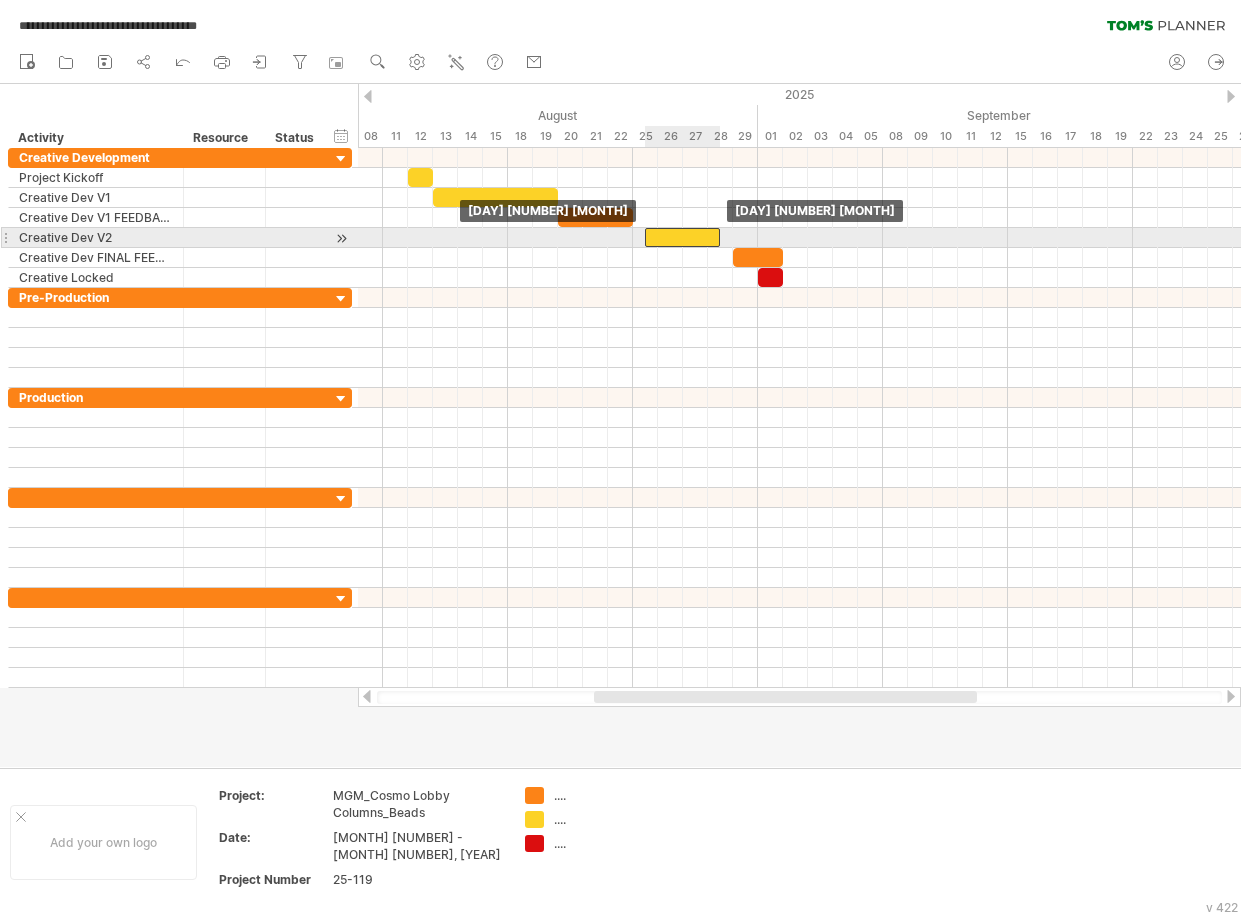 drag, startPoint x: 673, startPoint y: 236, endPoint x: 656, endPoint y: 236, distance: 17 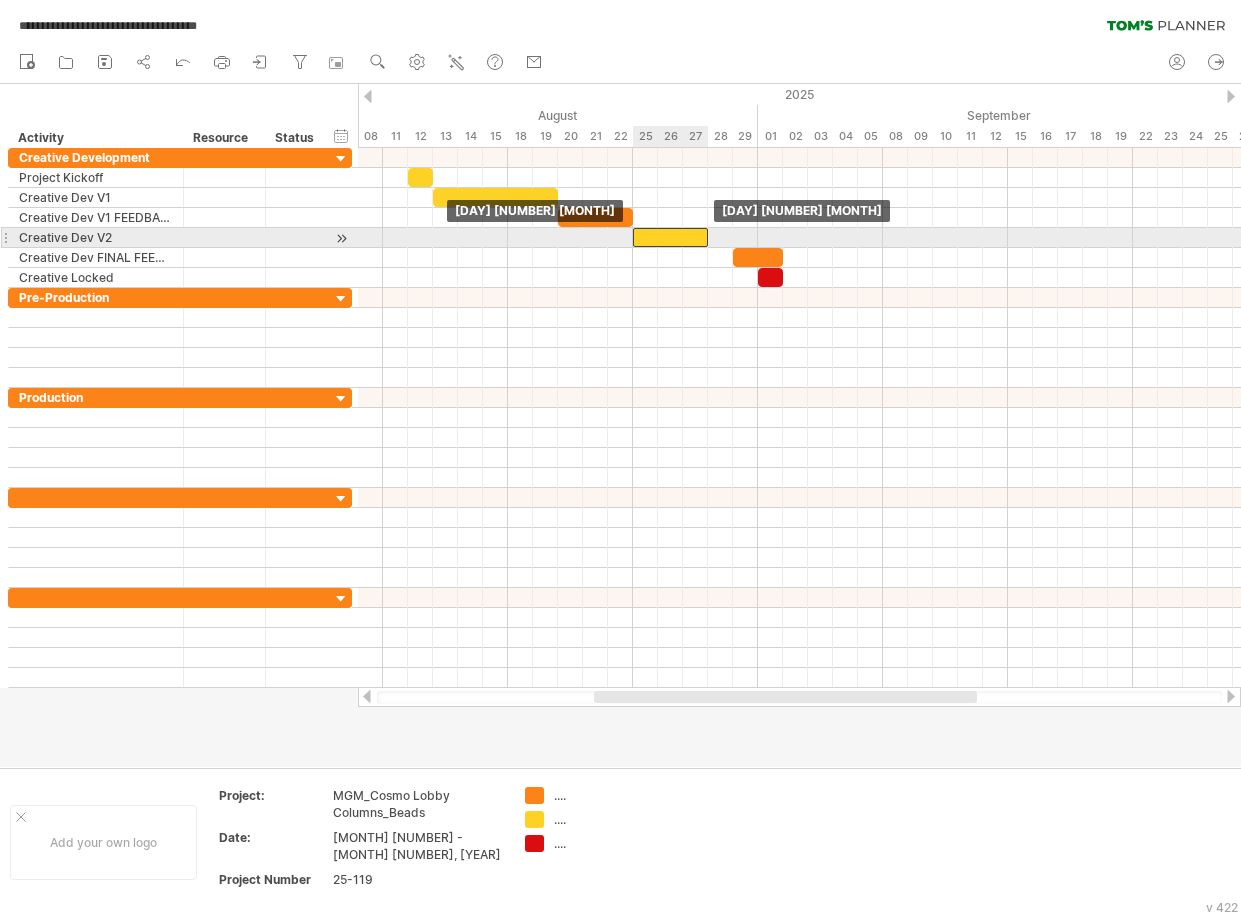 click at bounding box center [670, 237] 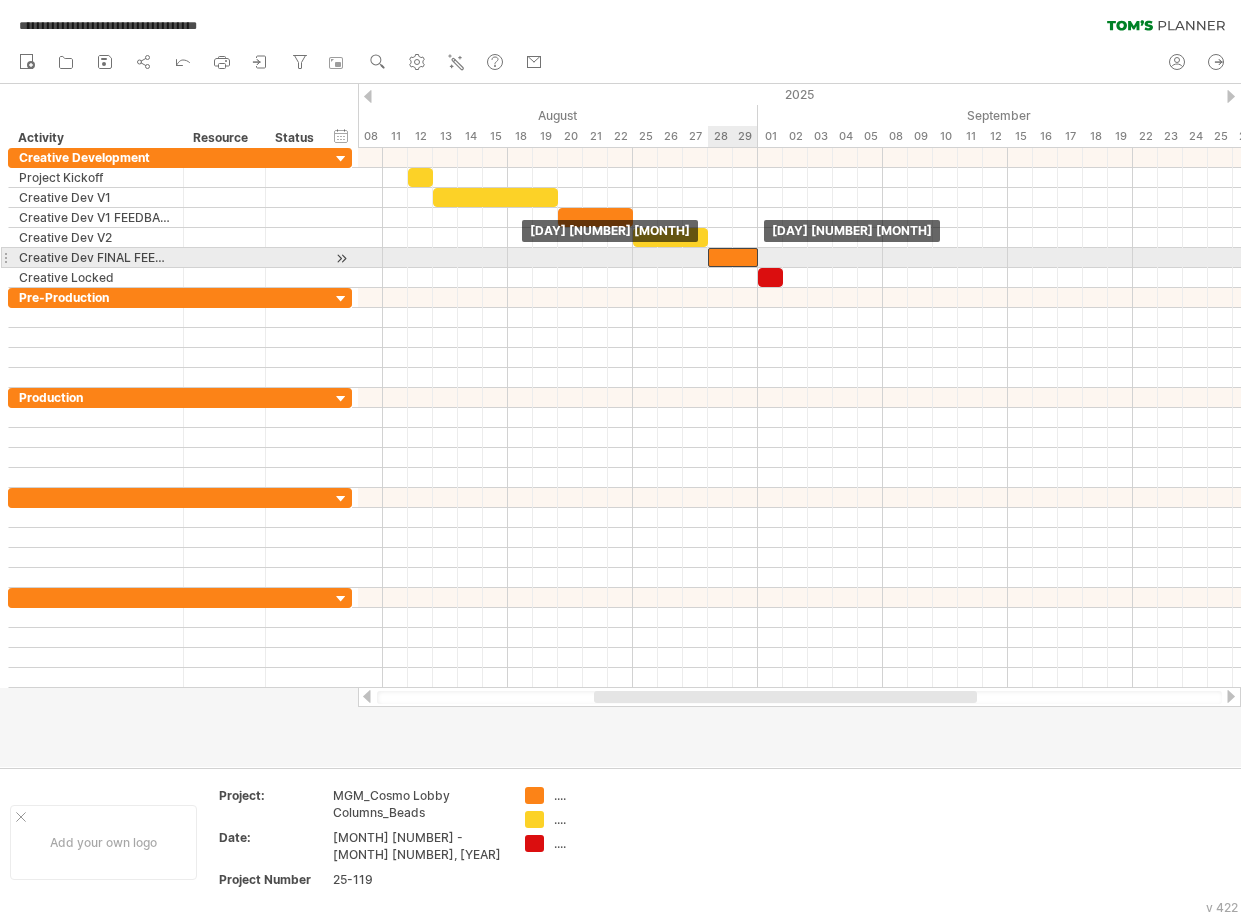 drag, startPoint x: 745, startPoint y: 258, endPoint x: 727, endPoint y: 257, distance: 18.027756 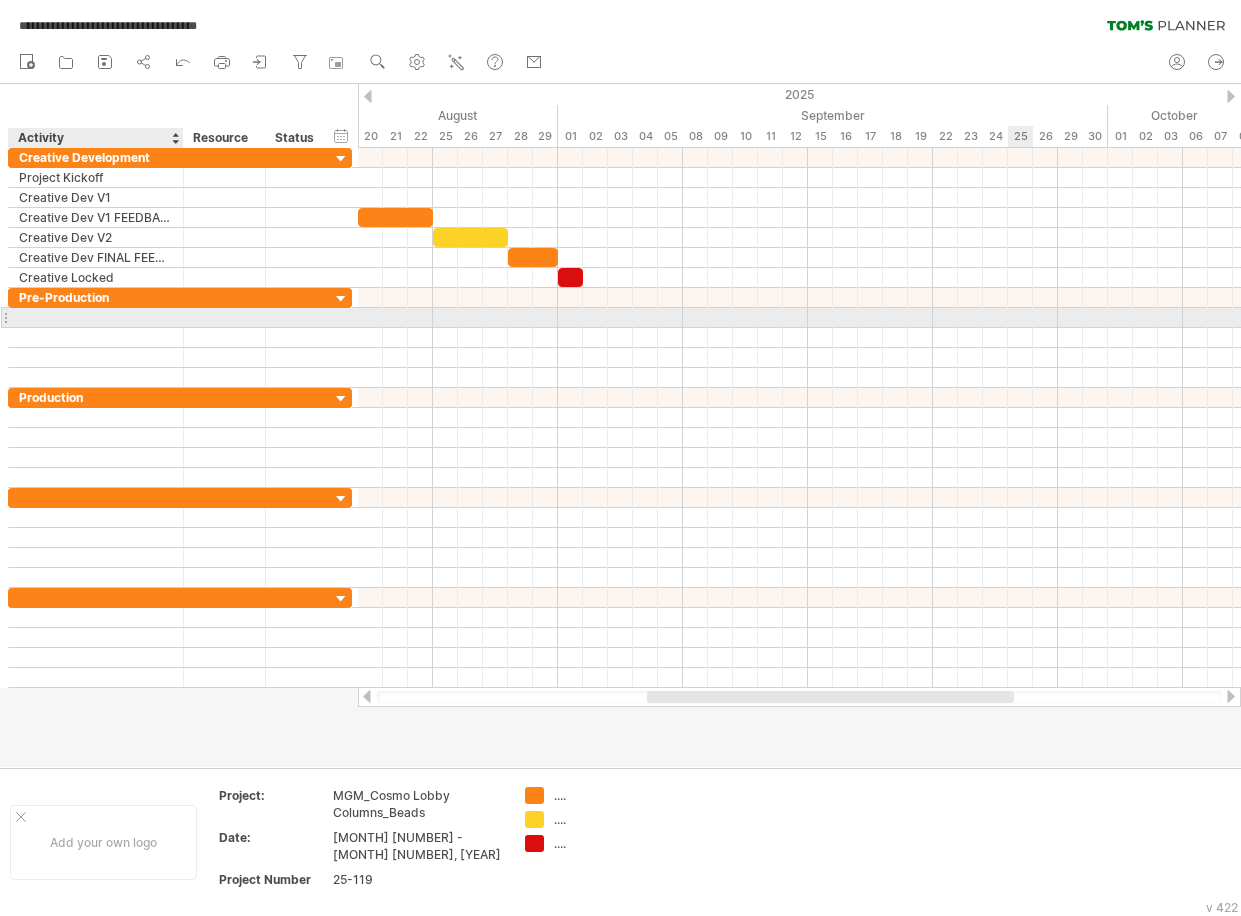 click at bounding box center [96, 317] 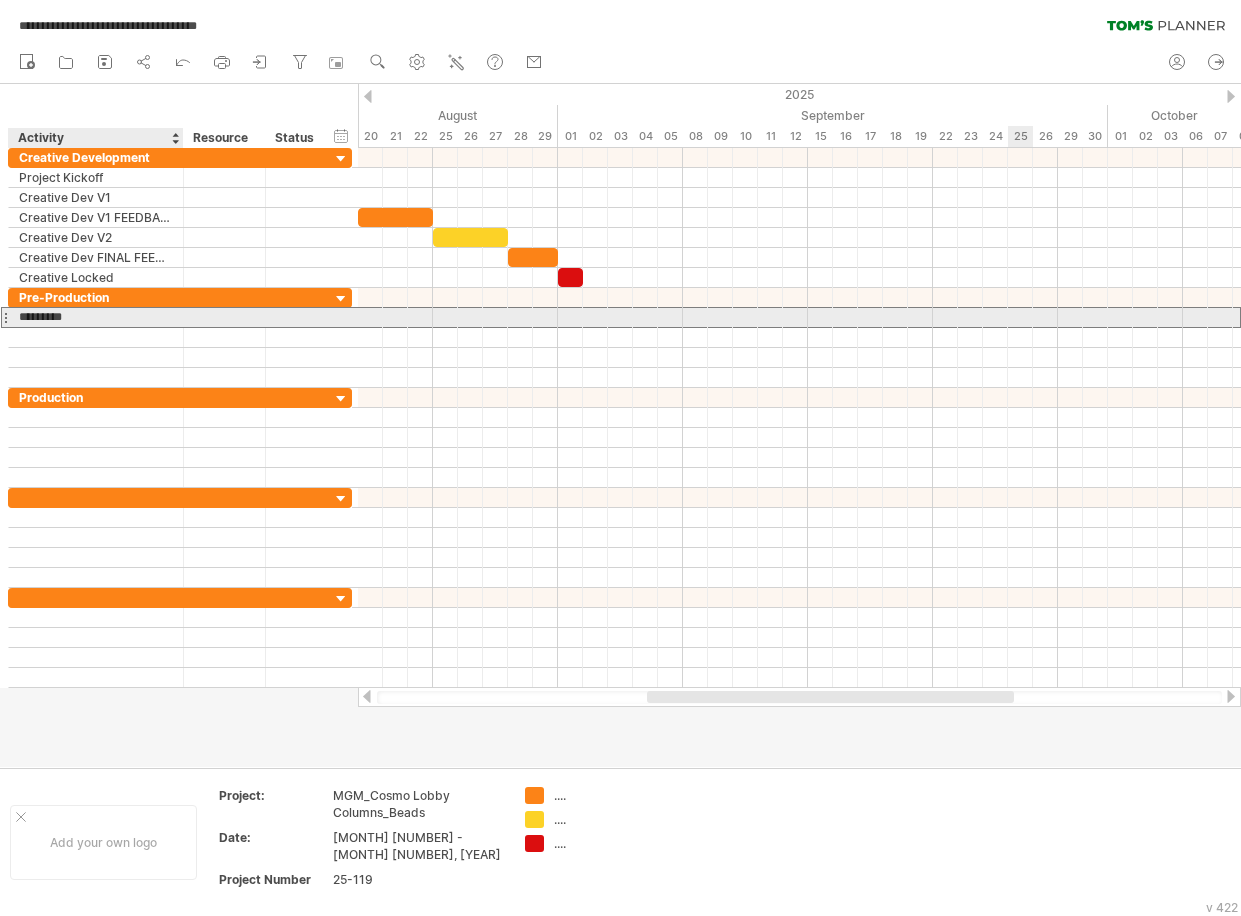 type on "**********" 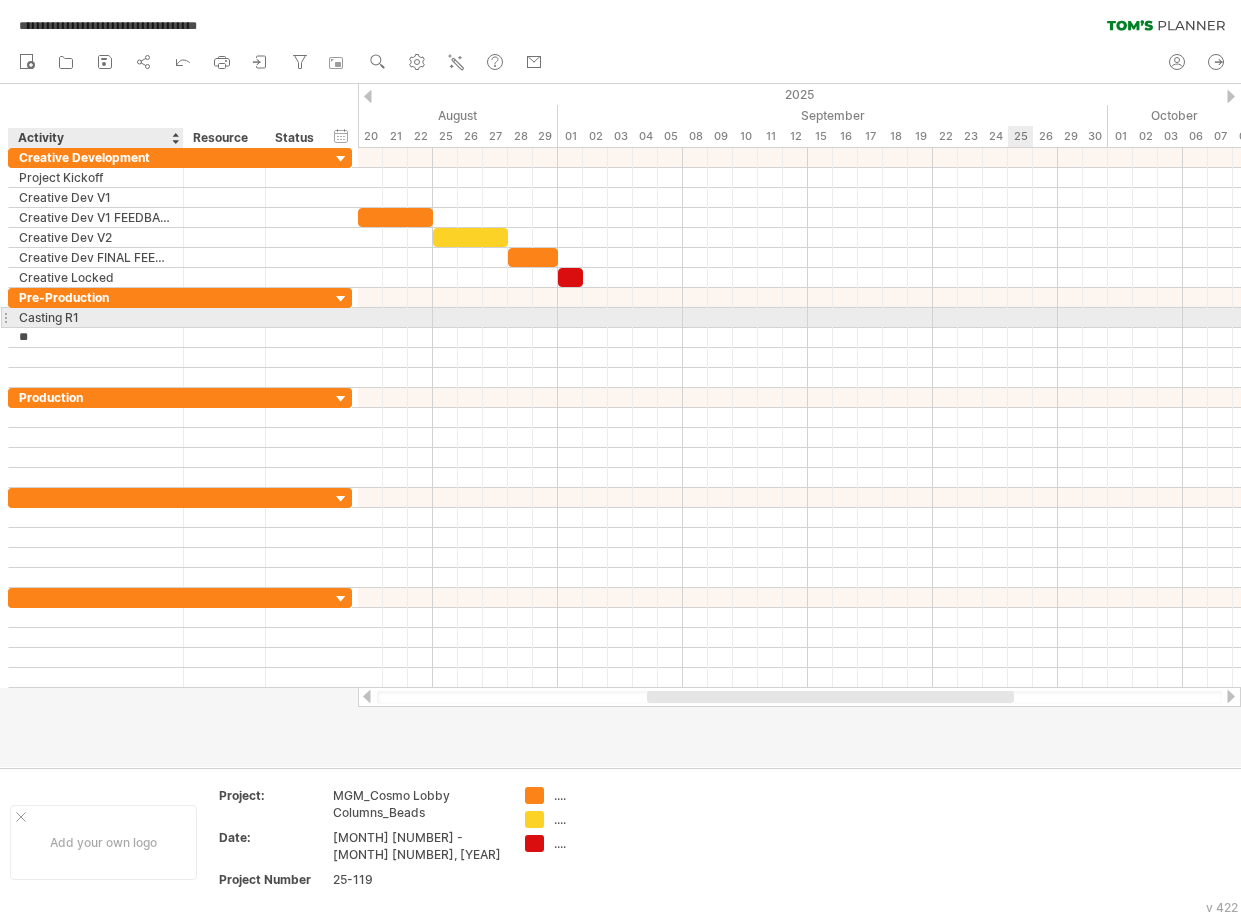 type on "*" 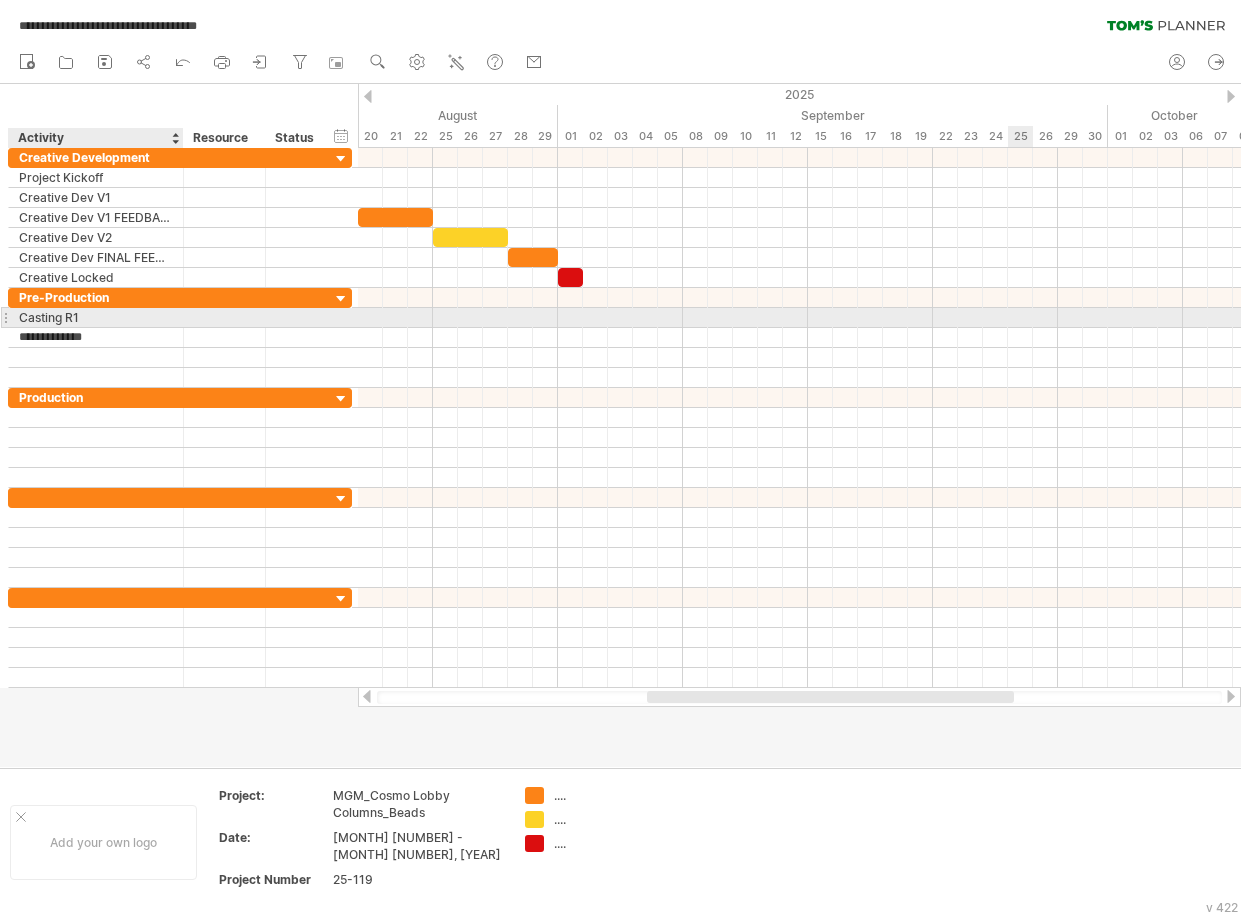 type on "**********" 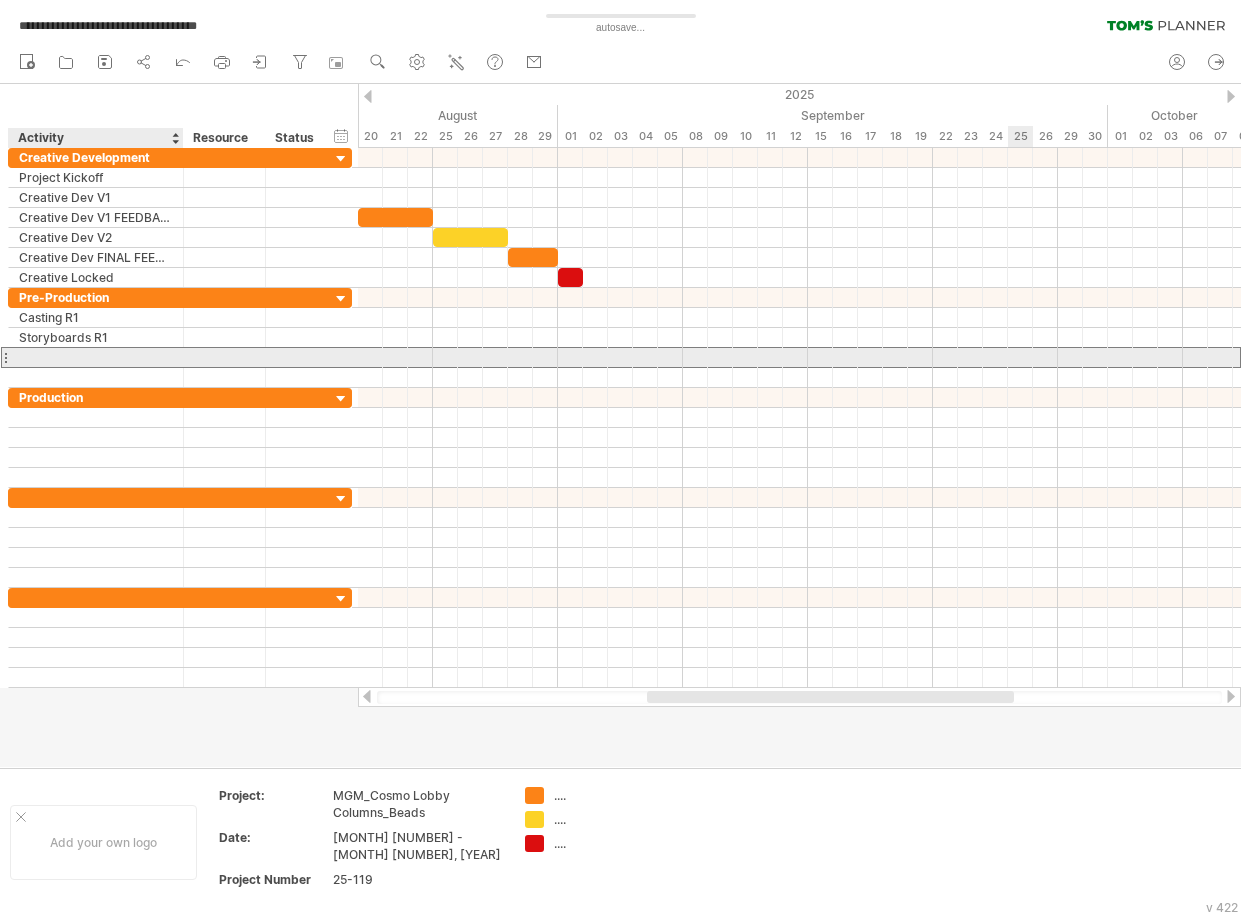click at bounding box center (96, 357) 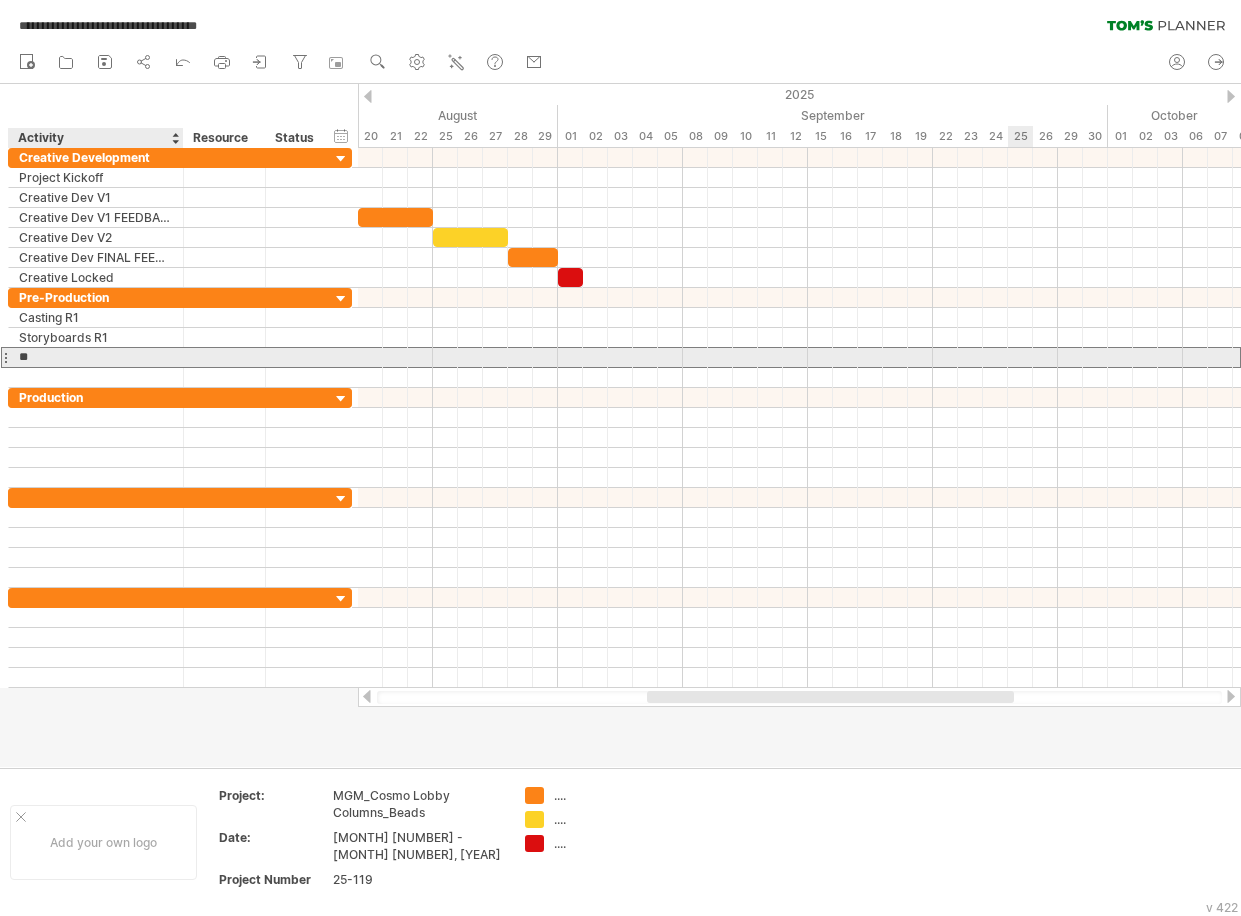 type on "*" 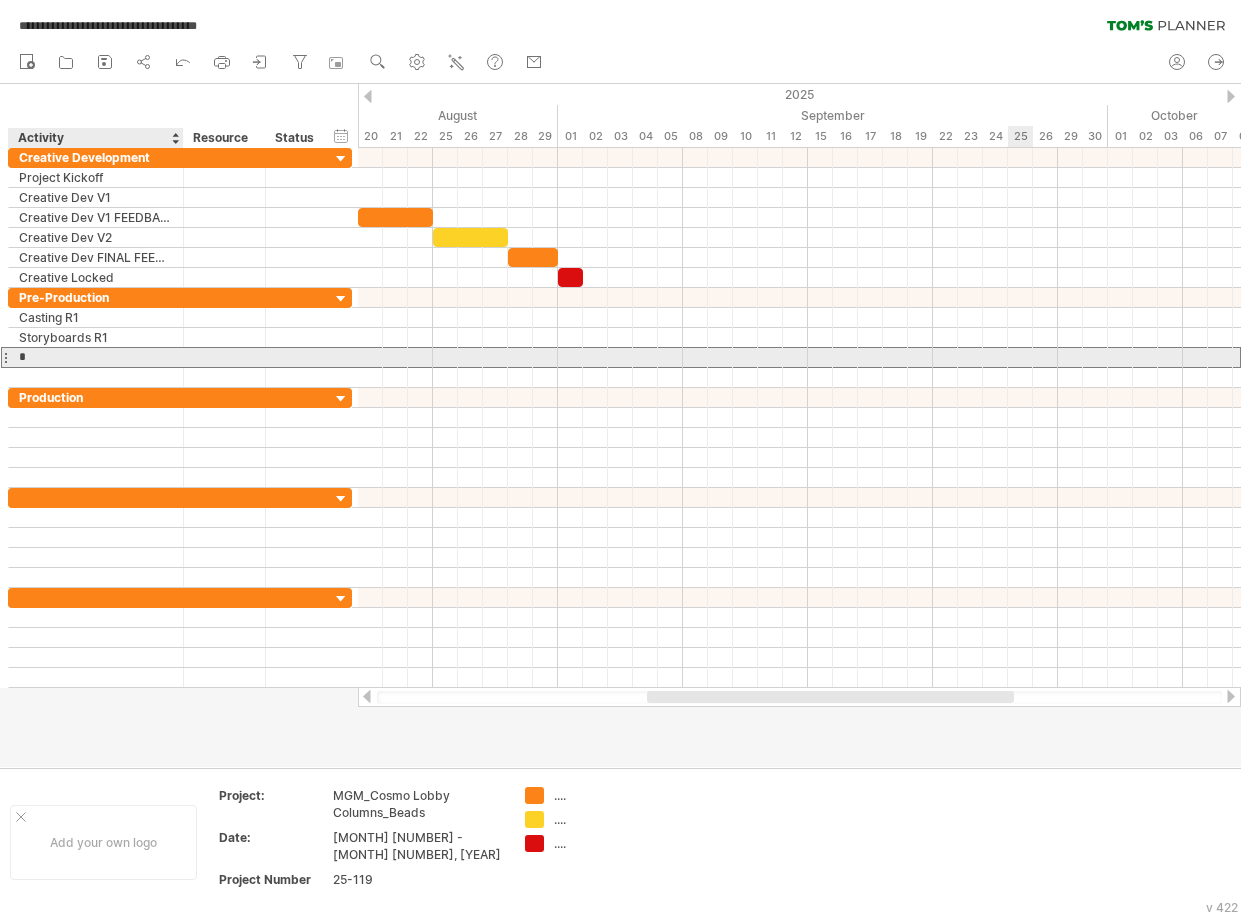 type 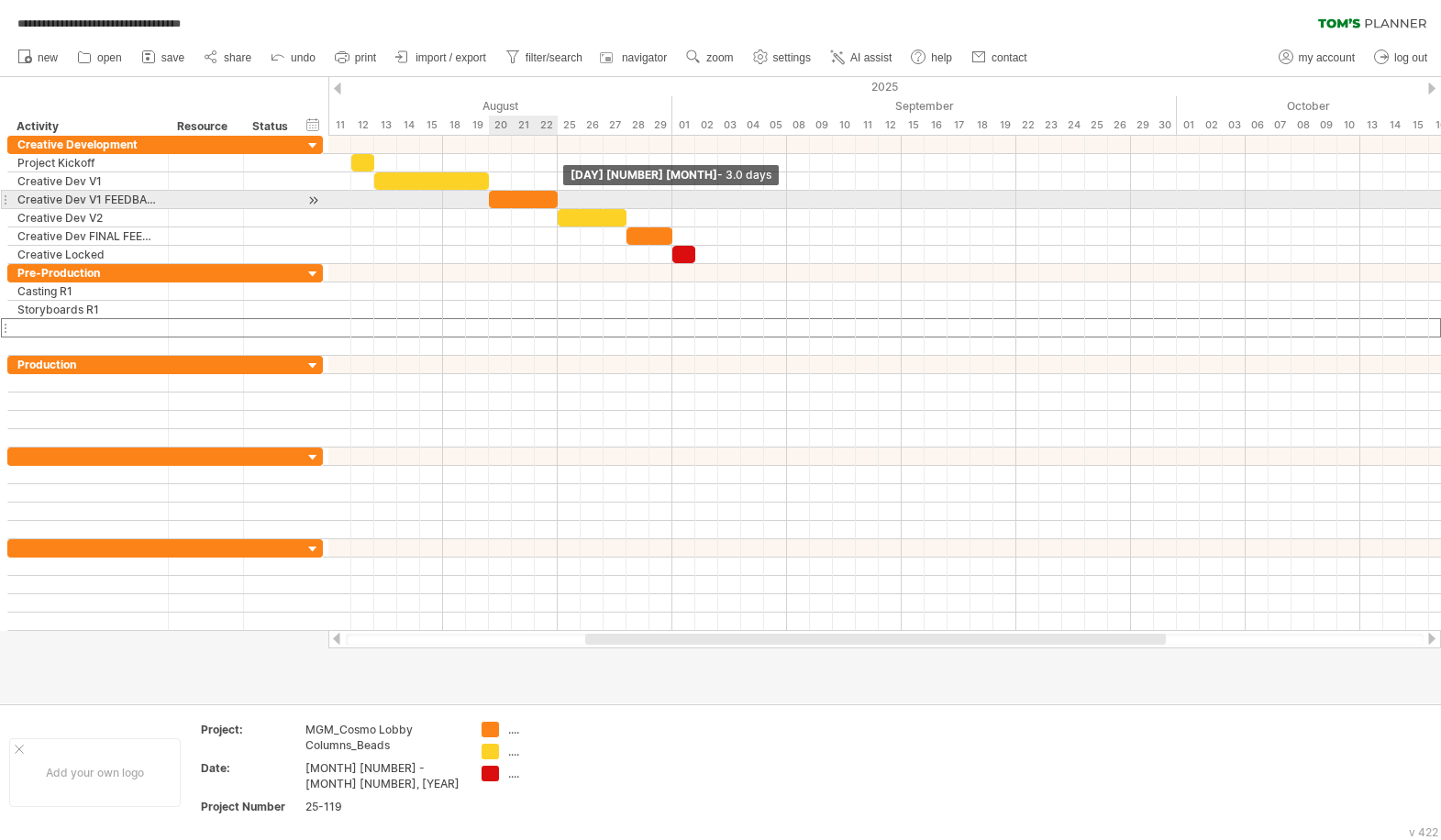 click at bounding box center [558, 199] 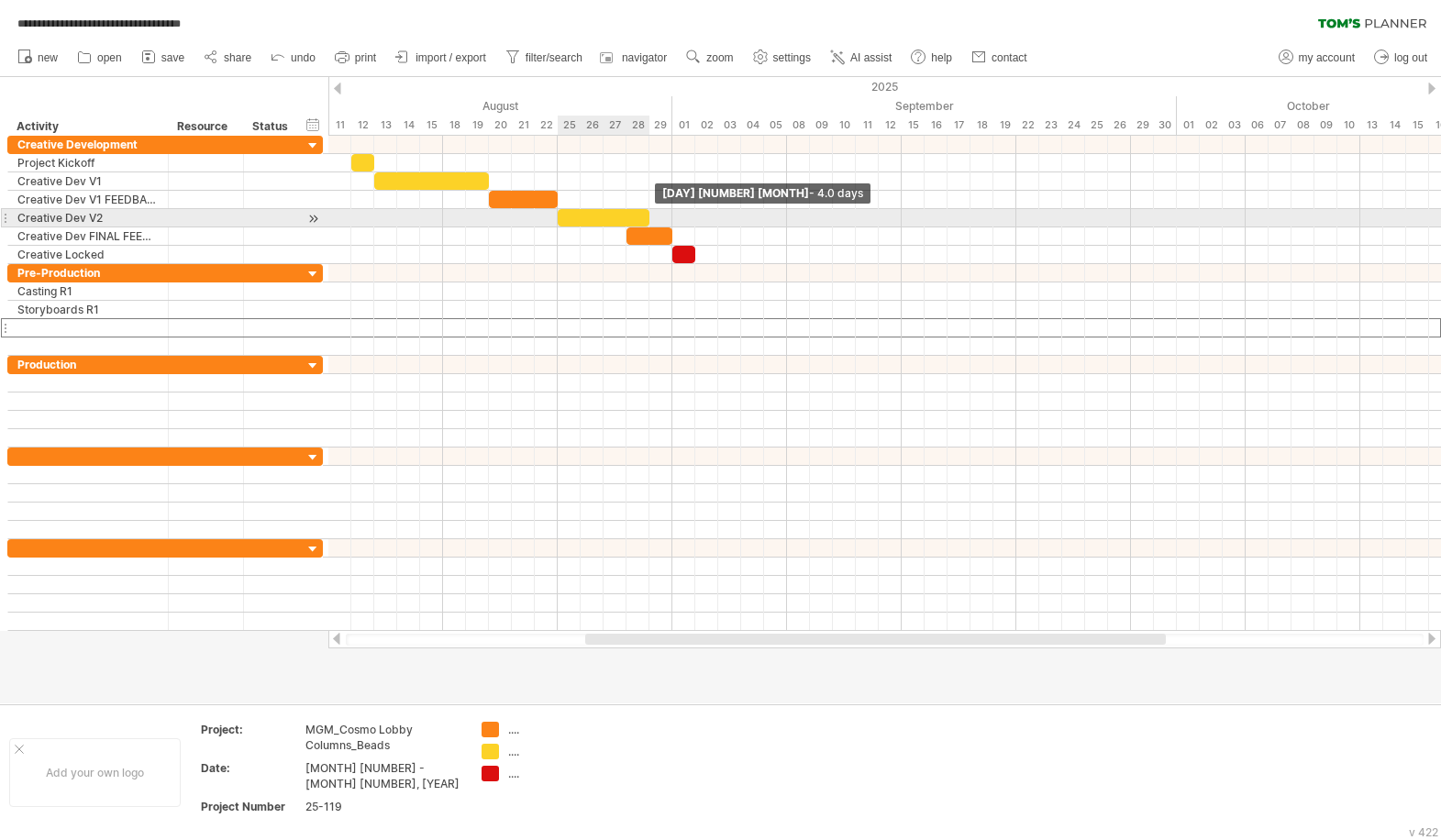 drag, startPoint x: 625, startPoint y: 222, endPoint x: 643, endPoint y: 222, distance: 18 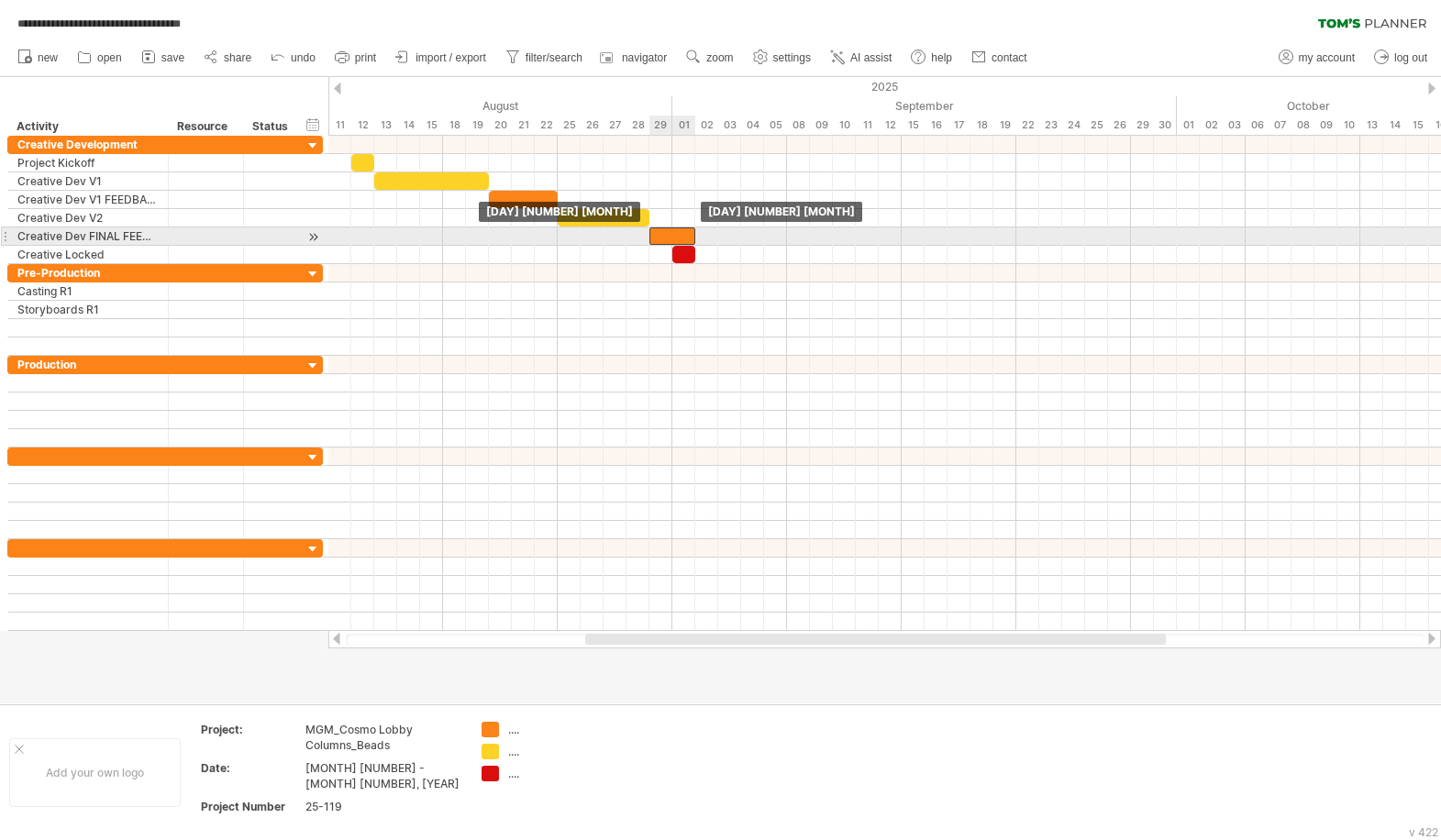 drag, startPoint x: 634, startPoint y: 237, endPoint x: 662, endPoint y: 237, distance: 28 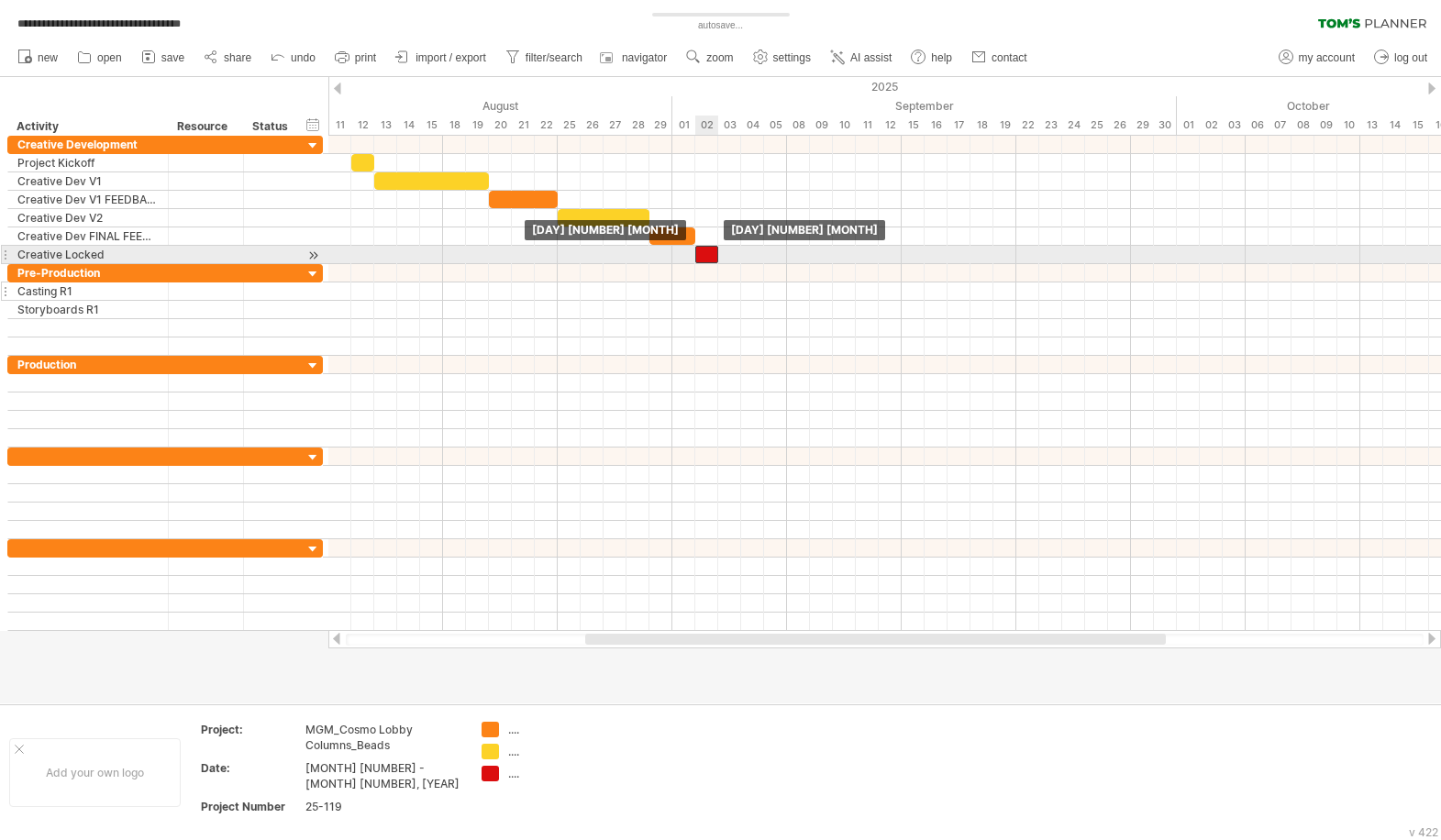 drag, startPoint x: 694, startPoint y: 253, endPoint x: 268, endPoint y: 290, distance: 427.60379 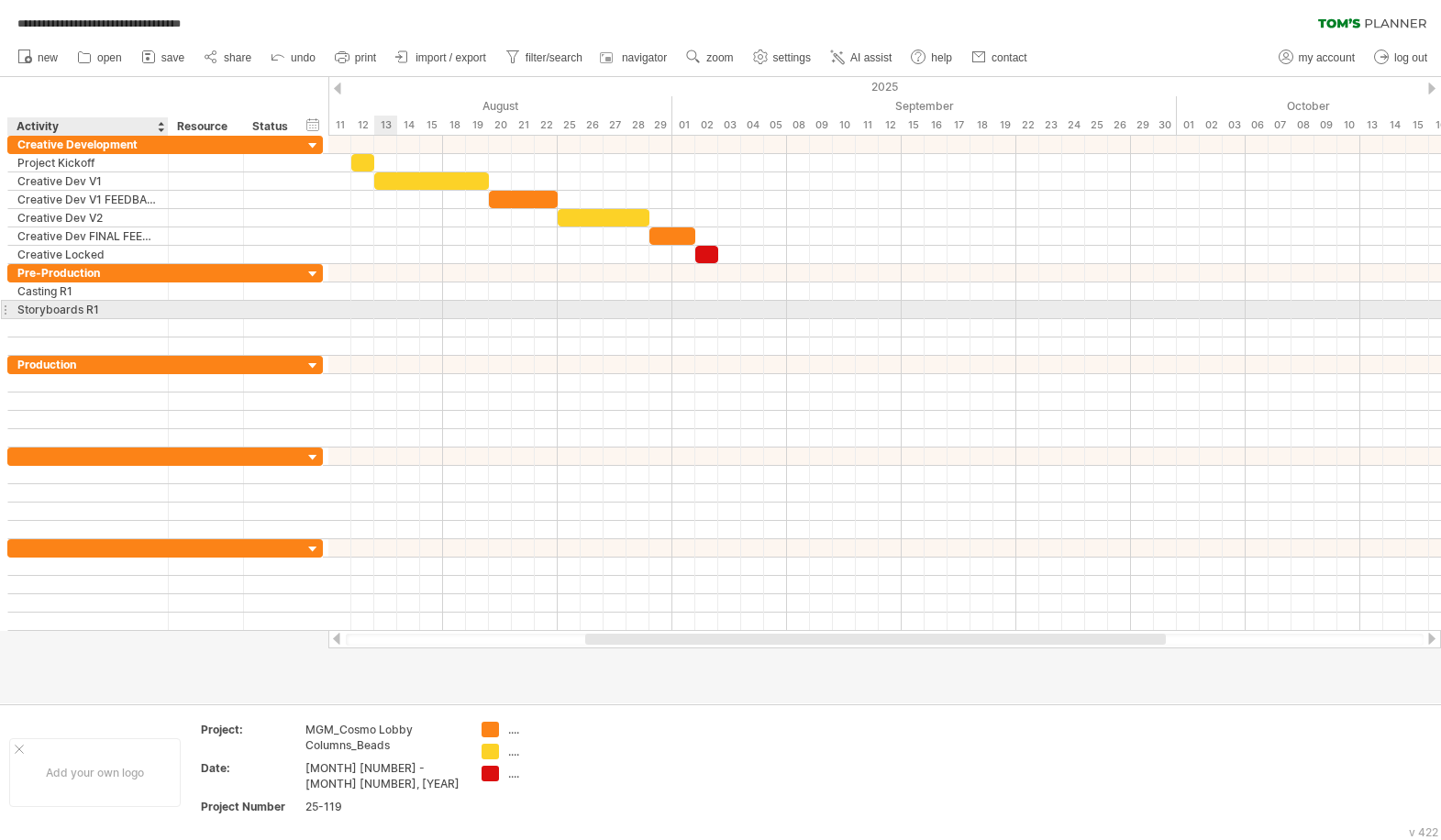 click on "Storyboards R1" at bounding box center (88, 309) 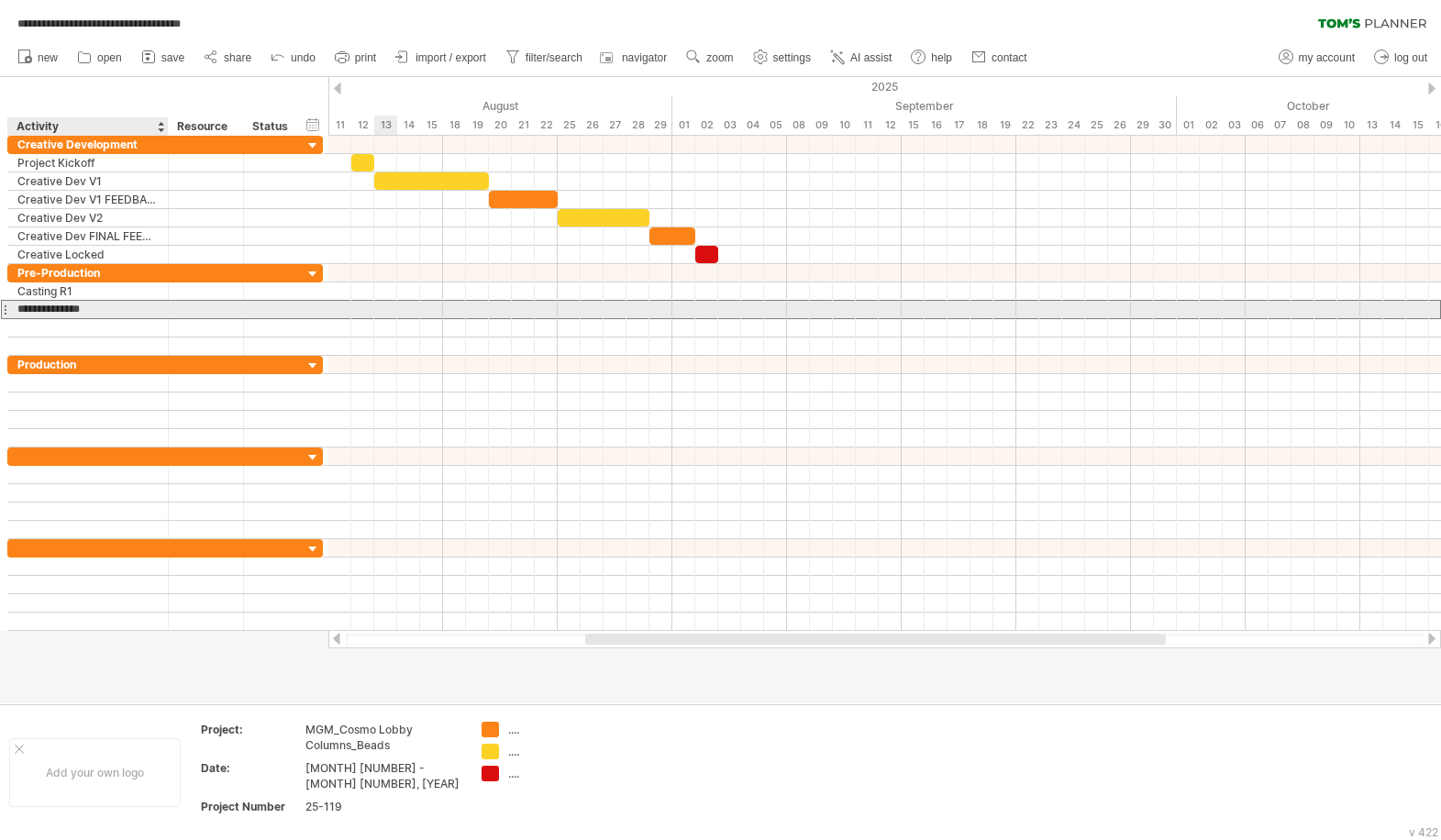 click on "**********" at bounding box center (88, 309) 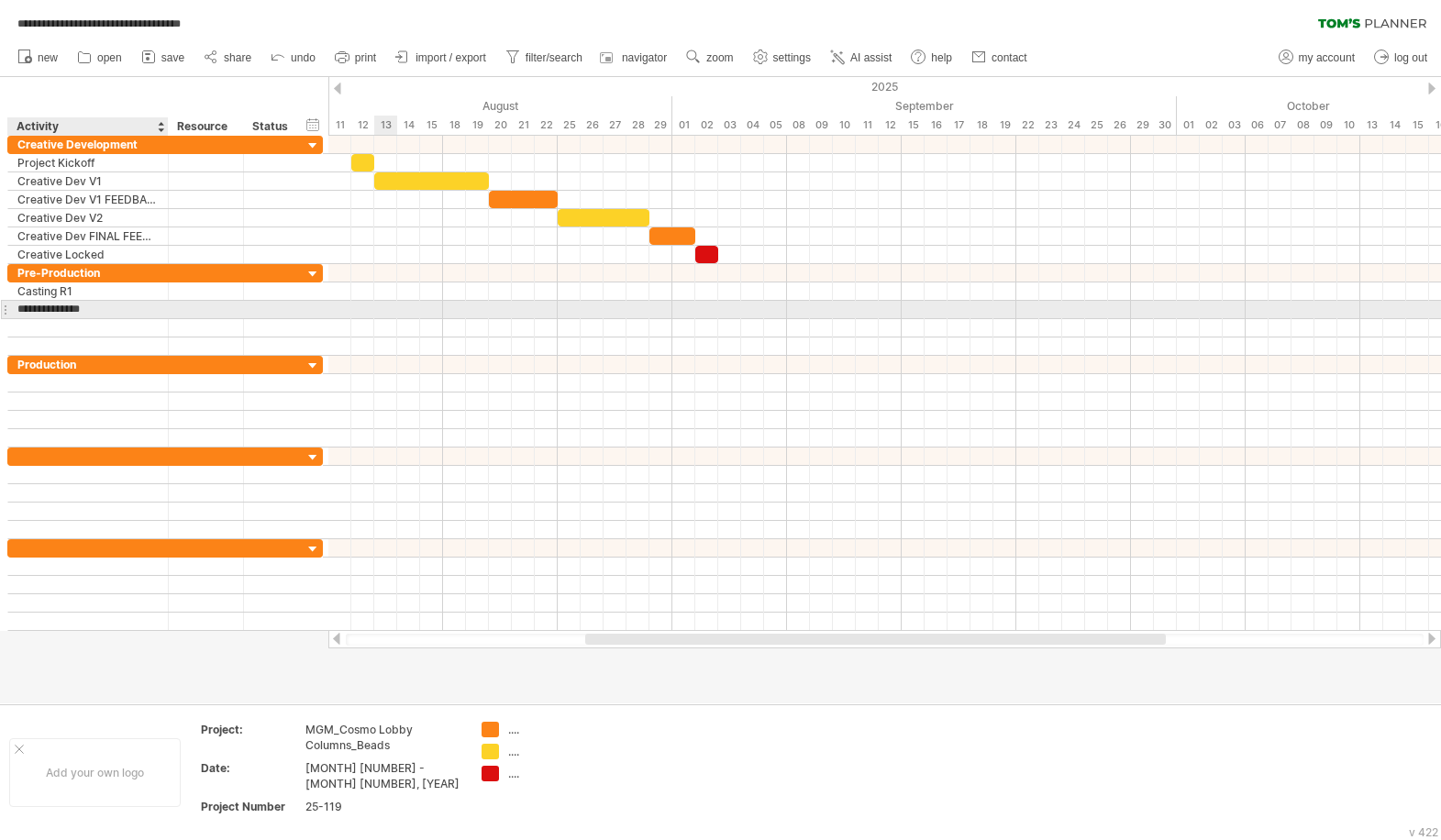 drag, startPoint x: 121, startPoint y: 306, endPoint x: -8, endPoint y: 305, distance: 129.00388 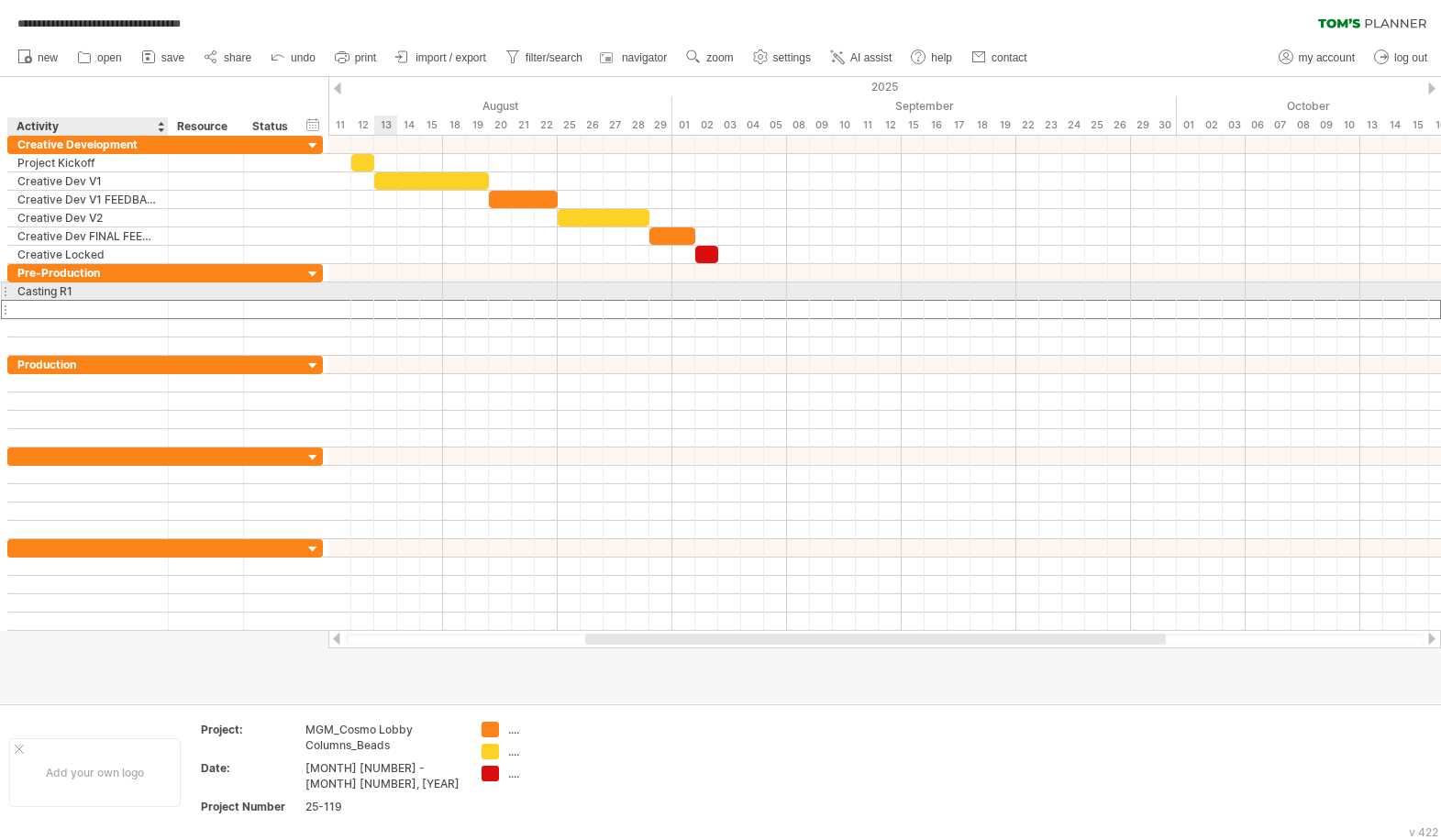 click on "Casting R1" at bounding box center [88, 291] 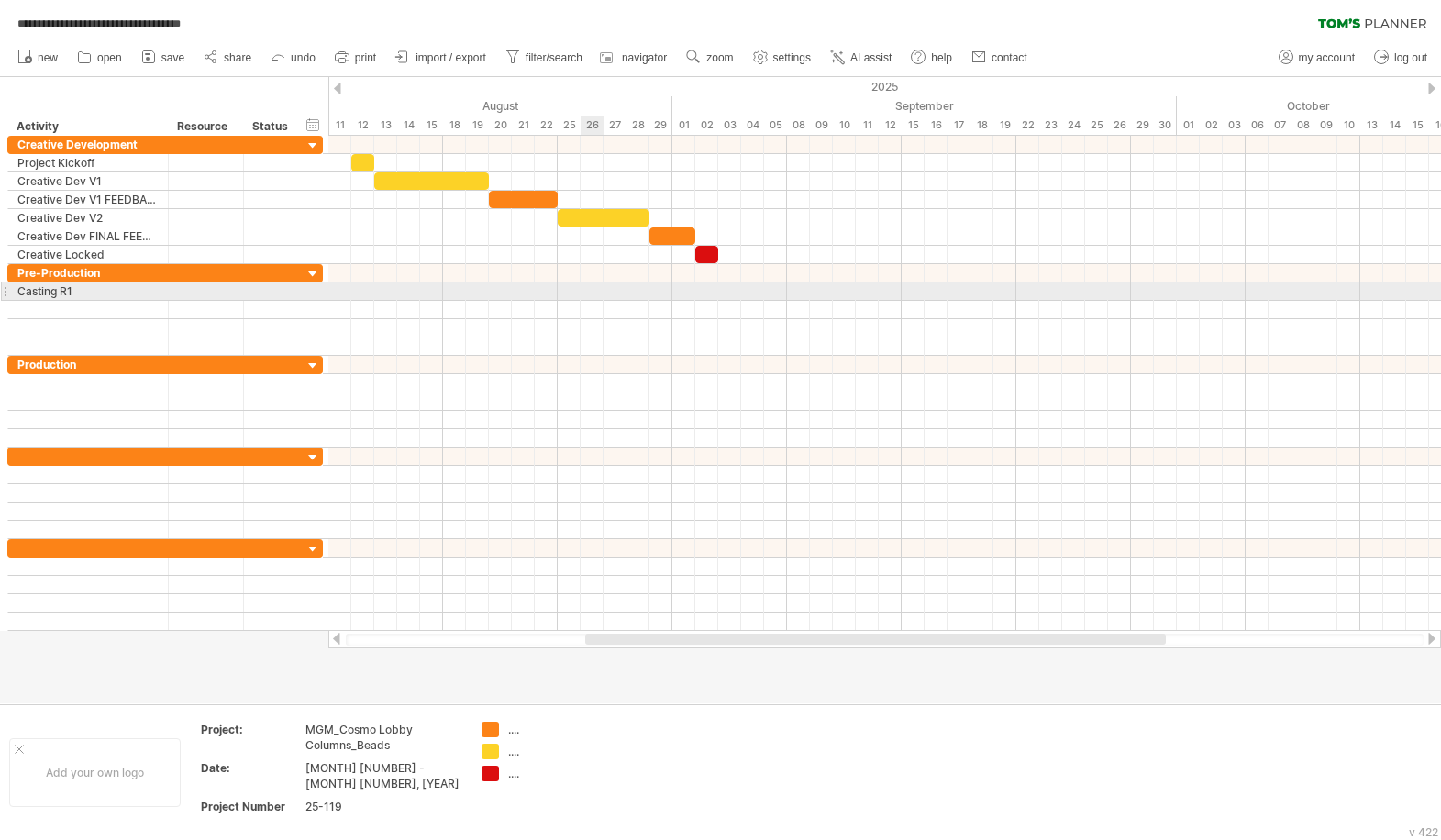 drag, startPoint x: 563, startPoint y: 290, endPoint x: 592, endPoint y: 290, distance: 29 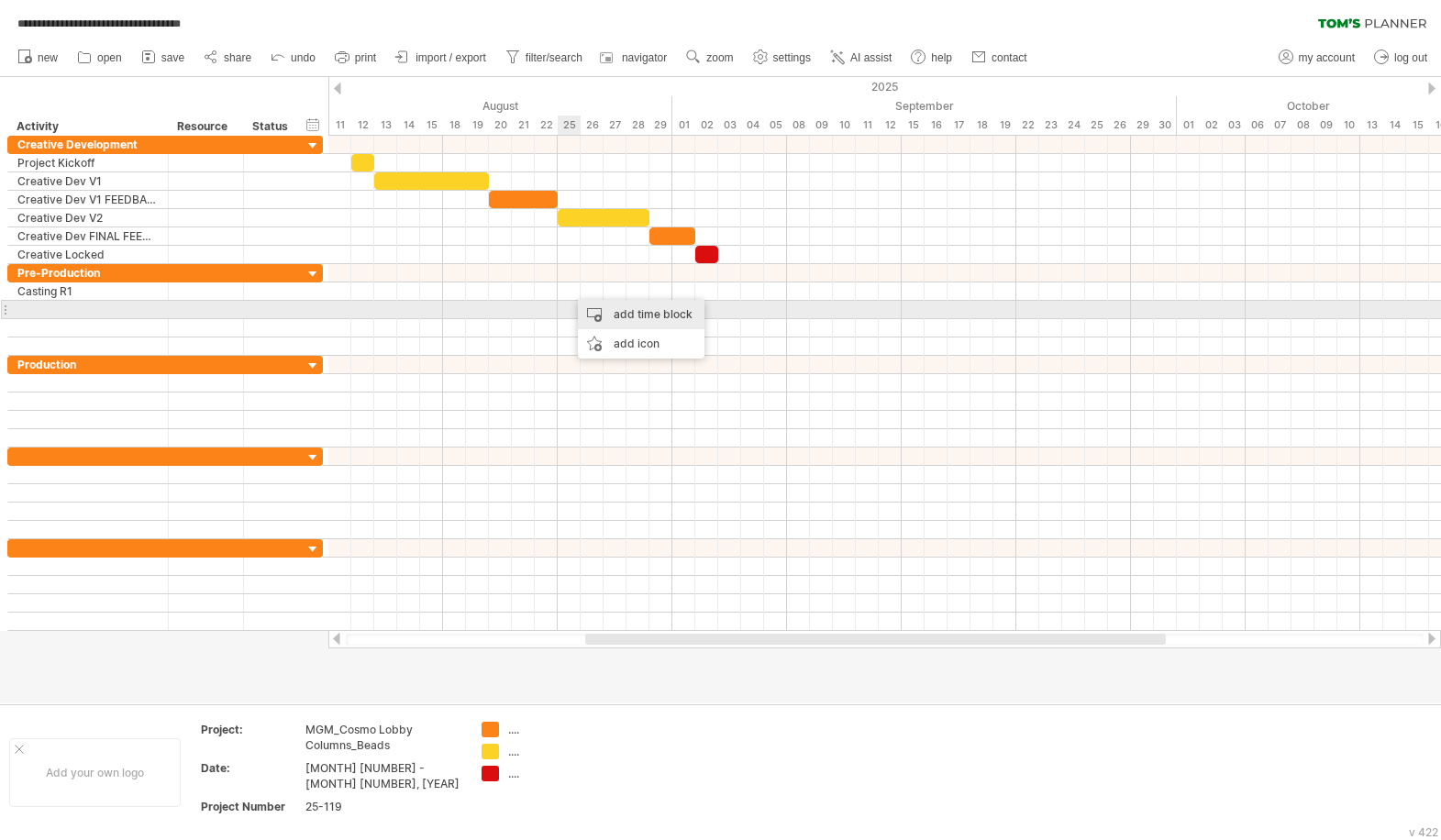 click on "add time block" at bounding box center [641, 315] 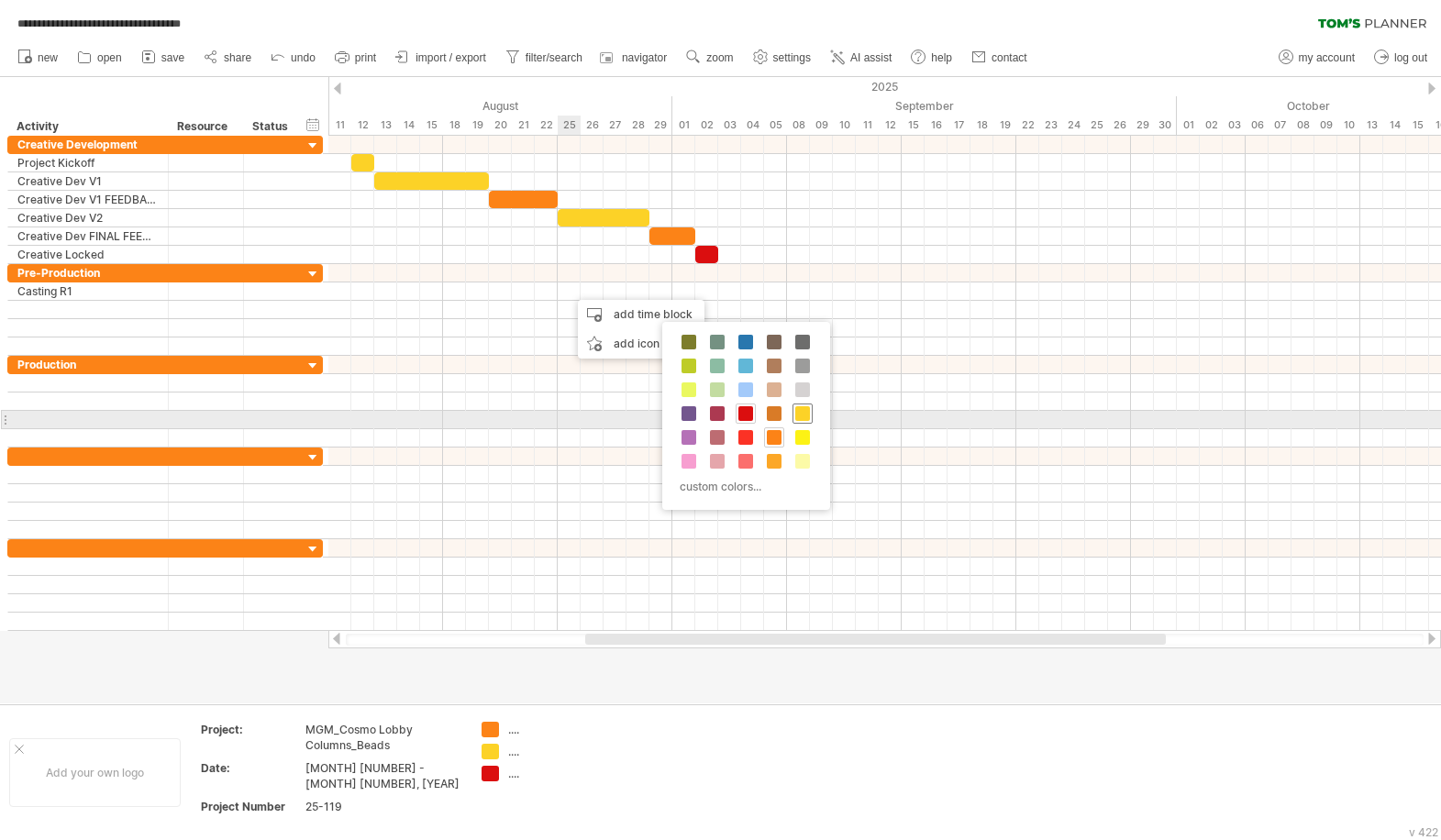 click at bounding box center [803, 414] 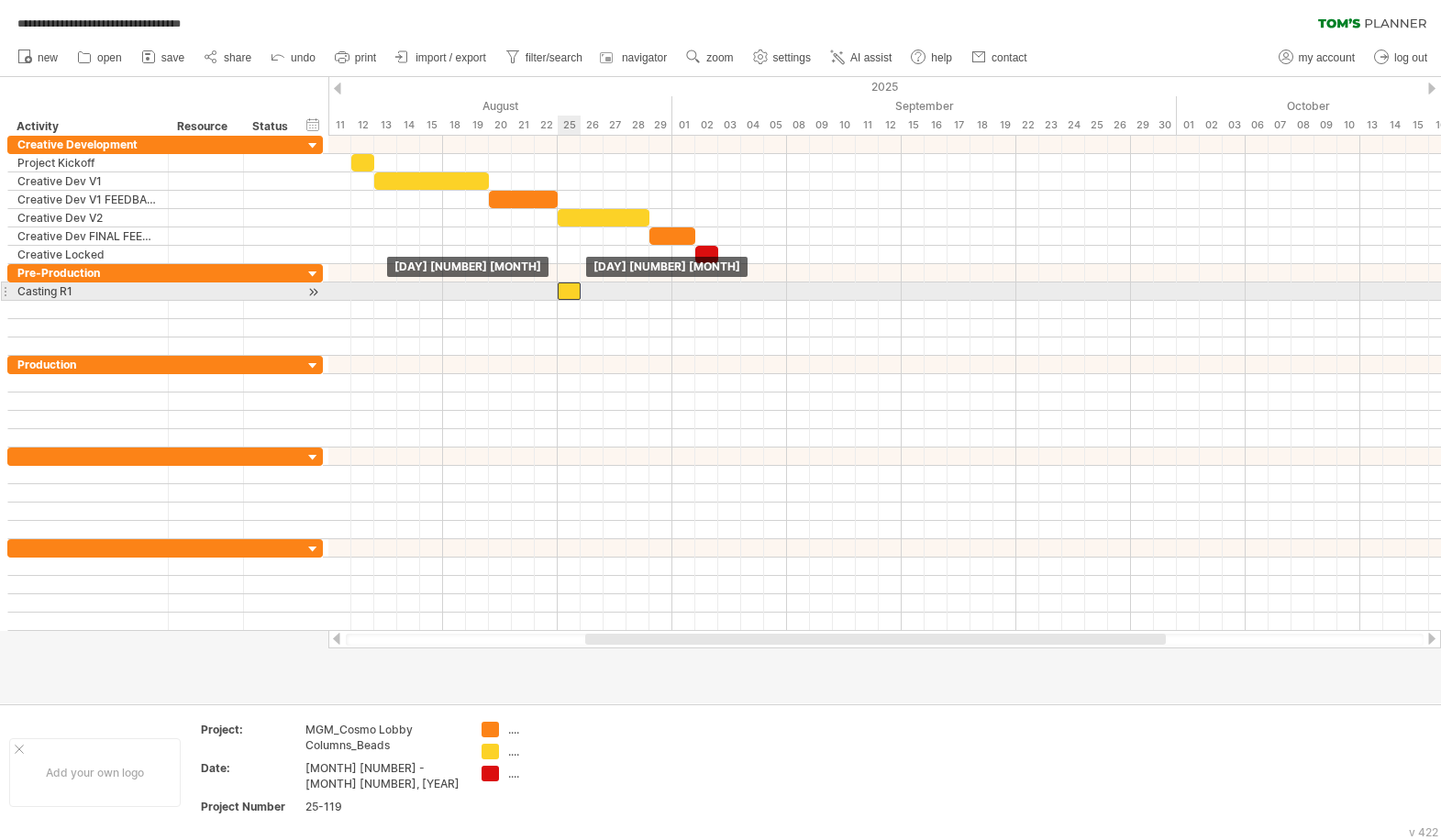 click at bounding box center (569, 291) 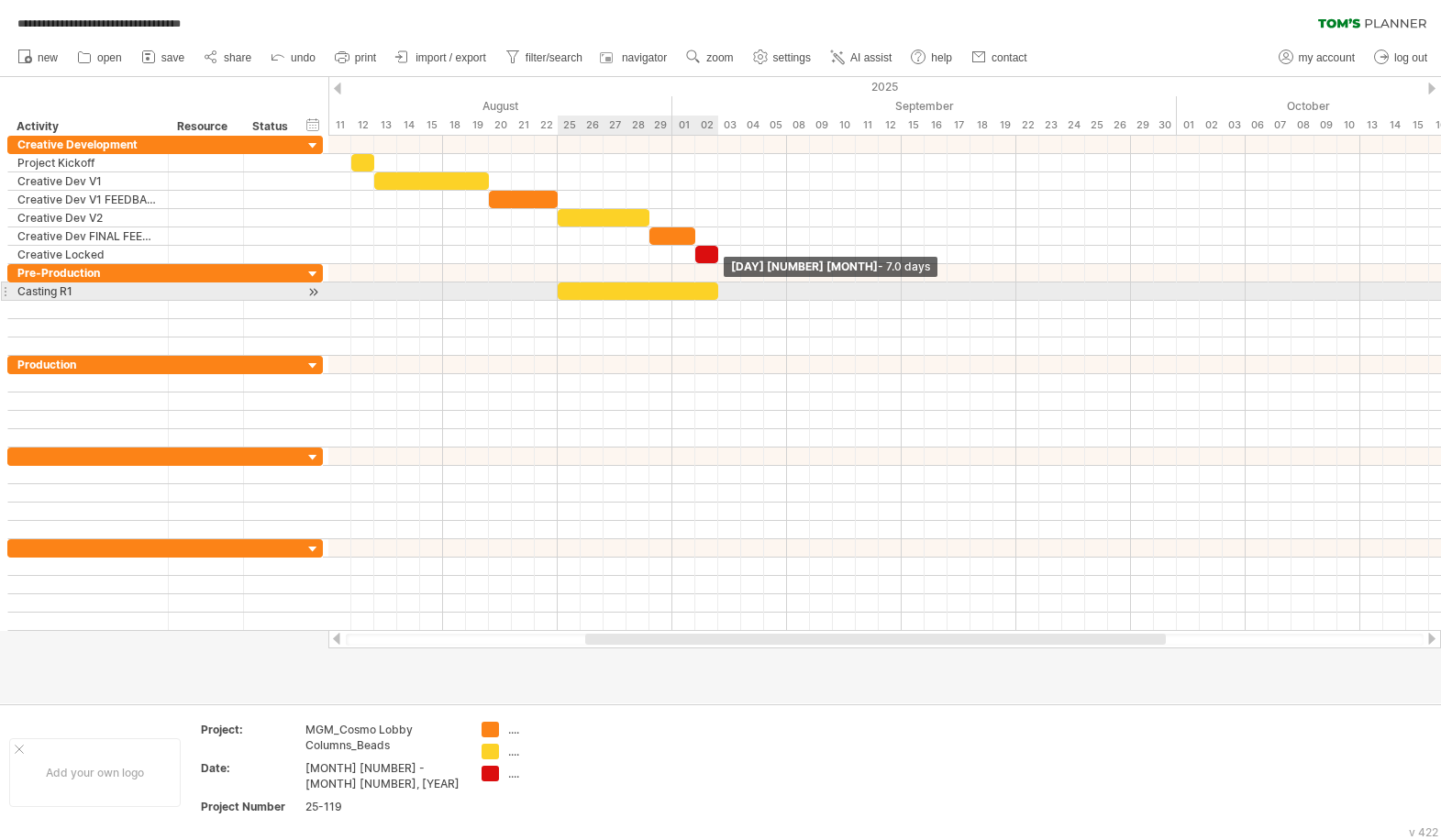 drag, startPoint x: 580, startPoint y: 293, endPoint x: 715, endPoint y: 294, distance: 135.0037 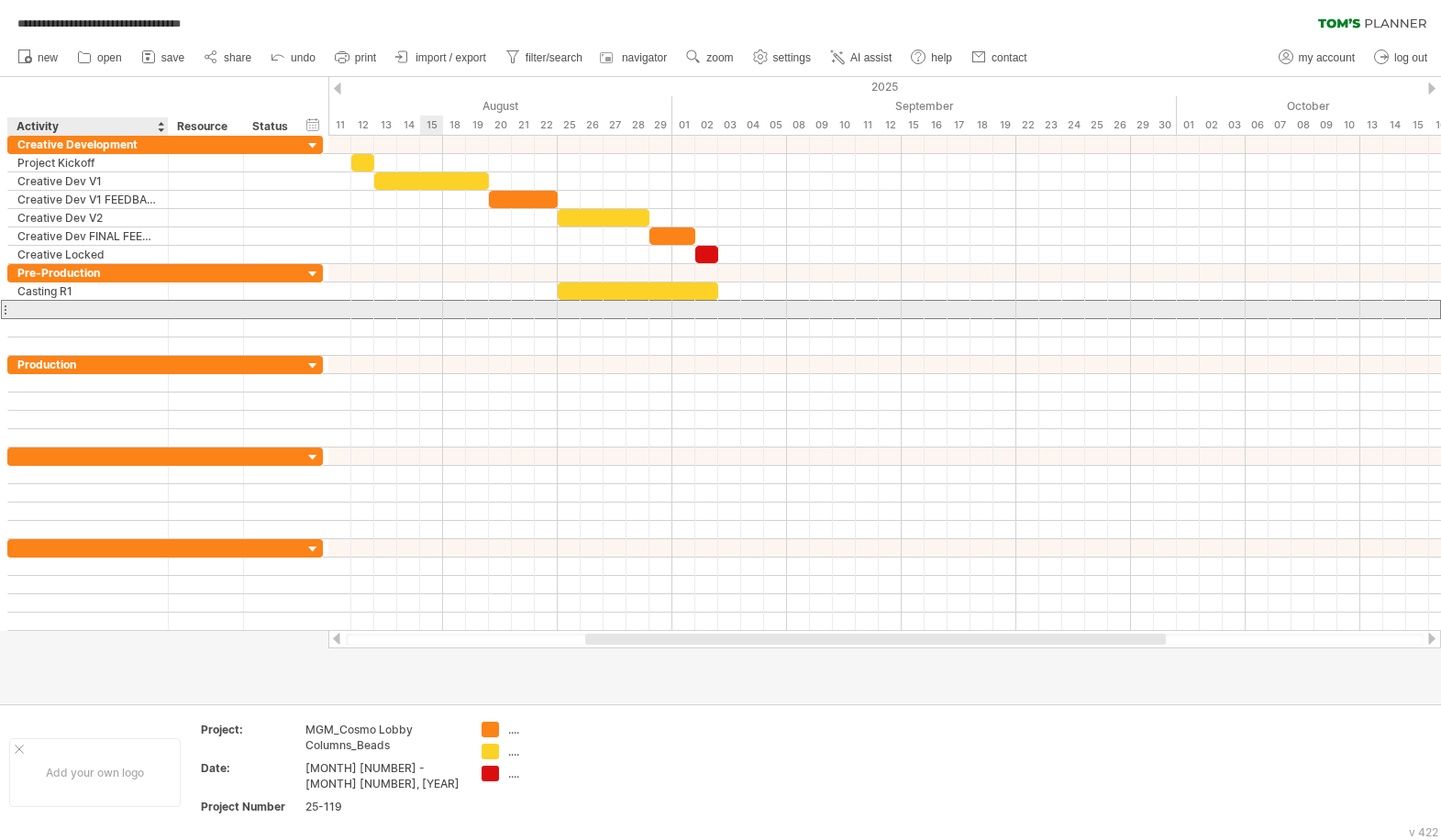 click at bounding box center [88, 309] 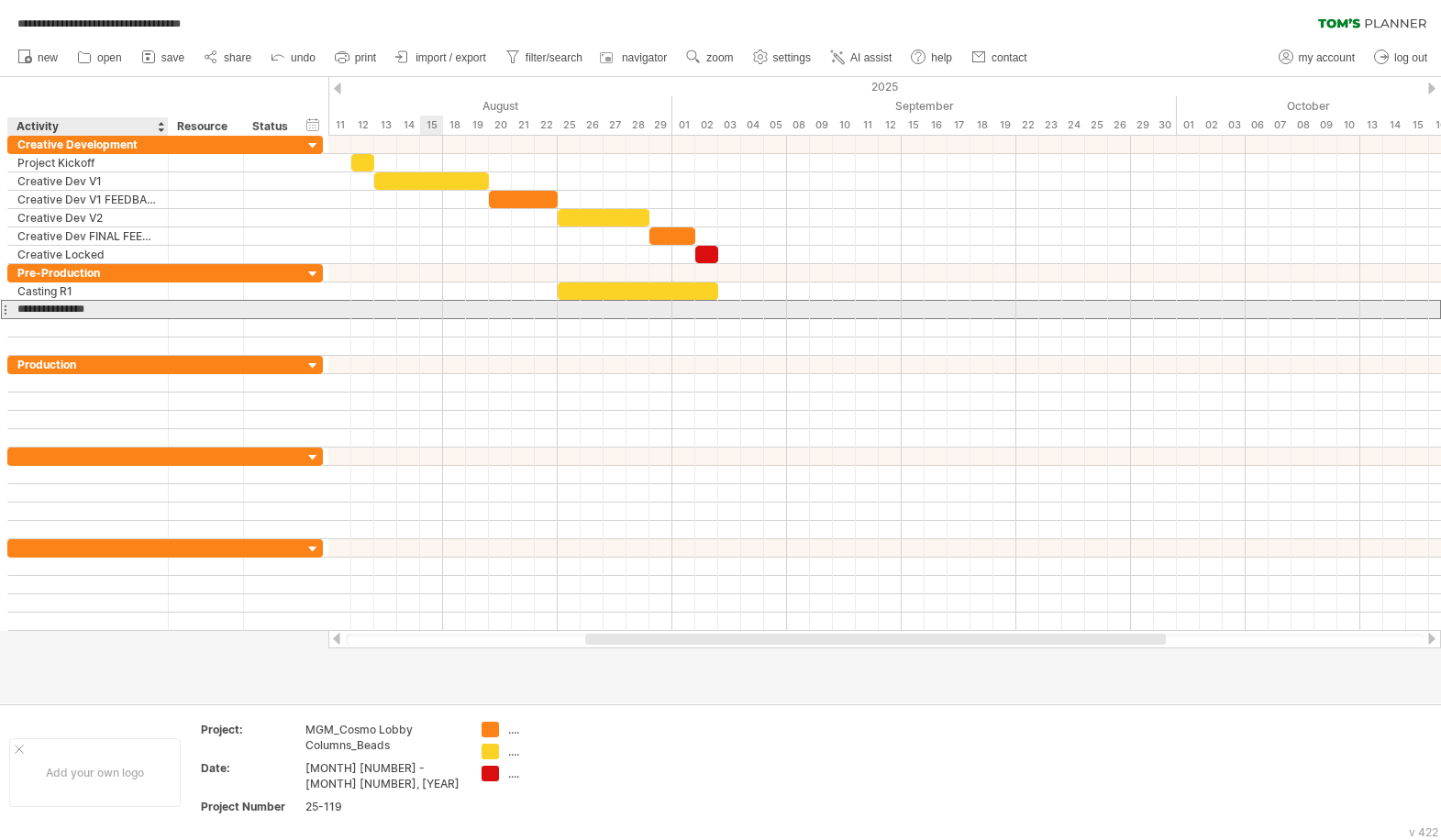type on "**********" 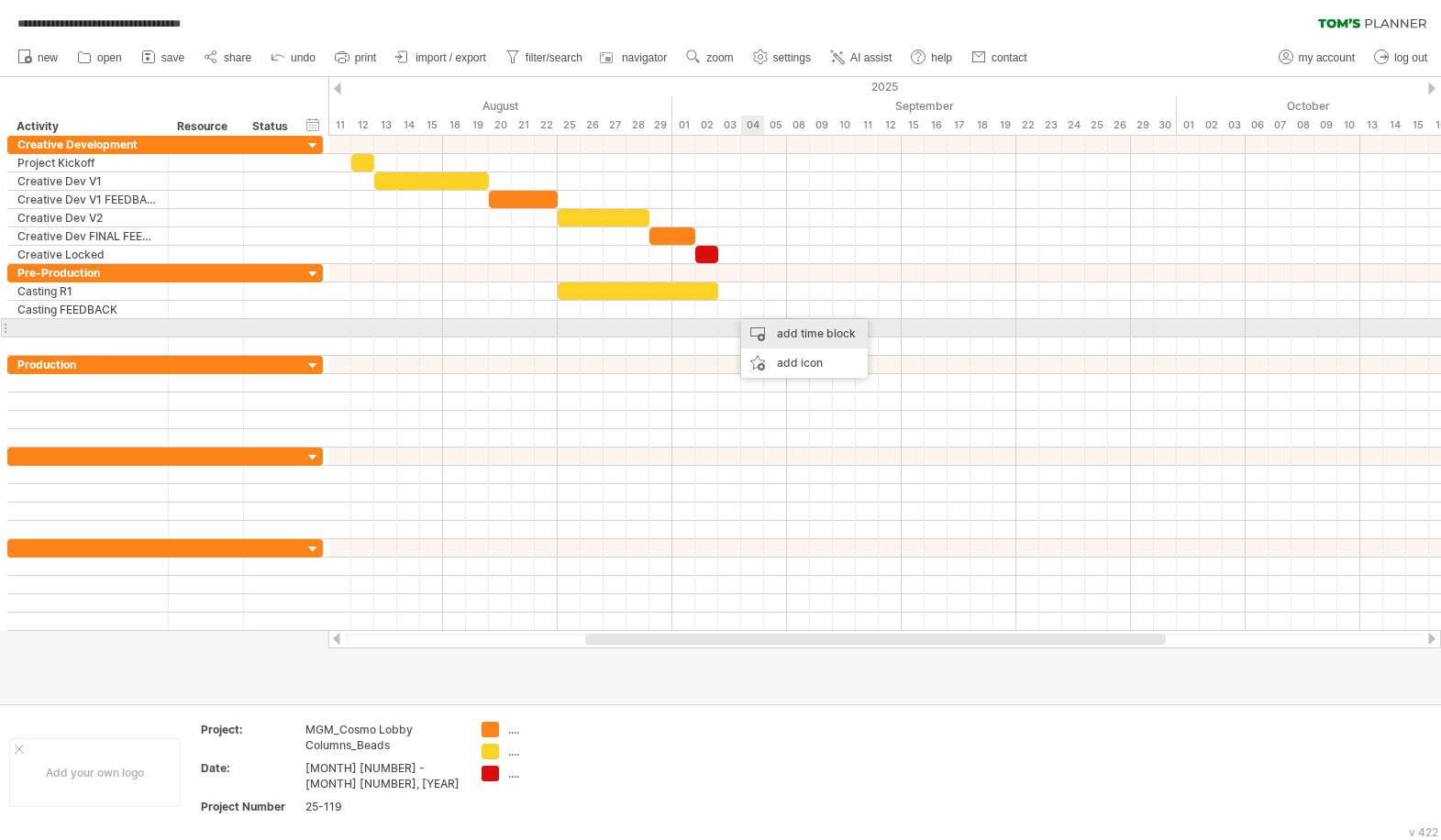 click on "add time block" at bounding box center (804, 334) 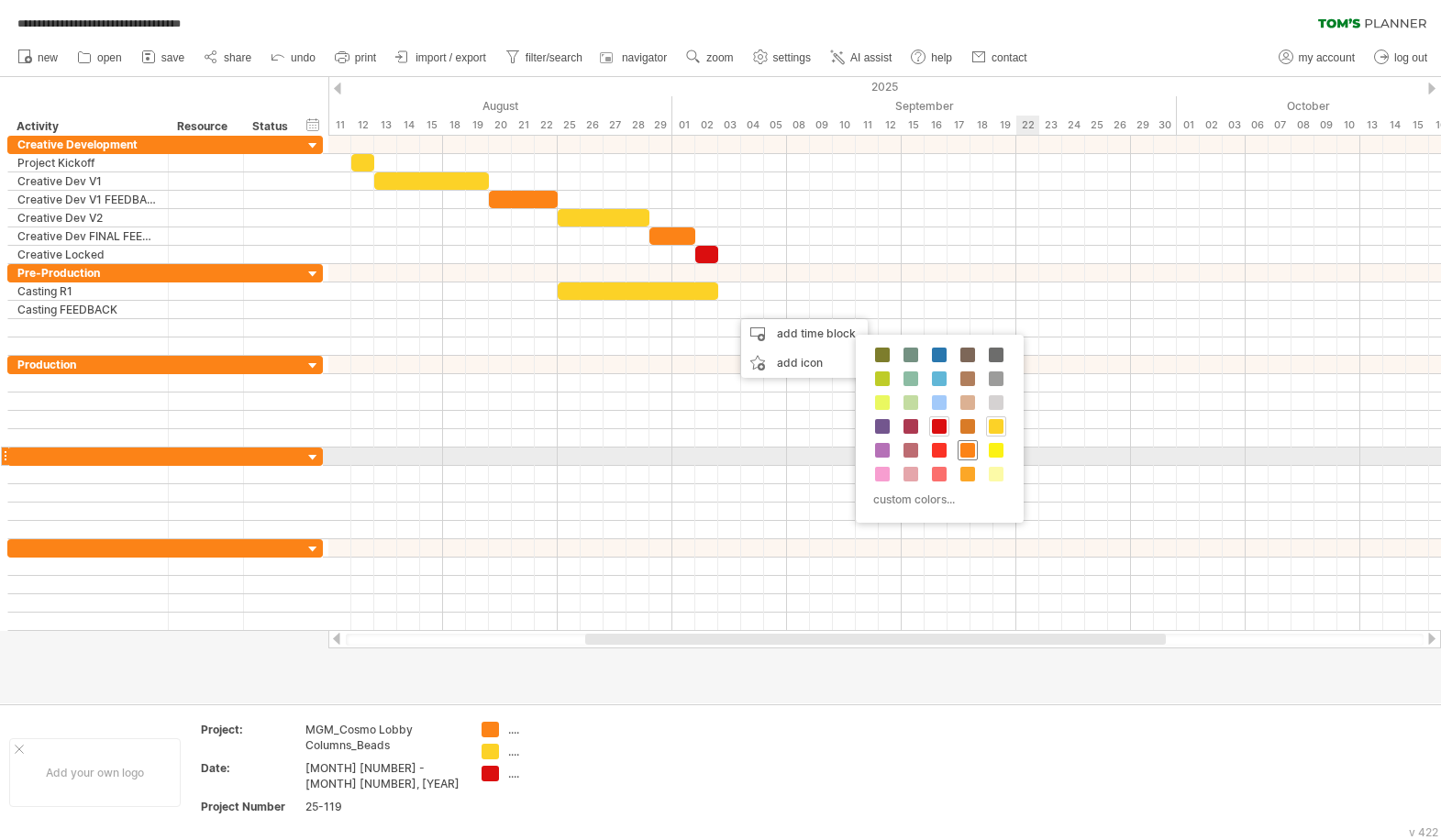 click at bounding box center [968, 450] 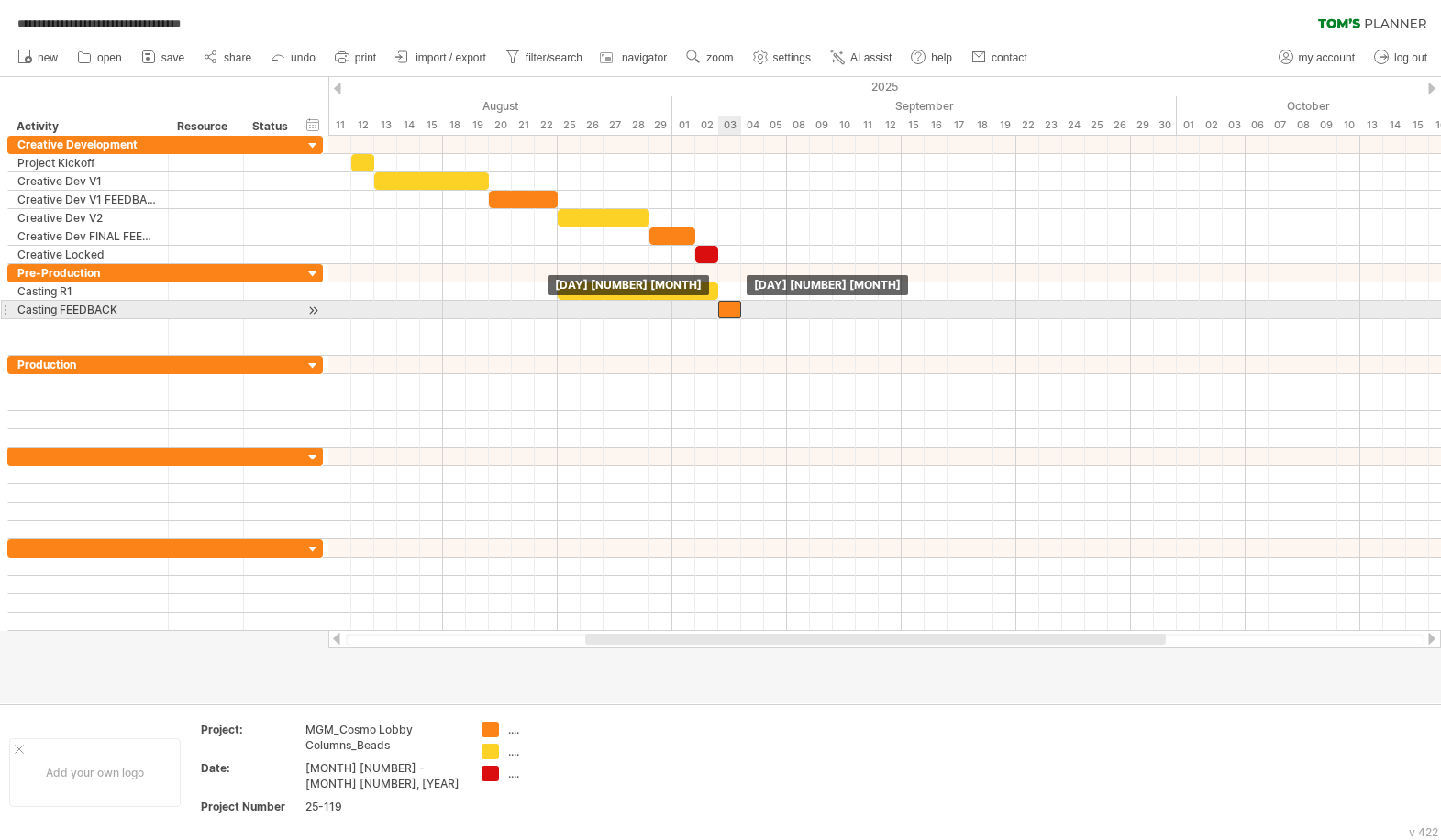 drag, startPoint x: 736, startPoint y: 305, endPoint x: 726, endPoint y: 306, distance: 10.049876 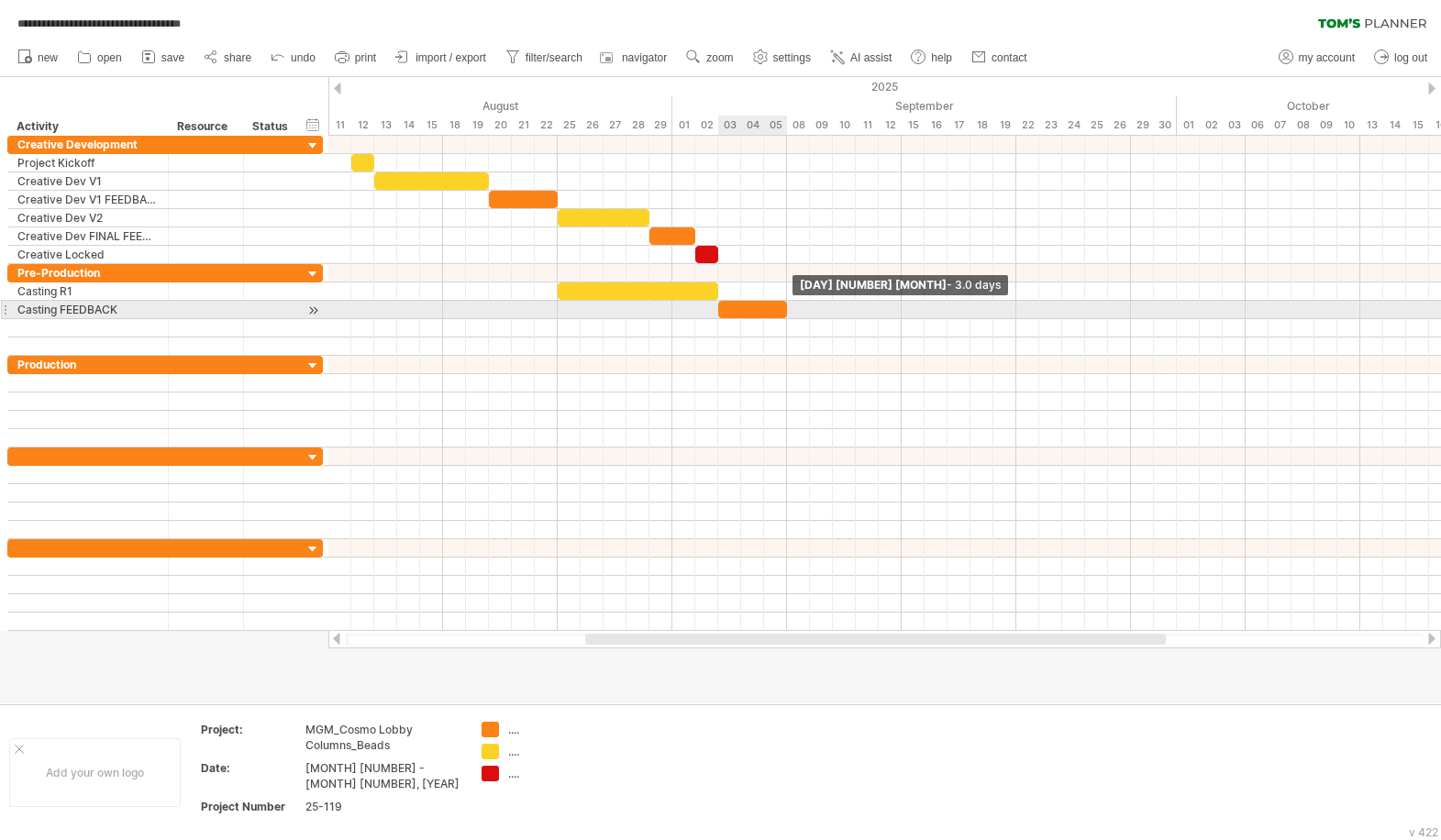drag, startPoint x: 739, startPoint y: 309, endPoint x: 781, endPoint y: 311, distance: 42.047592 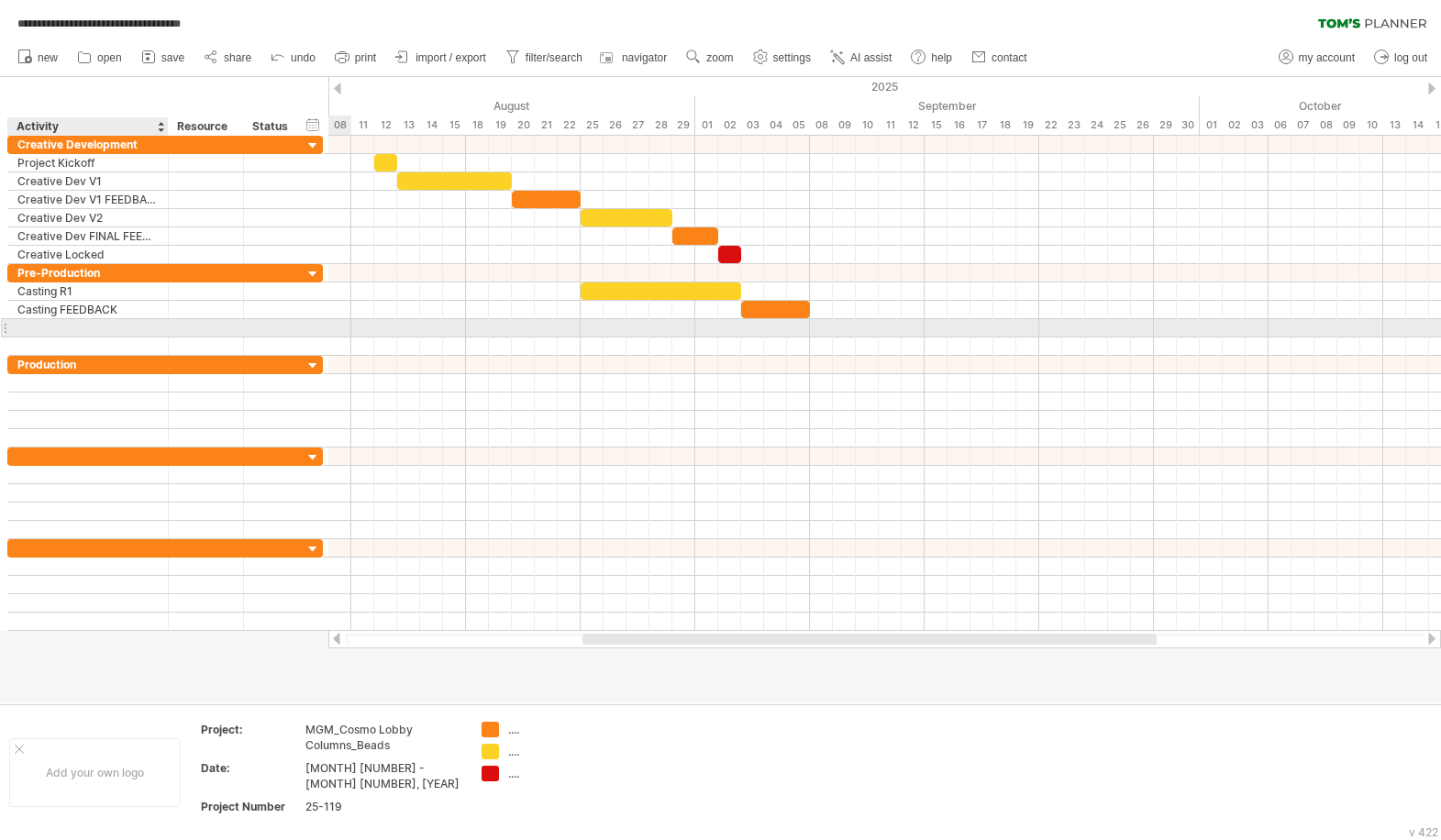 click at bounding box center [88, 327] 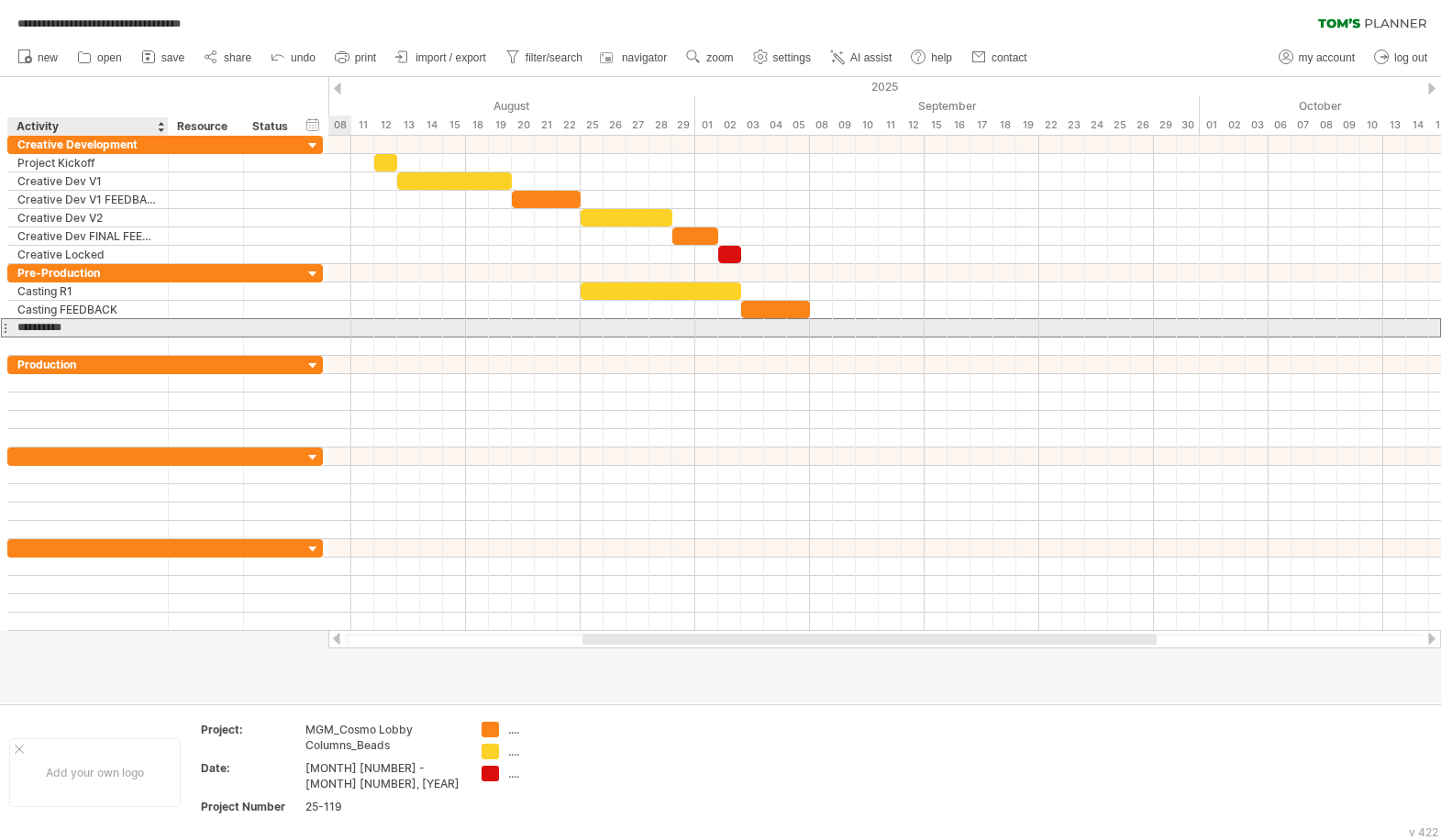 type on "**********" 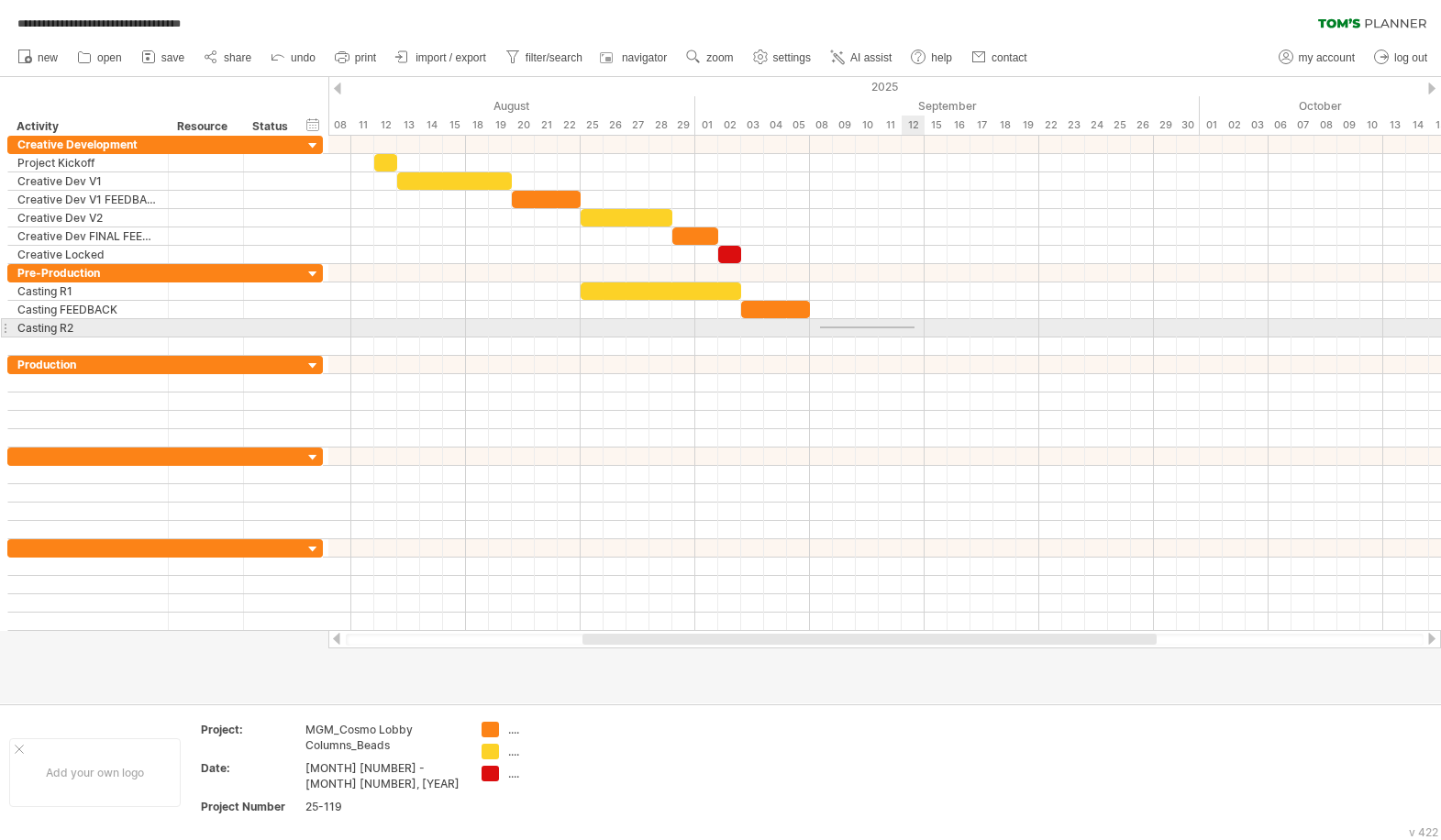 drag, startPoint x: 820, startPoint y: 326, endPoint x: 862, endPoint y: 335, distance: 42.953463 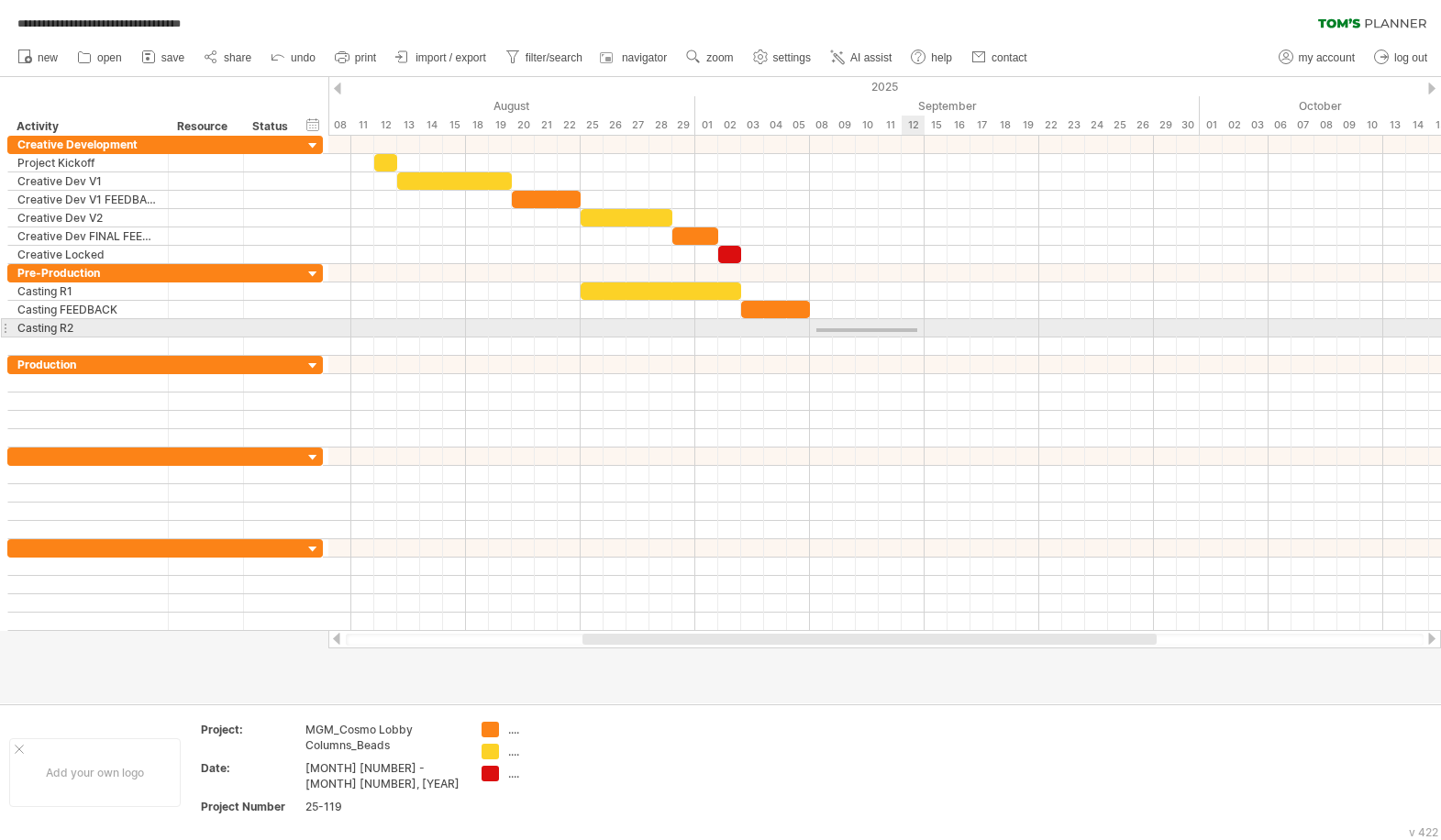 drag, startPoint x: 816, startPoint y: 332, endPoint x: 915, endPoint y: 328, distance: 99.08078 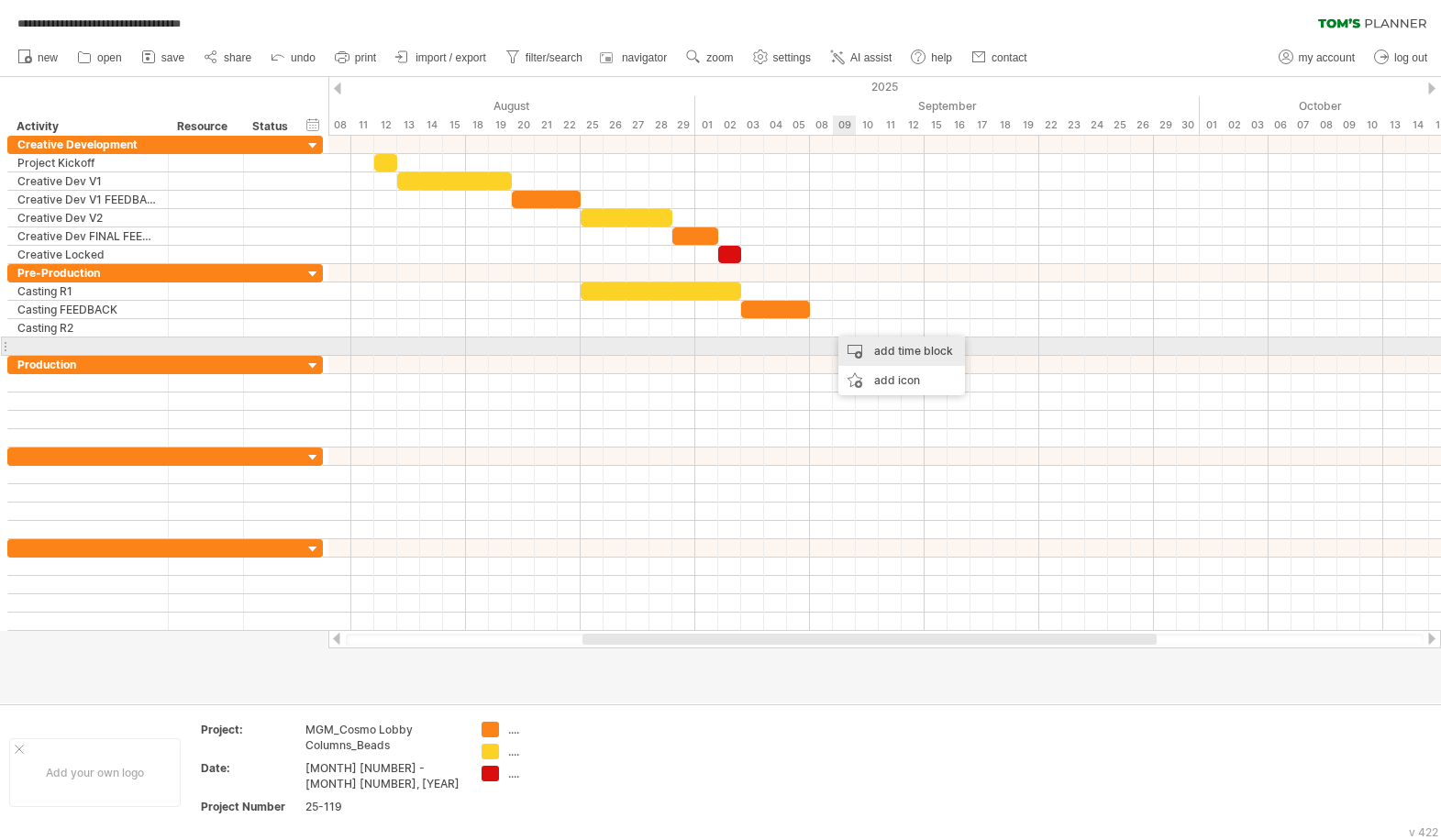 click on "add time block" at bounding box center (902, 351) 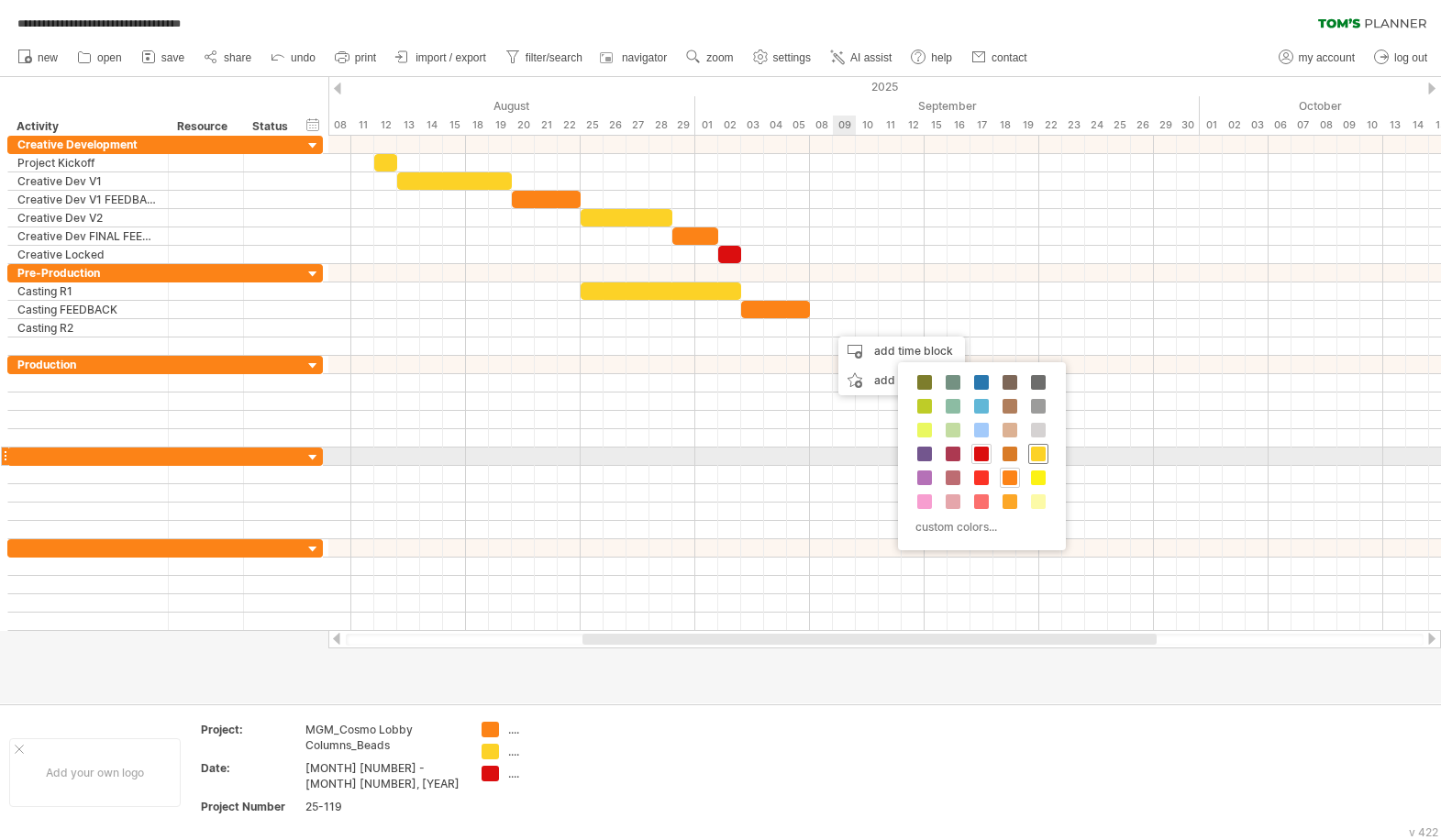 click at bounding box center [1038, 454] 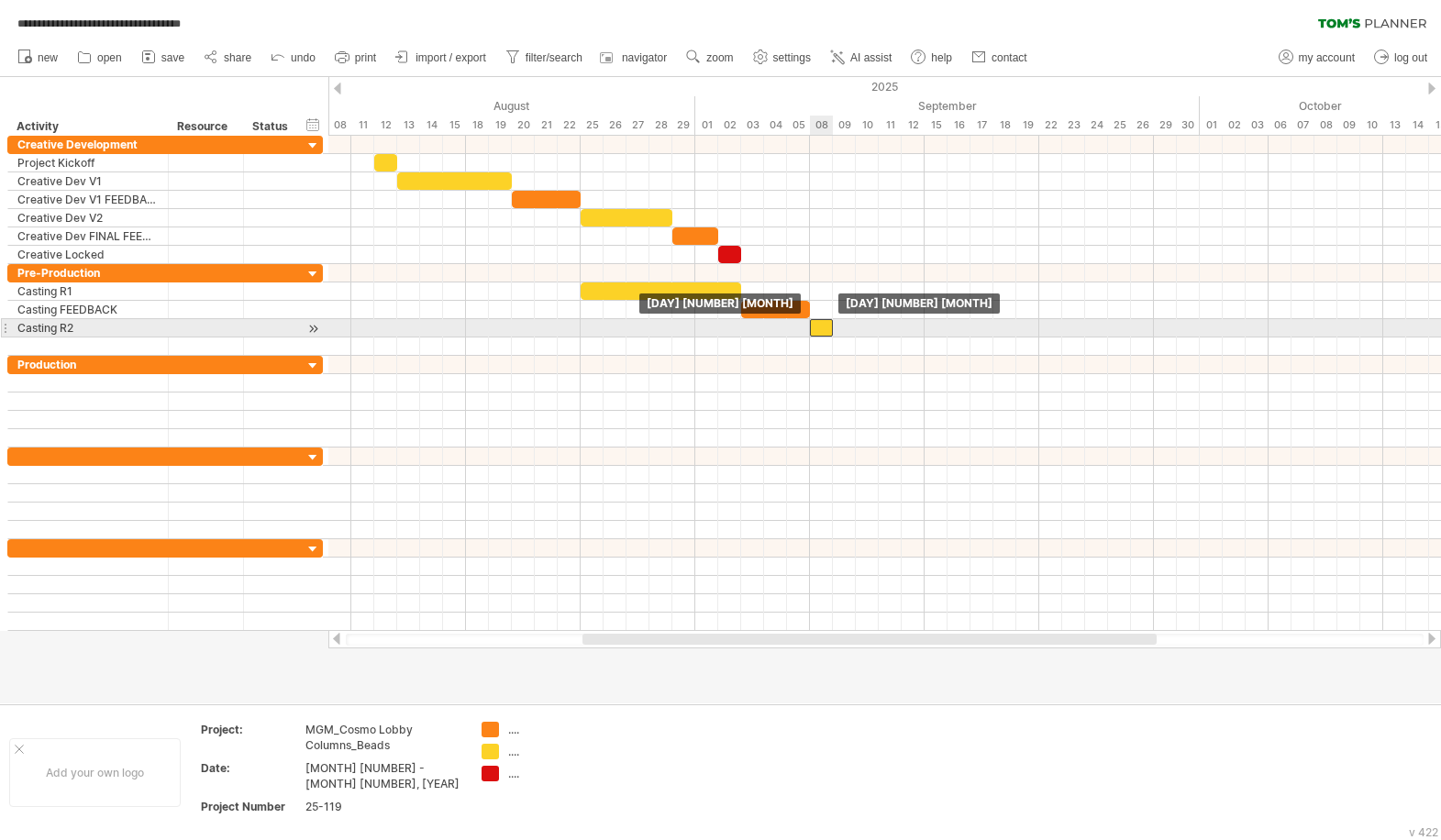 drag, startPoint x: 837, startPoint y: 327, endPoint x: 826, endPoint y: 328, distance: 11.045361 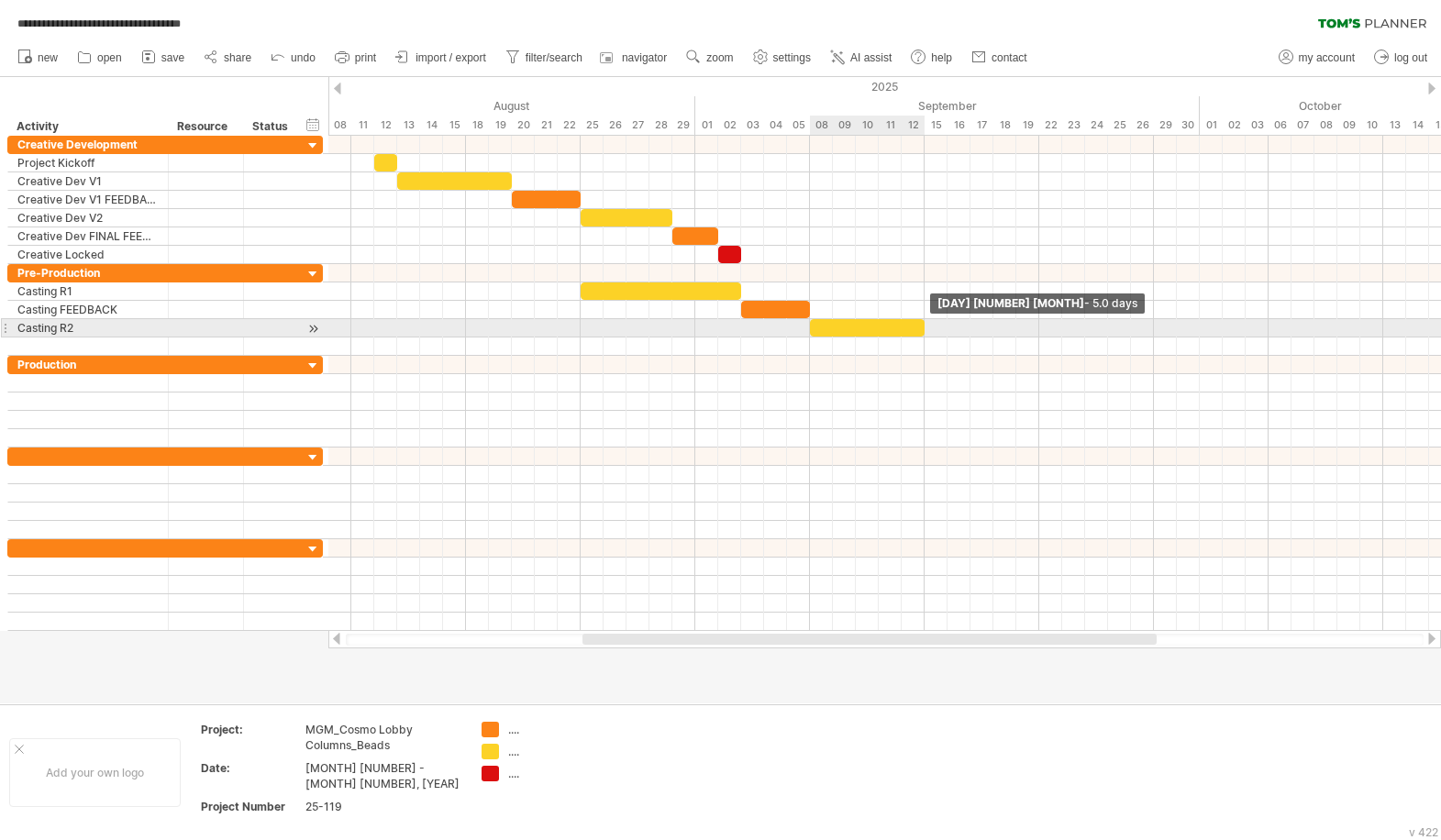 drag, startPoint x: 841, startPoint y: 328, endPoint x: 920, endPoint y: 328, distance: 79 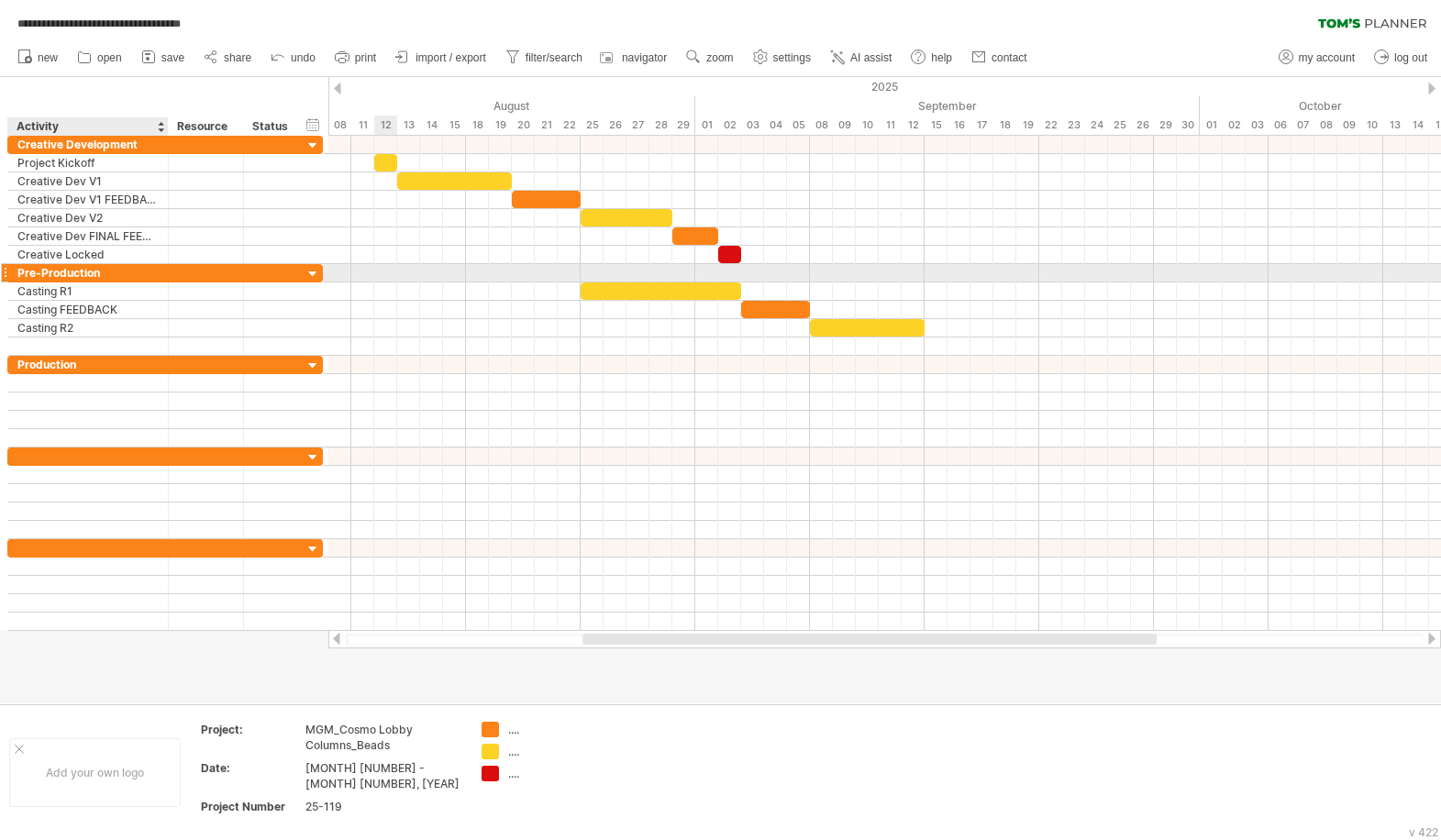 click on "Pre-Production" at bounding box center [88, 272] 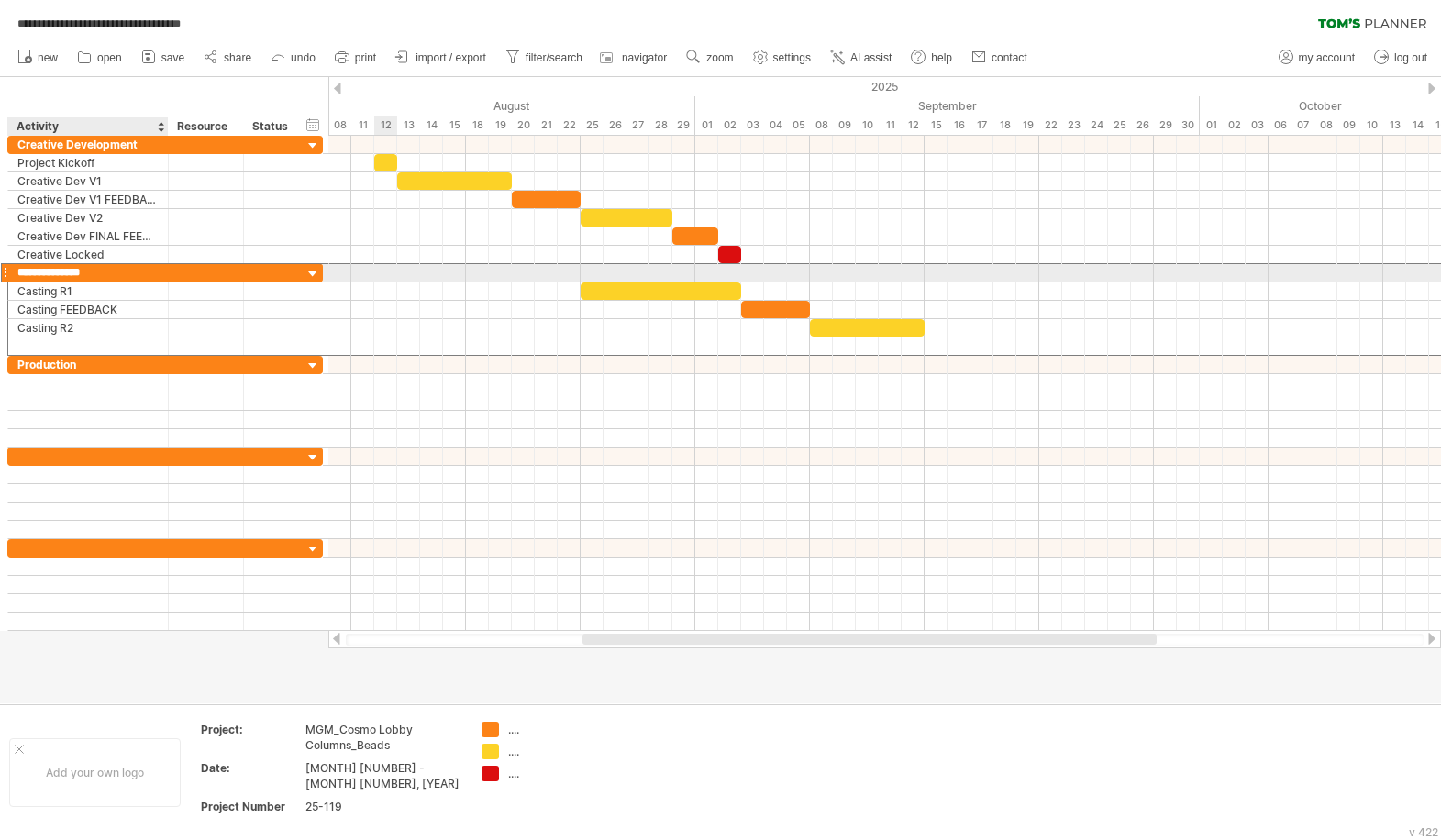 click on "**********" at bounding box center (88, 272) 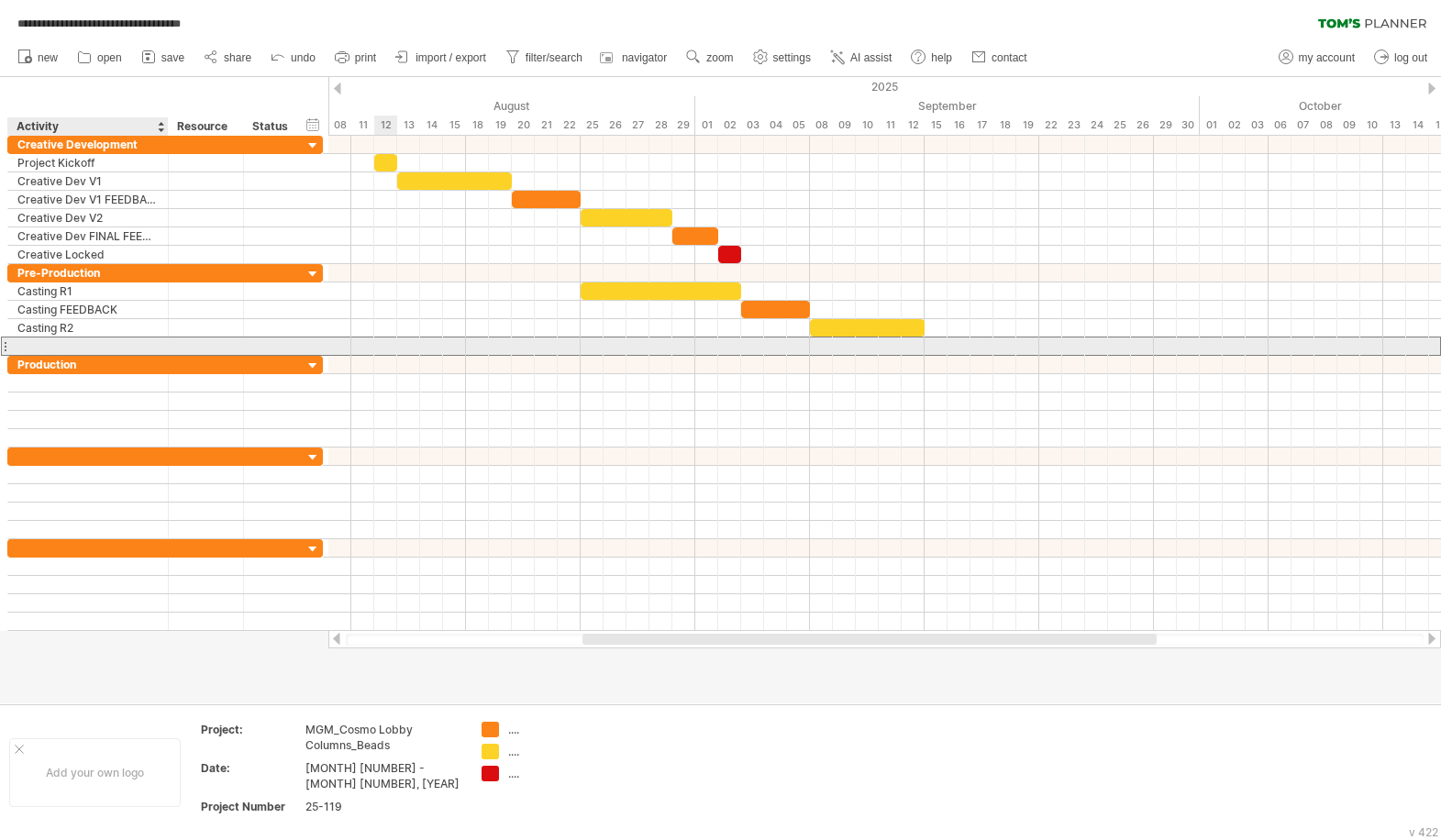 click at bounding box center (88, 346) 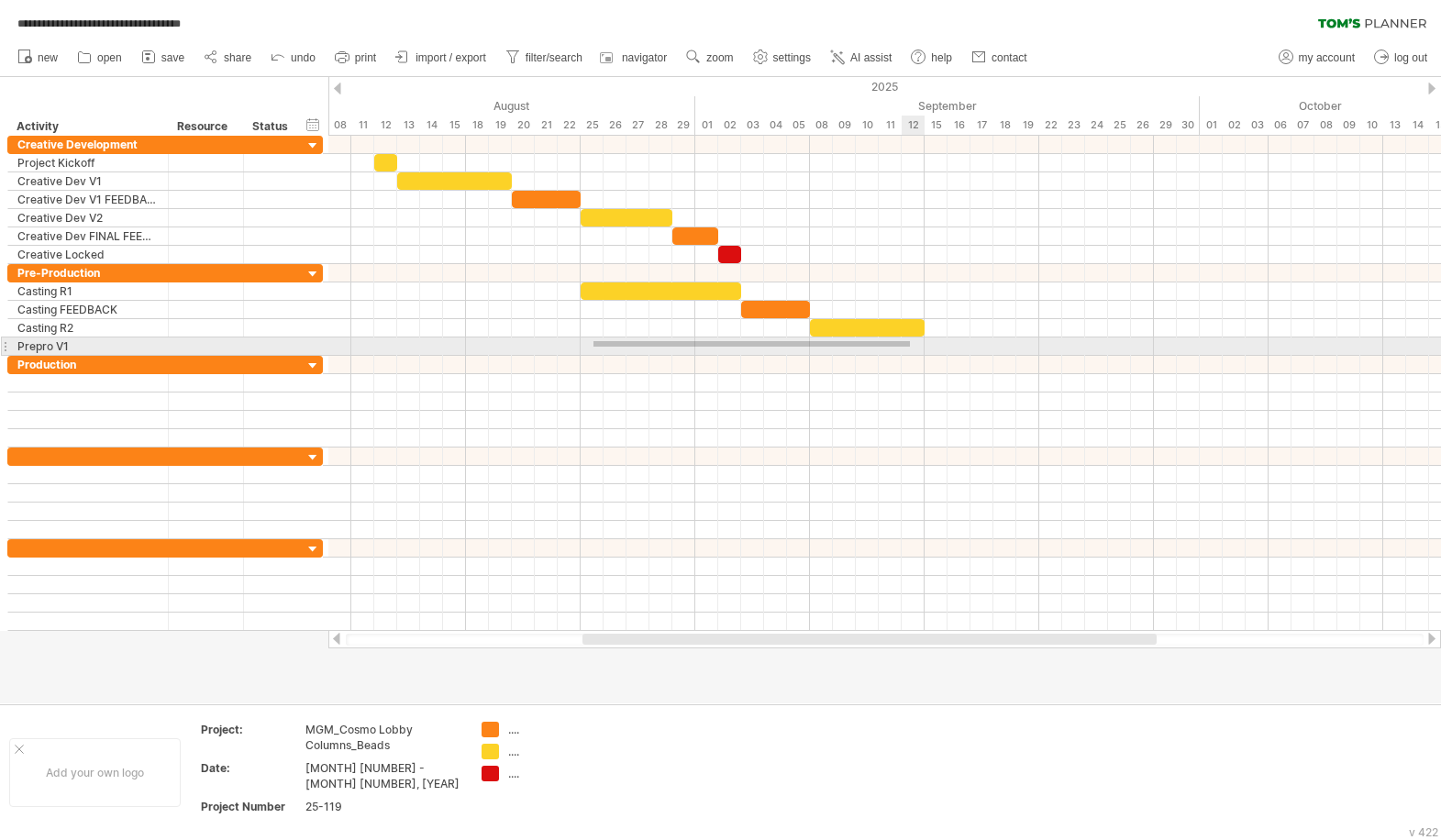 drag, startPoint x: 759, startPoint y: 342, endPoint x: 910, endPoint y: 341, distance: 151.00331 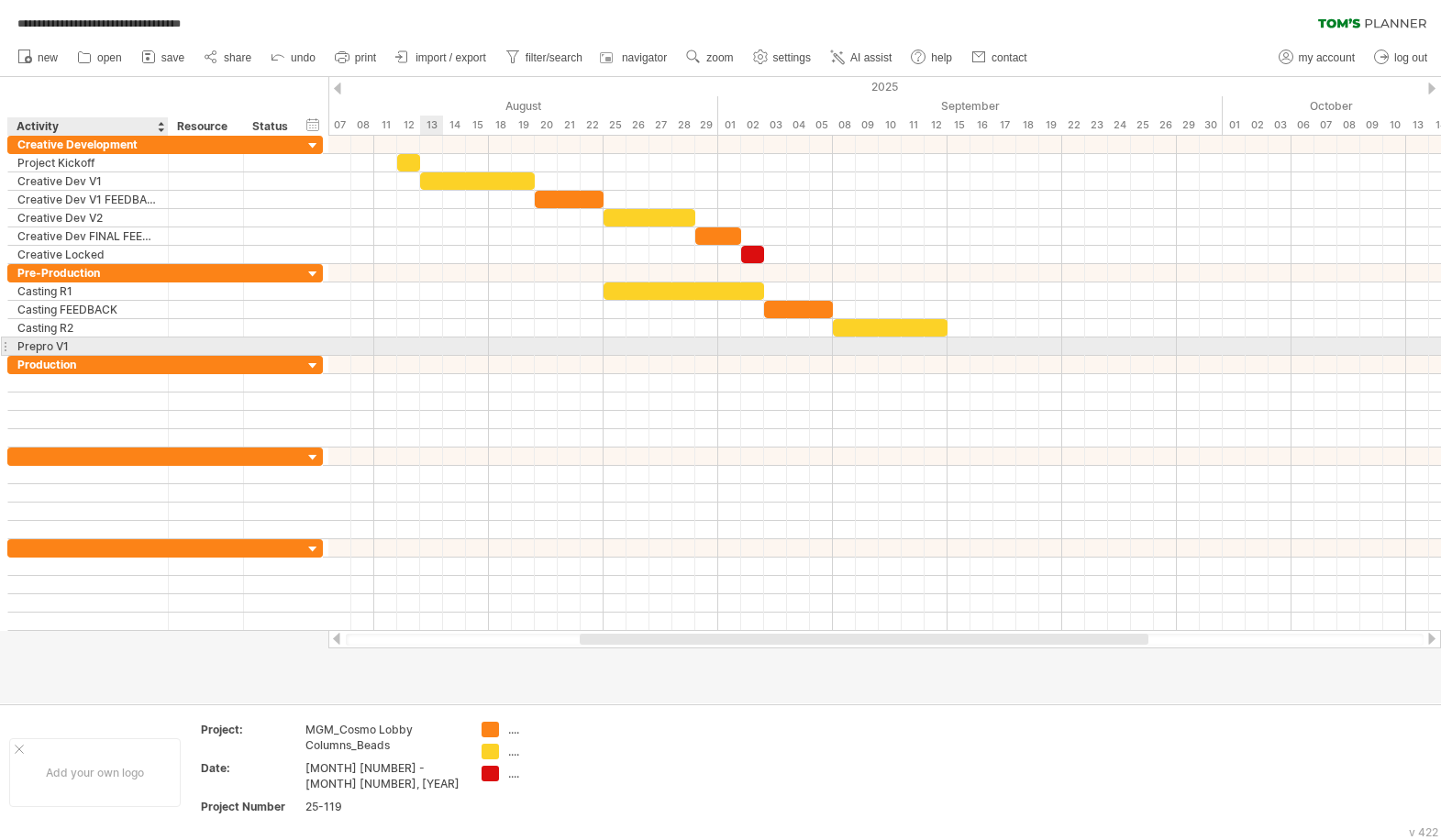 click on "Prepro V1" at bounding box center (88, 346) 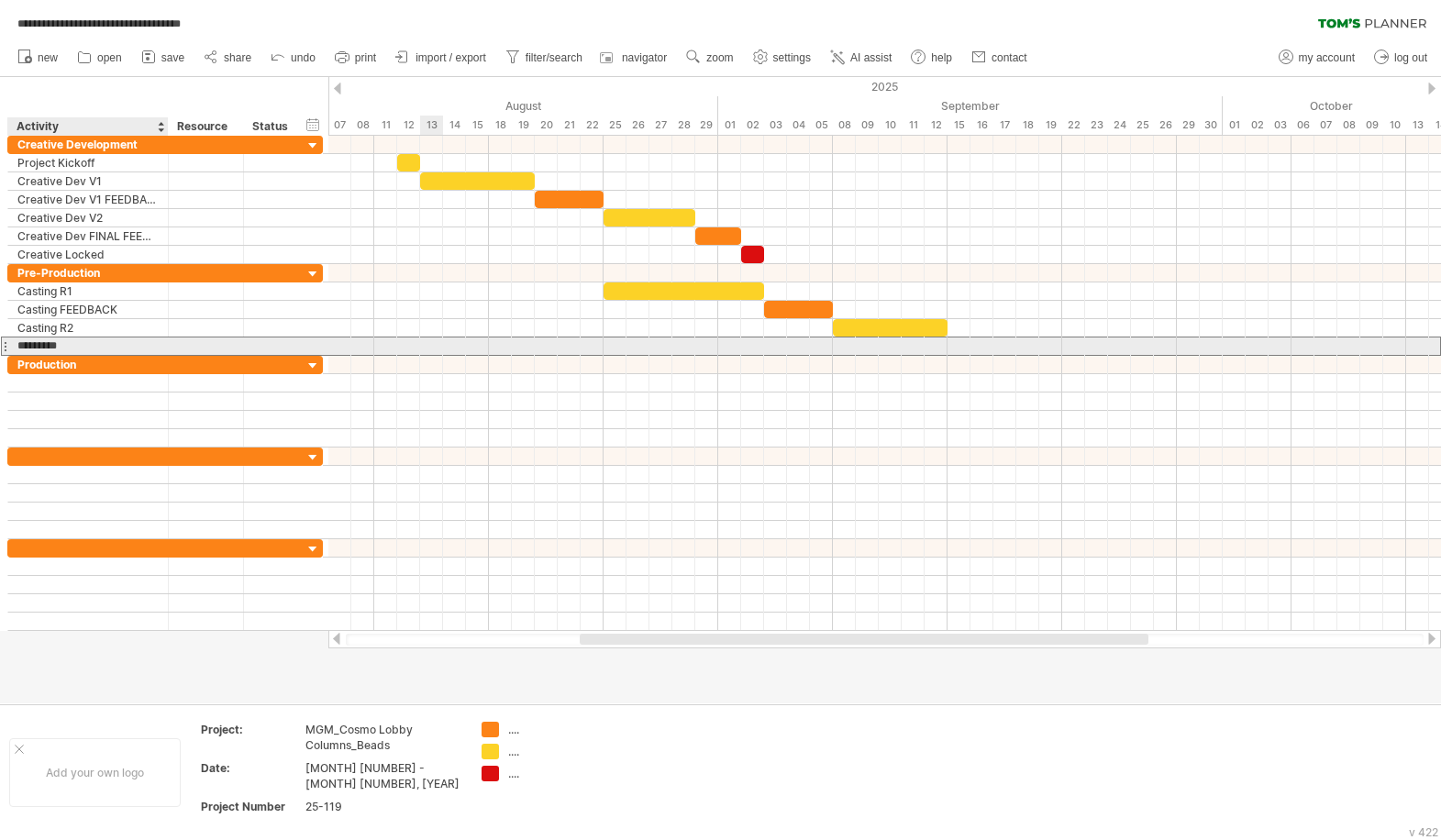 click on "*********" at bounding box center [88, 346] 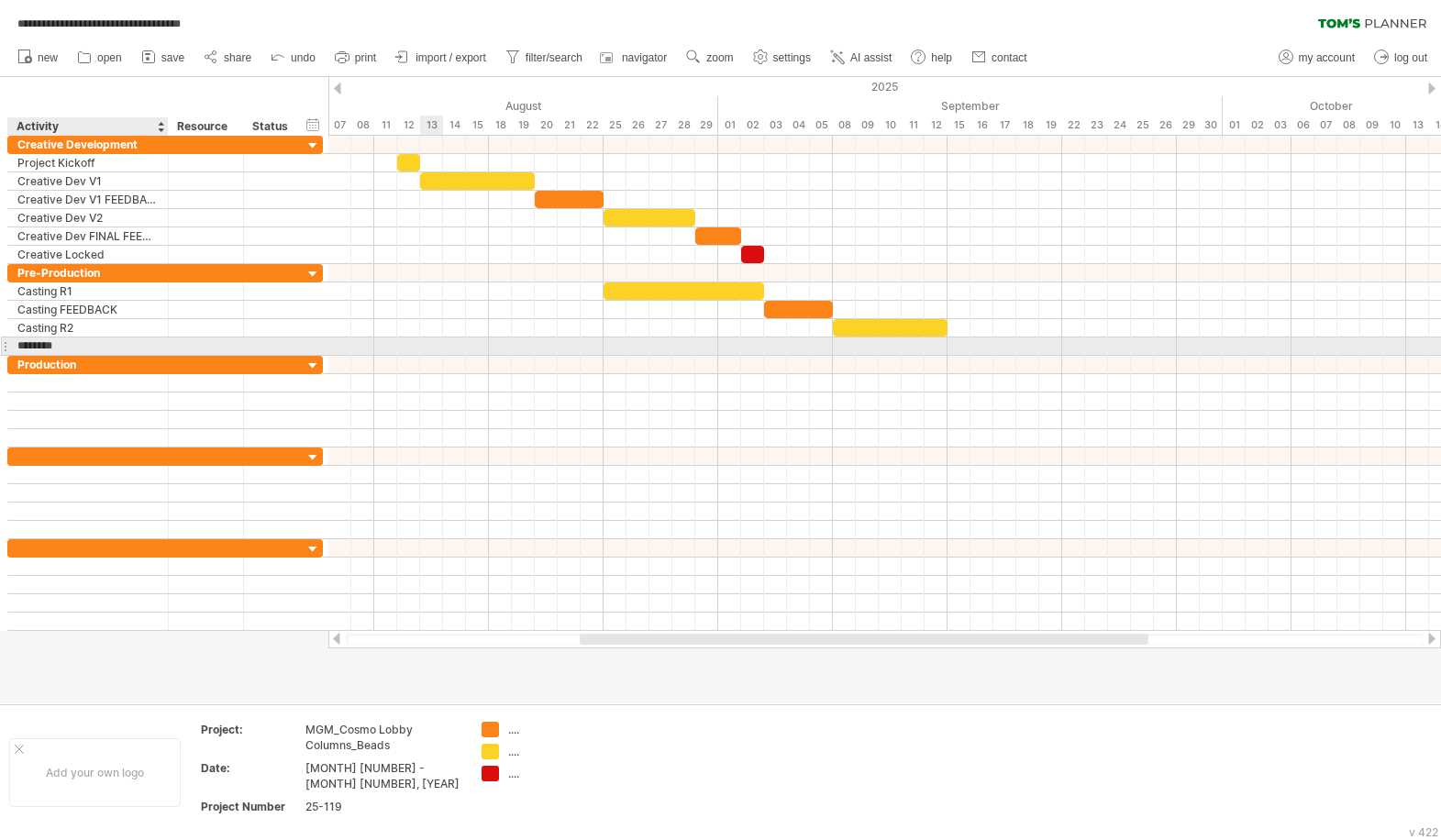 type on "*********" 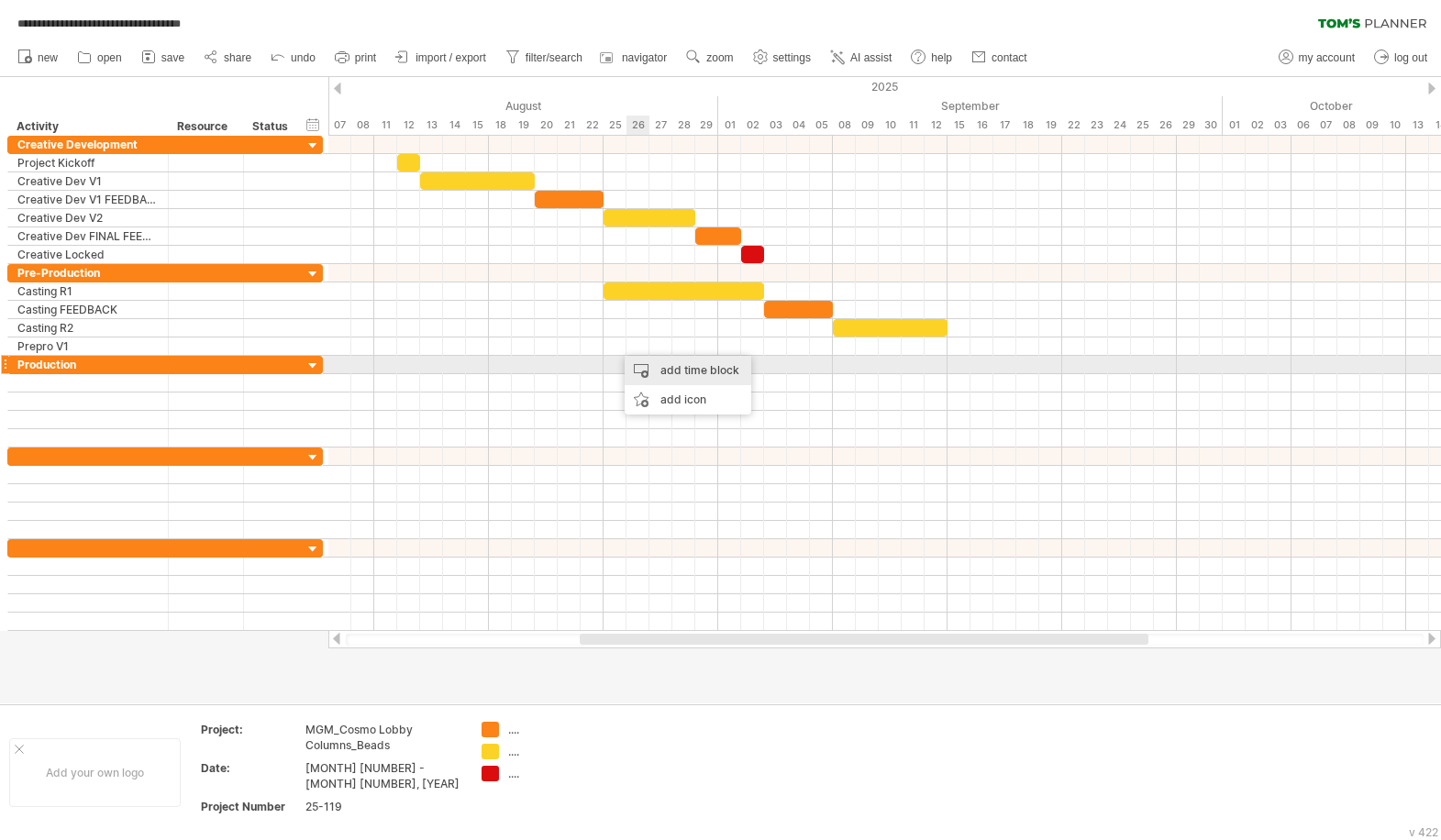 click on "add time block" at bounding box center [688, 370] 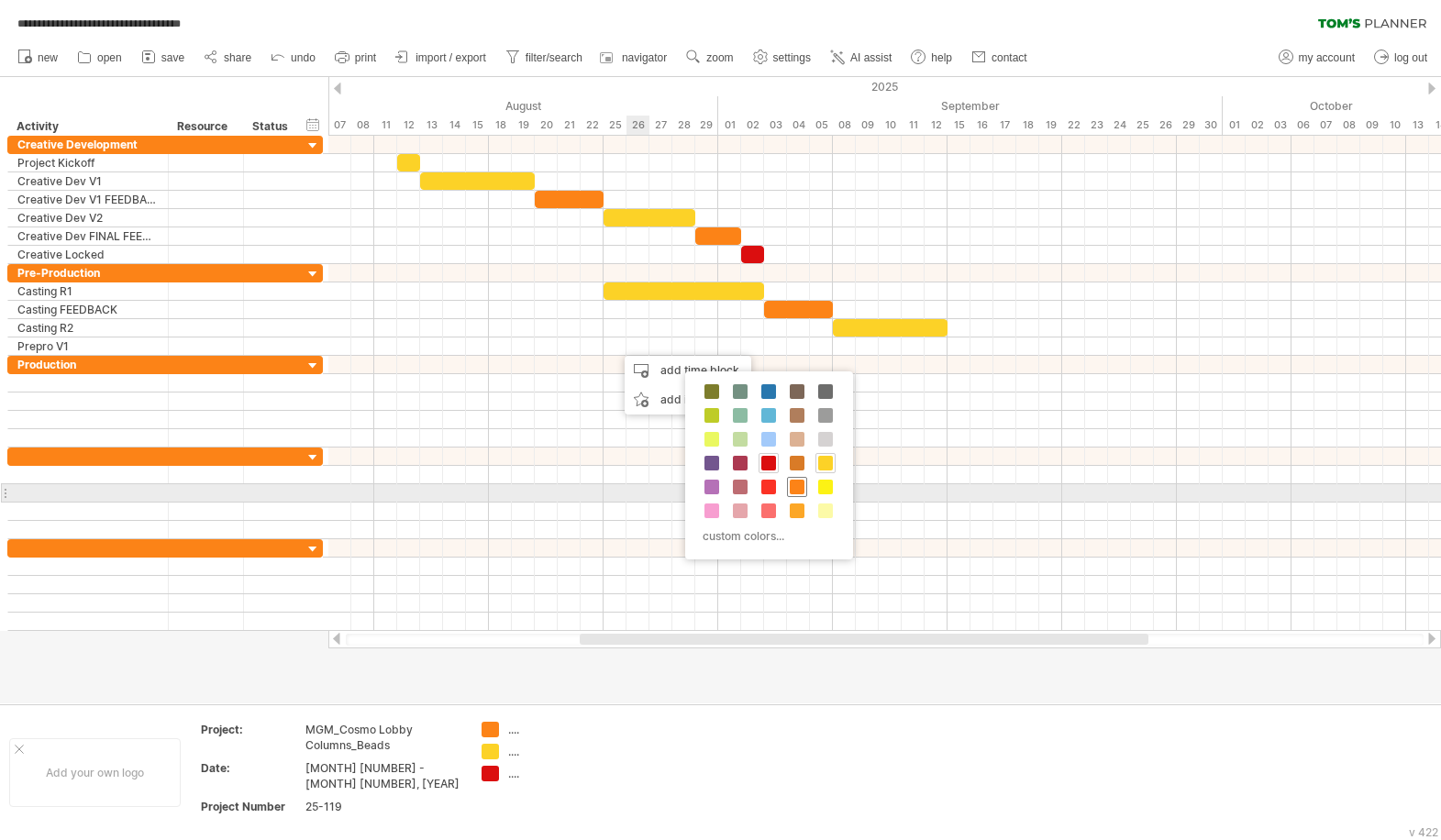 click at bounding box center [797, 487] 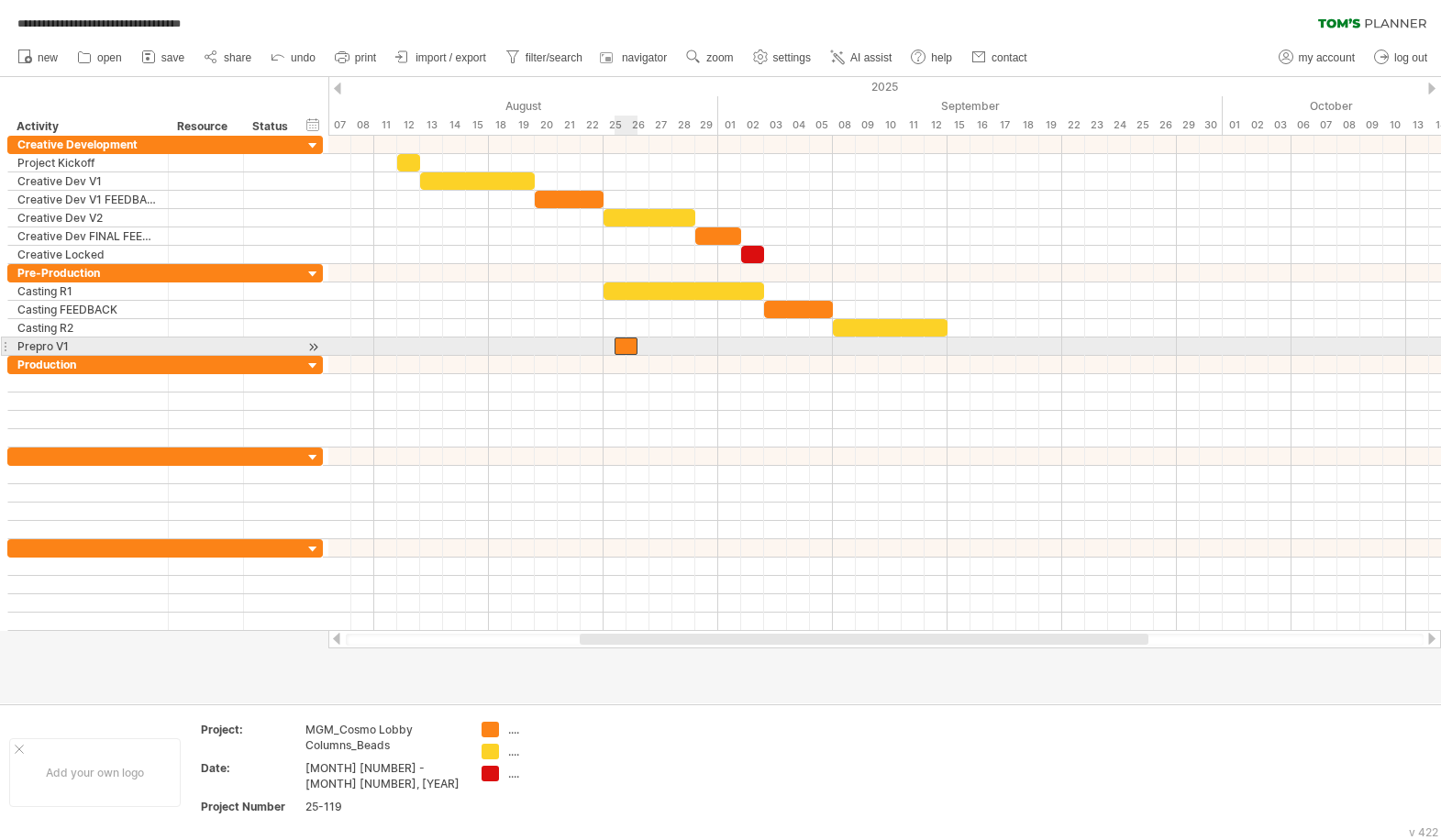 click at bounding box center [626, 346] 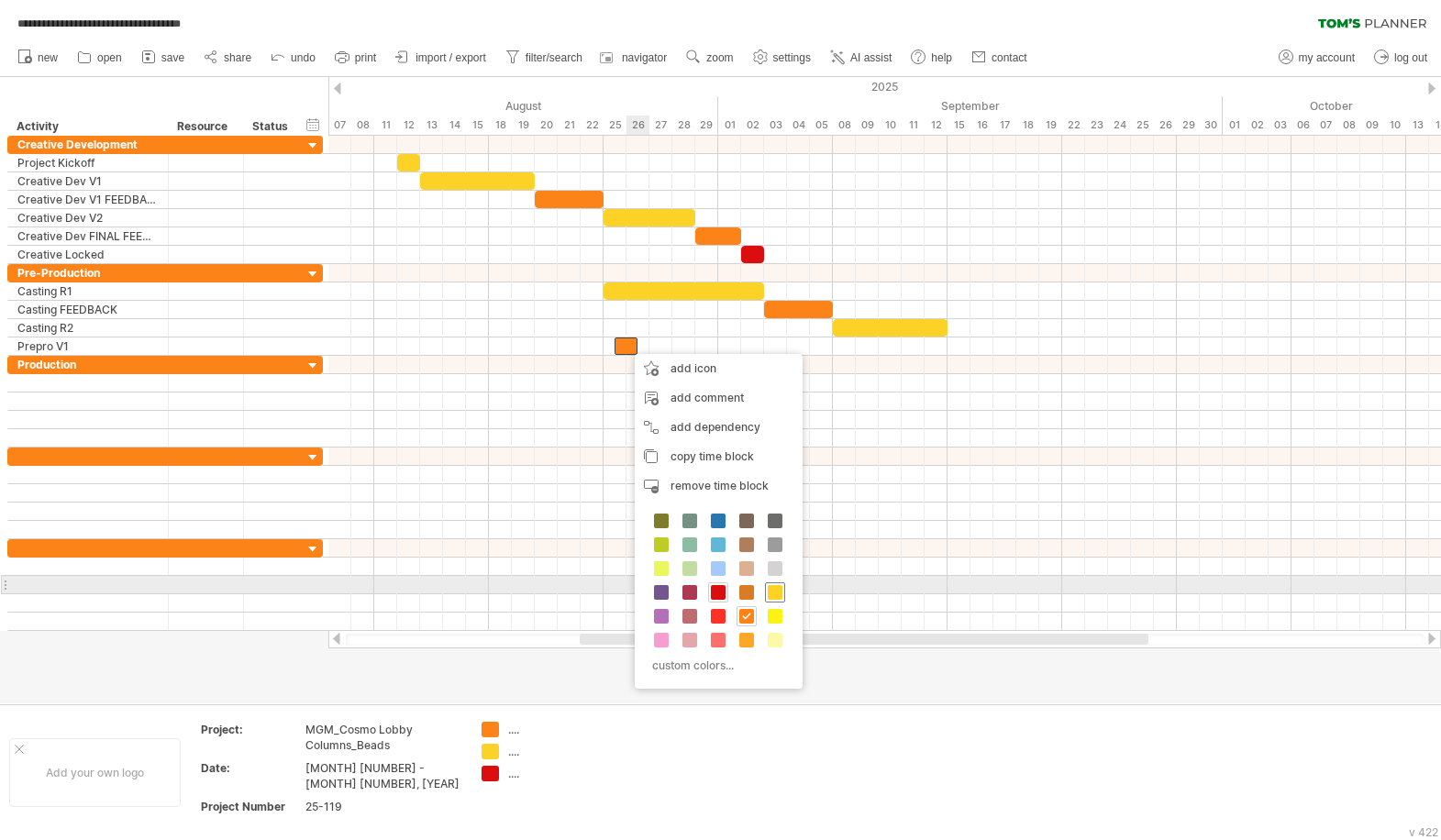 click at bounding box center [775, 592] 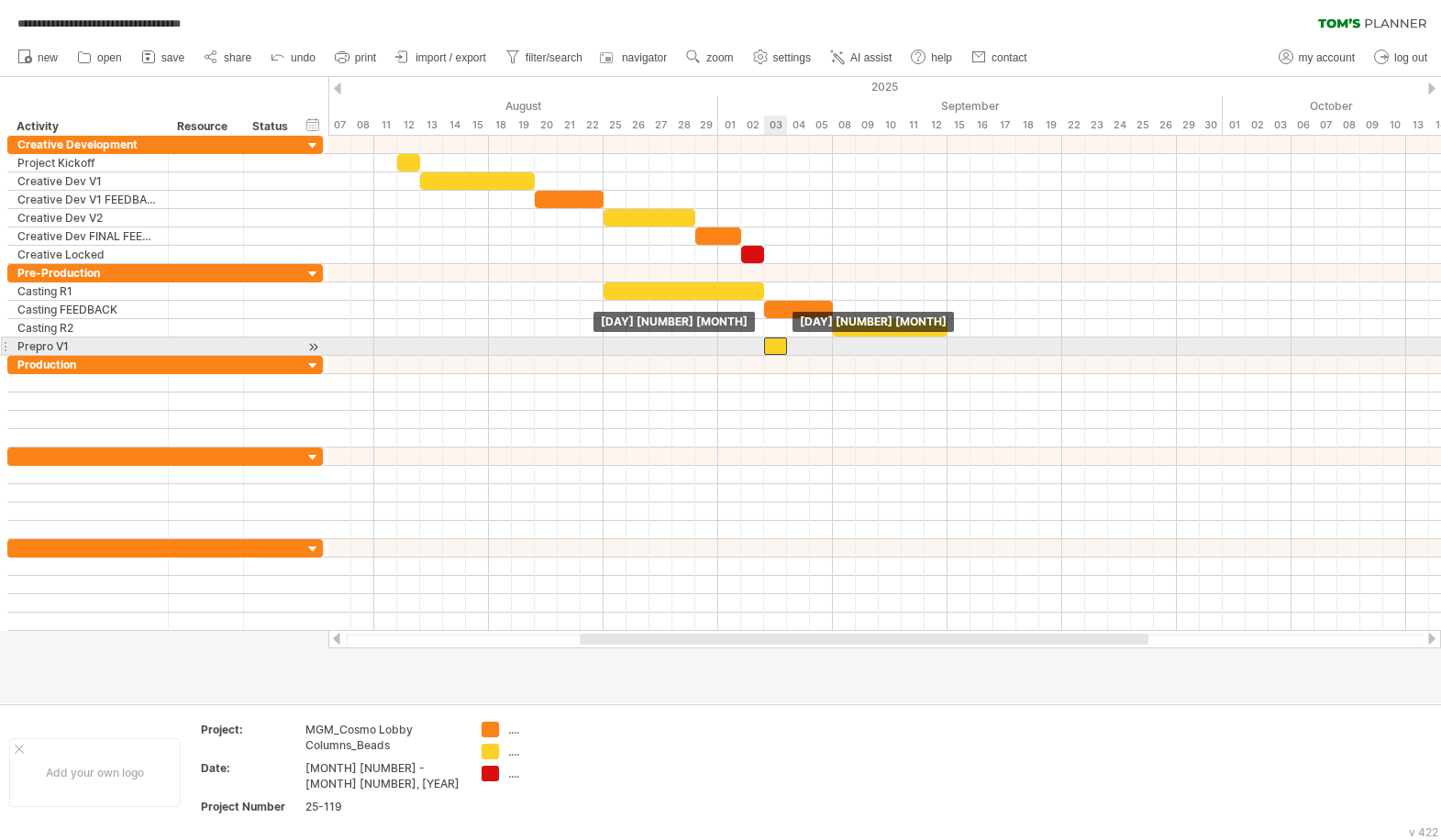drag, startPoint x: 739, startPoint y: 343, endPoint x: 772, endPoint y: 344, distance: 33.015148 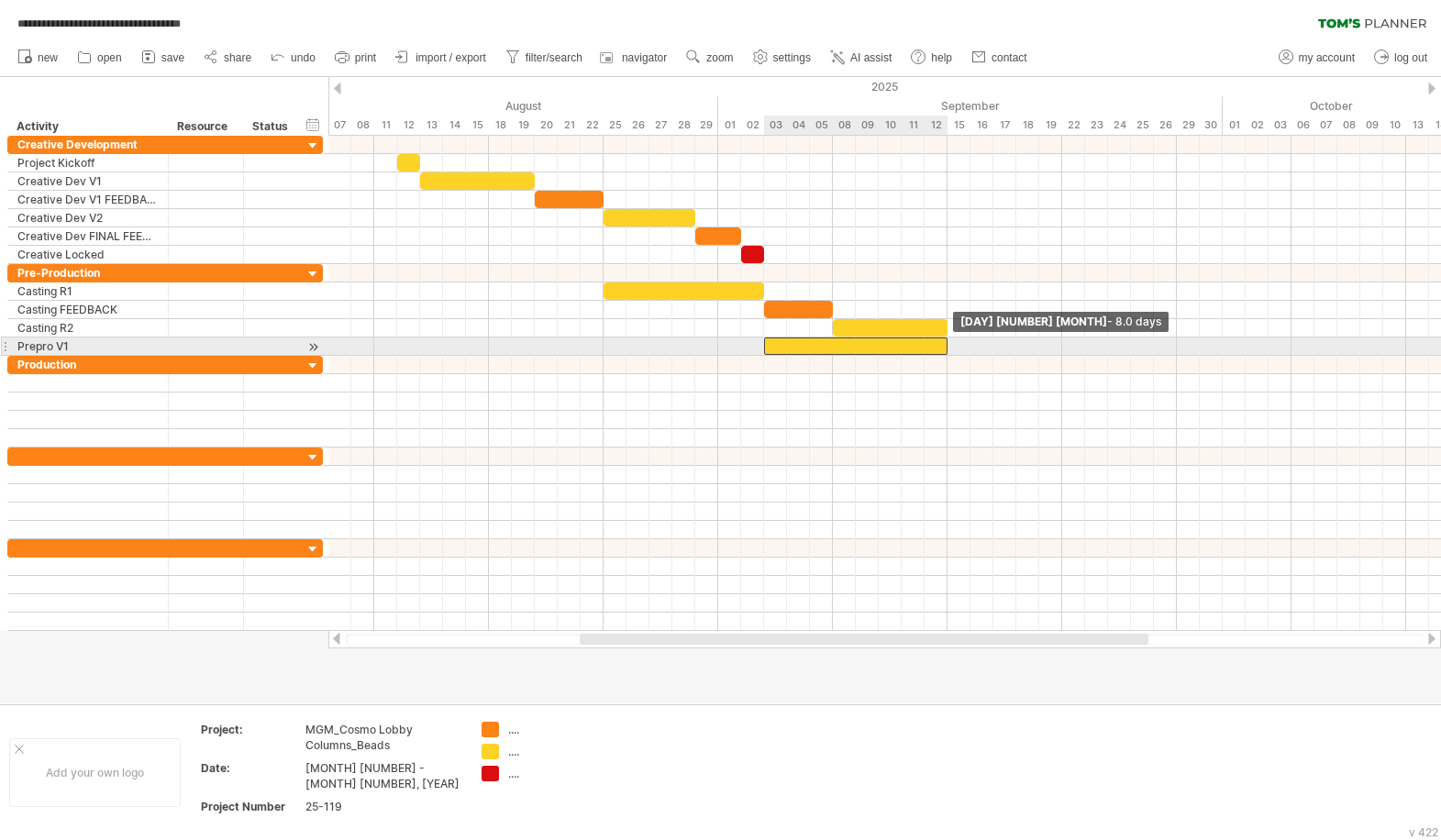 drag, startPoint x: 783, startPoint y: 351, endPoint x: 944, endPoint y: 349, distance: 161.01242 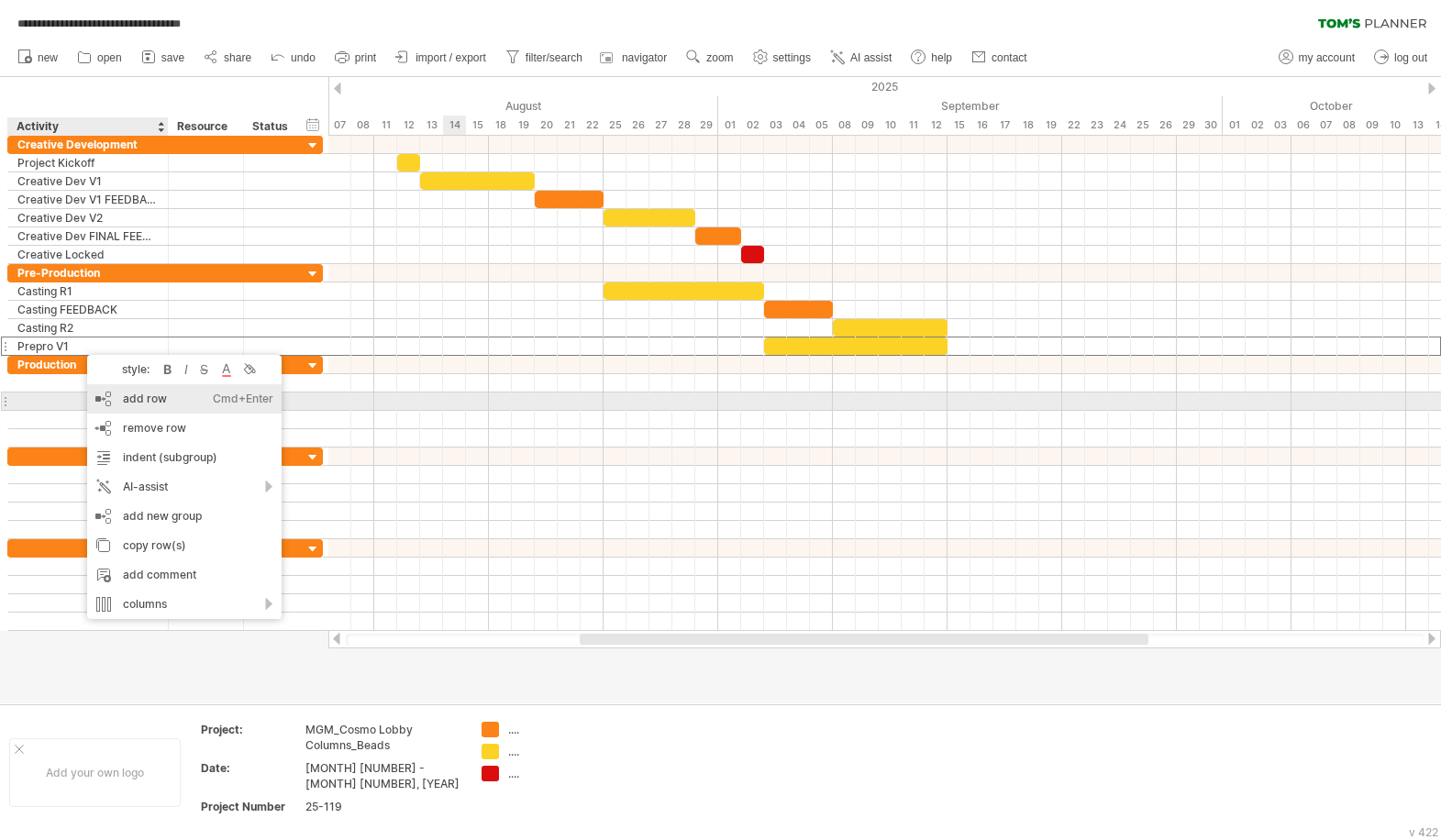 click on "add row Ctrl+Enter Cmd+Enter" at bounding box center (184, 399) 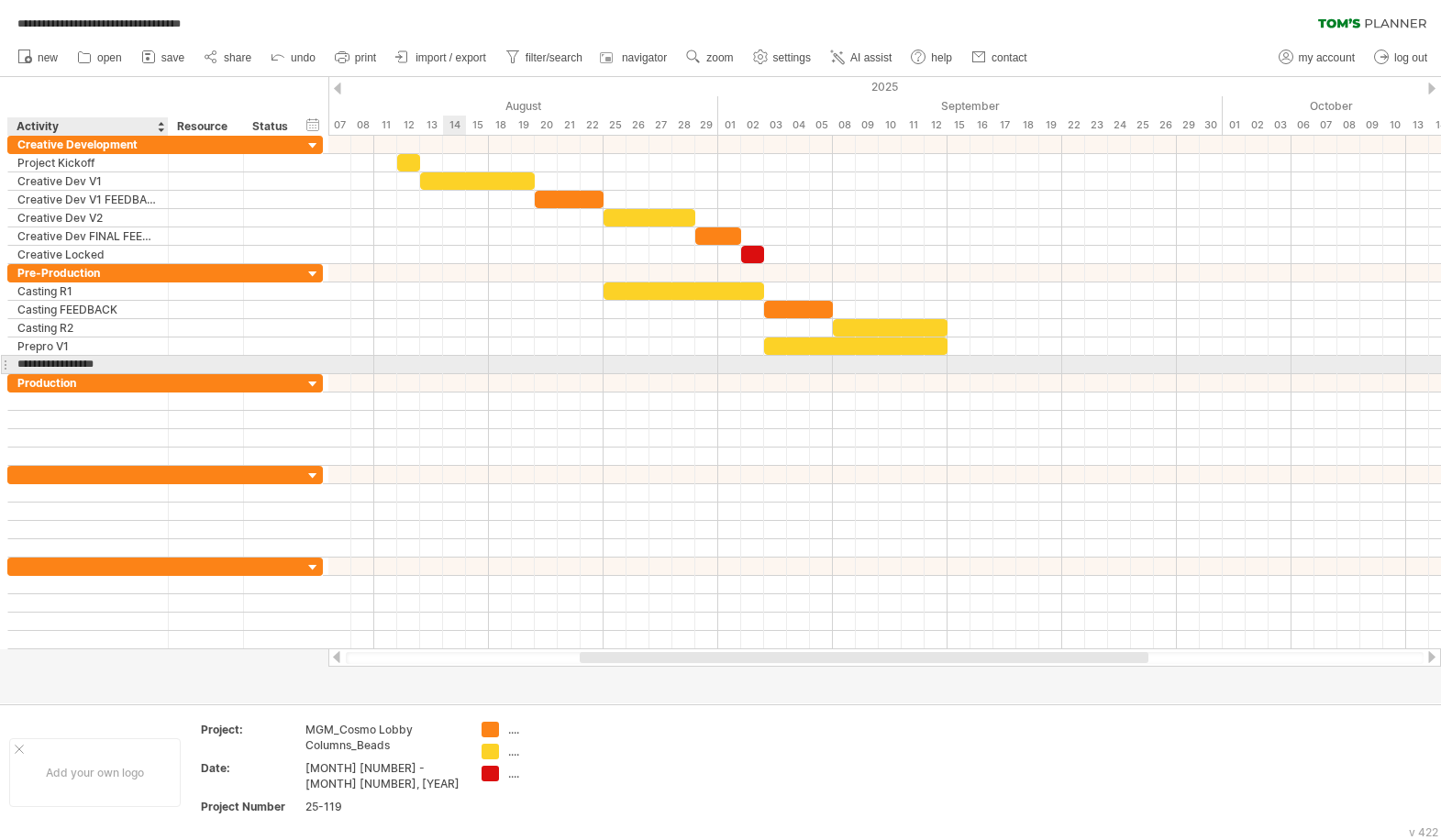 type on "**********" 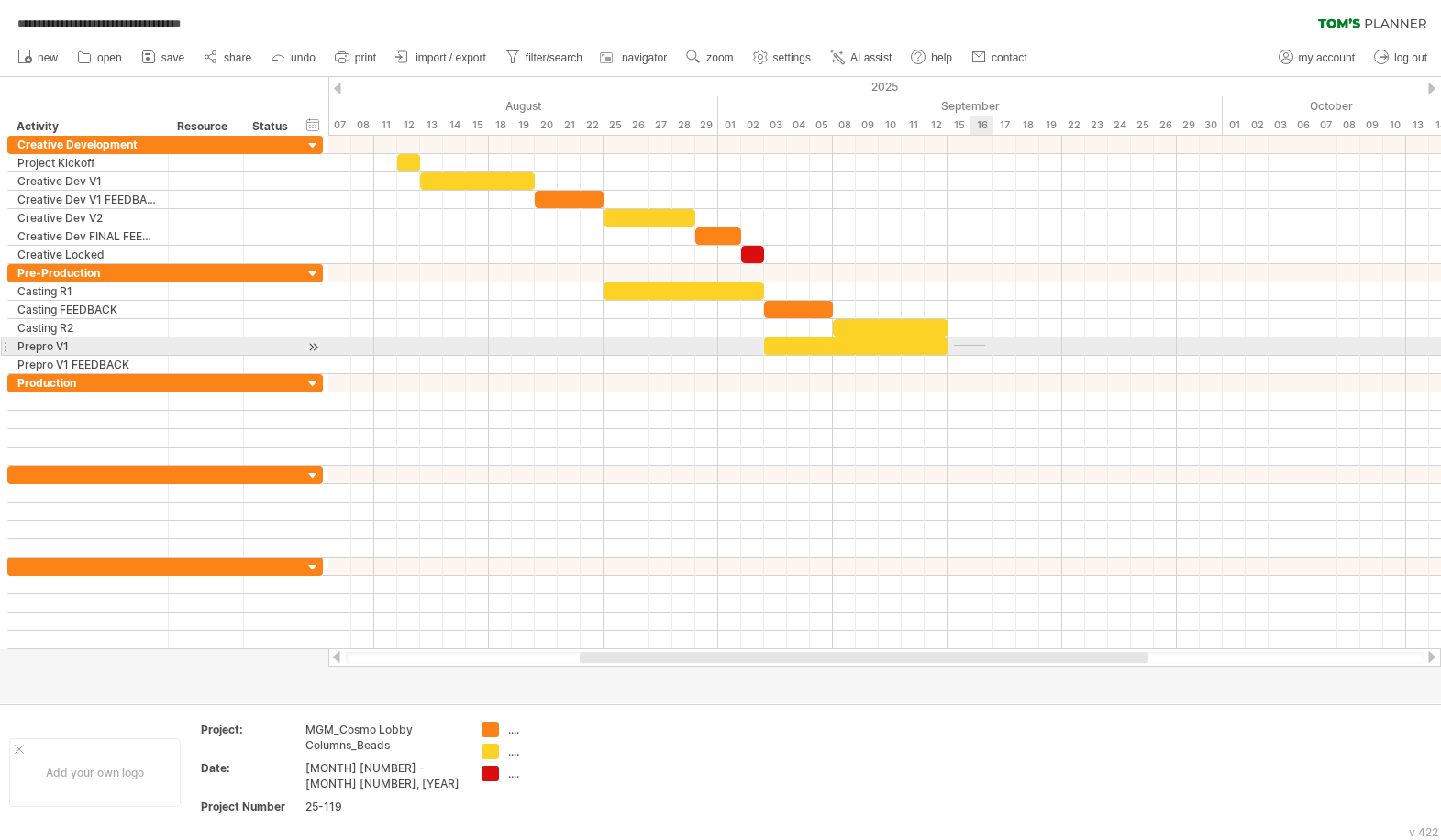 drag, startPoint x: 955, startPoint y: 346, endPoint x: 977, endPoint y: 348, distance: 22.090722 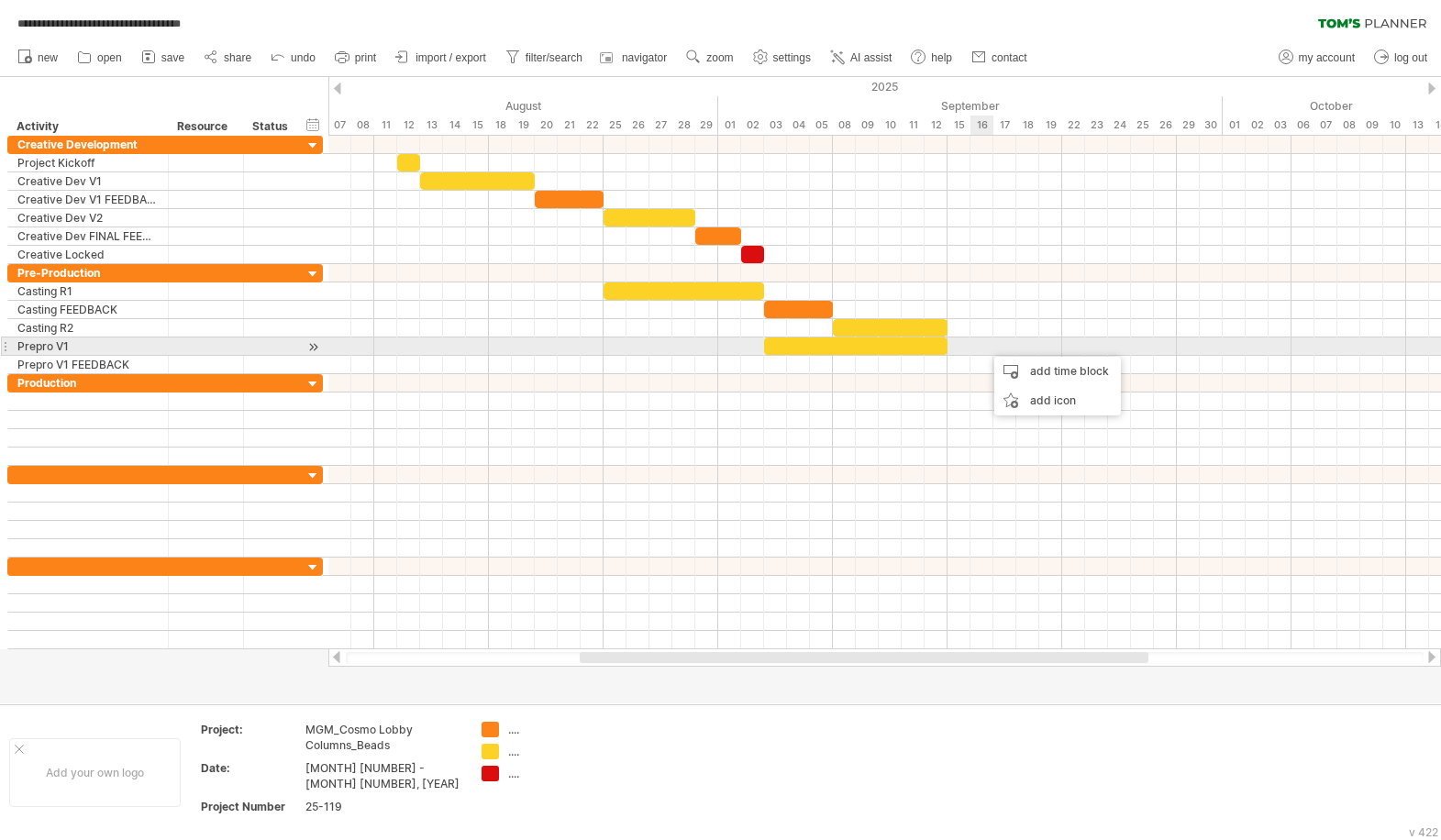 click at bounding box center [884, 347] 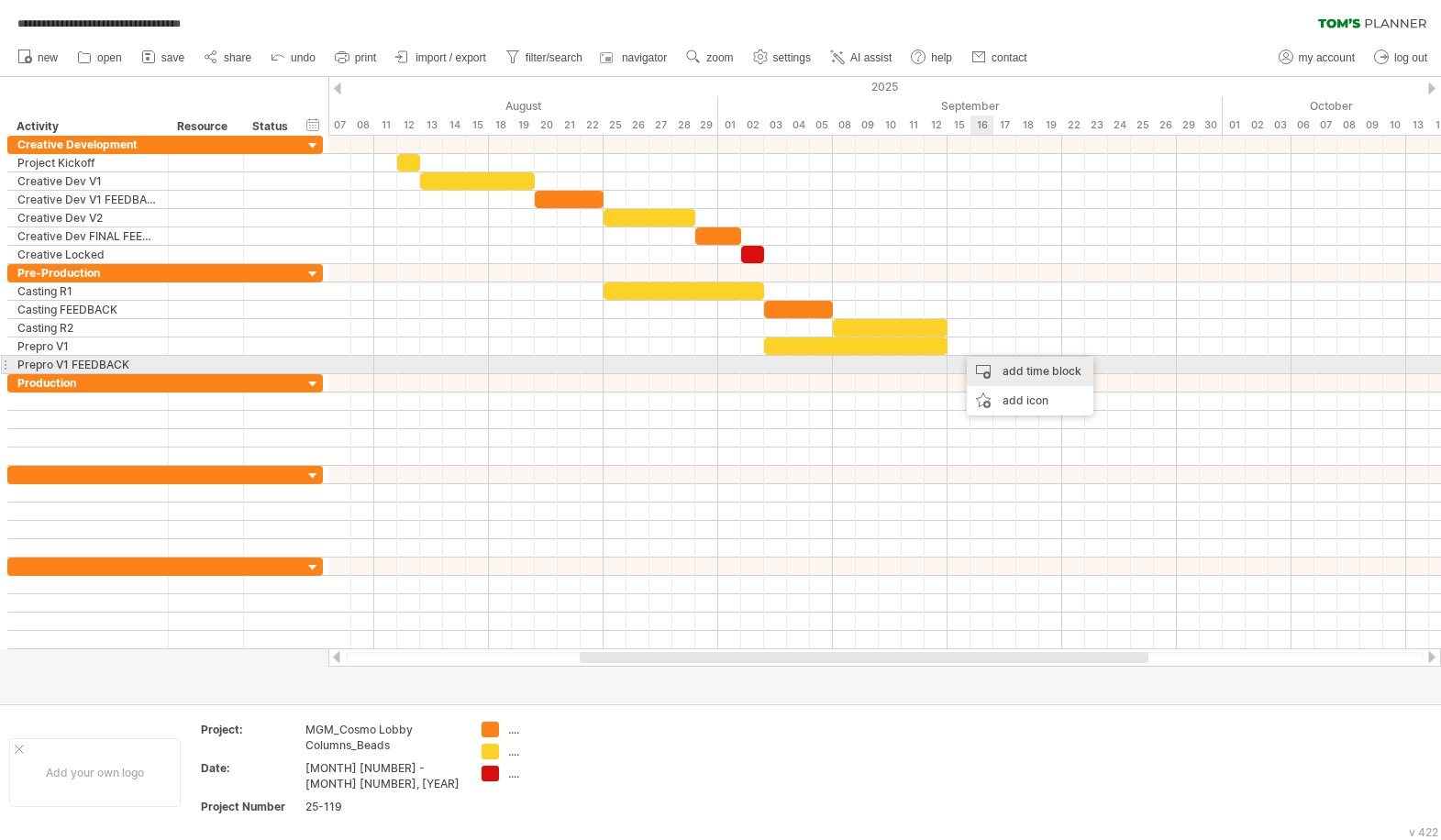 click on "add time block" at bounding box center (1030, 371) 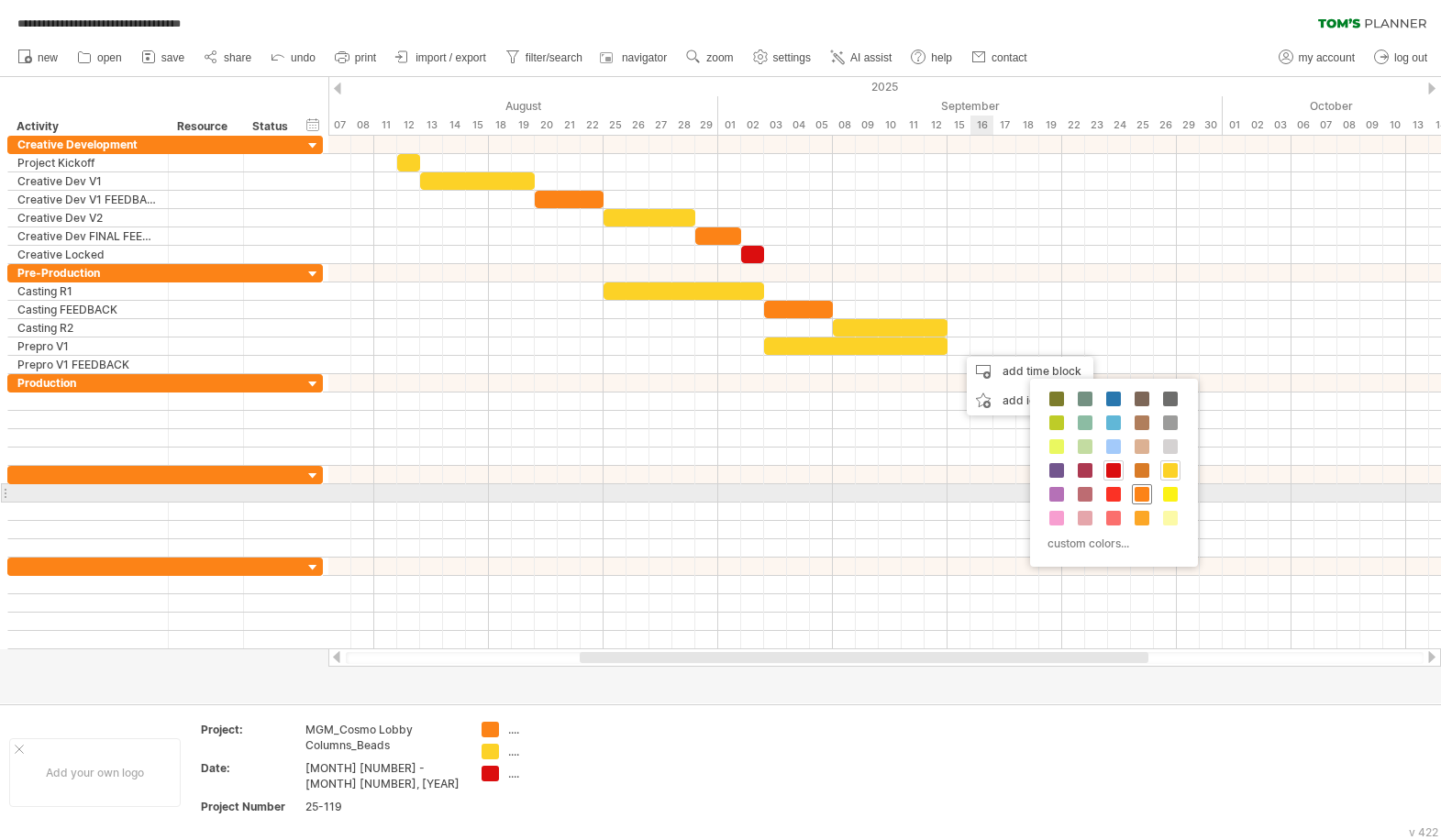 drag, startPoint x: 1145, startPoint y: 489, endPoint x: 1095, endPoint y: 453, distance: 61.61169 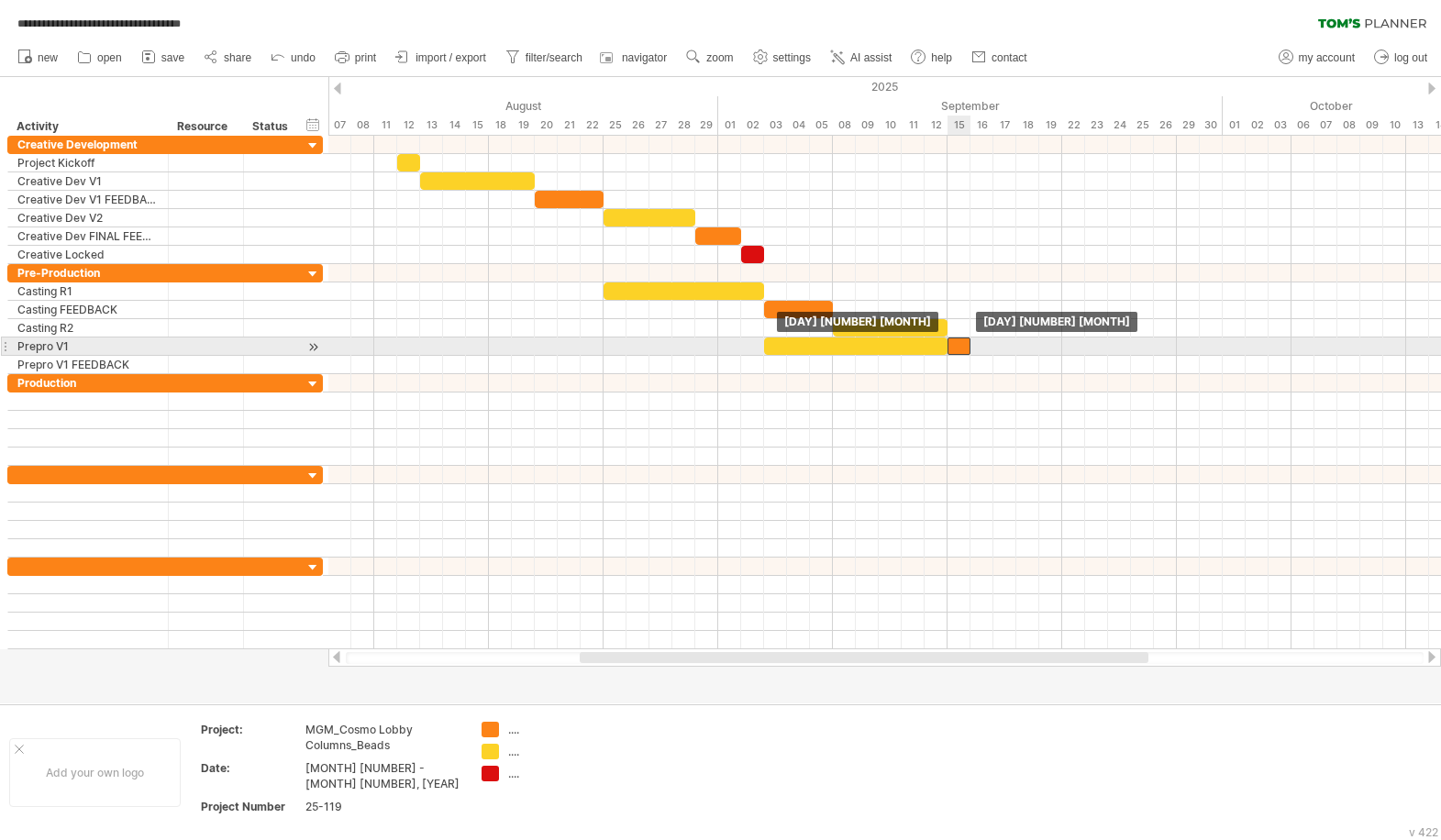 drag, startPoint x: 971, startPoint y: 344, endPoint x: 959, endPoint y: 344, distance: 12 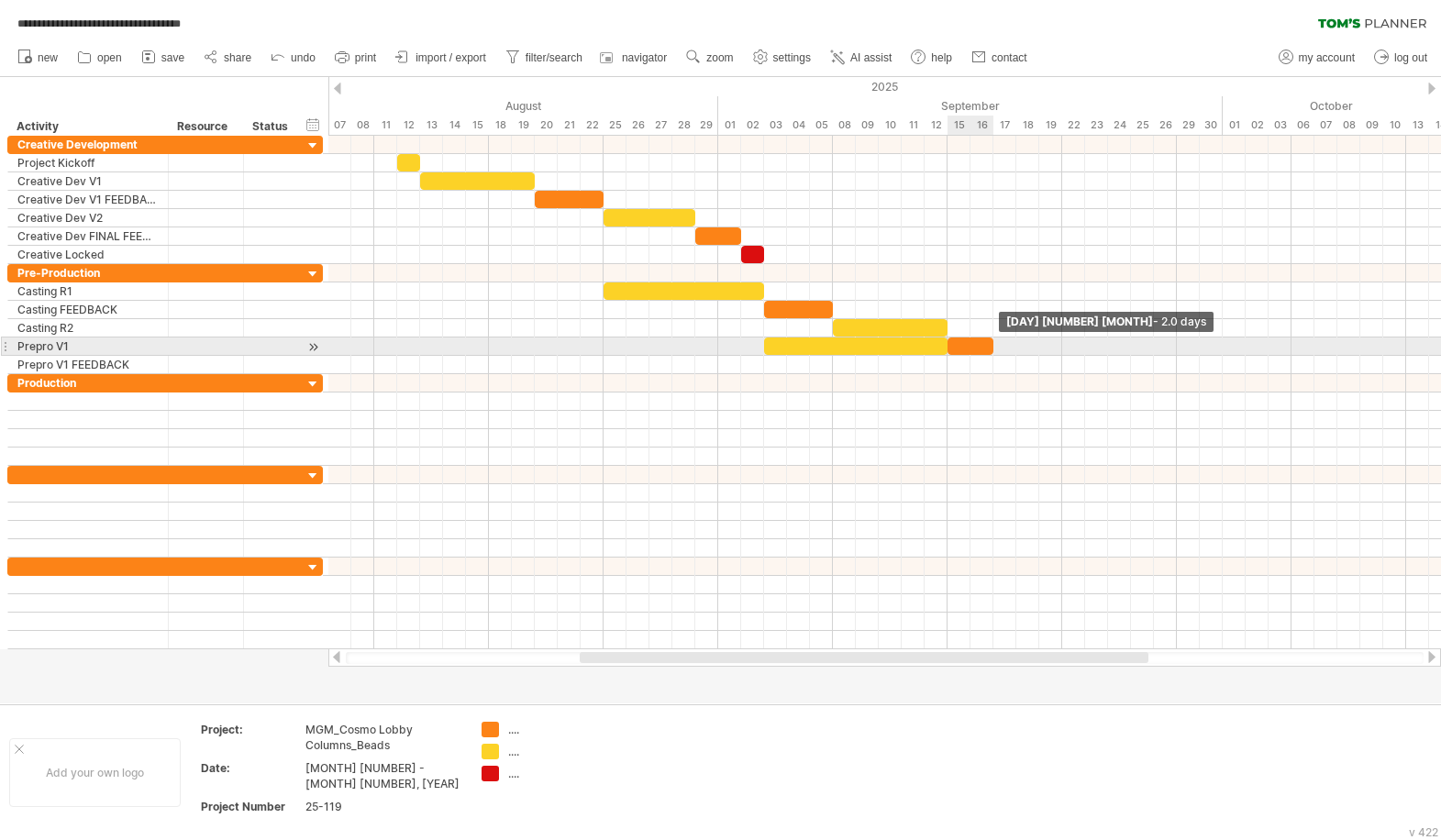 click at bounding box center [970, 346] 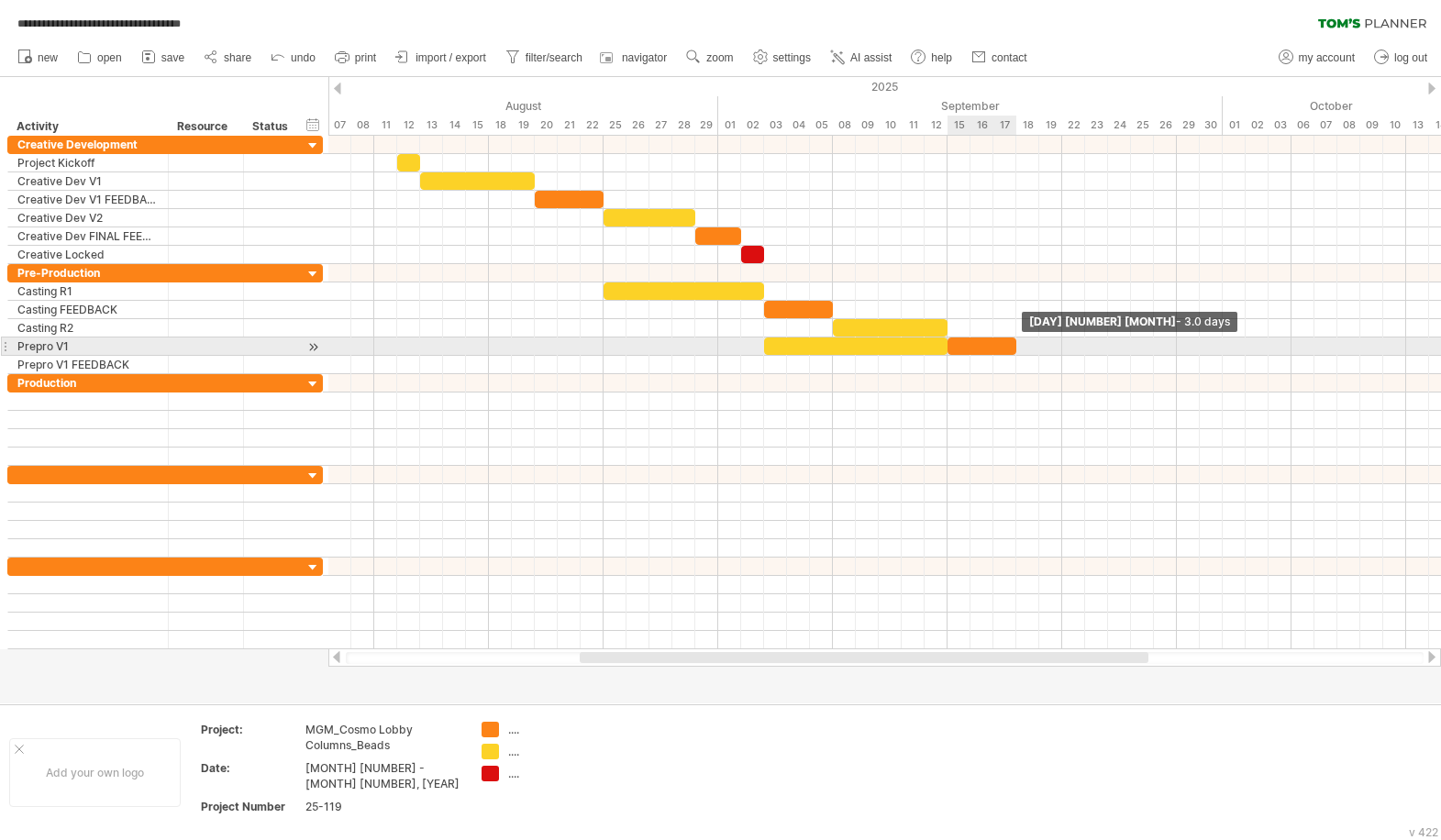 drag, startPoint x: 991, startPoint y: 347, endPoint x: 1009, endPoint y: 347, distance: 18 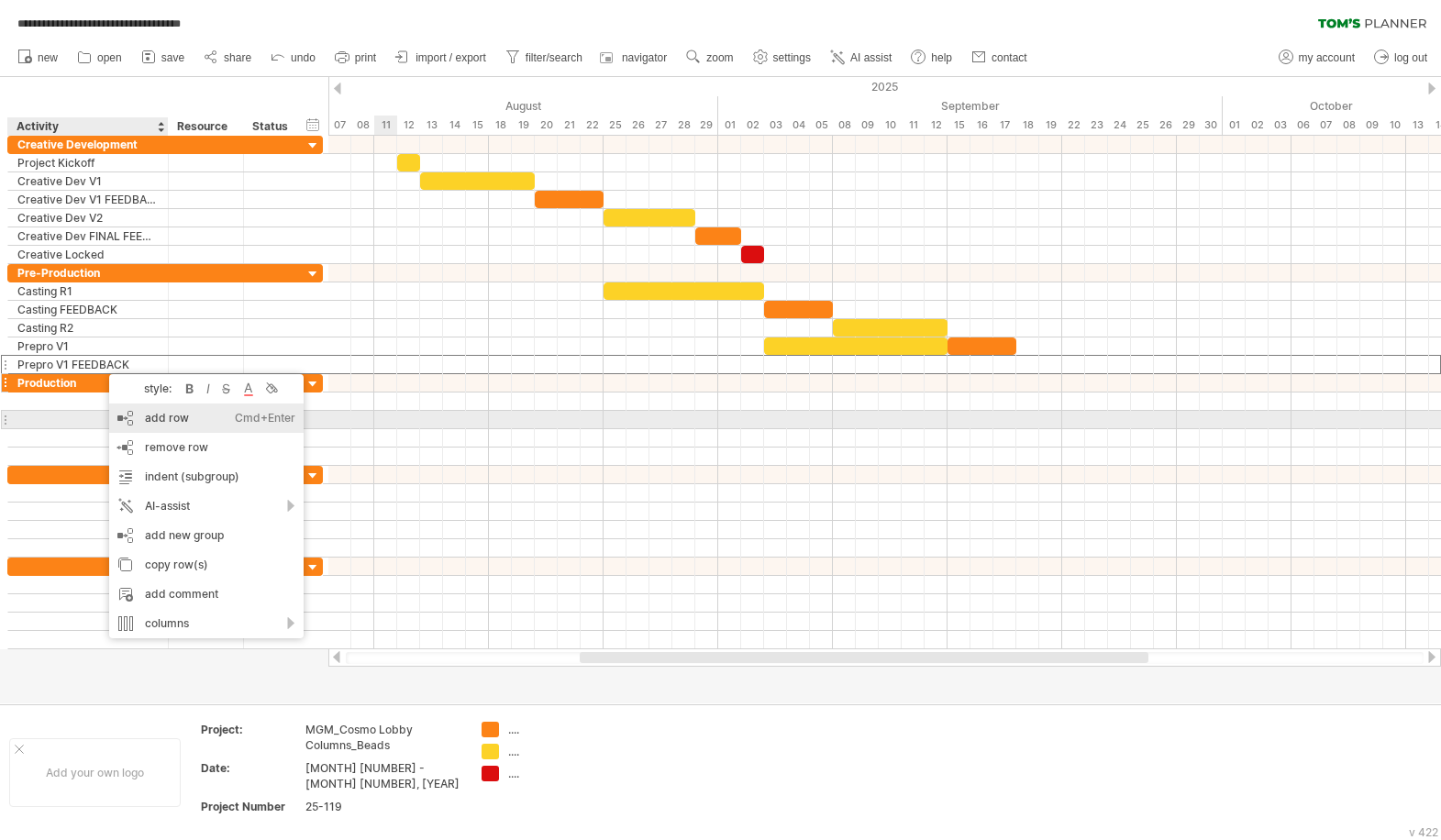 drag, startPoint x: 194, startPoint y: 420, endPoint x: 127, endPoint y: 403, distance: 69.12308 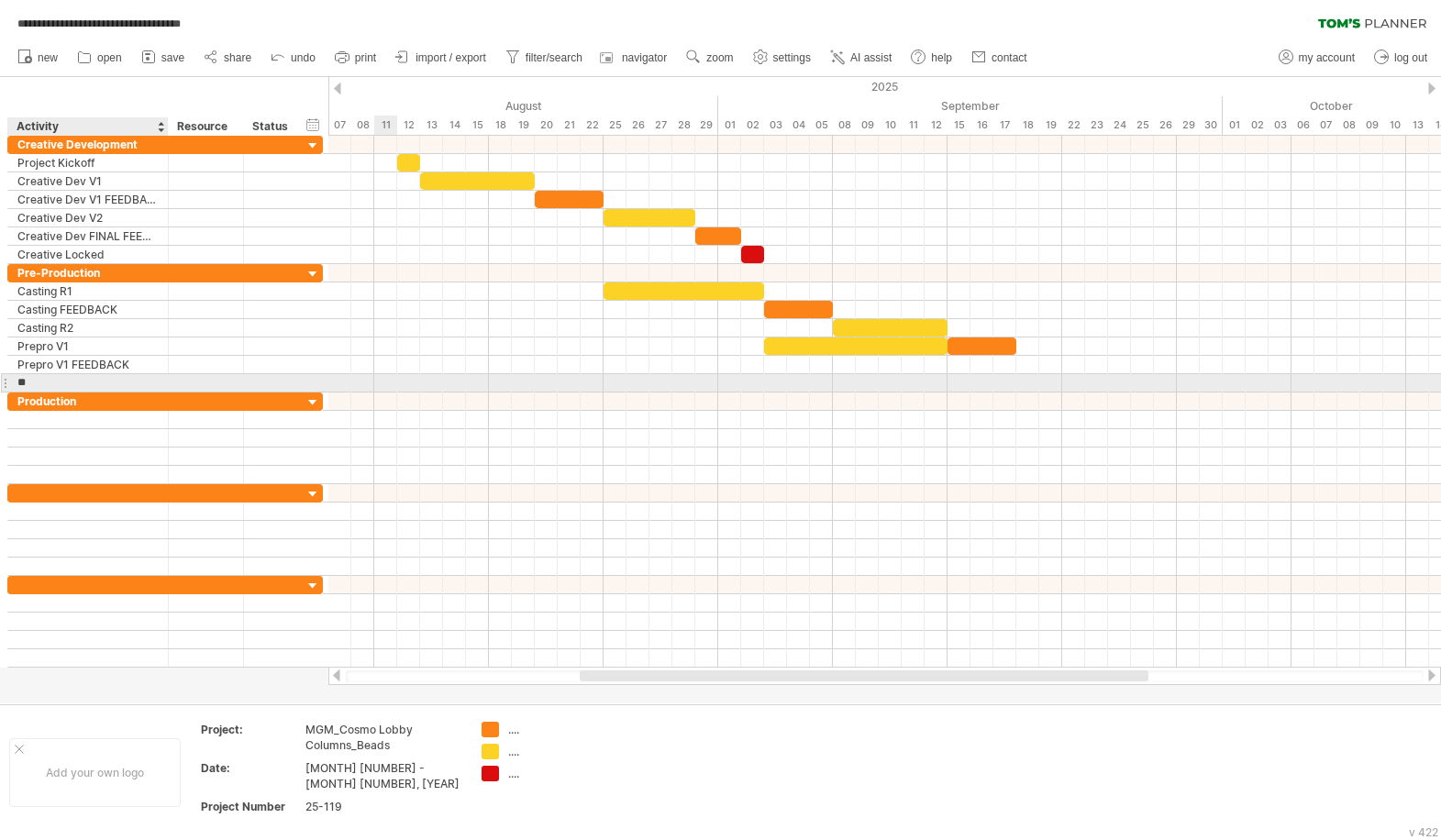 type on "*" 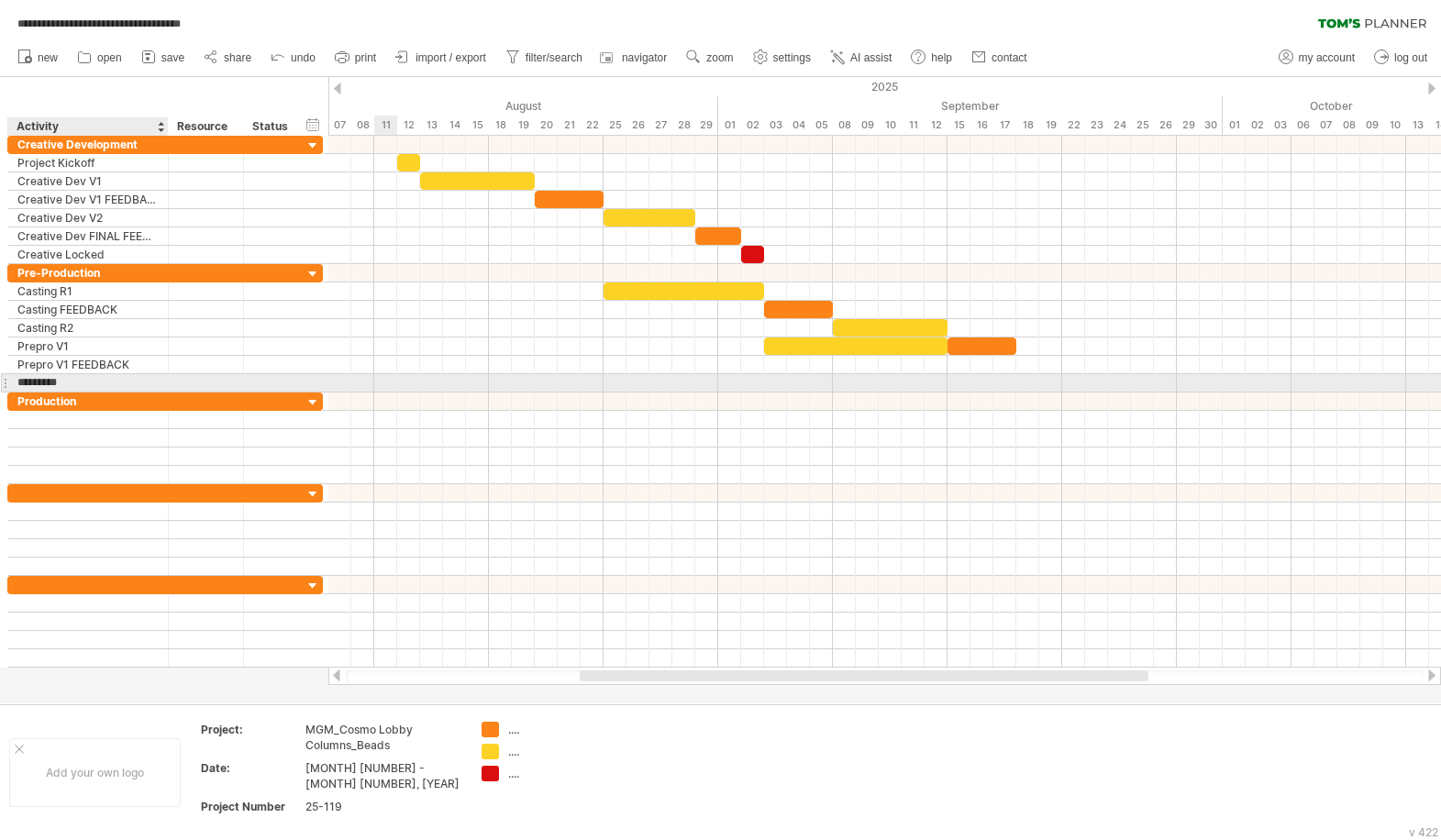 type on "*********" 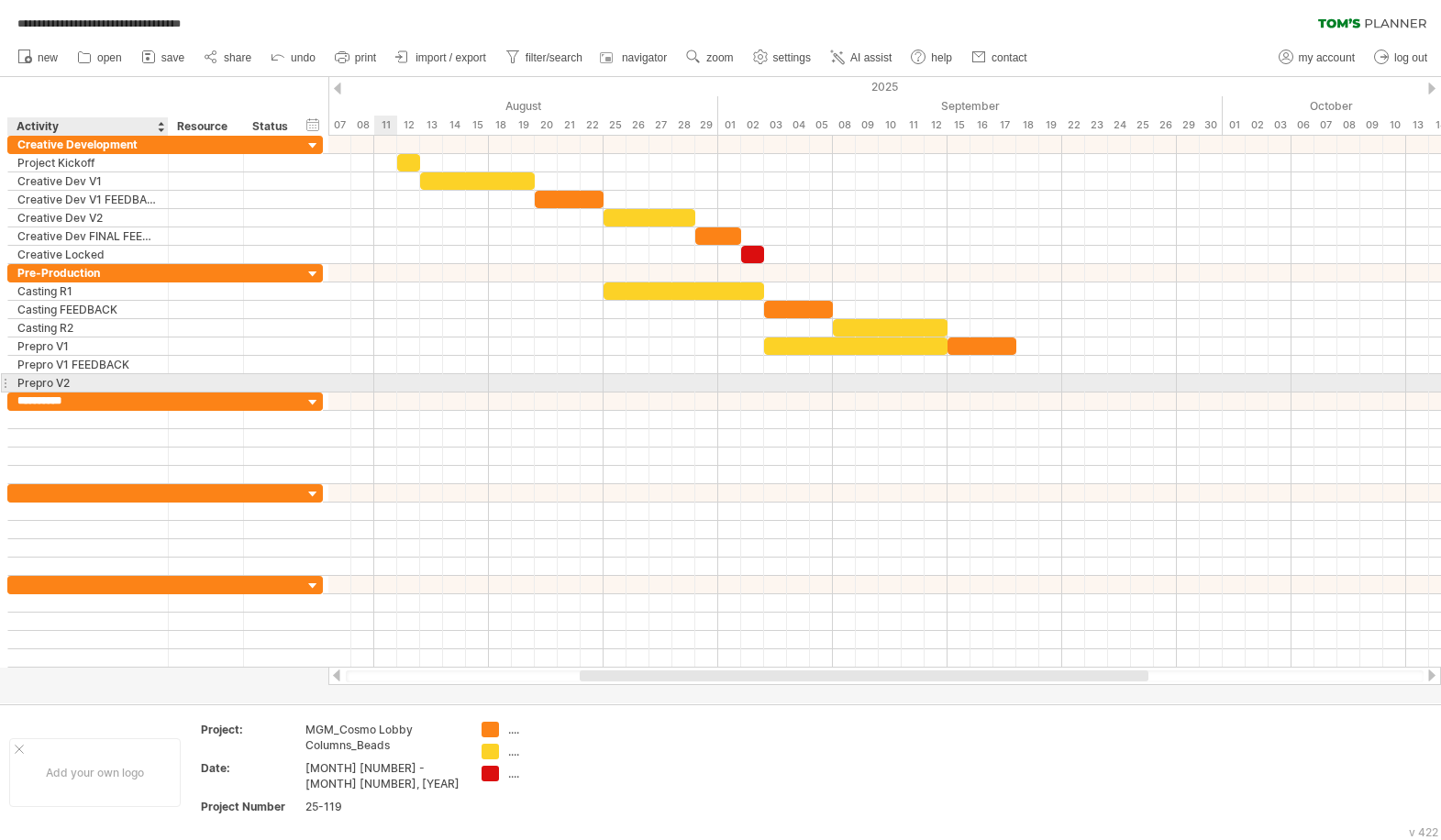 click on "Prepro V2" at bounding box center [88, 382] 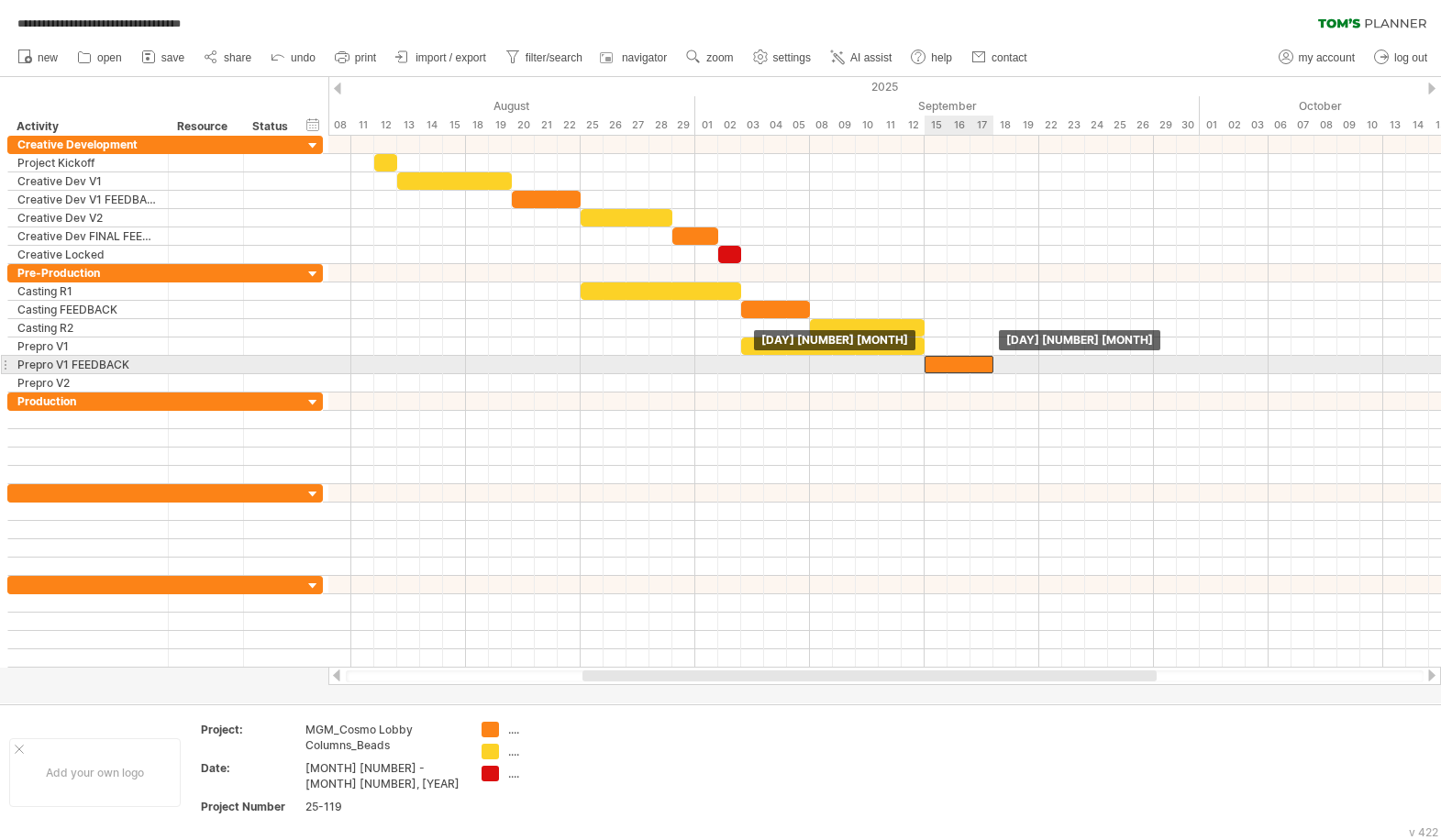 drag, startPoint x: 943, startPoint y: 345, endPoint x: 943, endPoint y: 367, distance: 22 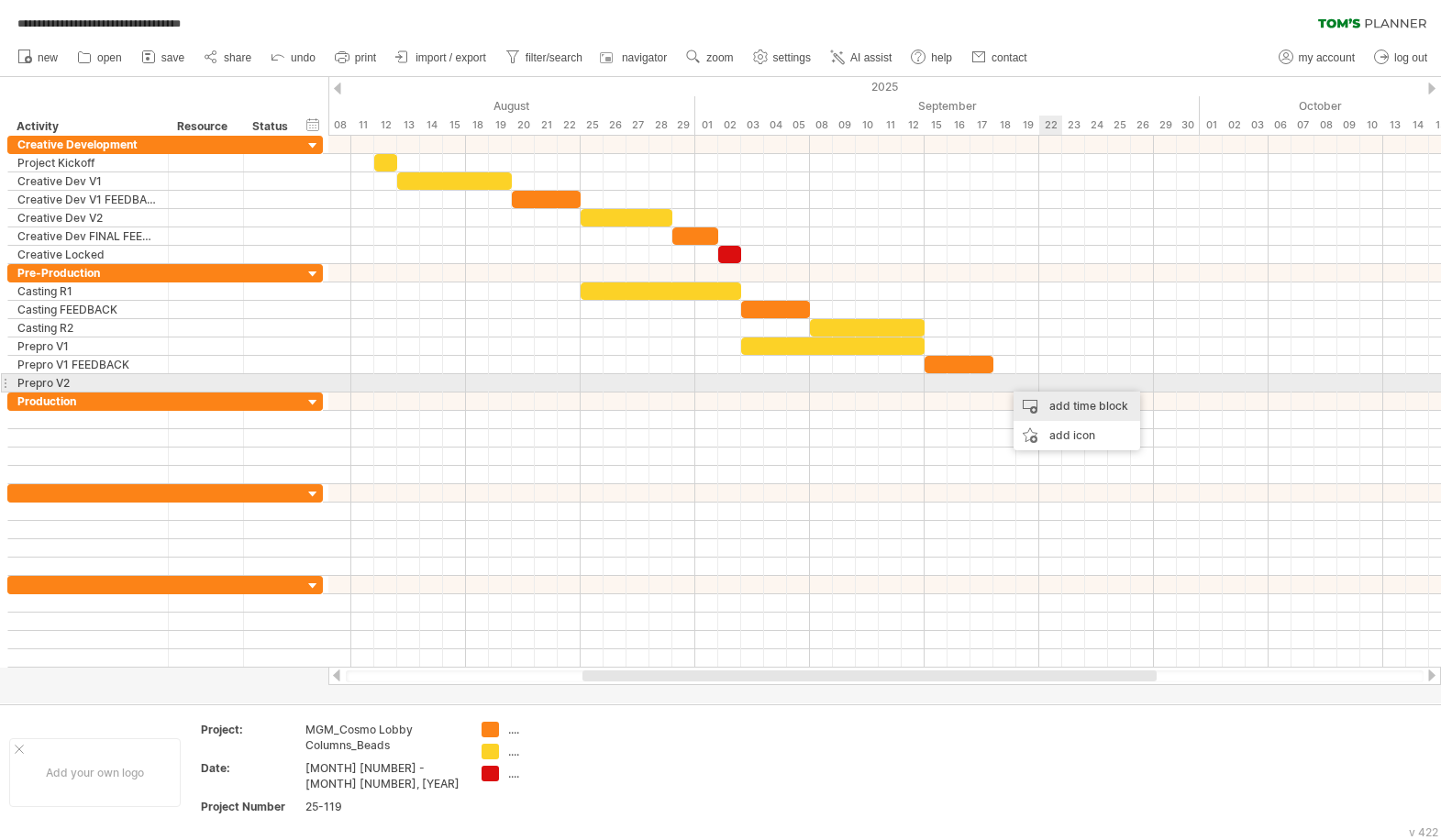 click on "add time block" at bounding box center [1077, 406] 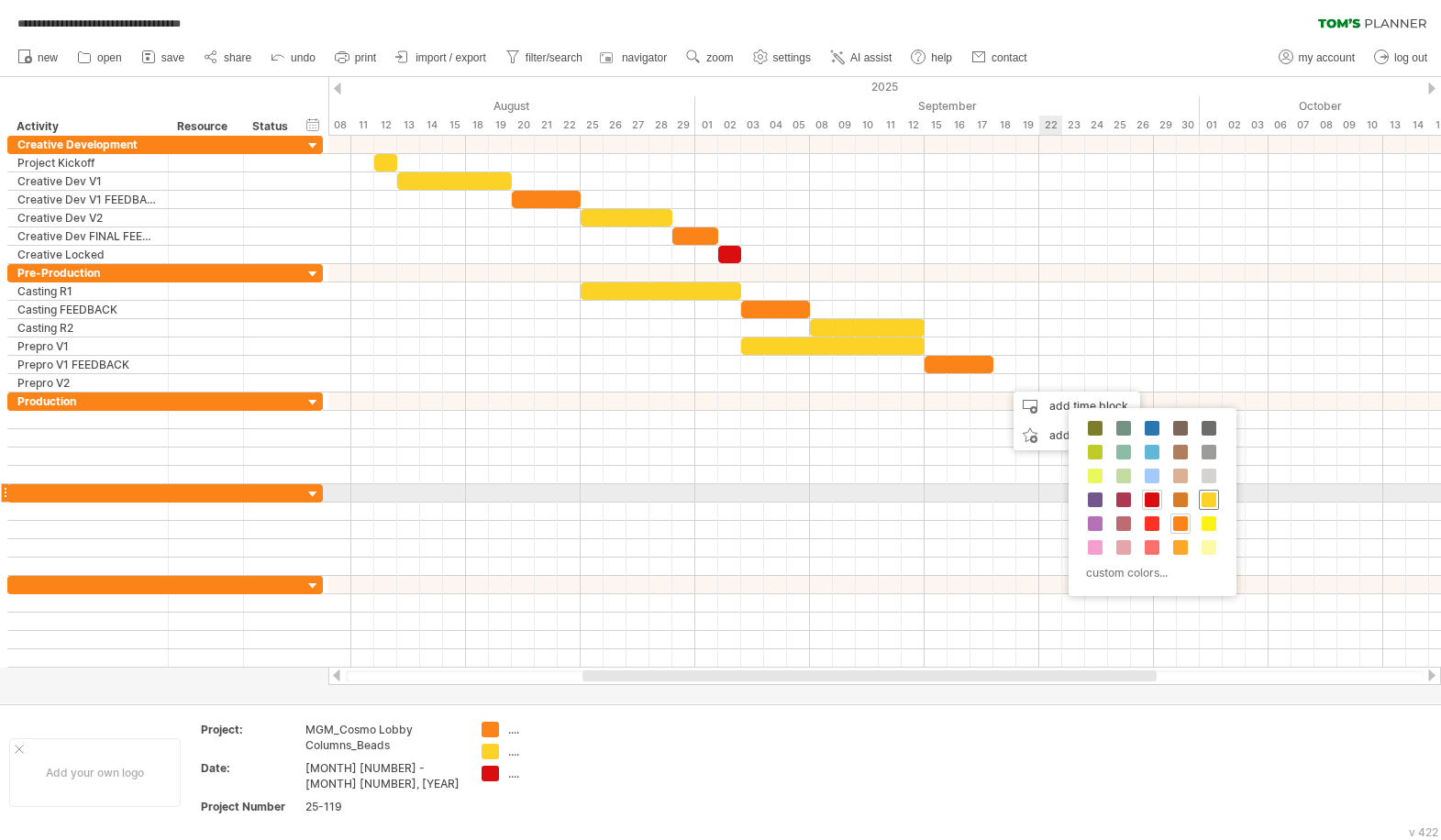 click at bounding box center [1209, 500] 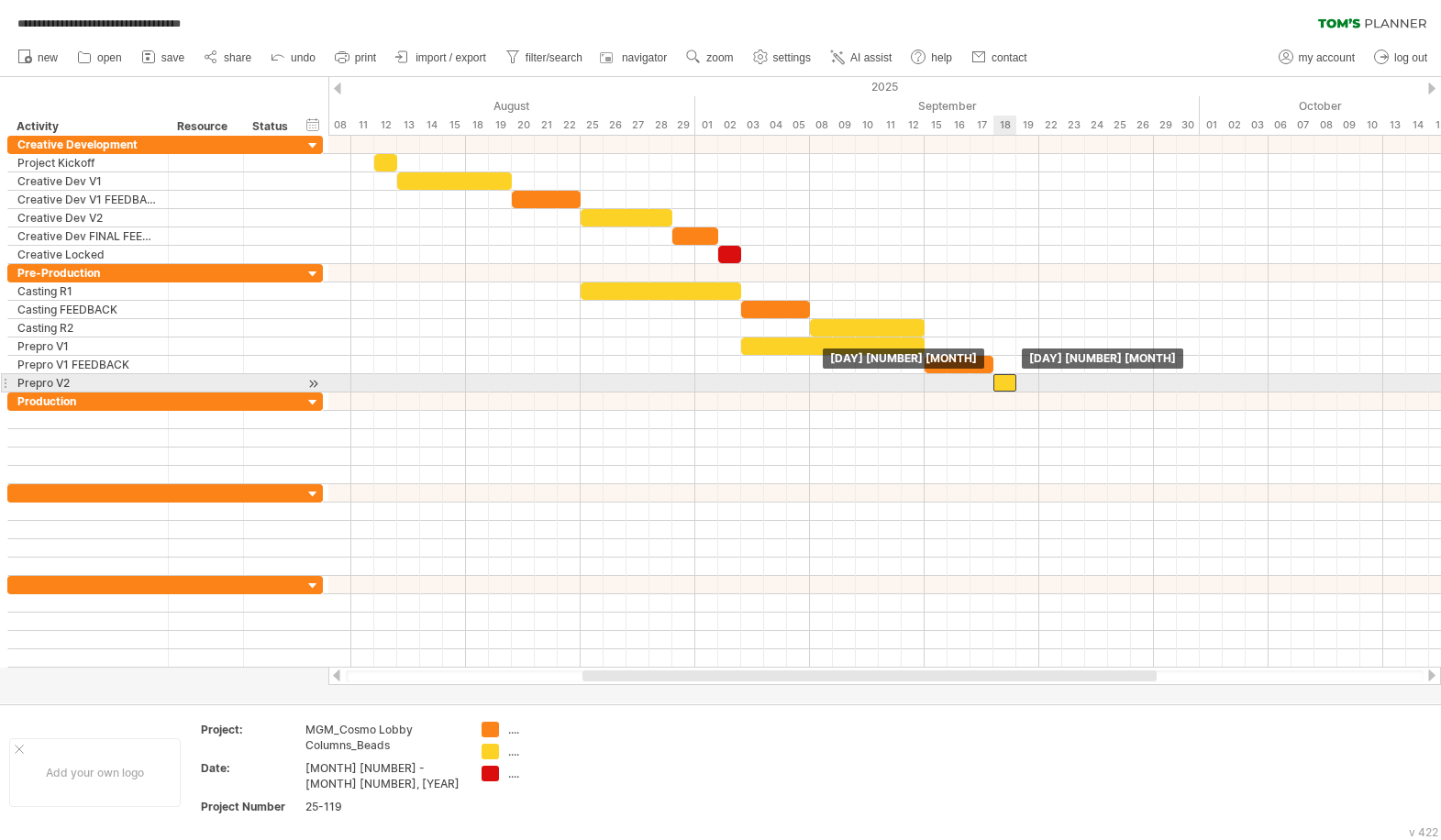 click at bounding box center [1004, 382] 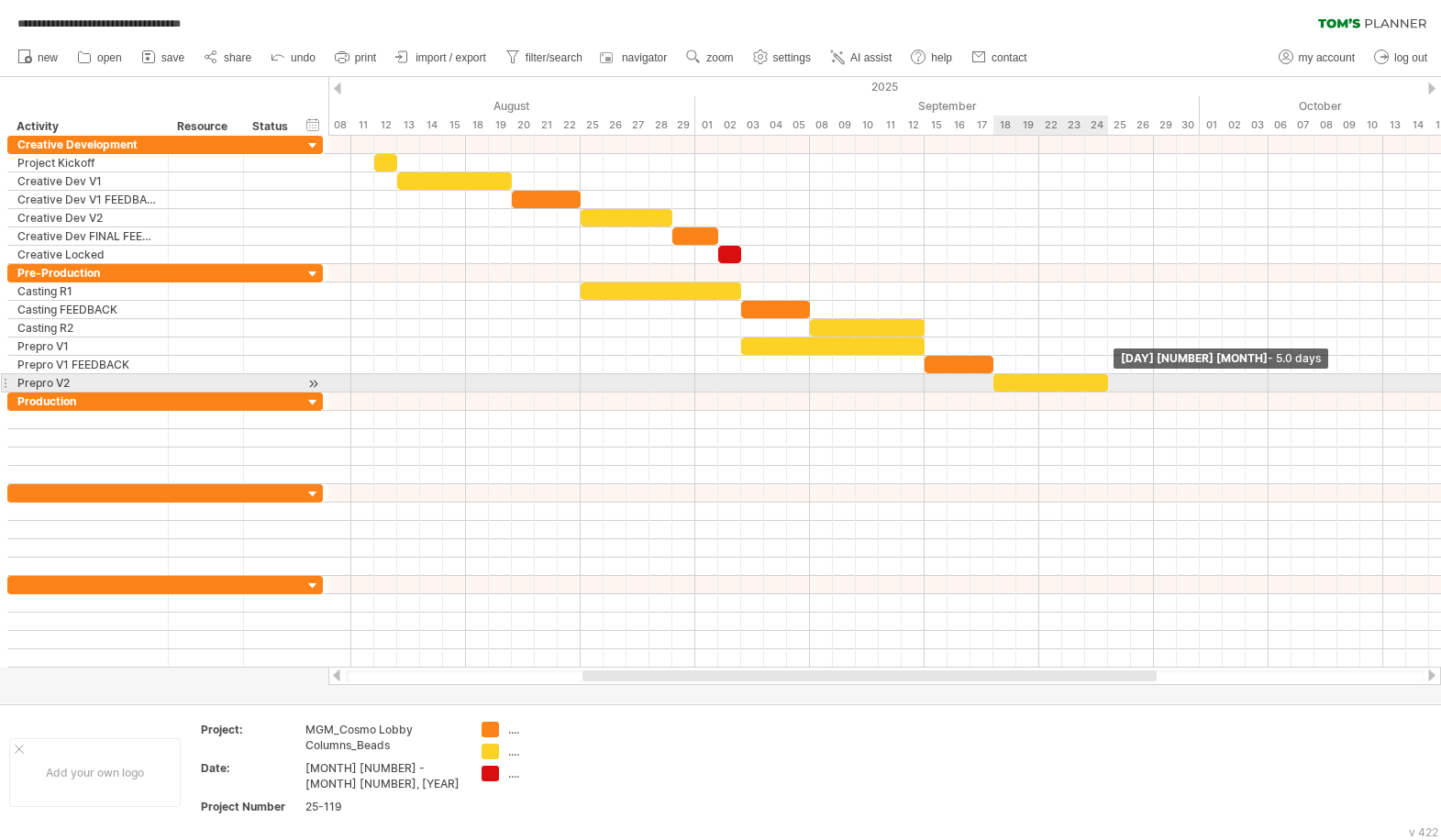 drag, startPoint x: 1015, startPoint y: 386, endPoint x: 1102, endPoint y: 386, distance: 87 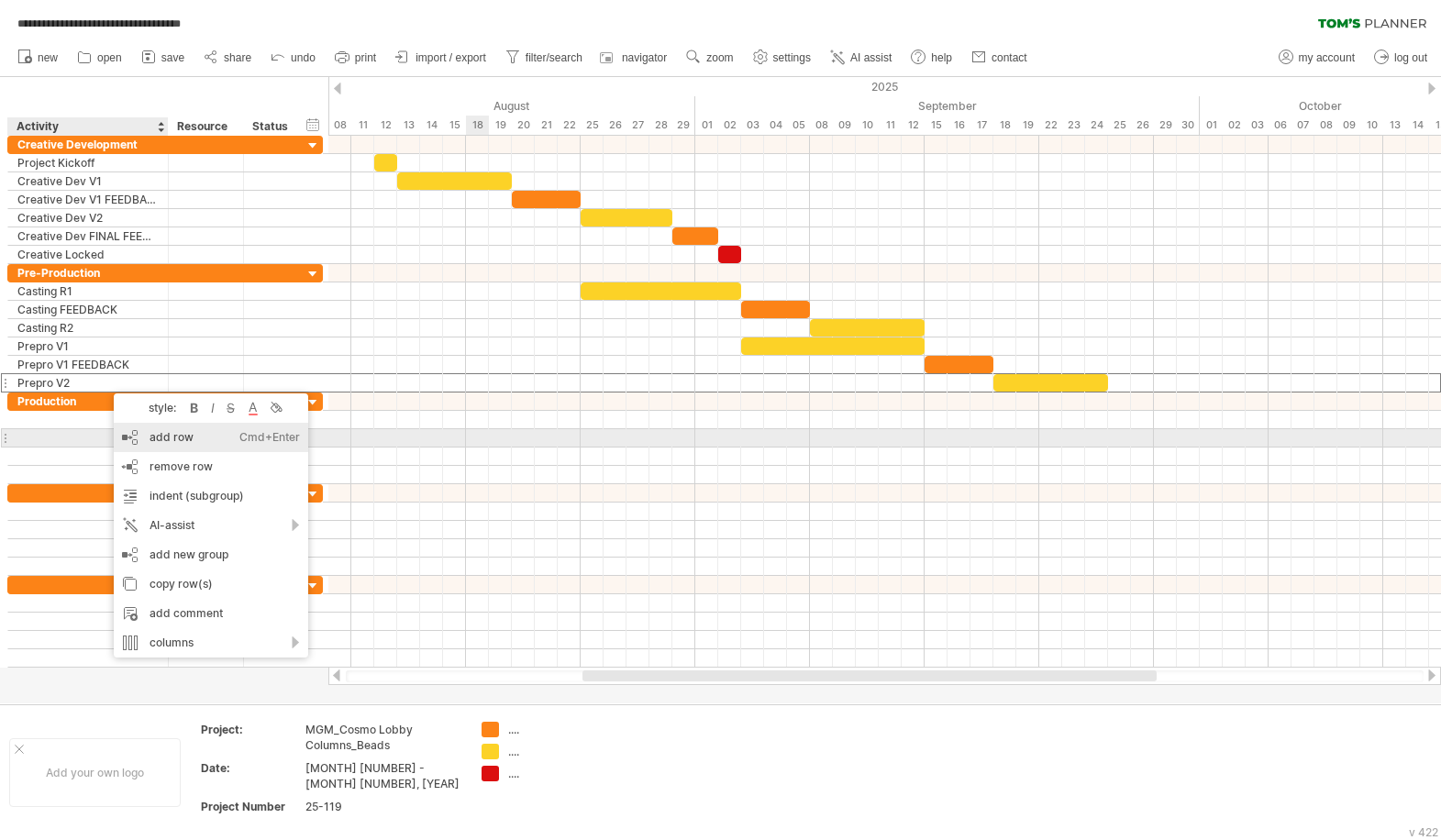 click on "add row Ctrl+Enter Cmd+Enter" at bounding box center [211, 437] 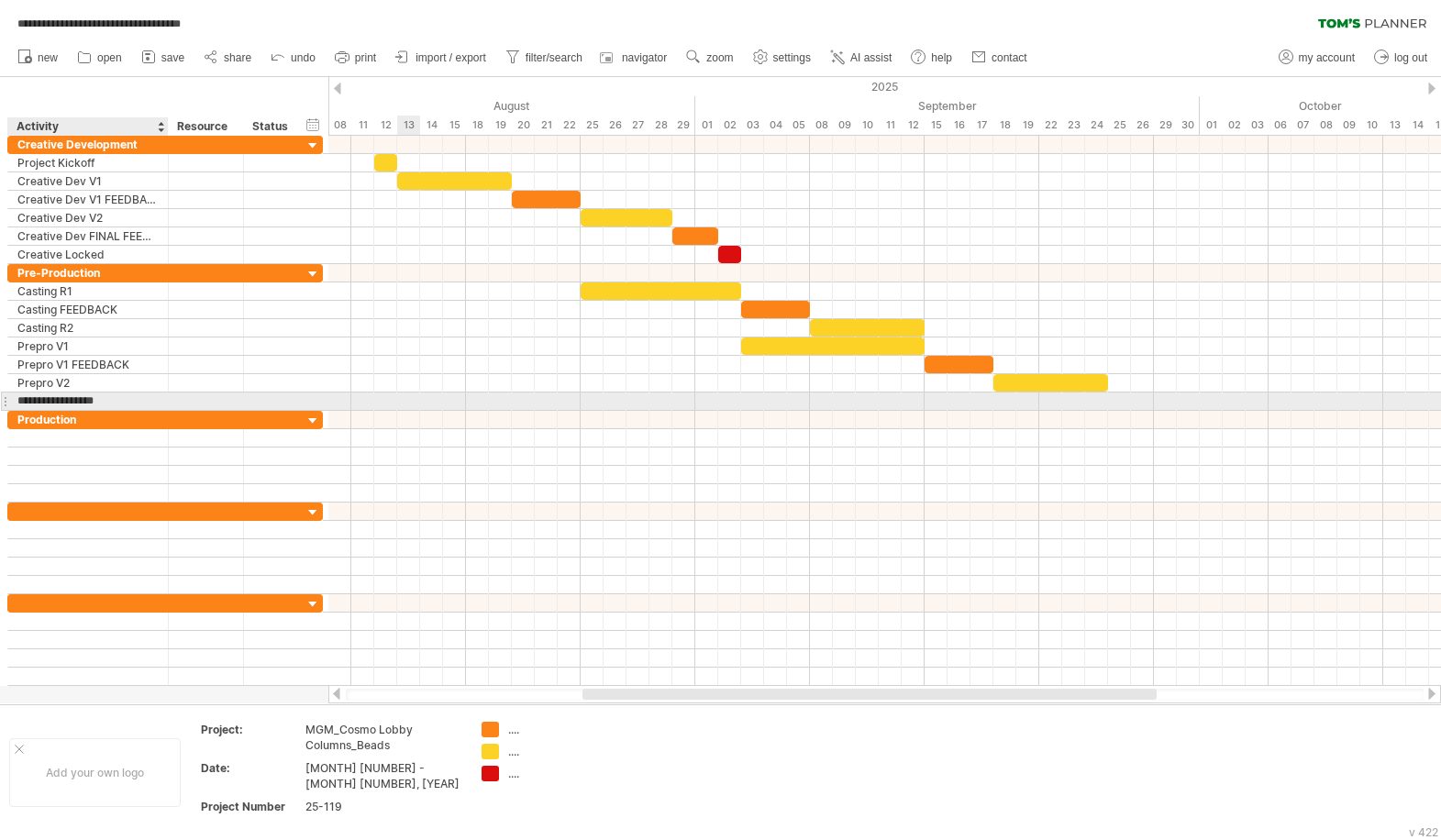 type on "**********" 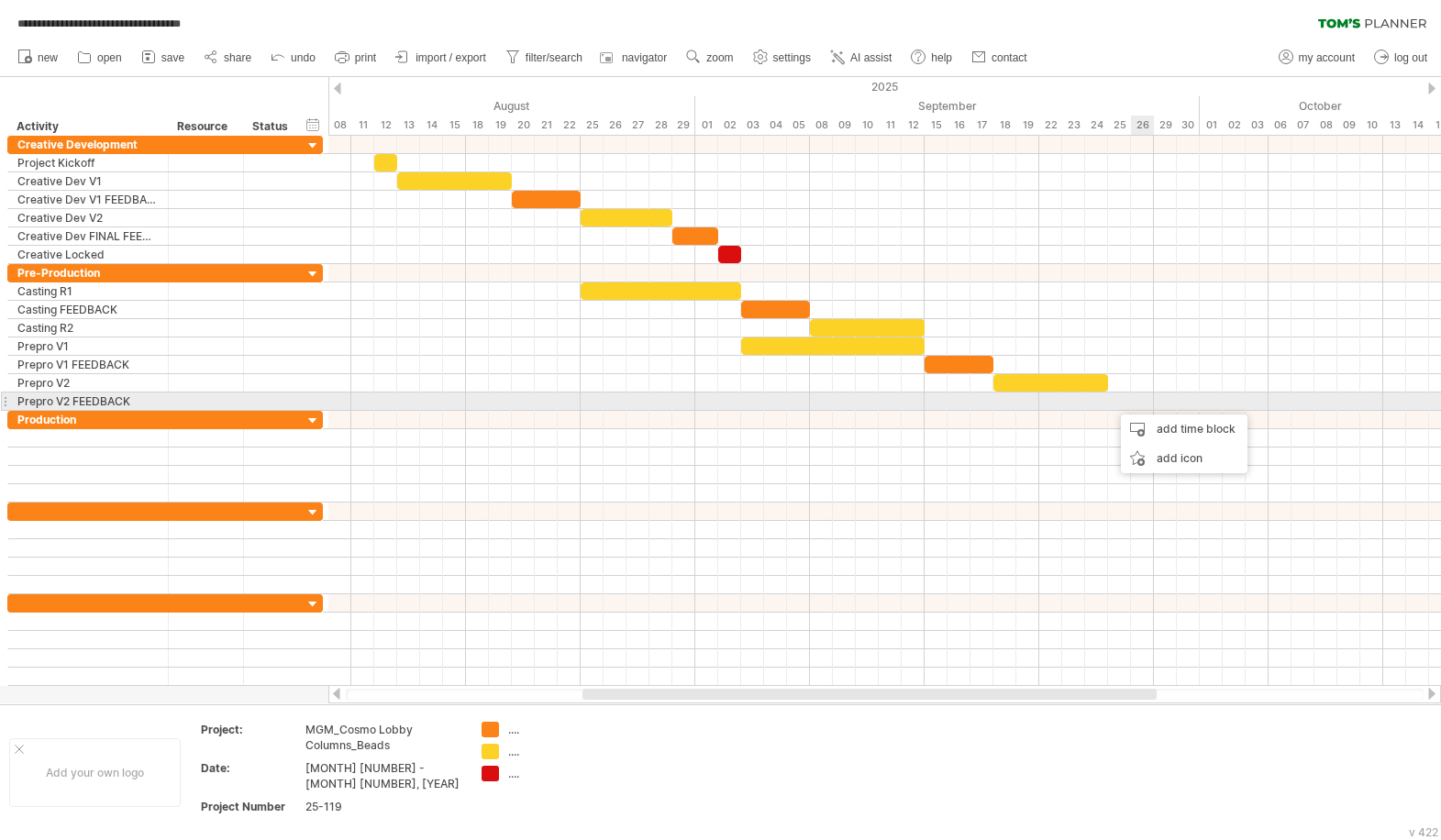 drag, startPoint x: 1112, startPoint y: 405, endPoint x: 1146, endPoint y: 405, distance: 34 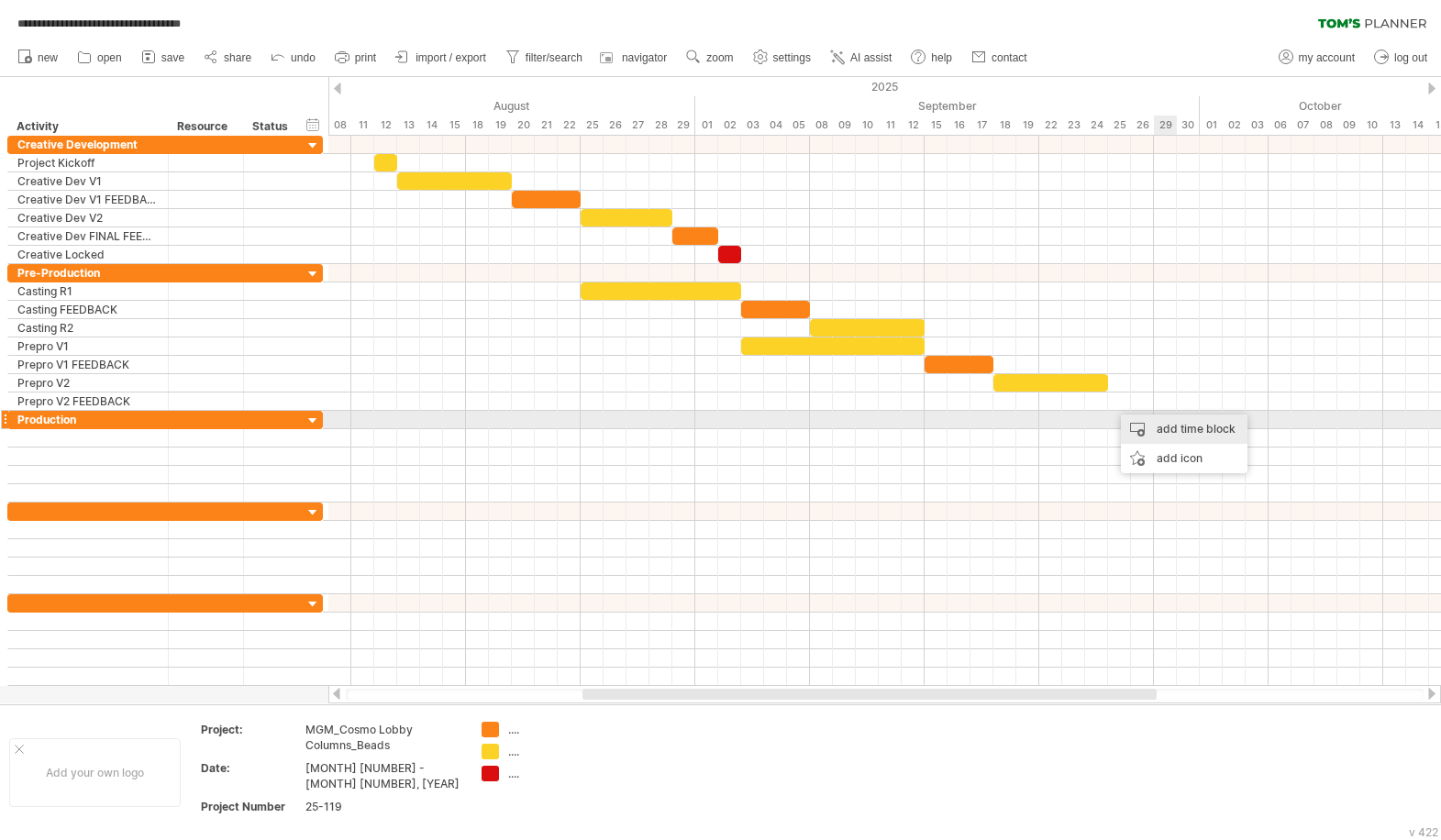 click on "add time block" at bounding box center (1184, 429) 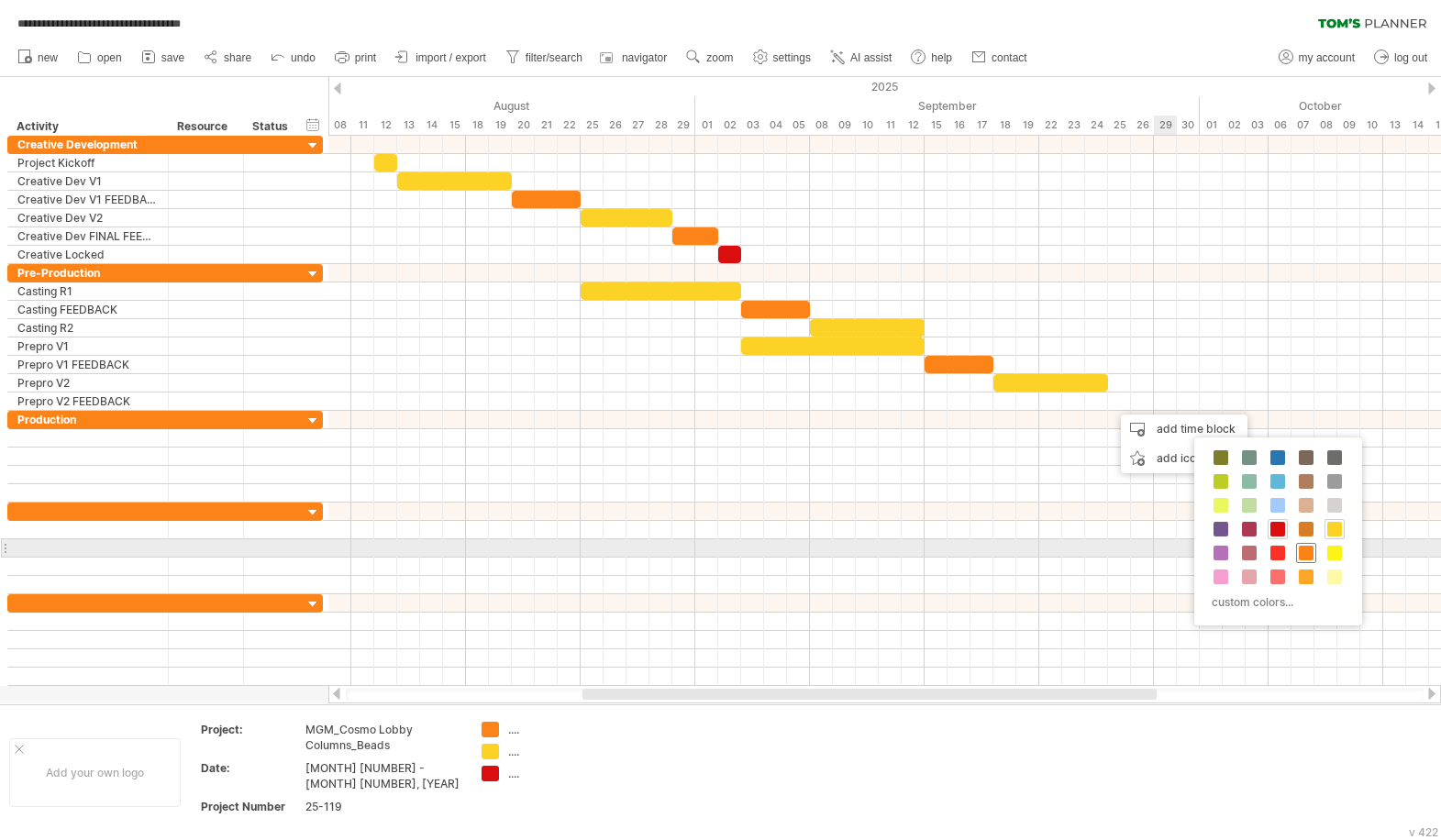 drag, startPoint x: 1304, startPoint y: 549, endPoint x: 1208, endPoint y: 455, distance: 134.358 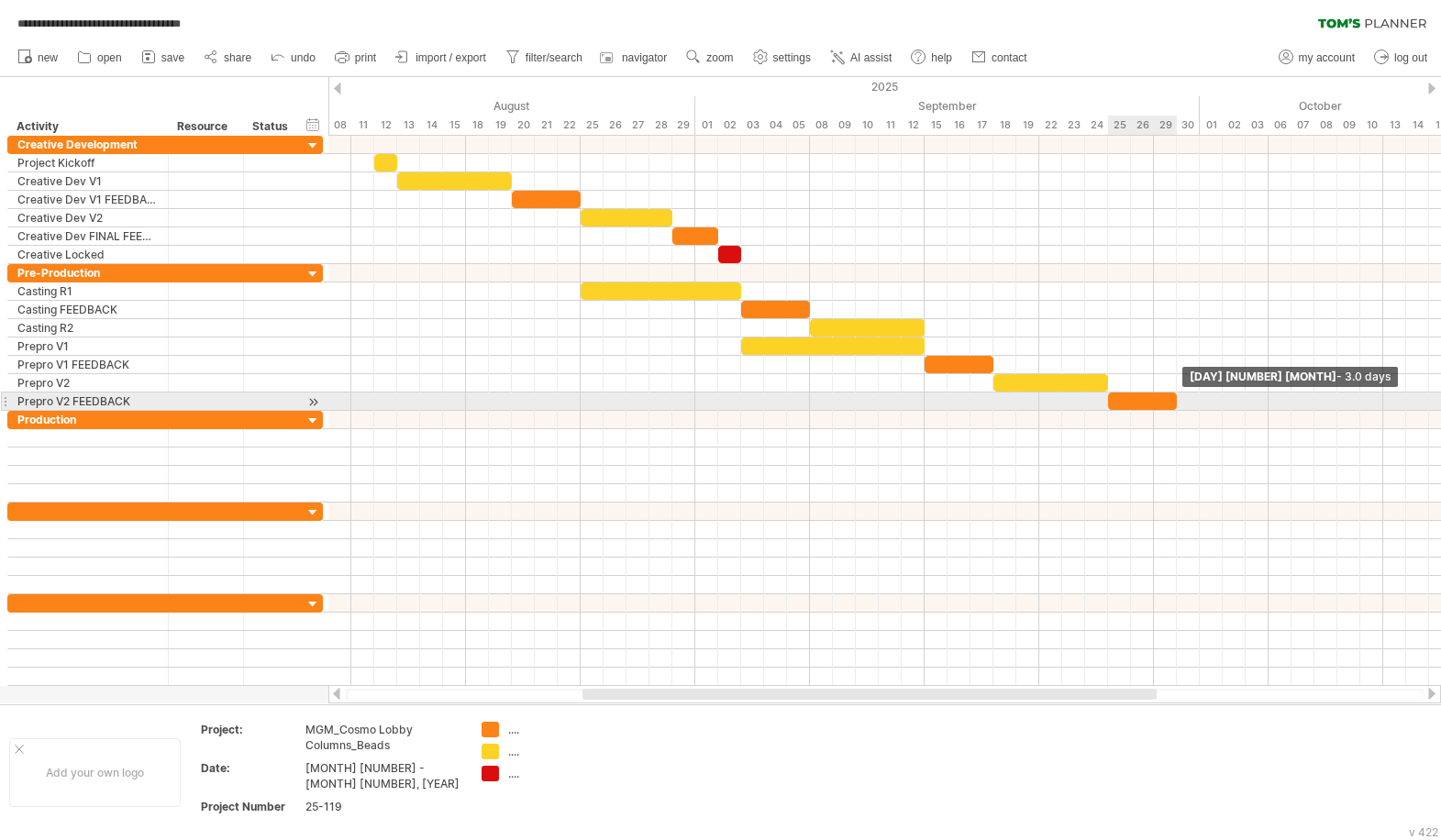 drag, startPoint x: 1145, startPoint y: 404, endPoint x: 1177, endPoint y: 404, distance: 32 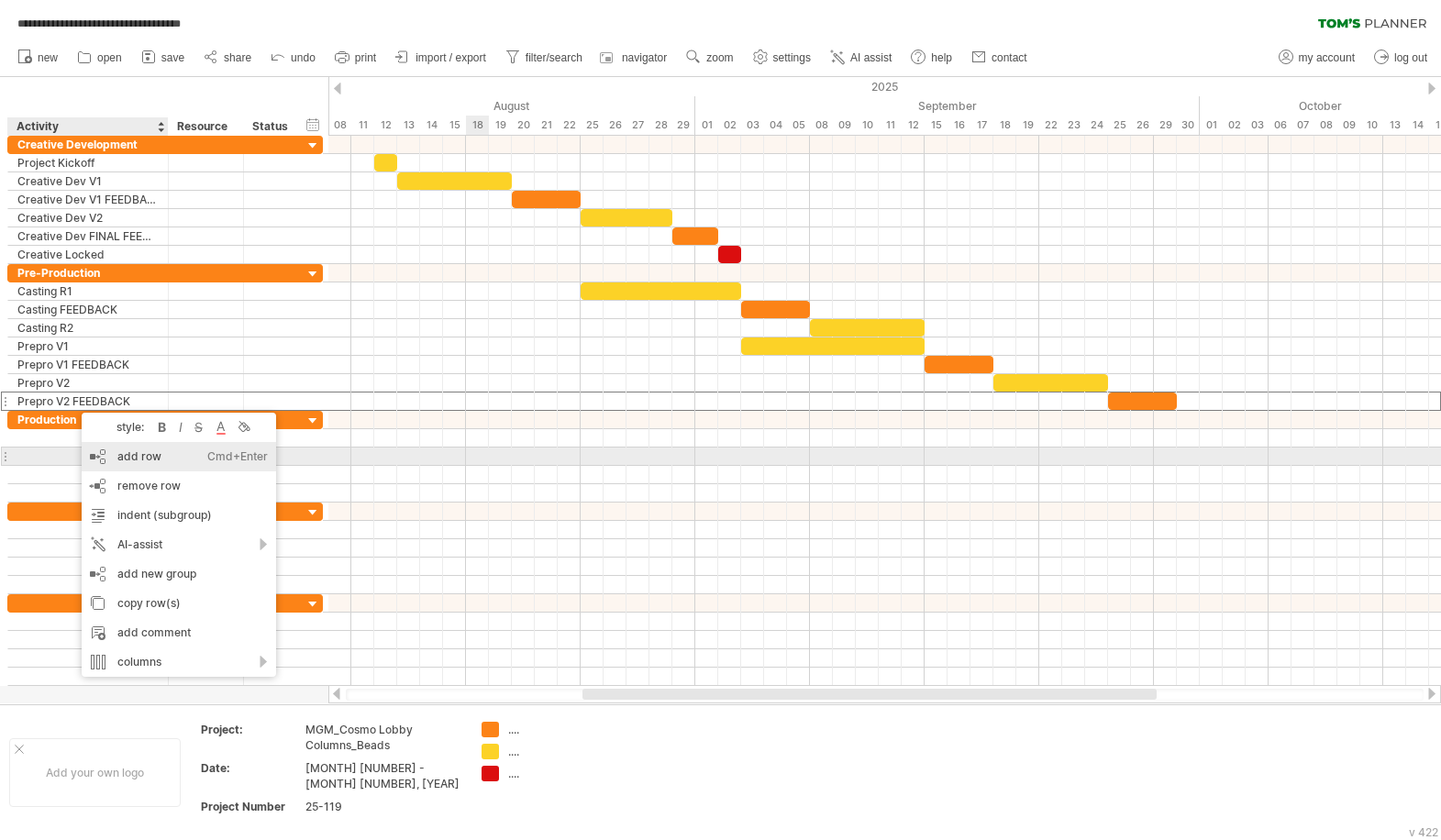 click on "add row Ctrl+Enter Cmd+Enter" at bounding box center [179, 457] 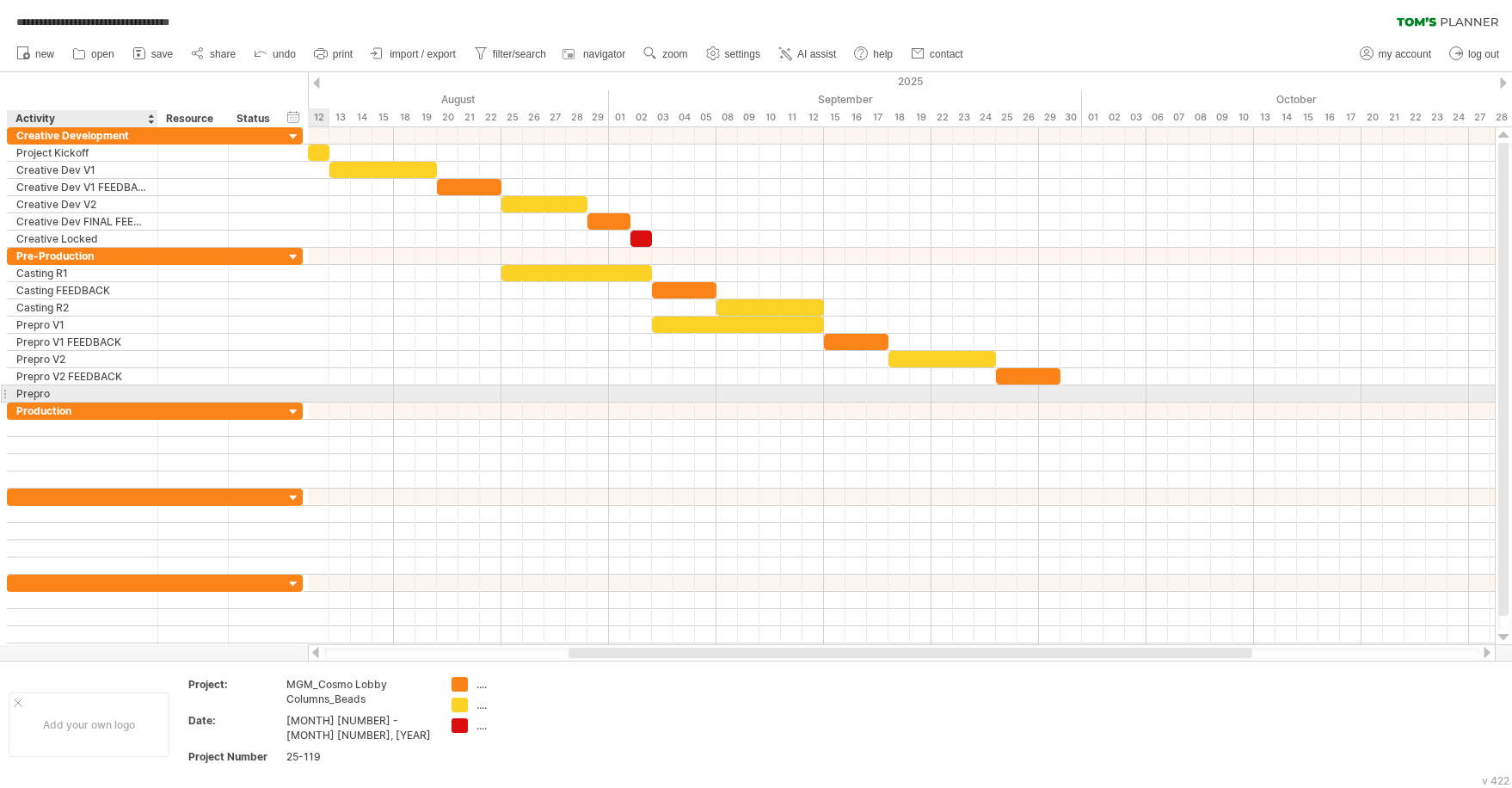 click on "Prepro" at bounding box center [83, 393] 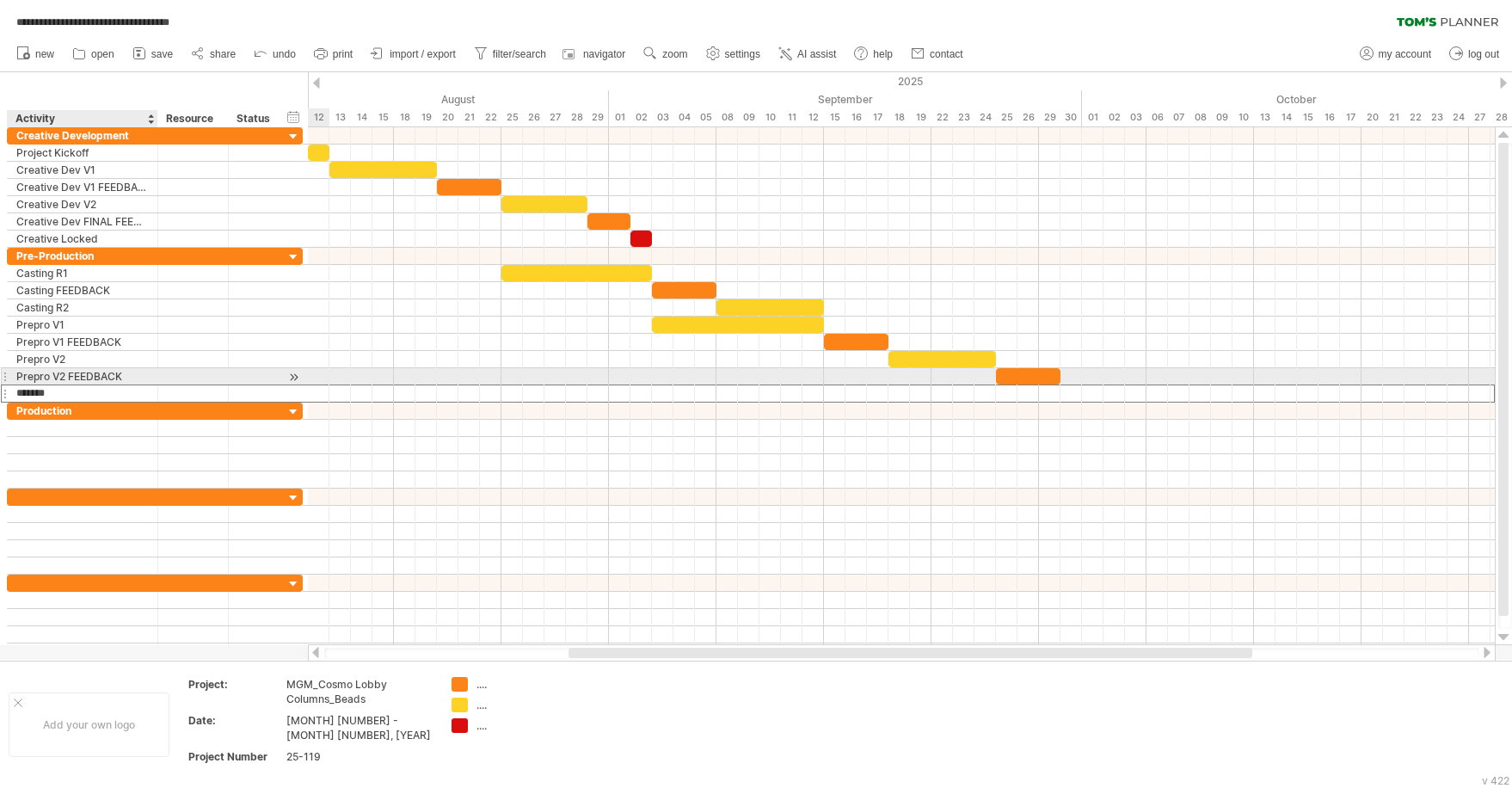 click on "Prepro V2 FEEDBACK" at bounding box center (83, 376) 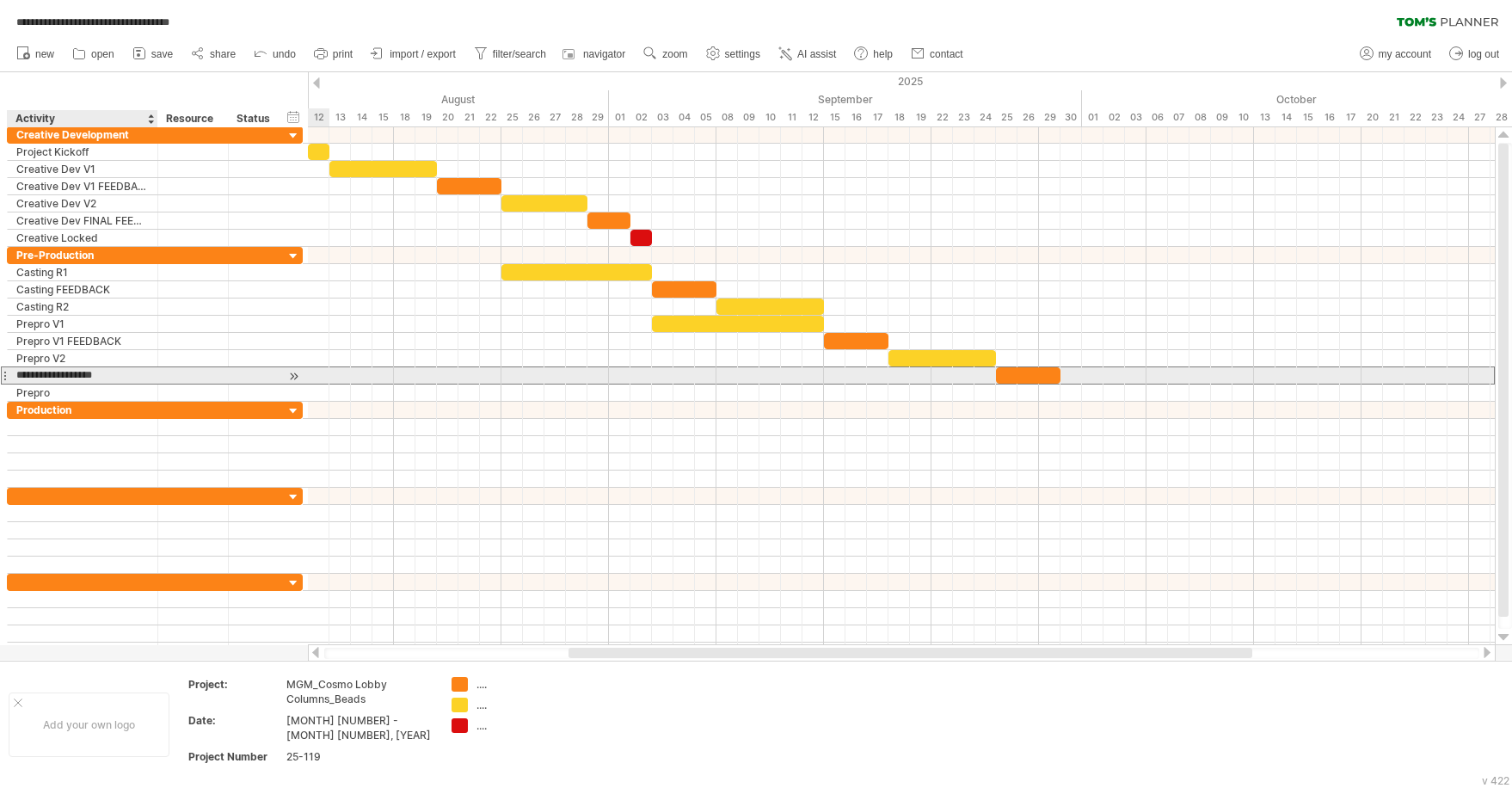 drag, startPoint x: 131, startPoint y: 376, endPoint x: 54, endPoint y: 378, distance: 77.02597 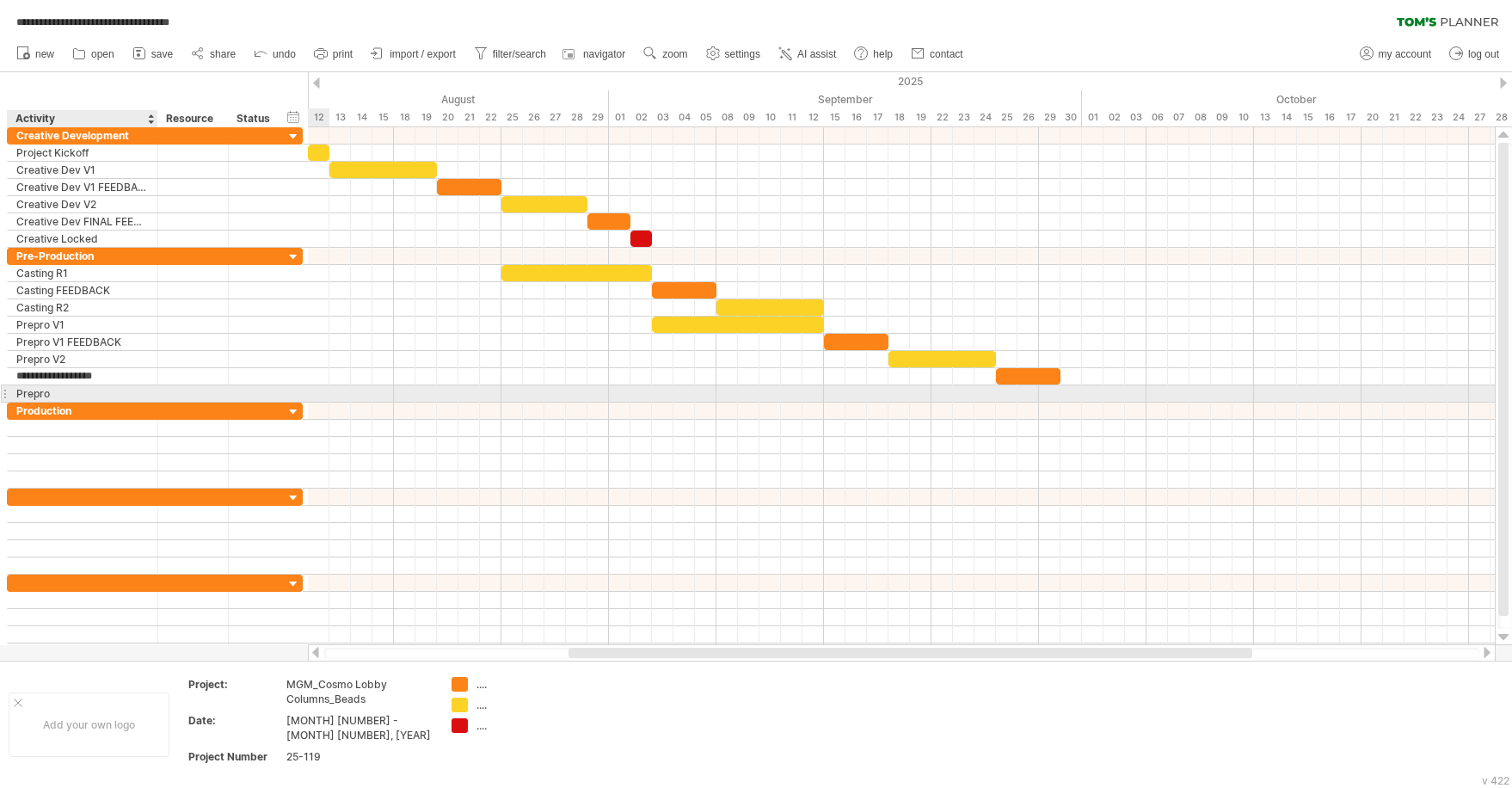 click on "Prepro" at bounding box center (83, 393) 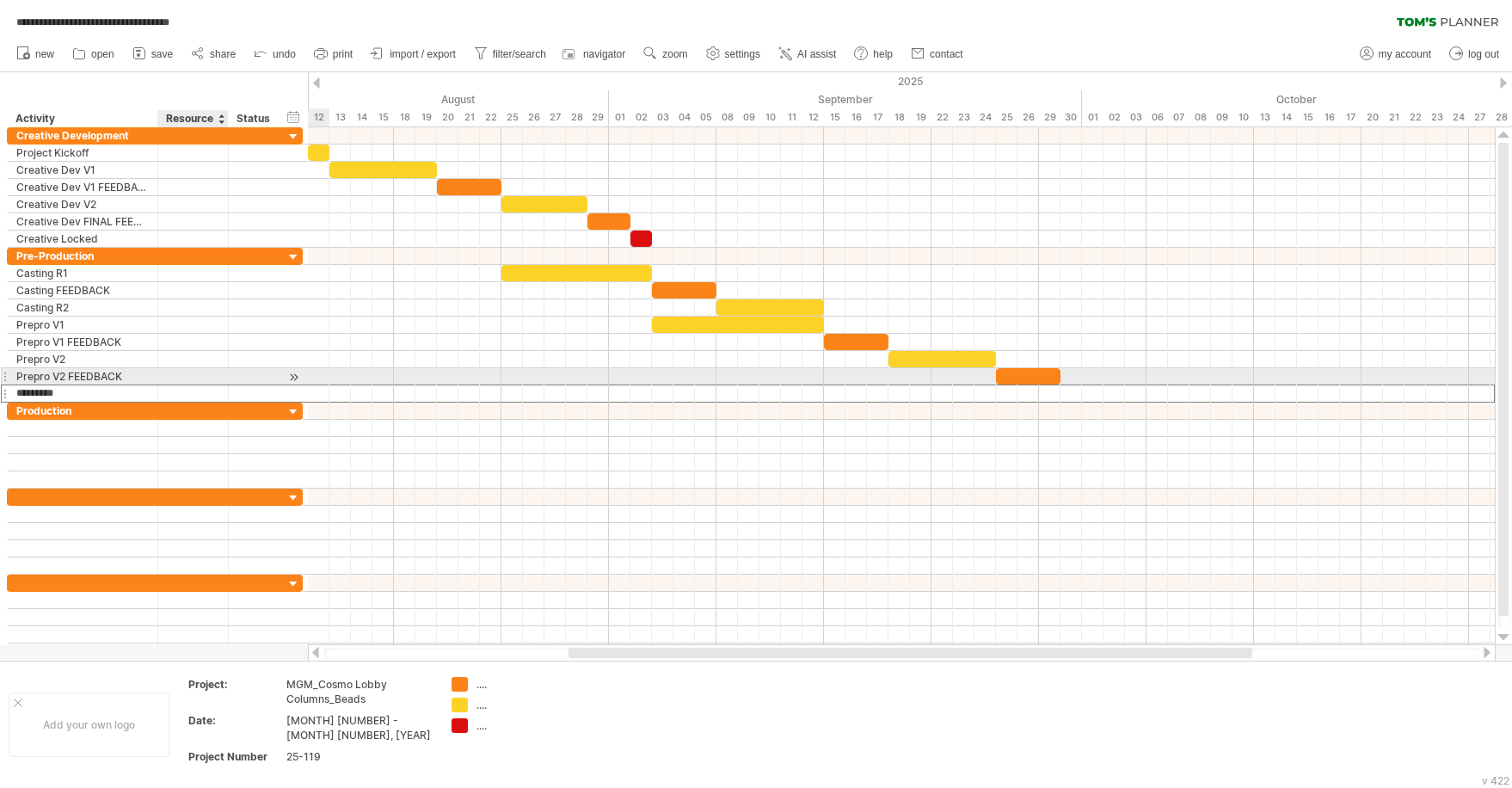 type on "*********" 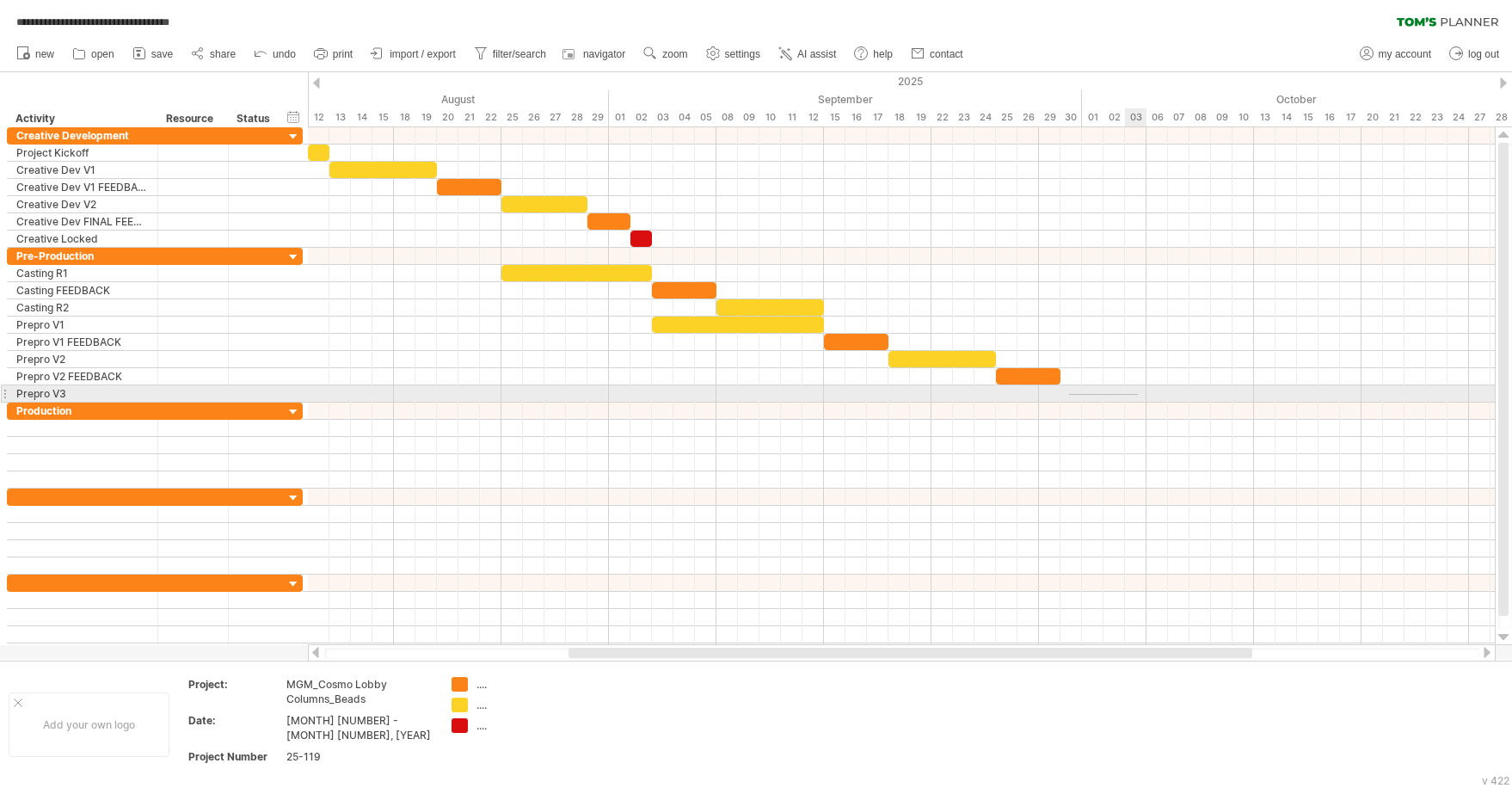 drag, startPoint x: 1069, startPoint y: 395, endPoint x: 1138, endPoint y: 394, distance: 69.00725 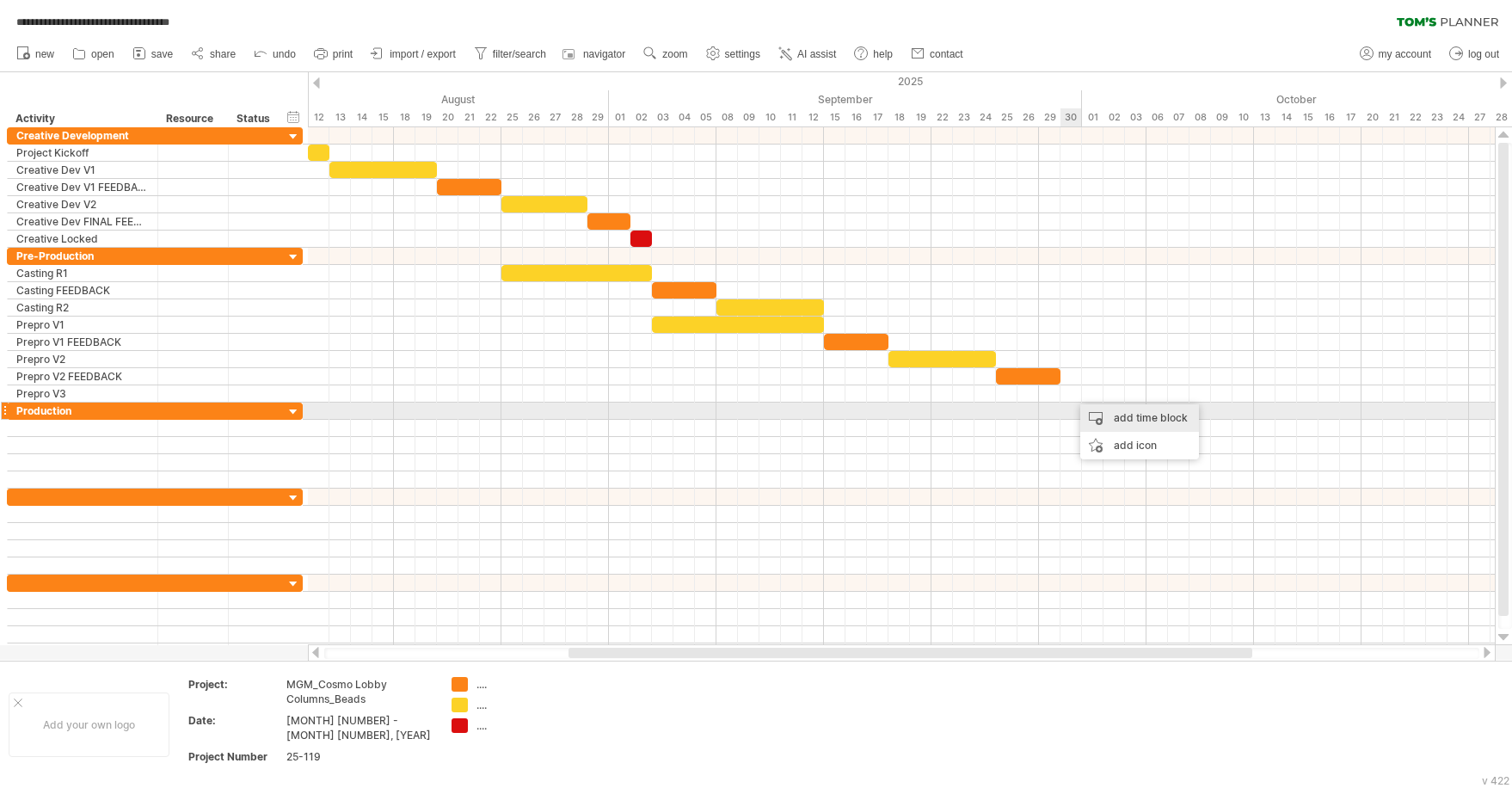 click on "add time block" at bounding box center [1140, 418] 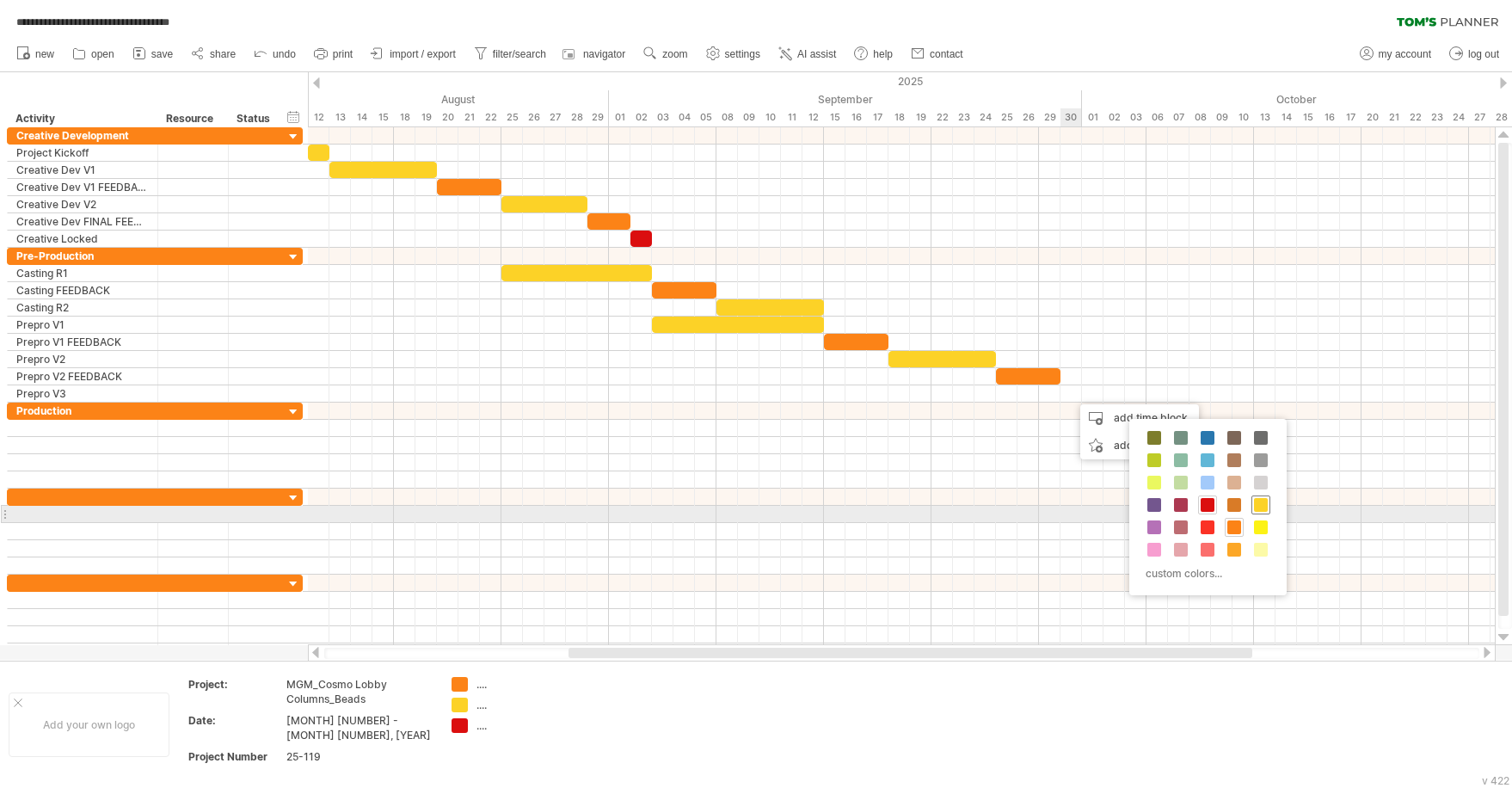 drag, startPoint x: 1263, startPoint y: 510, endPoint x: 1180, endPoint y: 452, distance: 101.2571 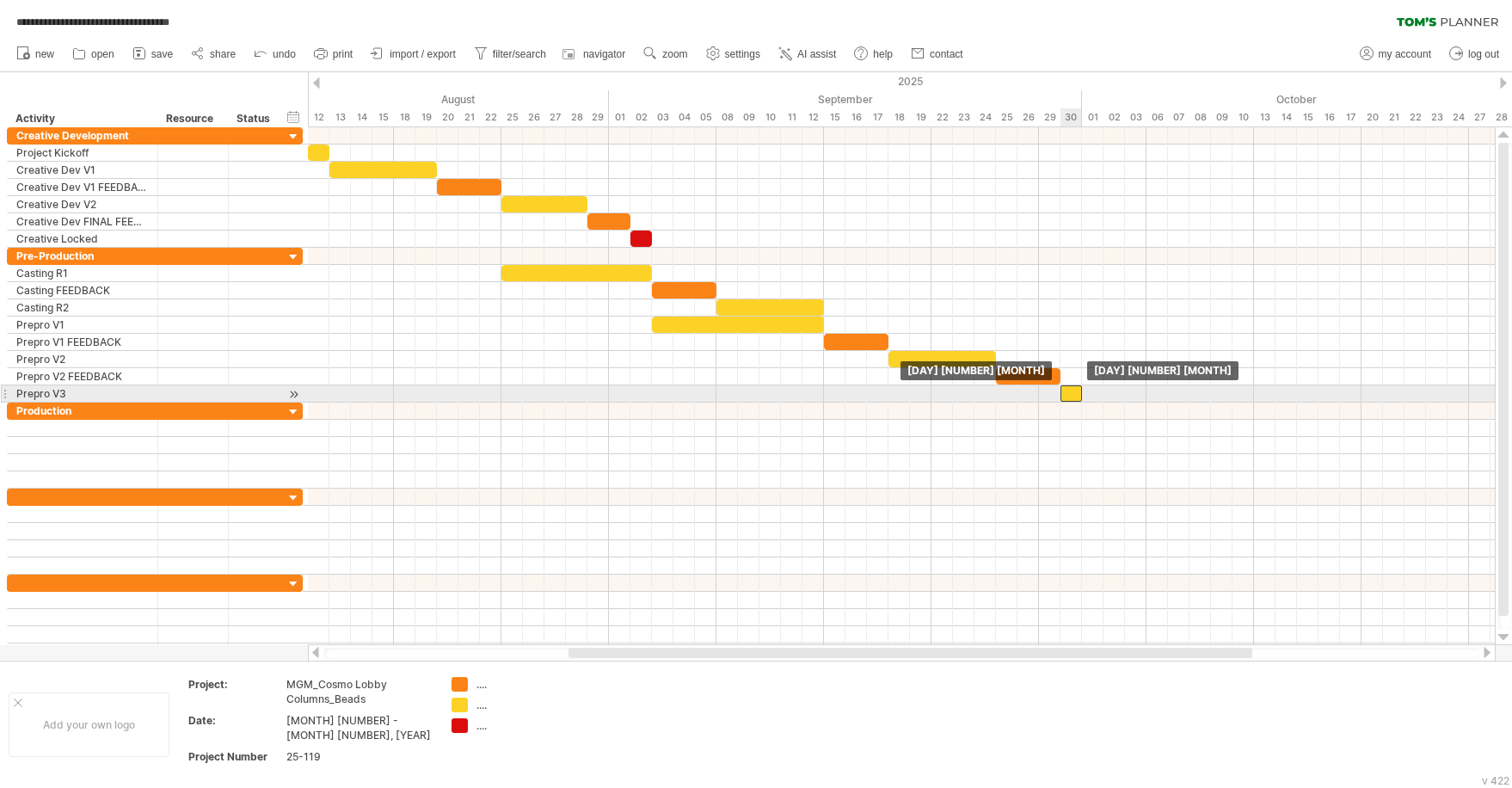 drag, startPoint x: 1078, startPoint y: 393, endPoint x: 1063, endPoint y: 392, distance: 15.033296 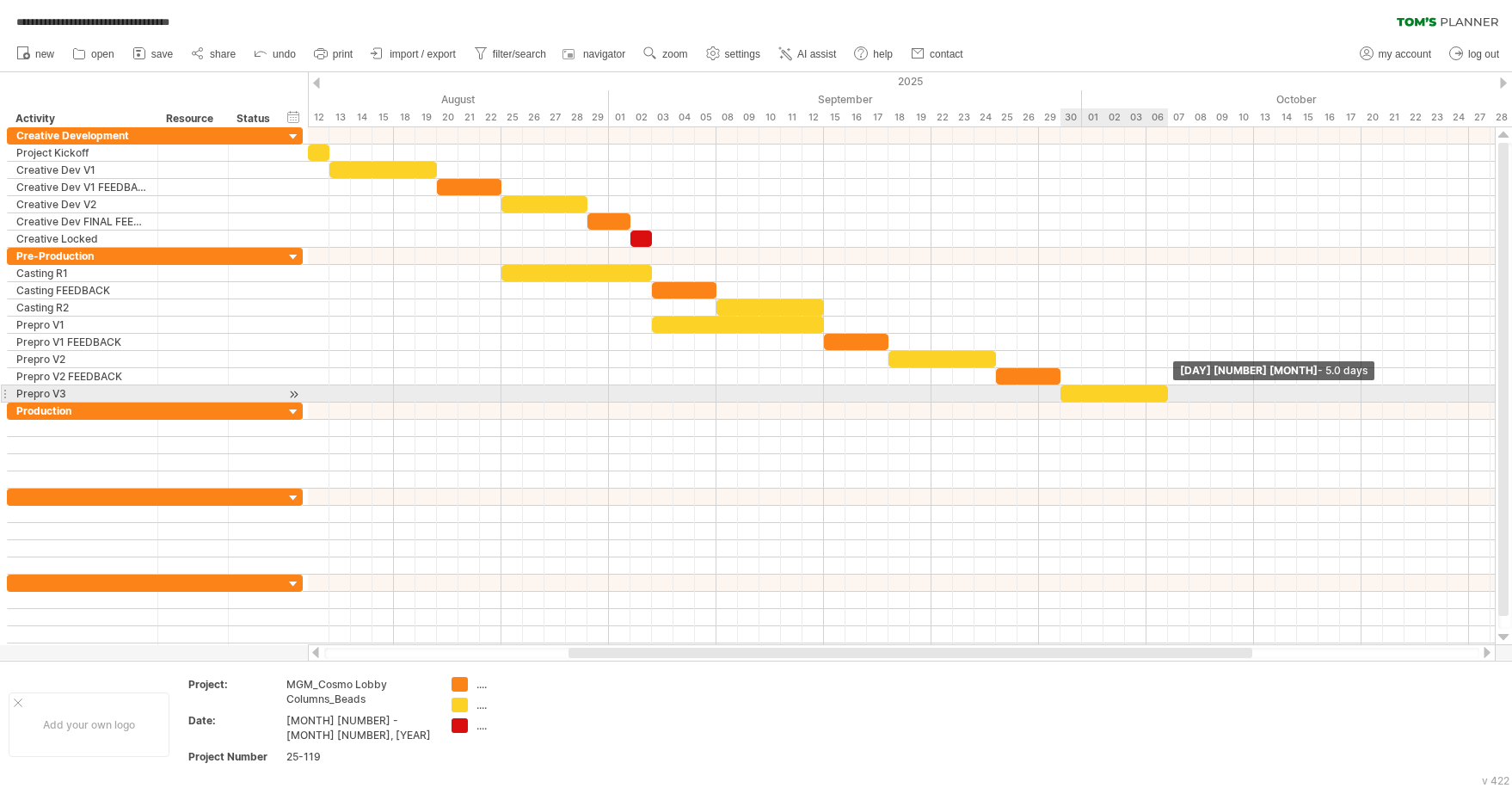 drag, startPoint x: 1079, startPoint y: 397, endPoint x: 1163, endPoint y: 397, distance: 84 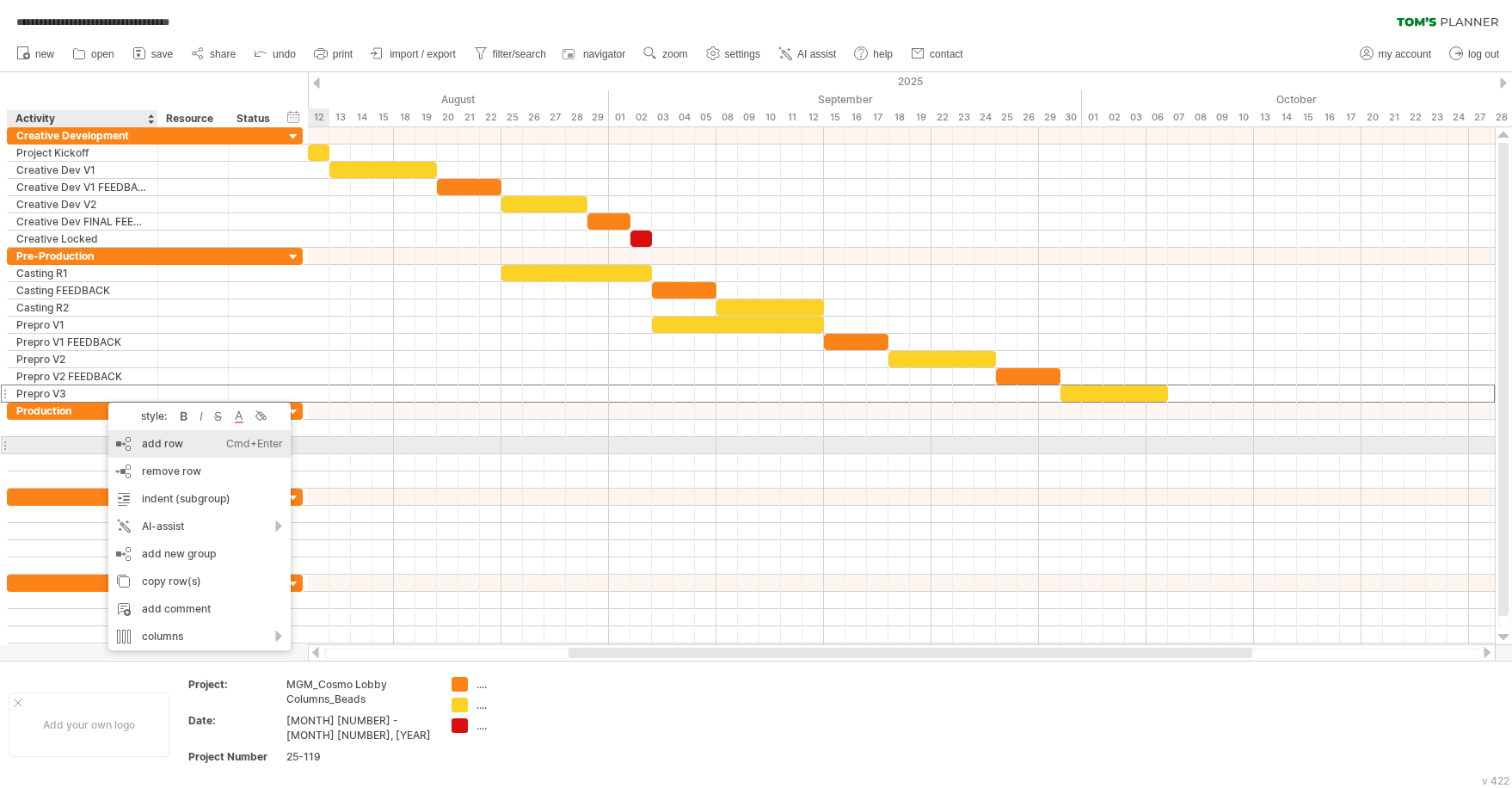 click on "add row Ctrl+Enter Cmd+Enter" at bounding box center (200, 444) 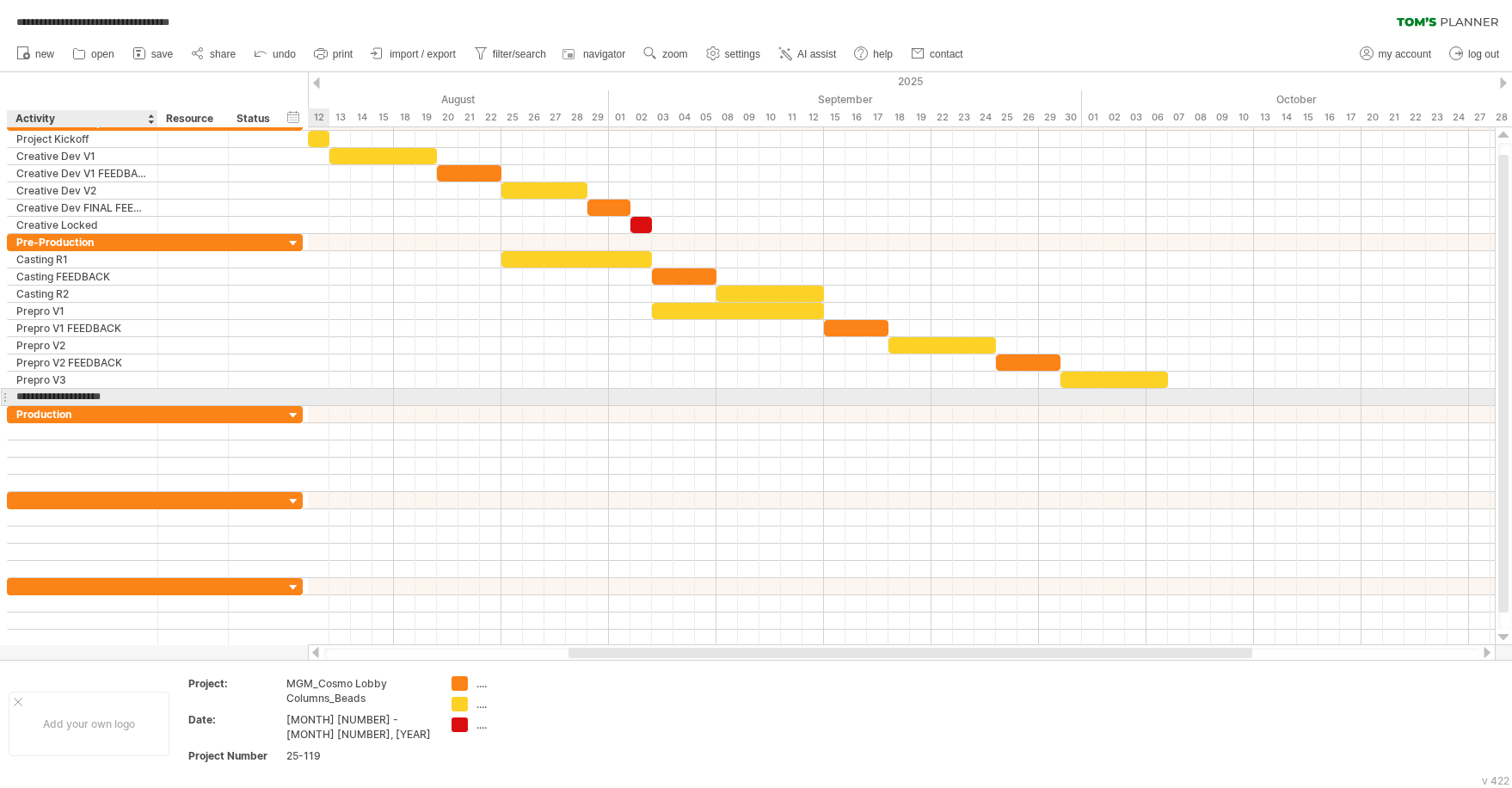 type on "**********" 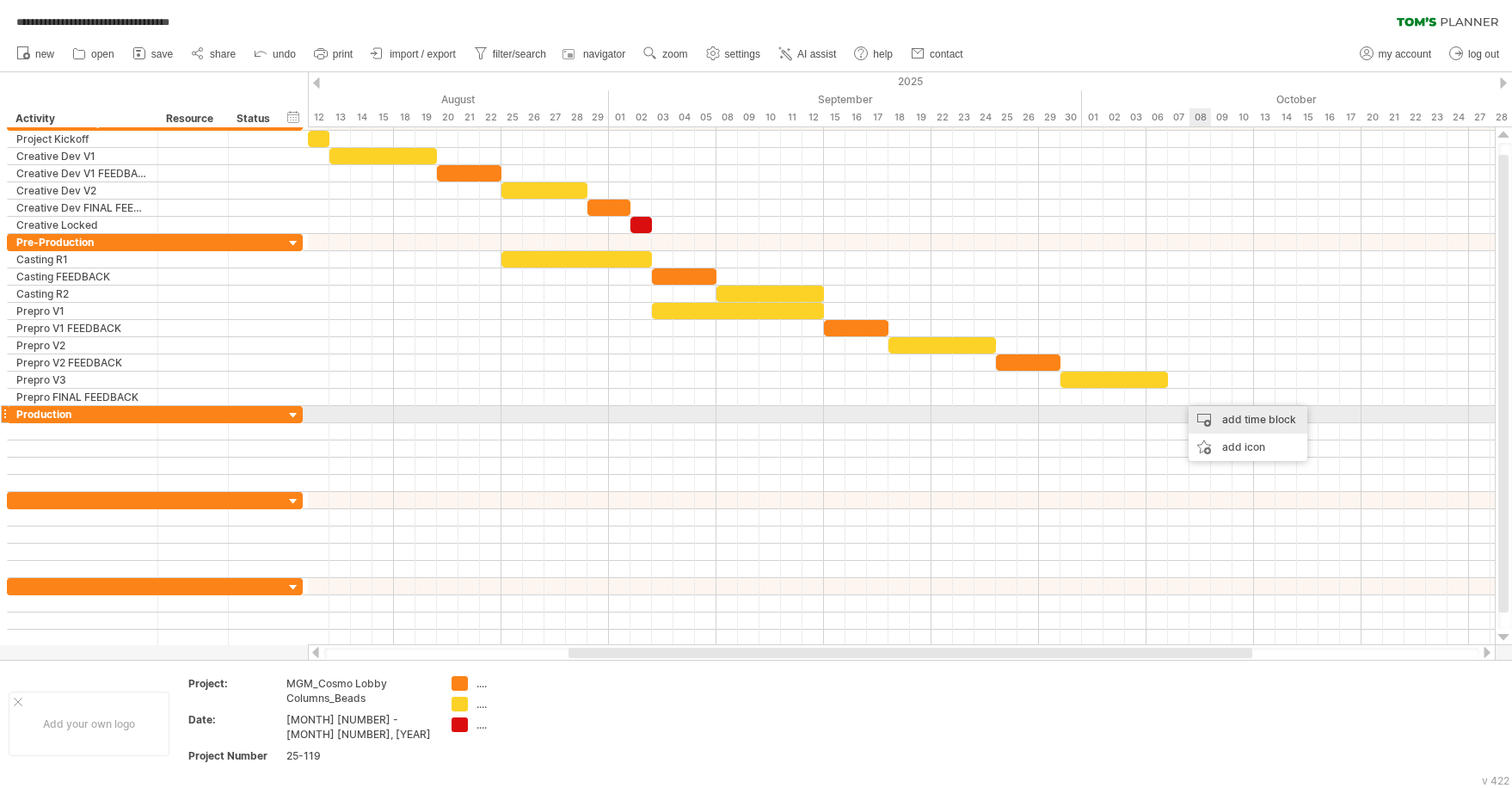 click on "add time block" at bounding box center (1248, 420) 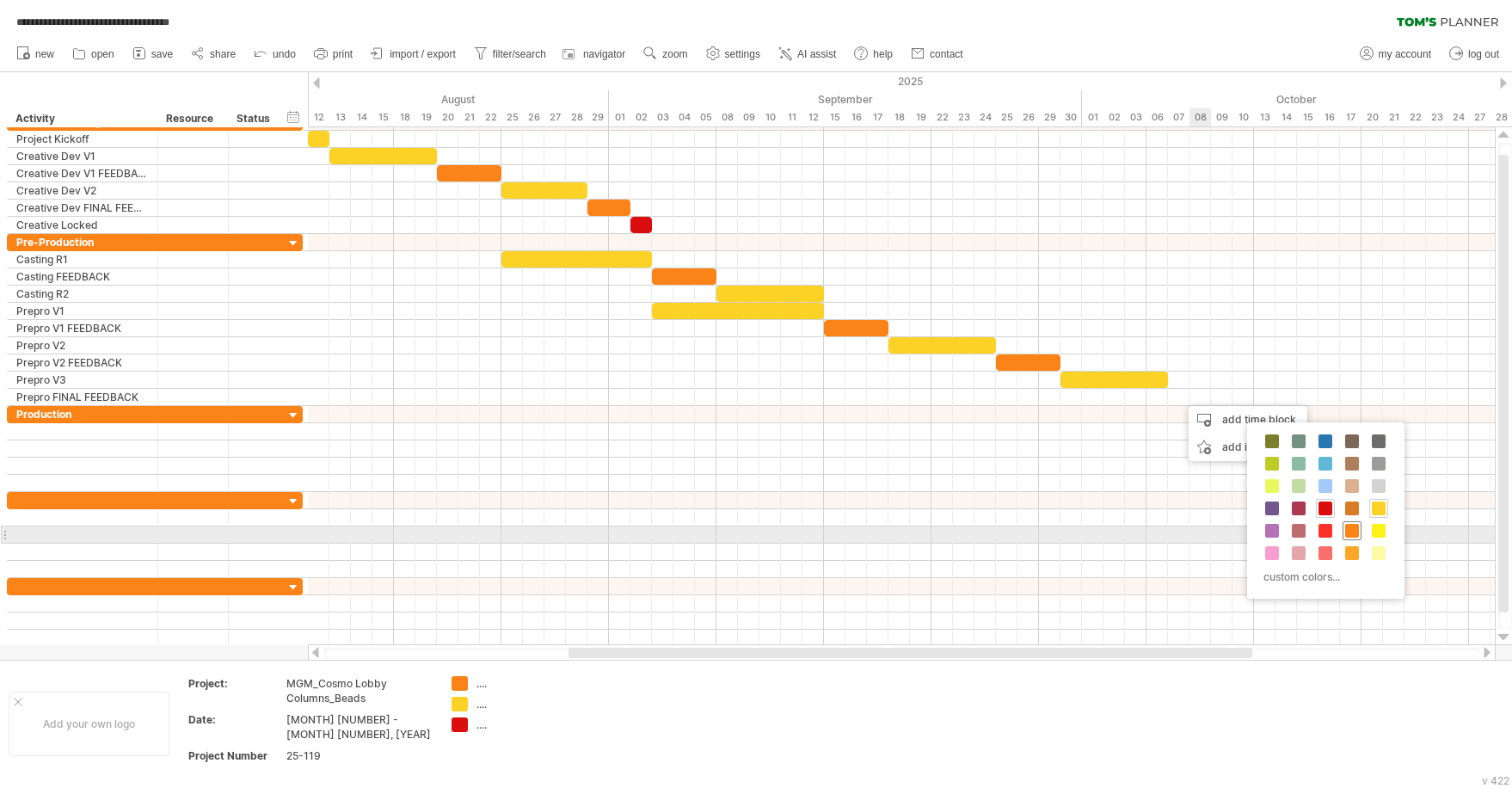 drag, startPoint x: 1355, startPoint y: 530, endPoint x: 1306, endPoint y: 510, distance: 52.92447 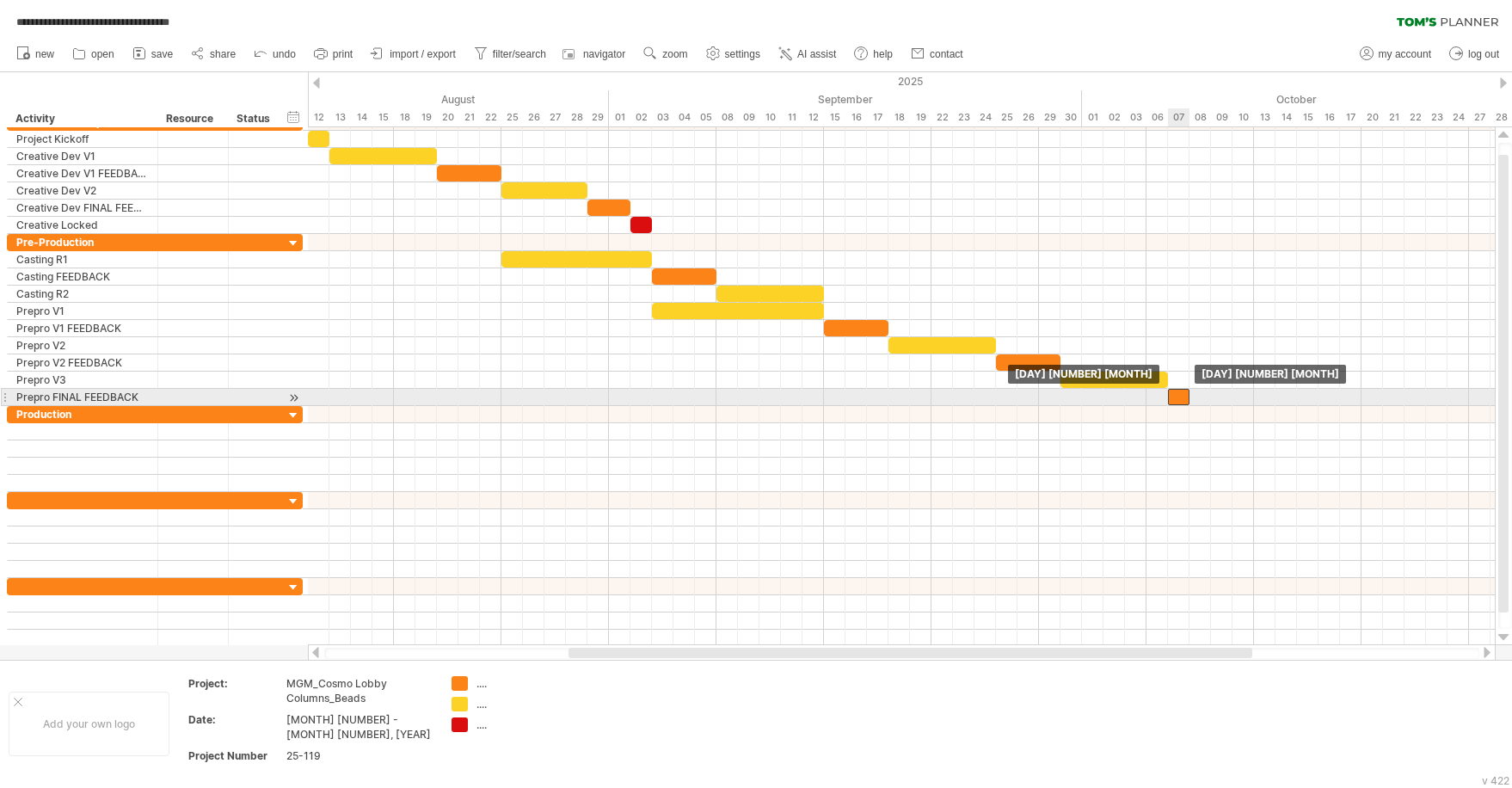 click at bounding box center (1178, 397) 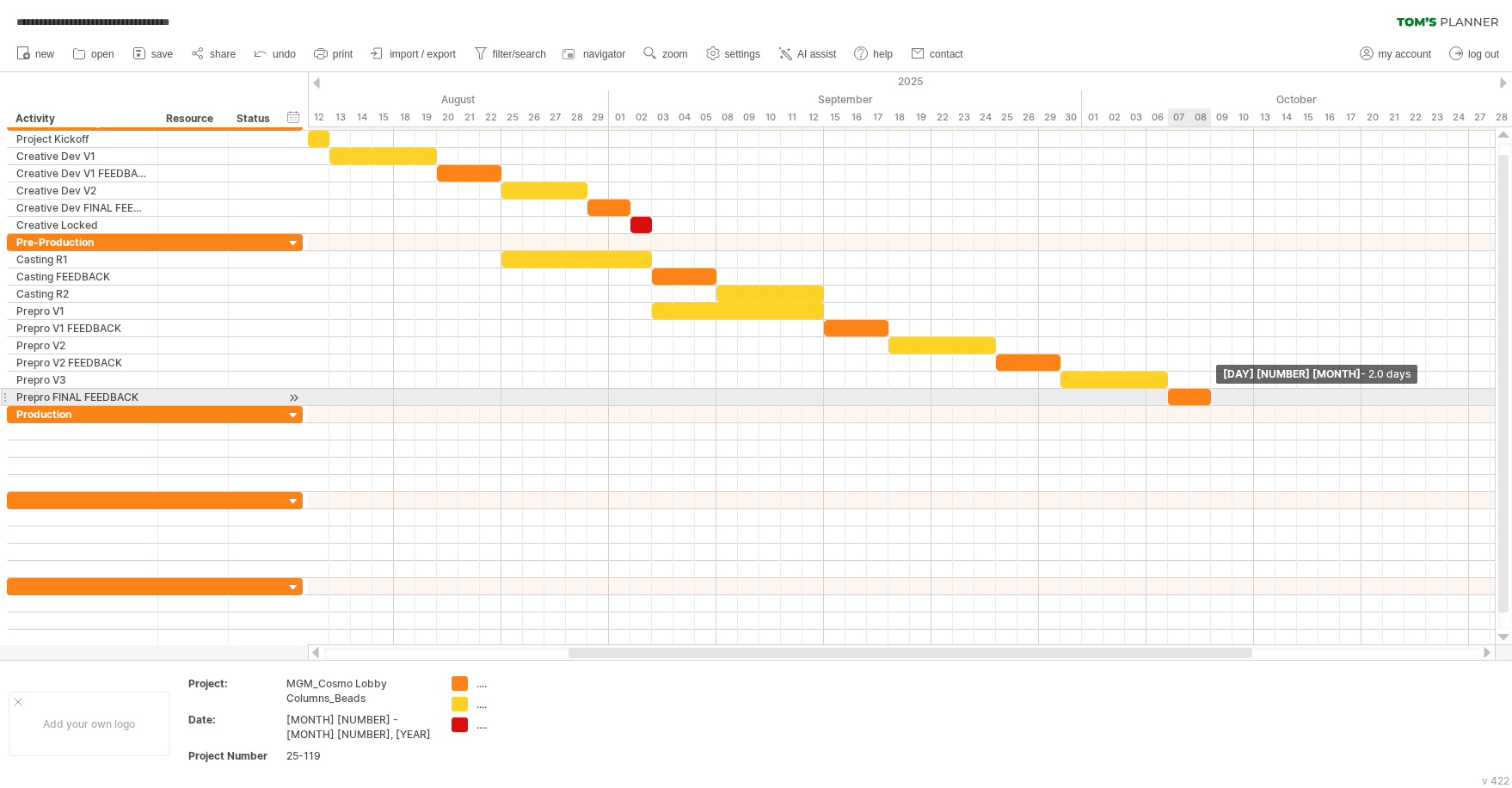 drag, startPoint x: 1191, startPoint y: 398, endPoint x: 1079, endPoint y: 398, distance: 112 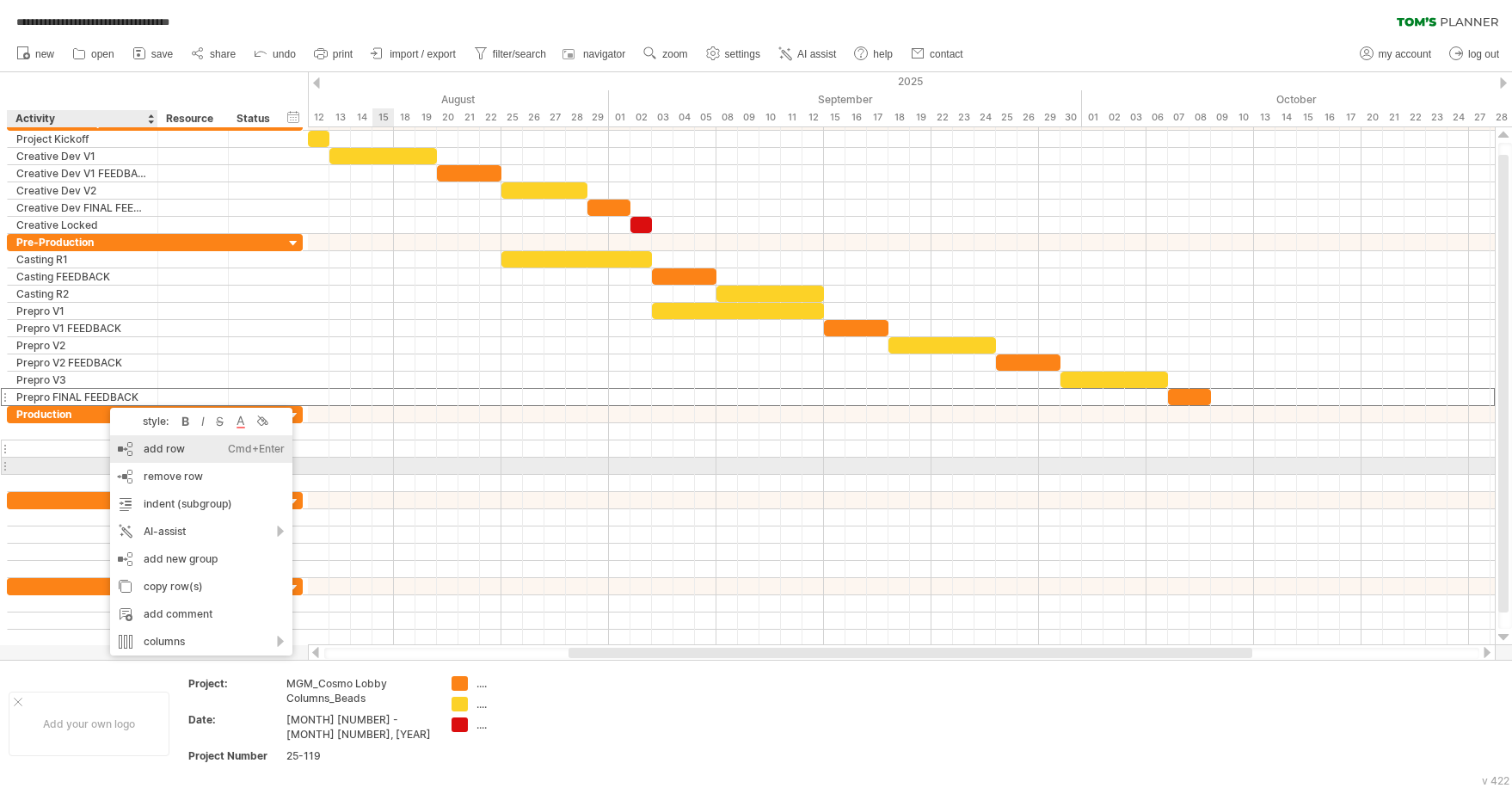 click on "add row Ctrl+Enter Cmd+Enter" at bounding box center [201, 449] 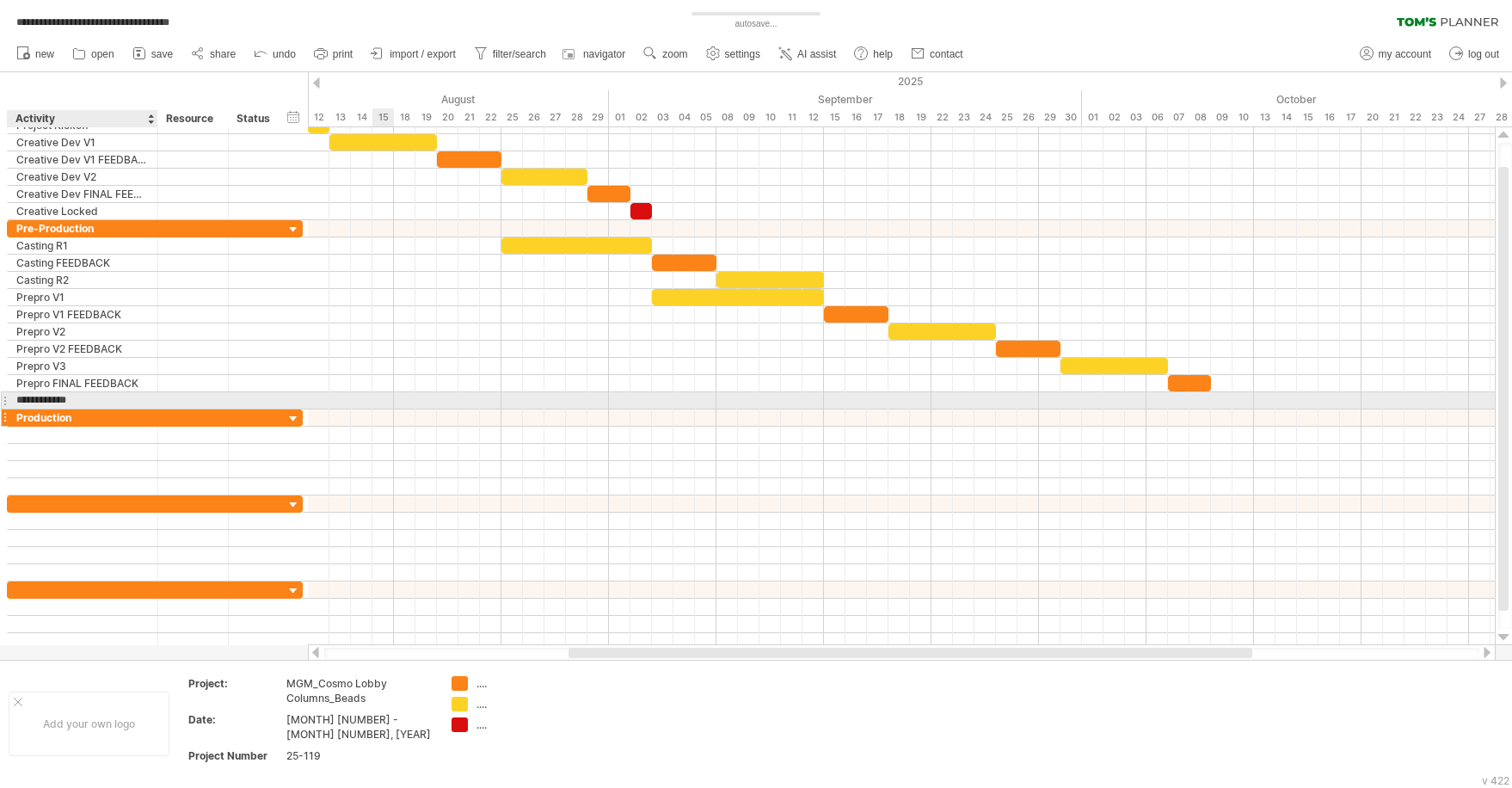 type on "**********" 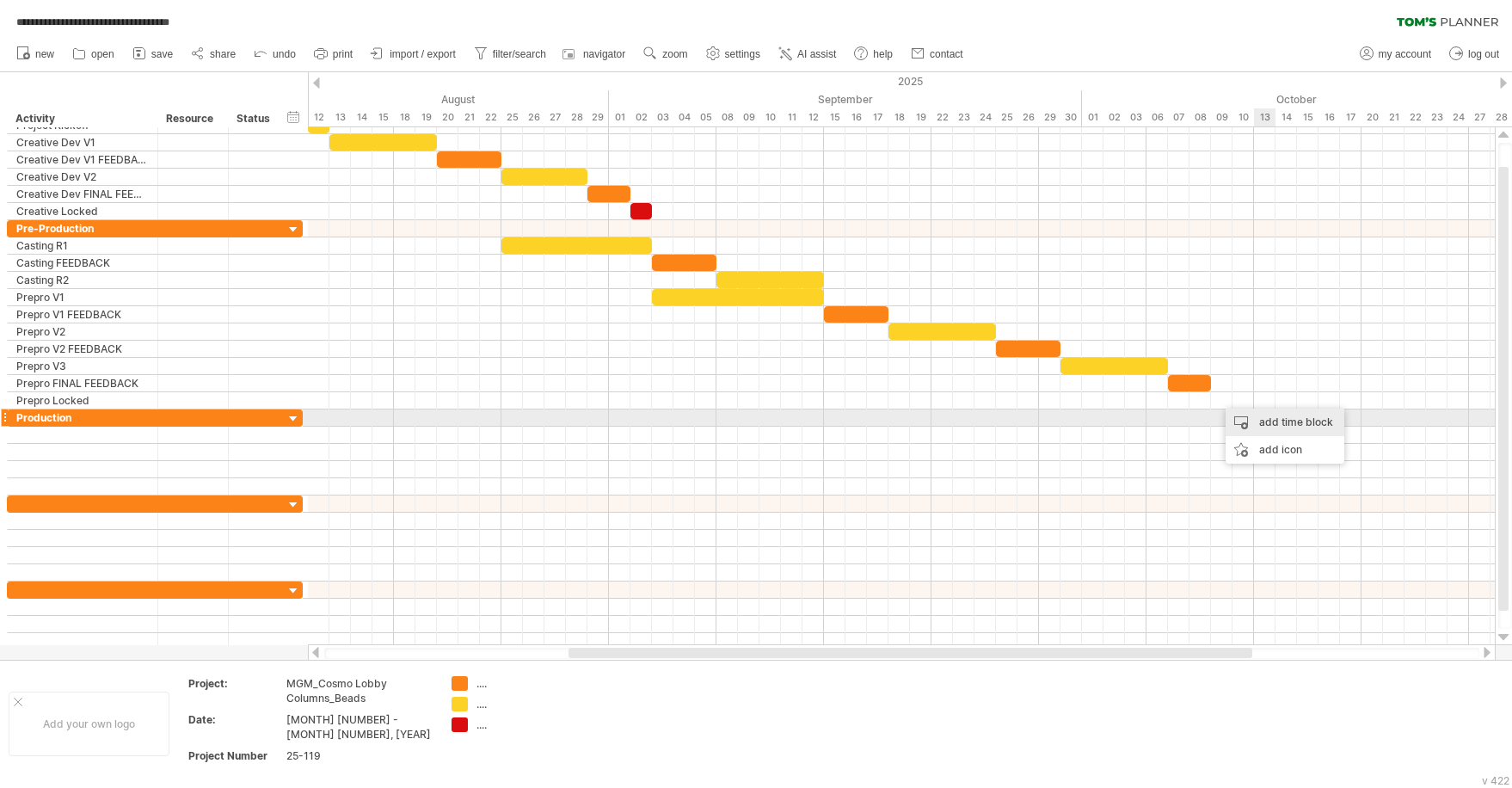 drag, startPoint x: 1279, startPoint y: 416, endPoint x: 1255, endPoint y: 422, distance: 24.738634 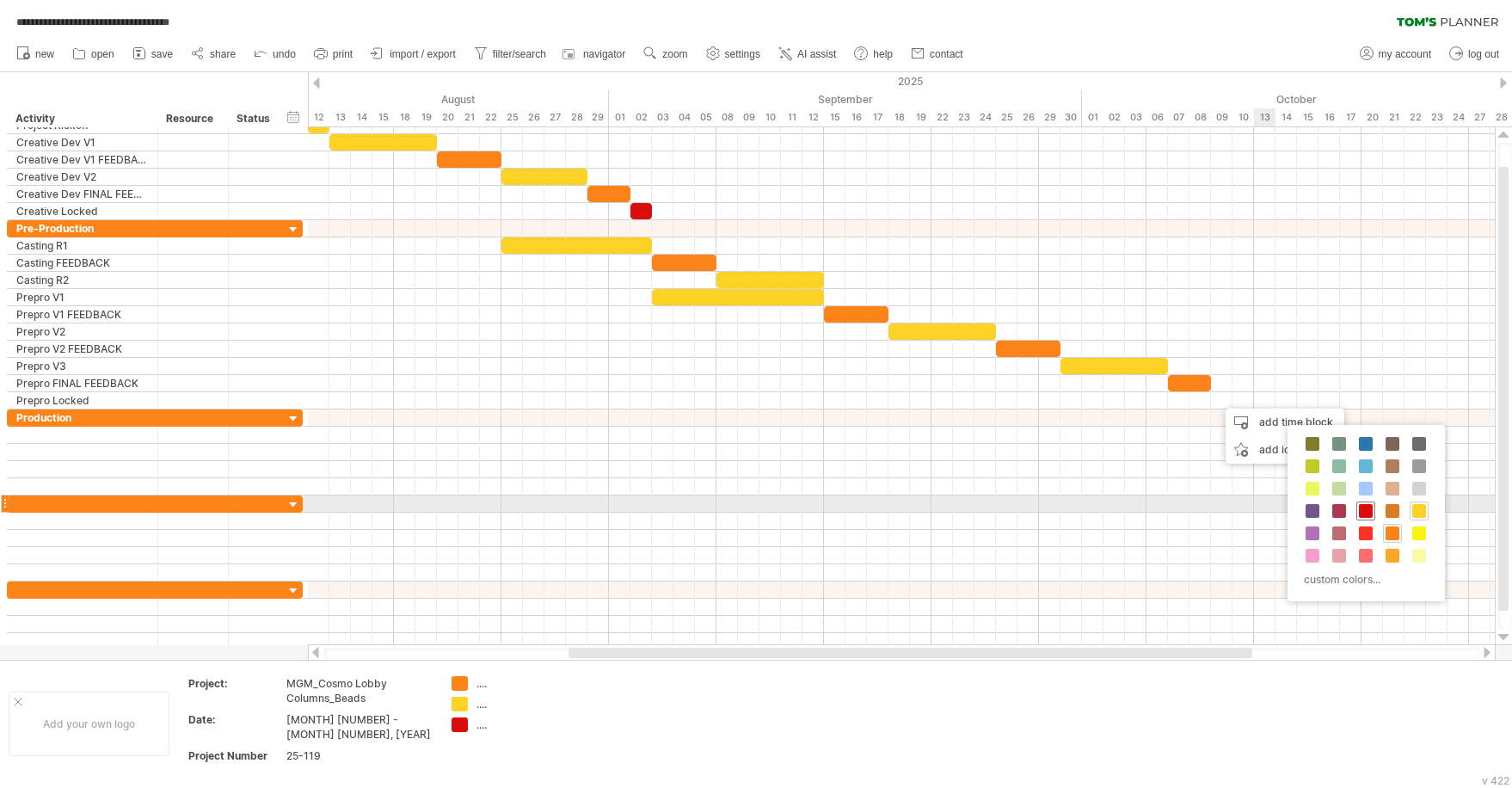 drag, startPoint x: 1370, startPoint y: 512, endPoint x: 1296, endPoint y: 461, distance: 89.872131 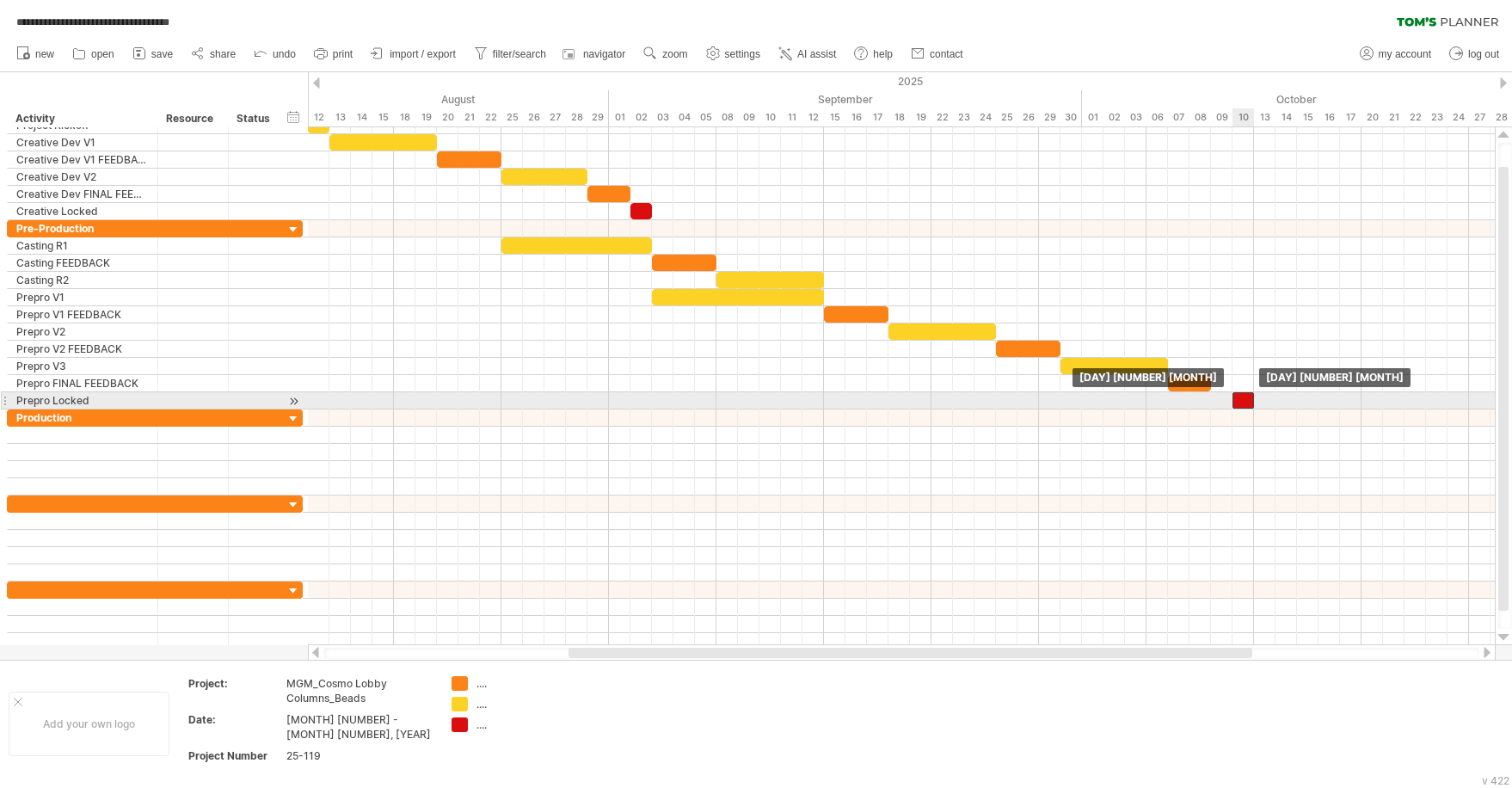 click at bounding box center [1243, 400] 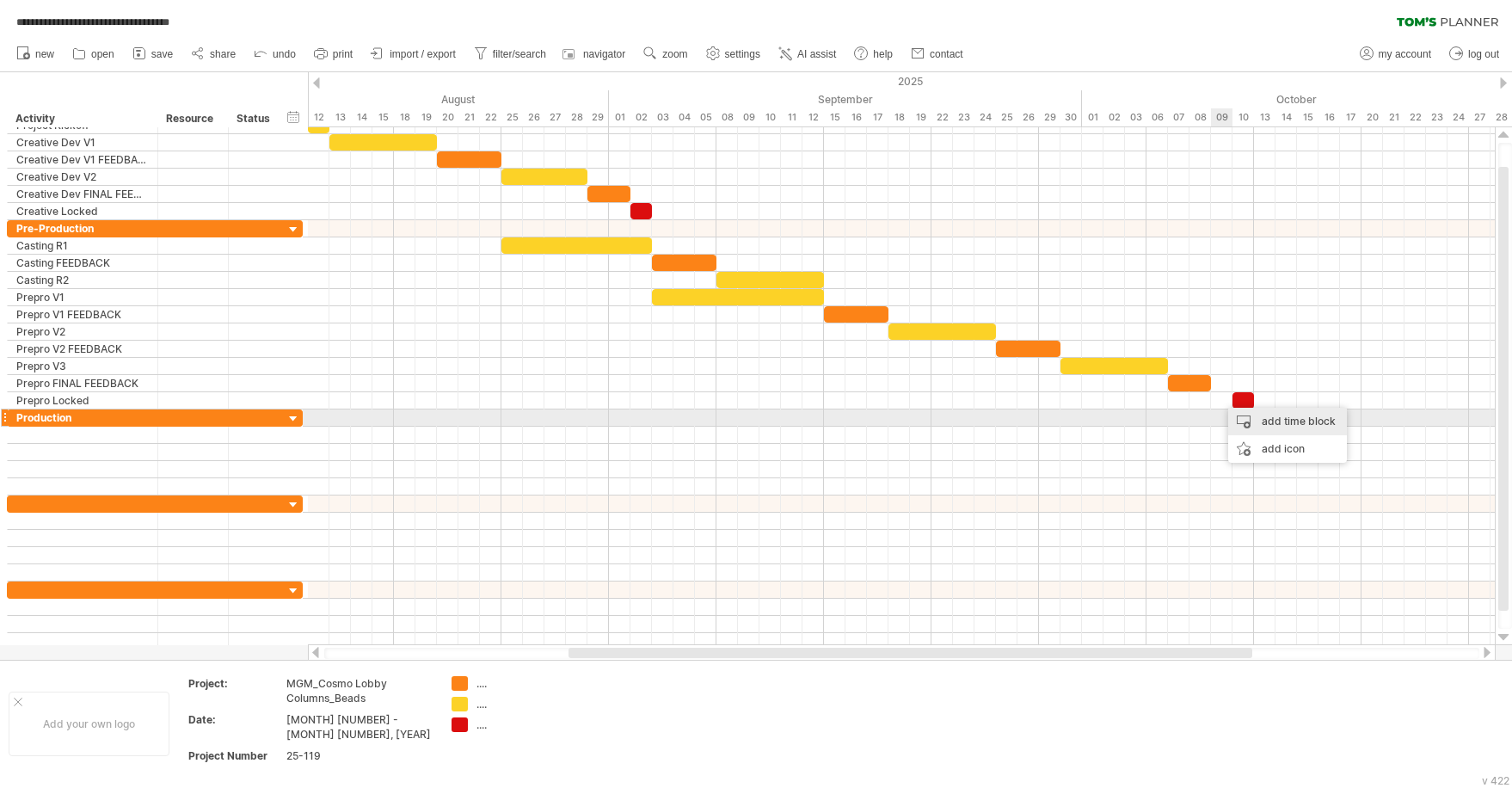 click on "add time block" at bounding box center [1288, 422] 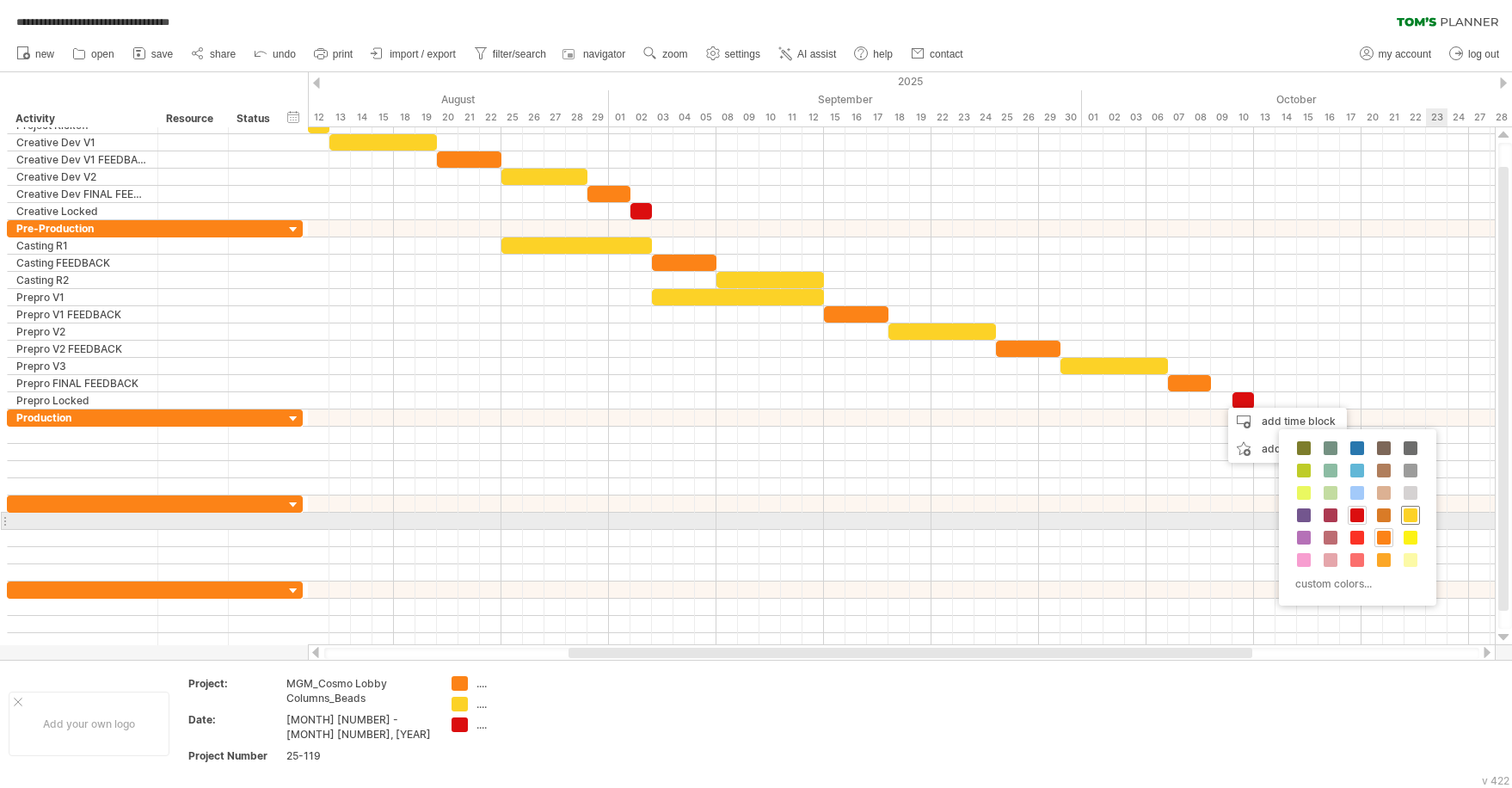 click at bounding box center [1411, 538] 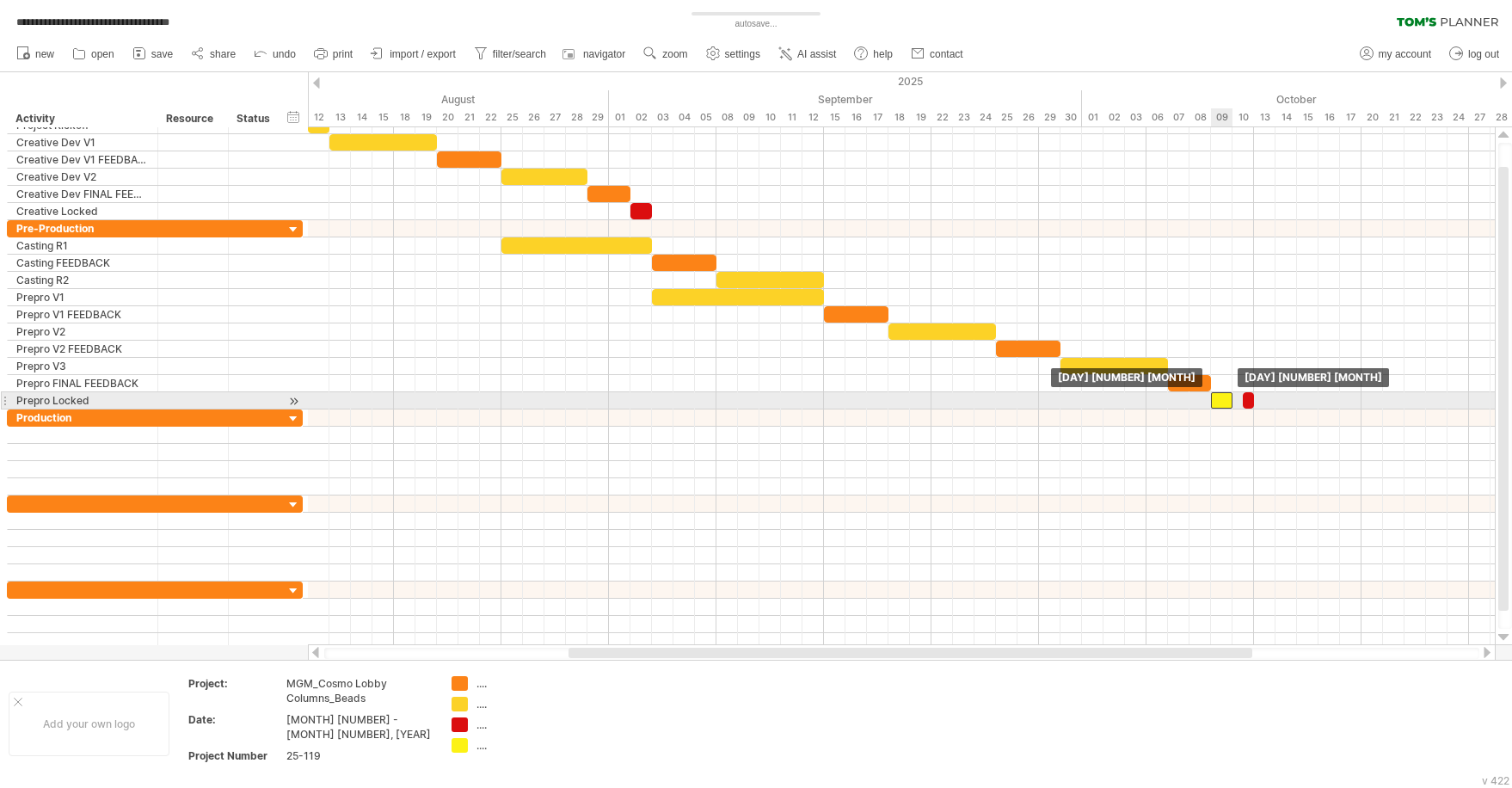 drag, startPoint x: 1232, startPoint y: 401, endPoint x: 1222, endPoint y: 401, distance: 10 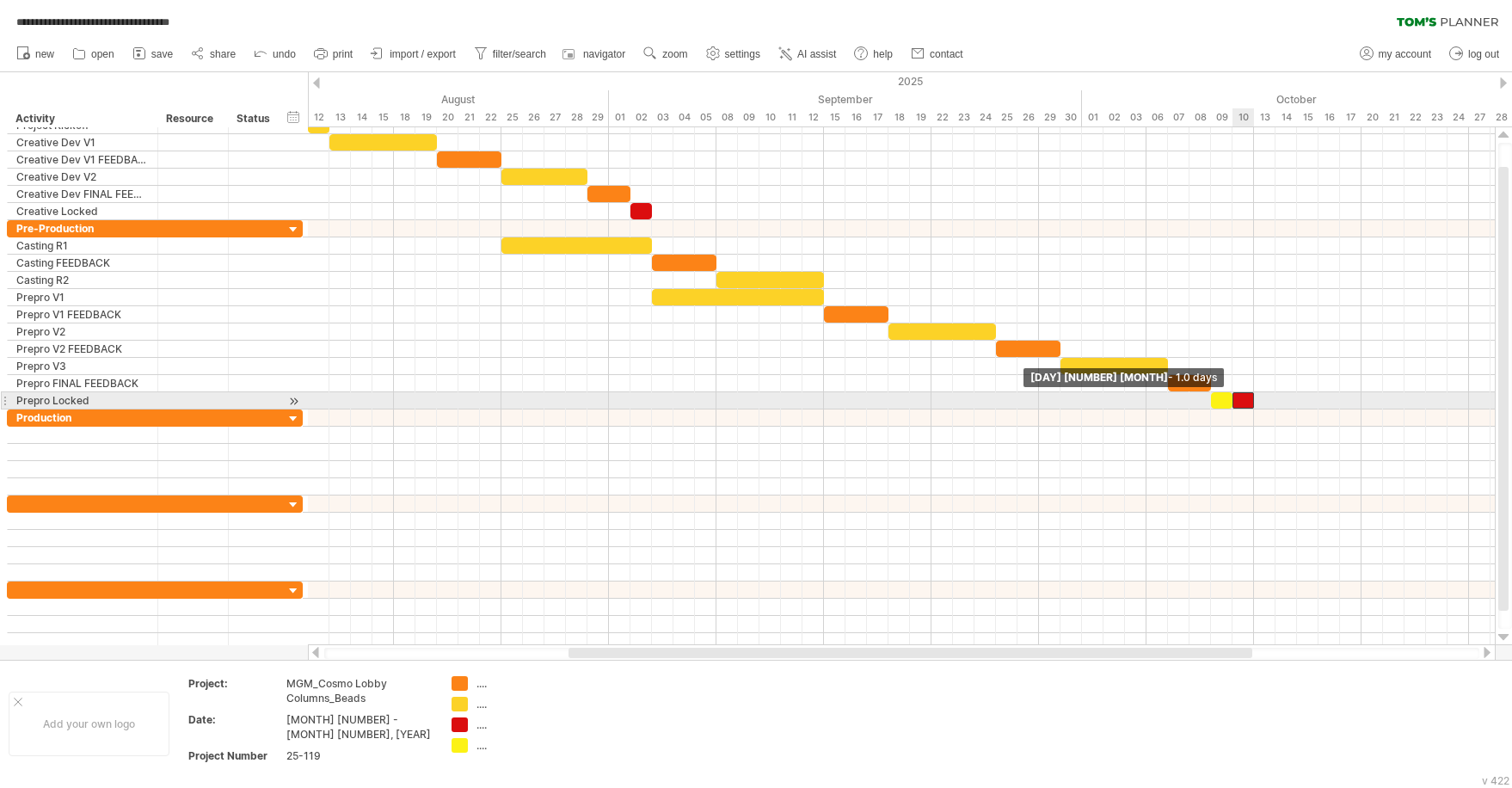 click at bounding box center (1232, 400) 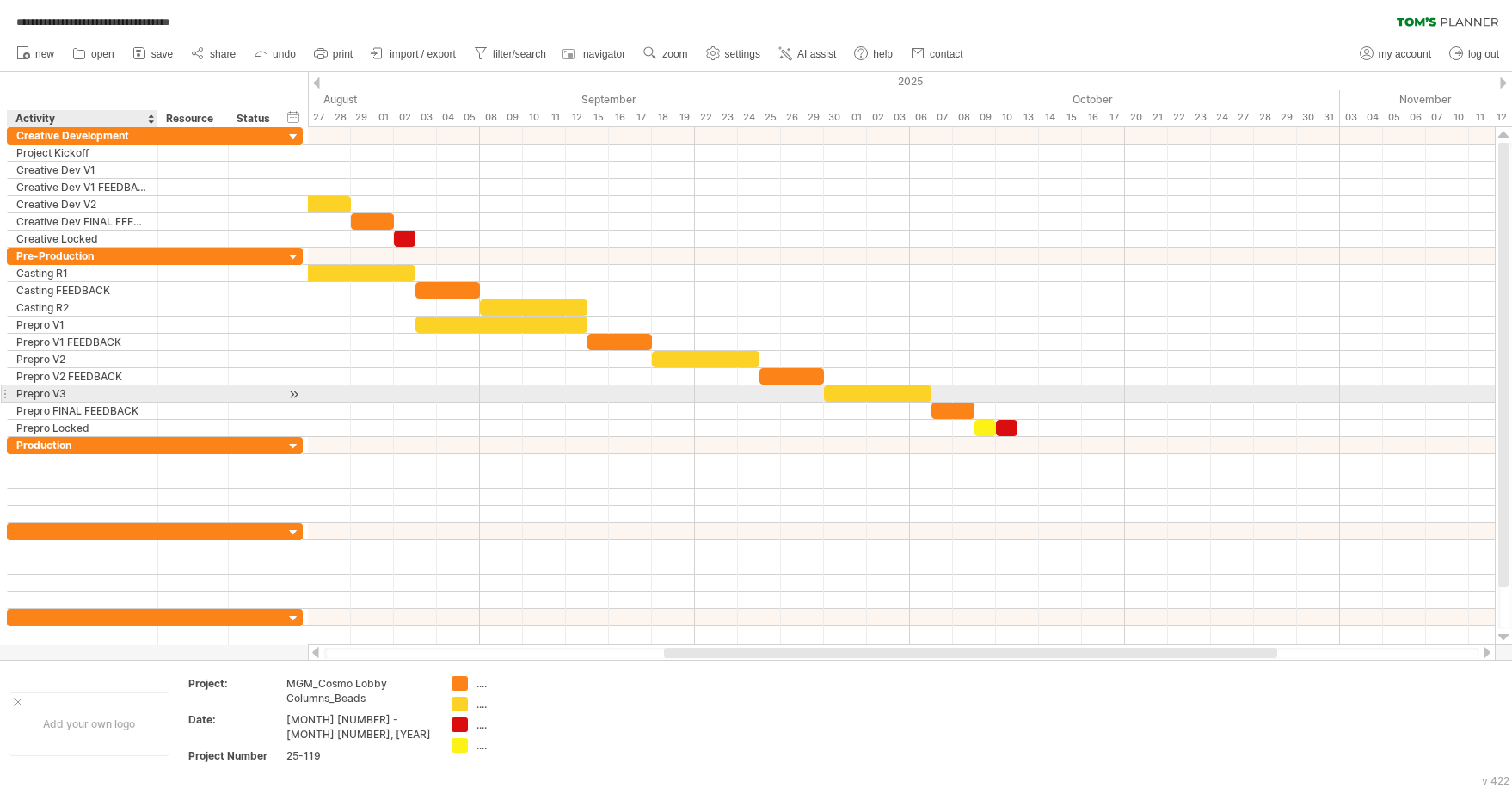 drag, startPoint x: 71, startPoint y: 395, endPoint x: 111, endPoint y: 390, distance: 40.311289 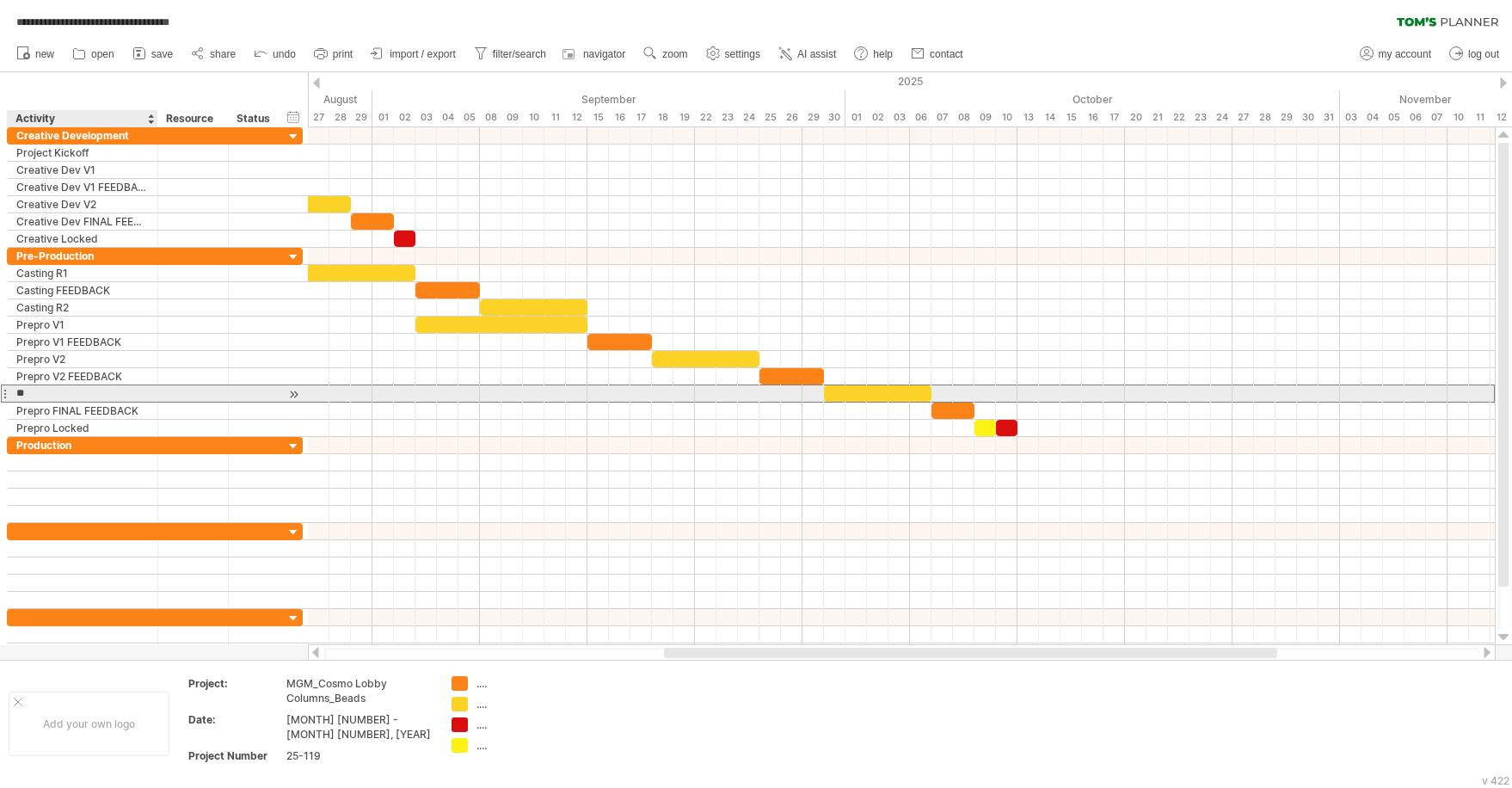 type on "*" 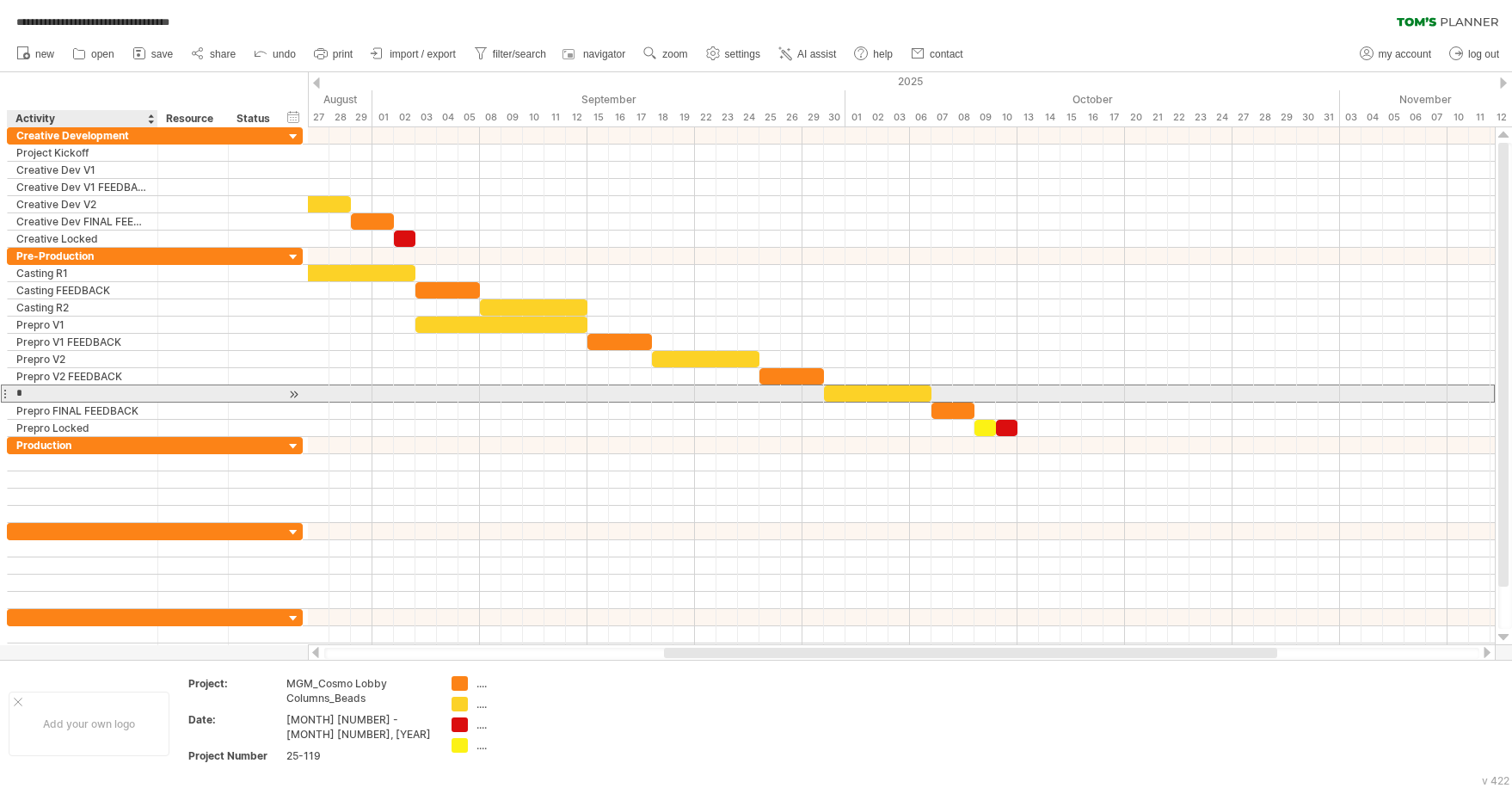 type 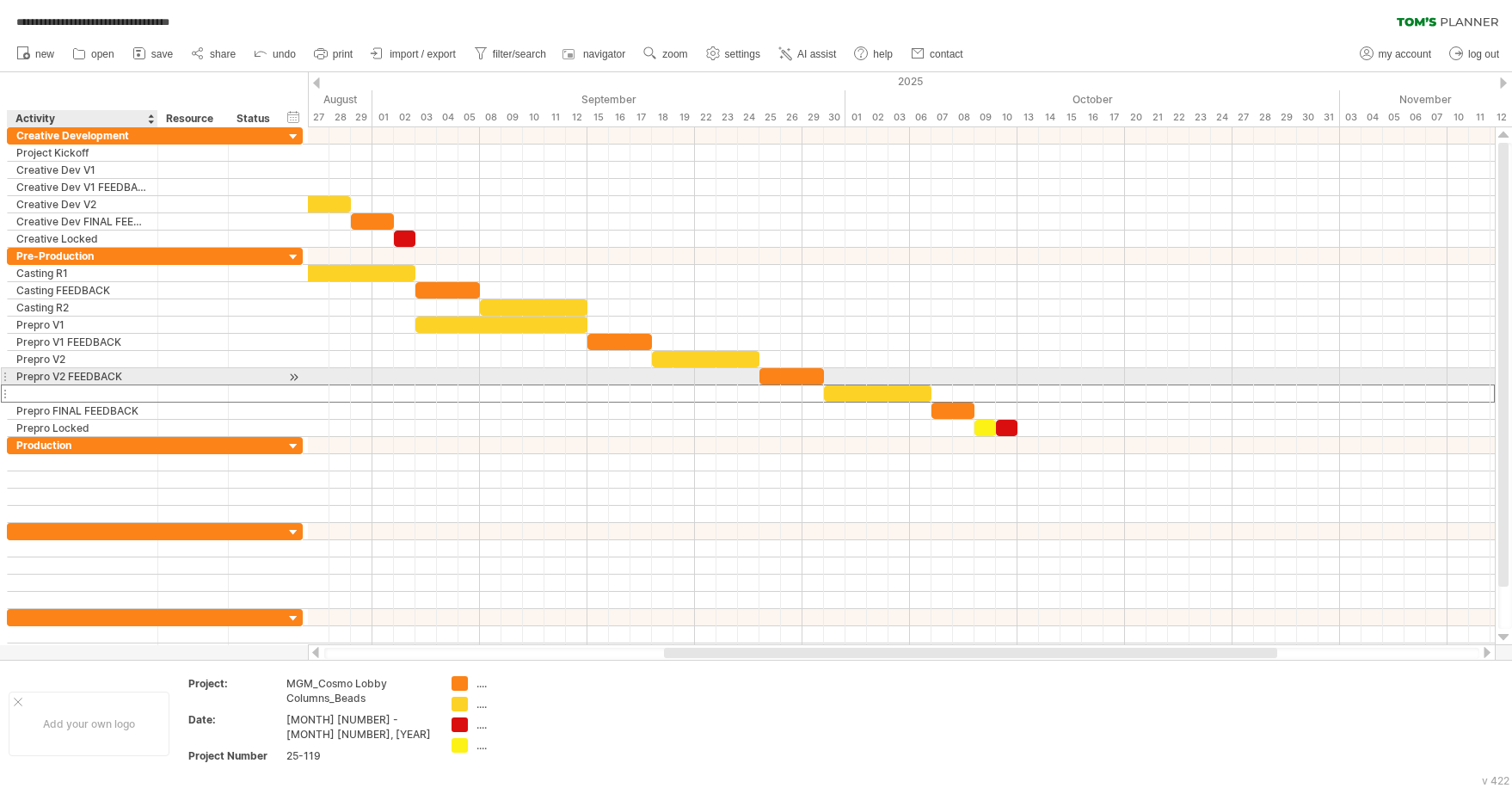 drag, startPoint x: 86, startPoint y: 379, endPoint x: 95, endPoint y: 378, distance: 9.055385 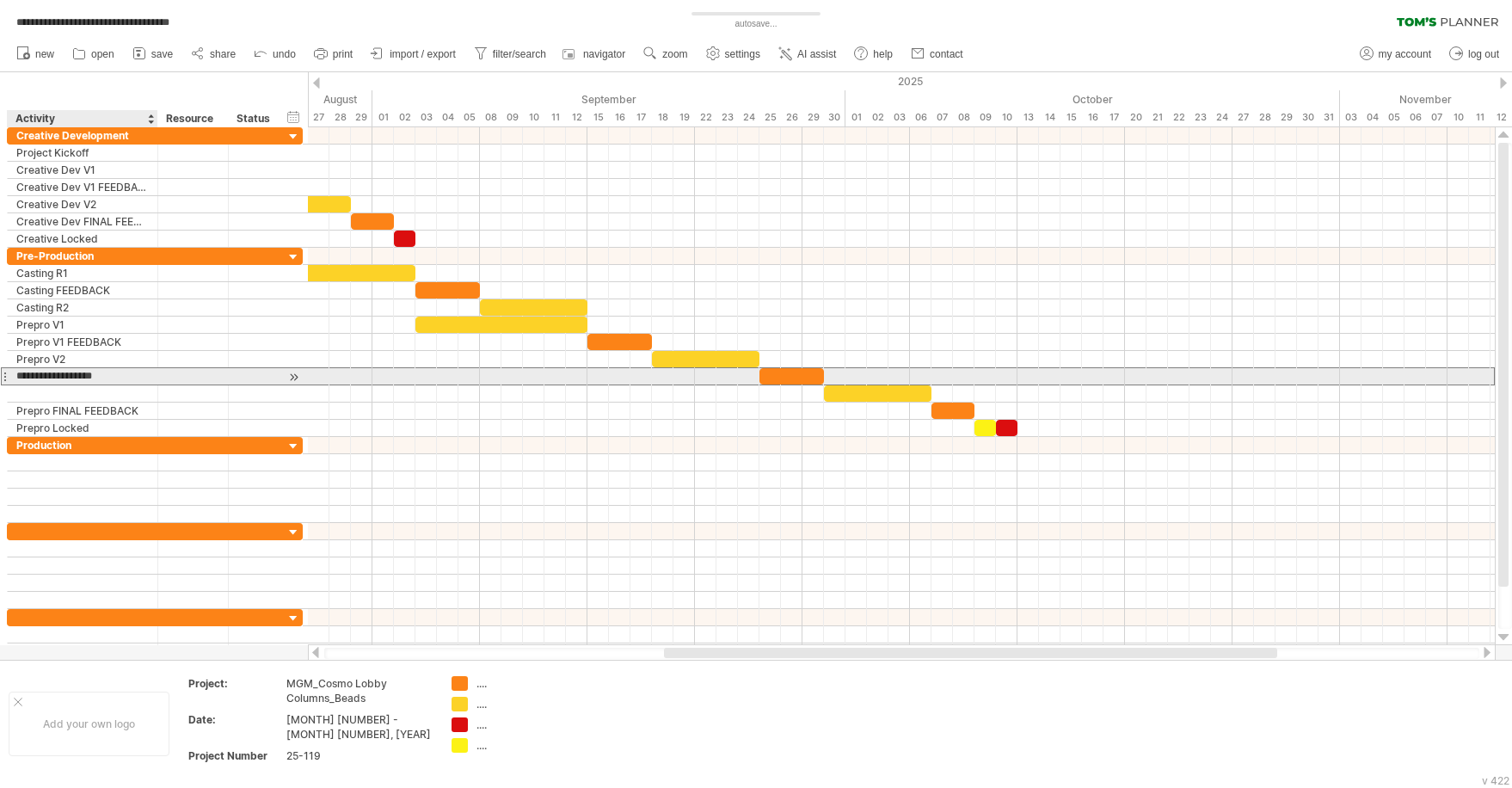 drag, startPoint x: 126, startPoint y: 376, endPoint x: 62, endPoint y: 379, distance: 64.07027 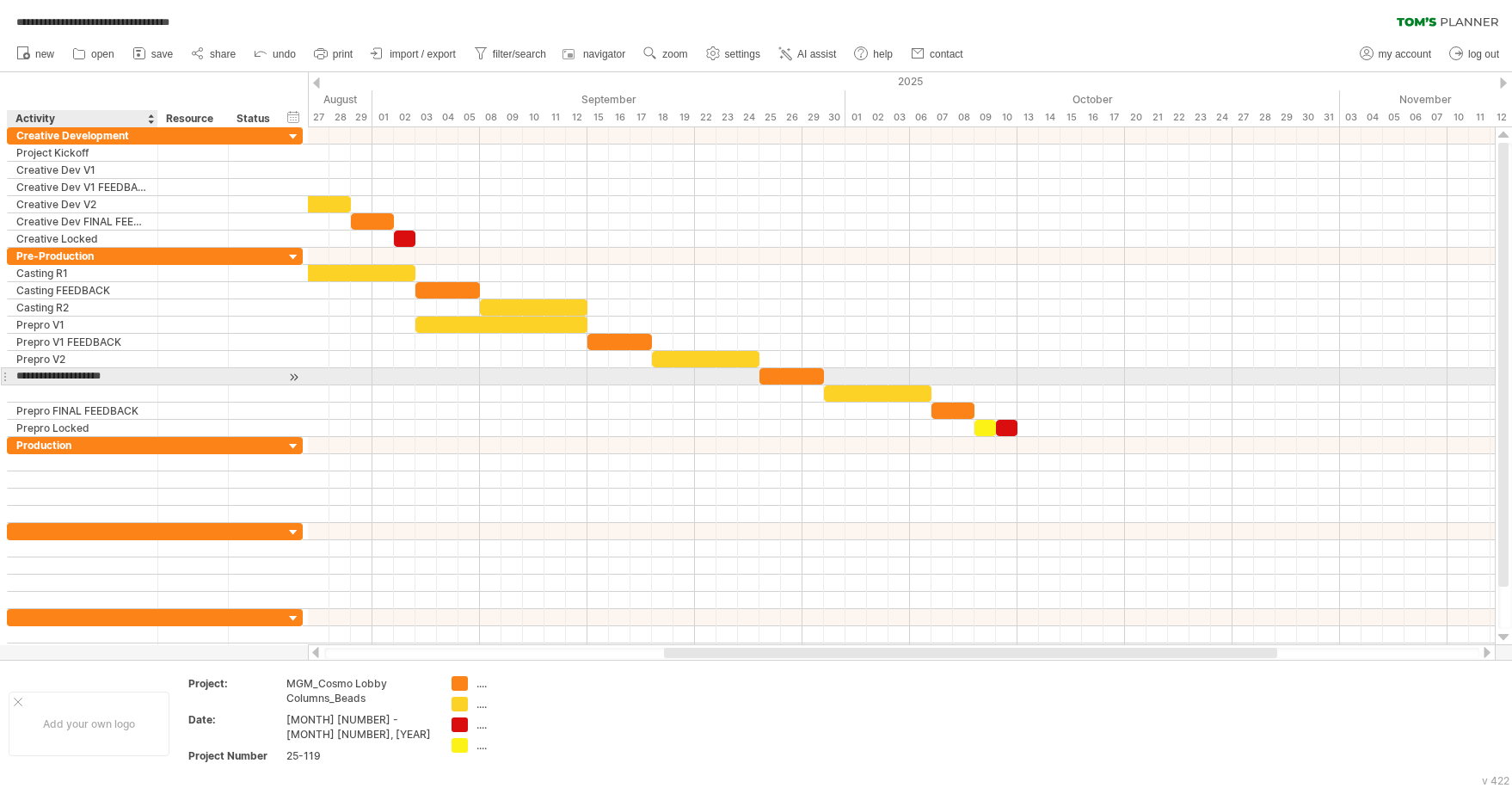 type on "**********" 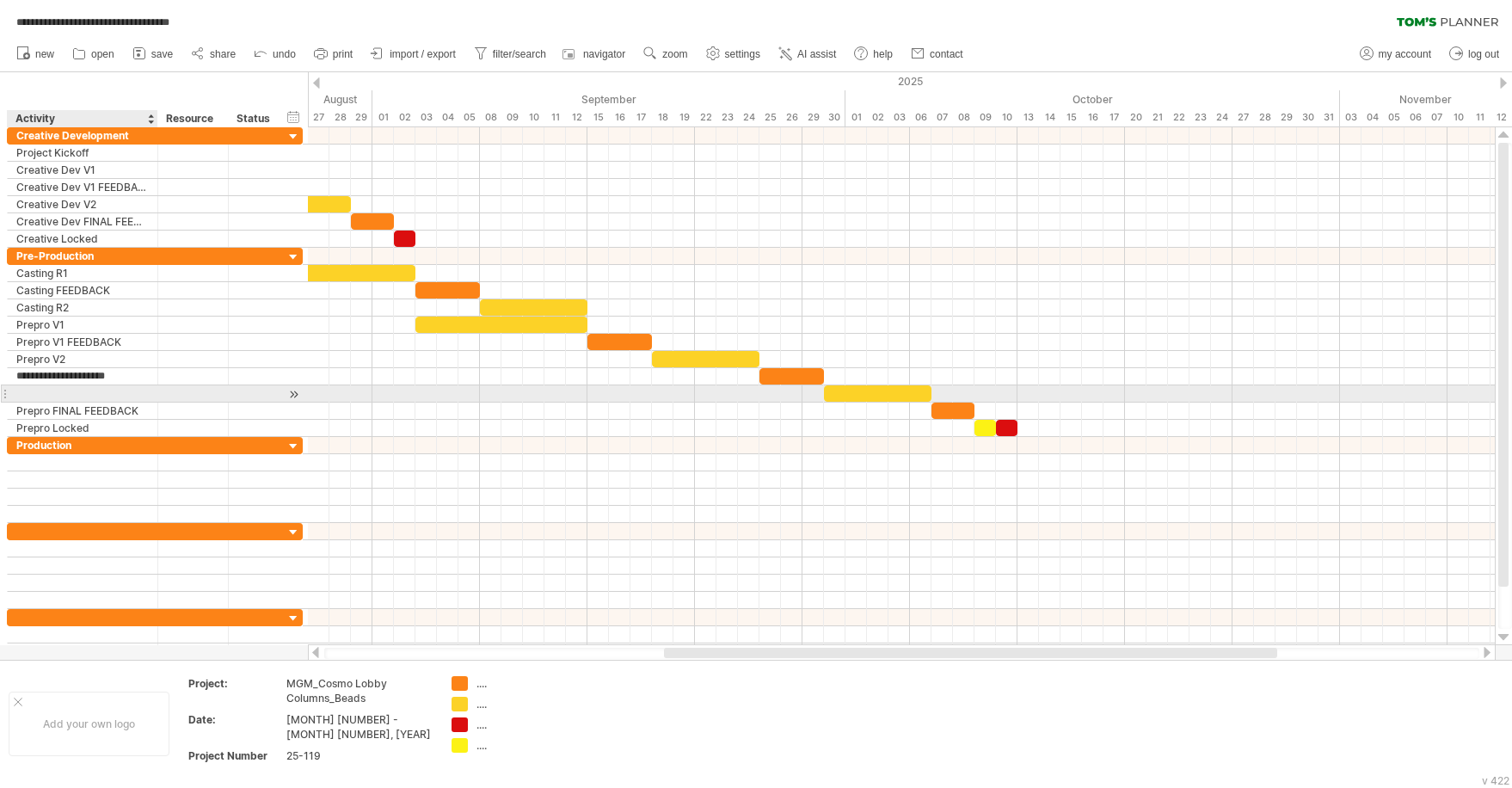 click at bounding box center (83, 393) 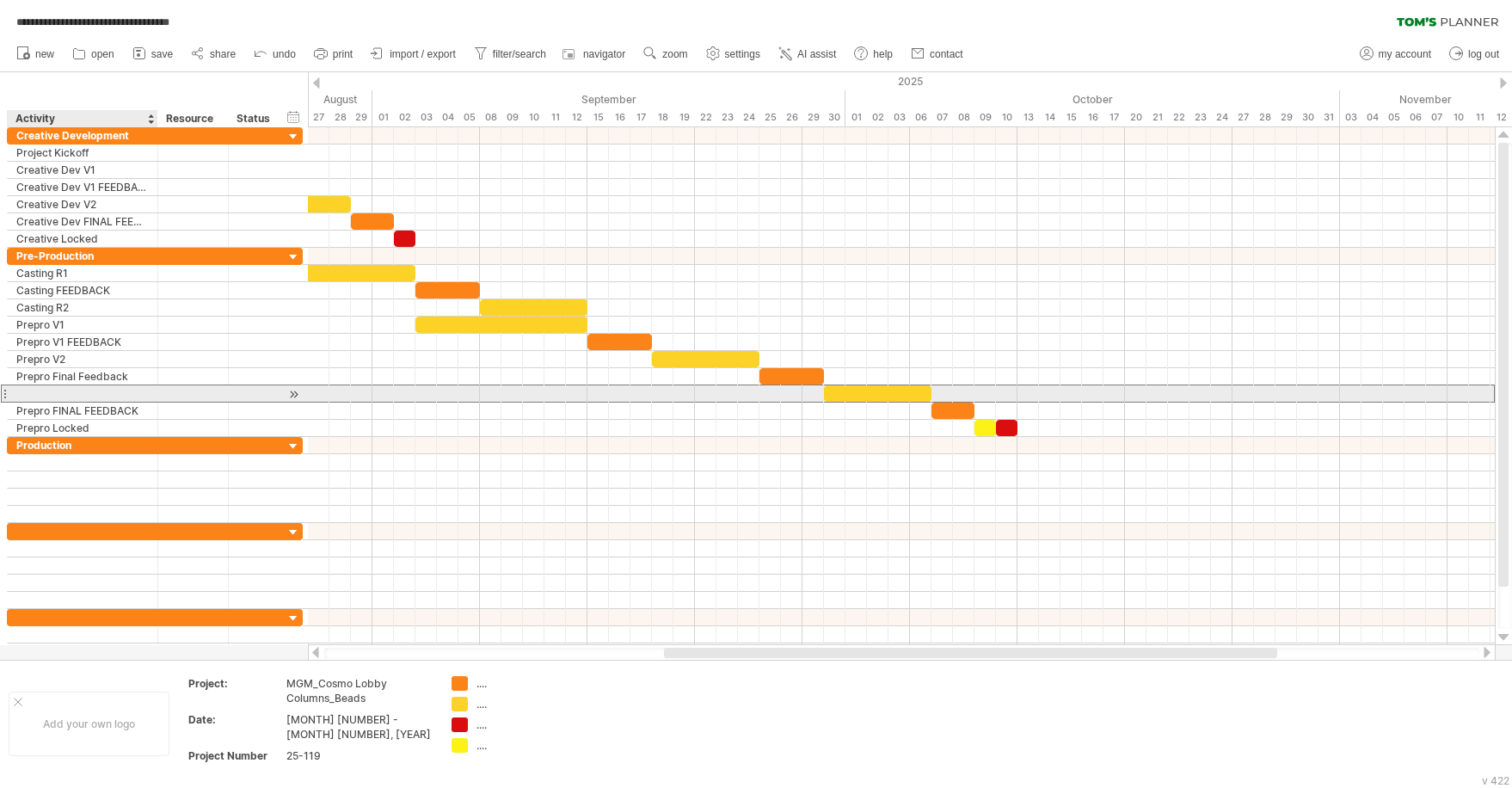 type on "*" 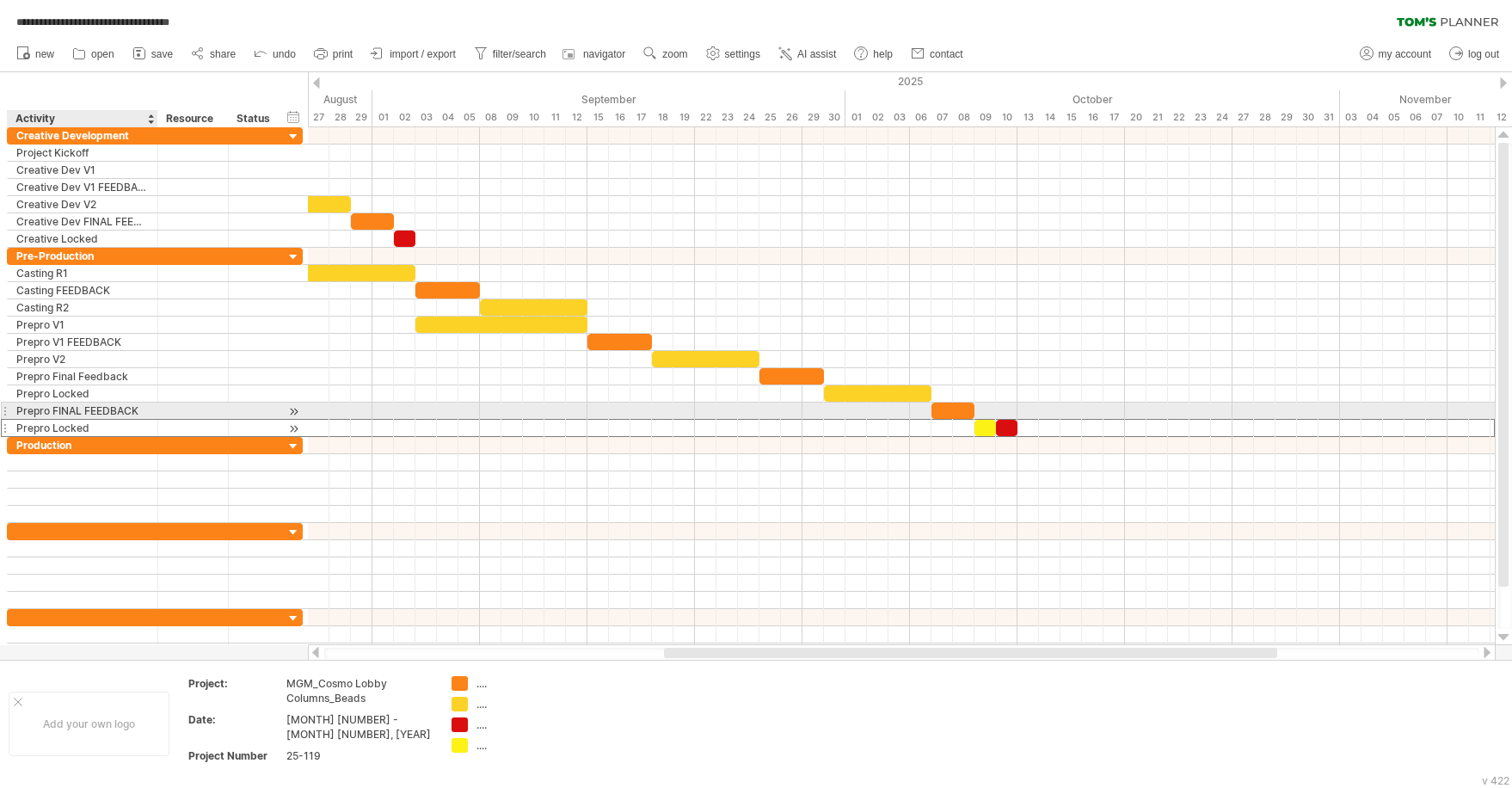 drag, startPoint x: 29, startPoint y: 421, endPoint x: 13, endPoint y: 413, distance: 17.888544 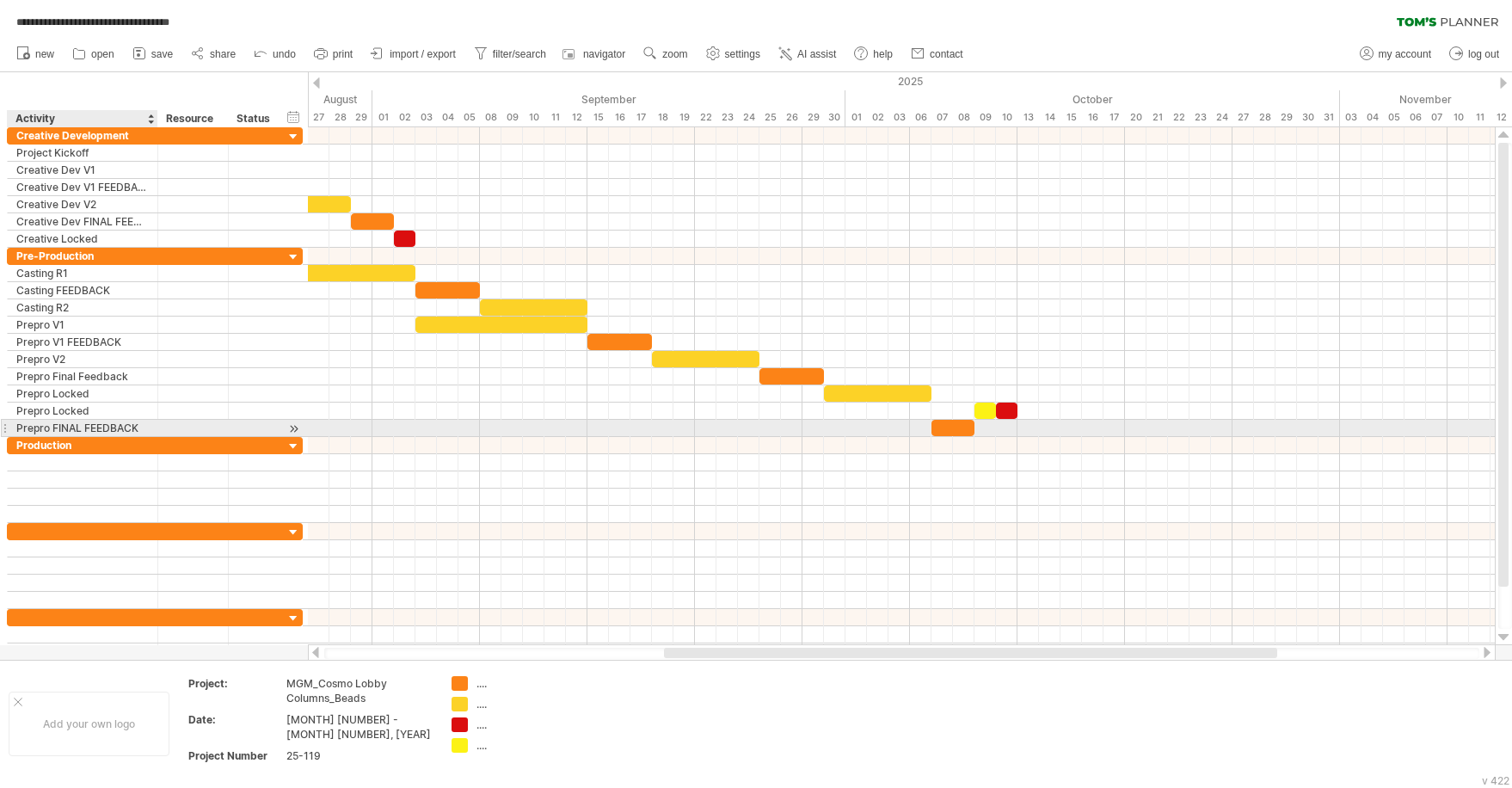 click on "Prepro FINAL FEEDBACK" at bounding box center [83, 428] 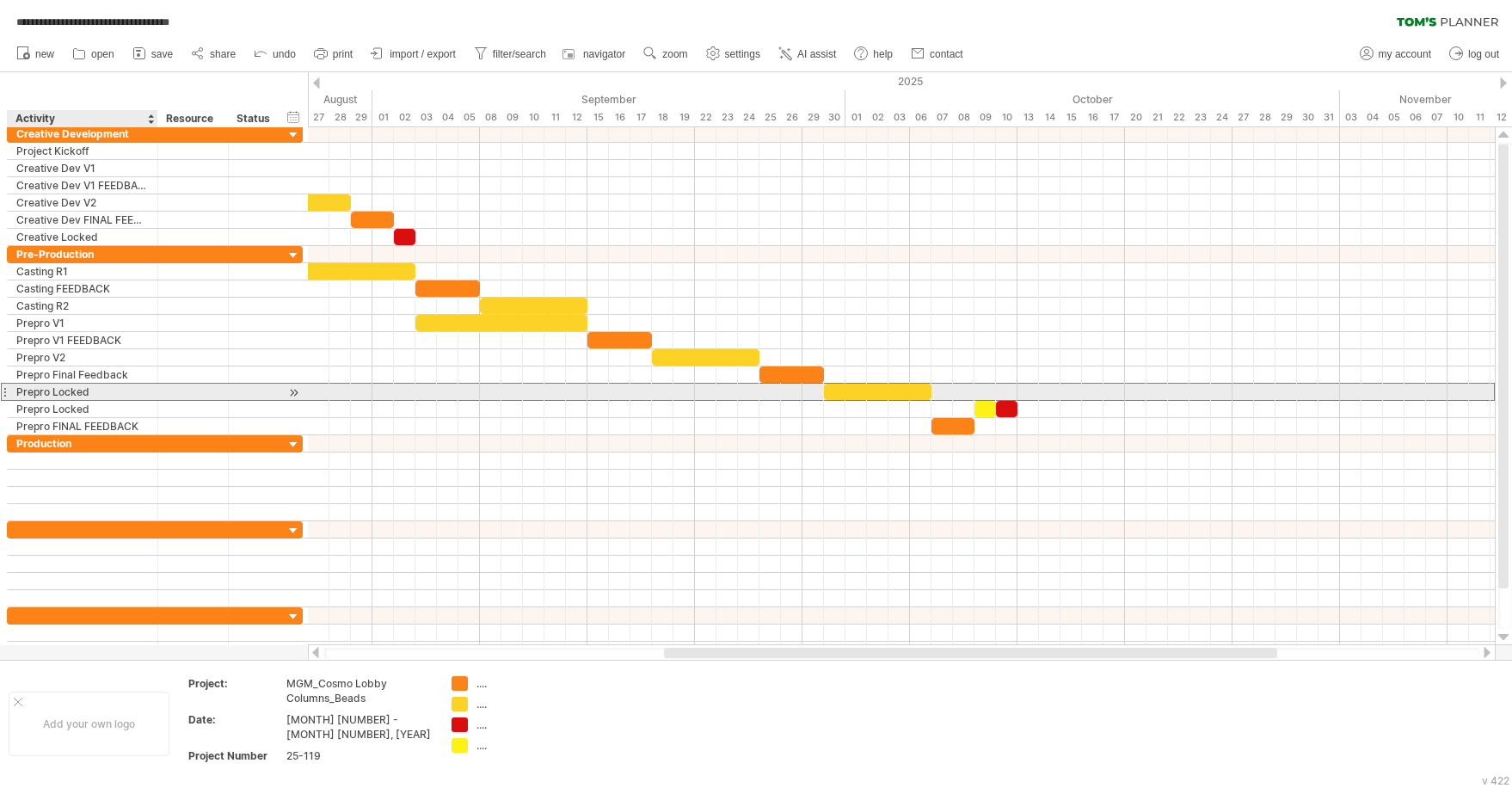 click on "Prepro Locked" at bounding box center [83, 391] 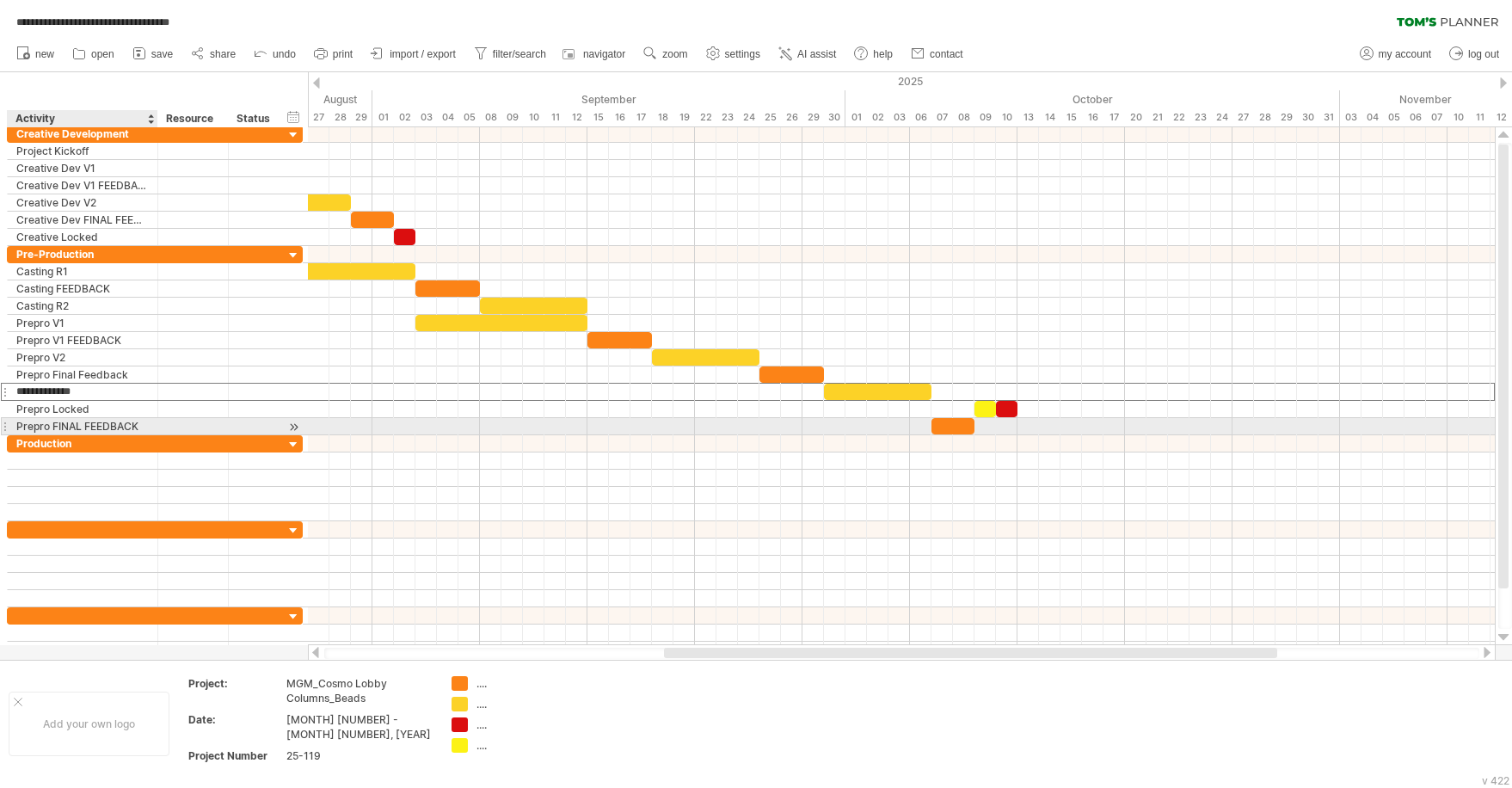 click on "Prepro FINAL FEEDBACK" at bounding box center [83, 426] 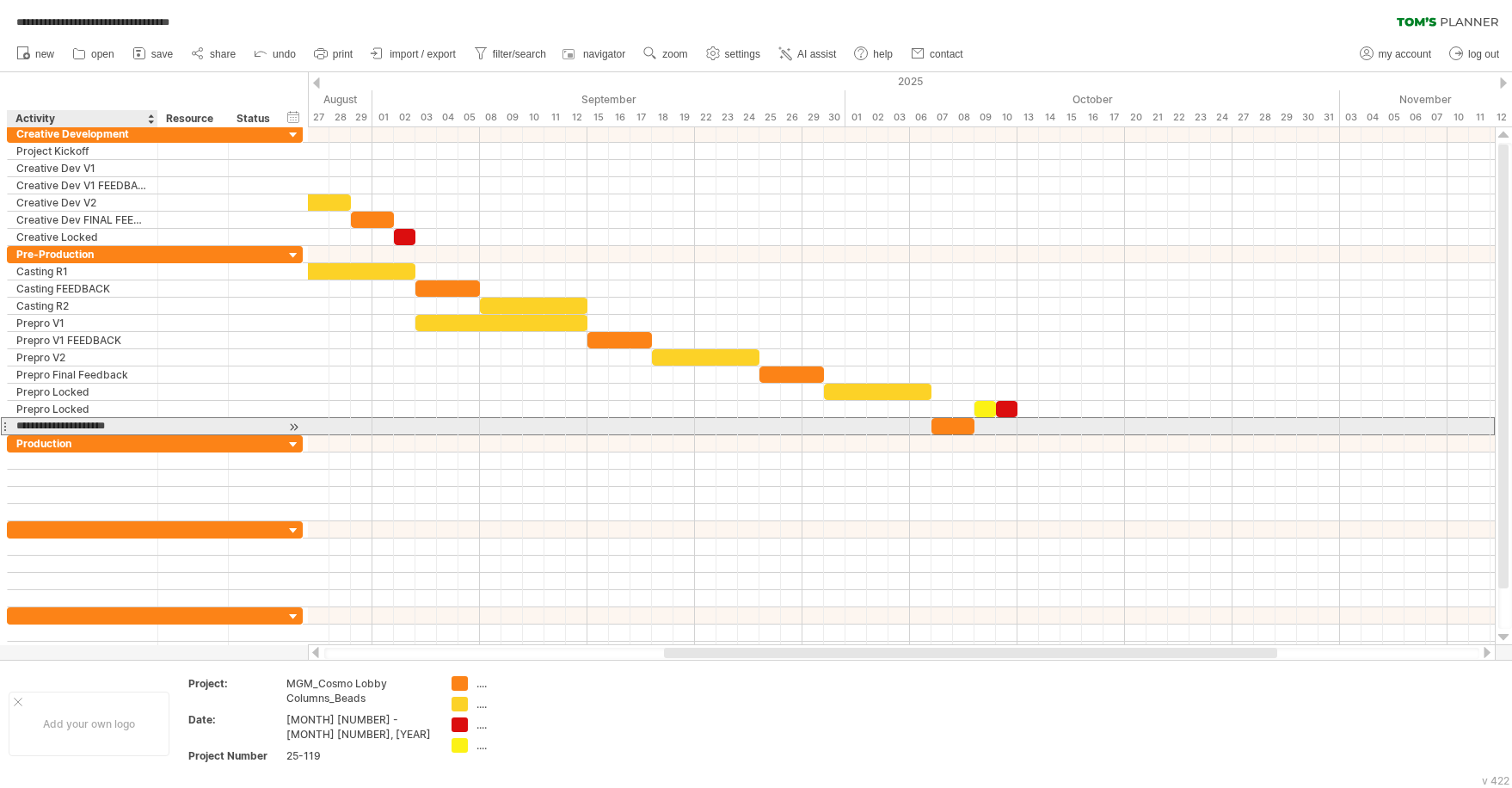 click on "**********" at bounding box center [83, 426] 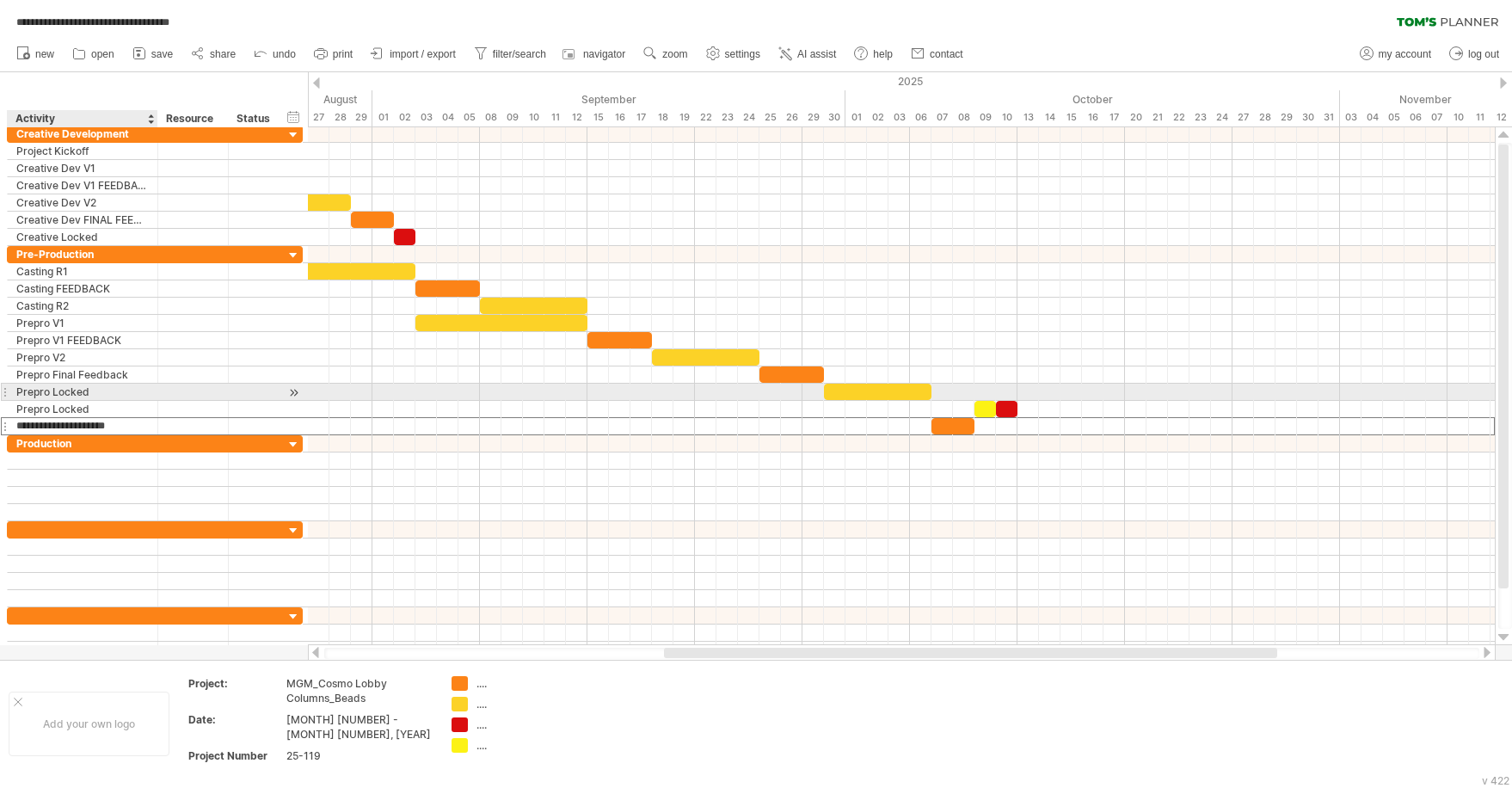 click on "Prepro Locked" at bounding box center [83, 391] 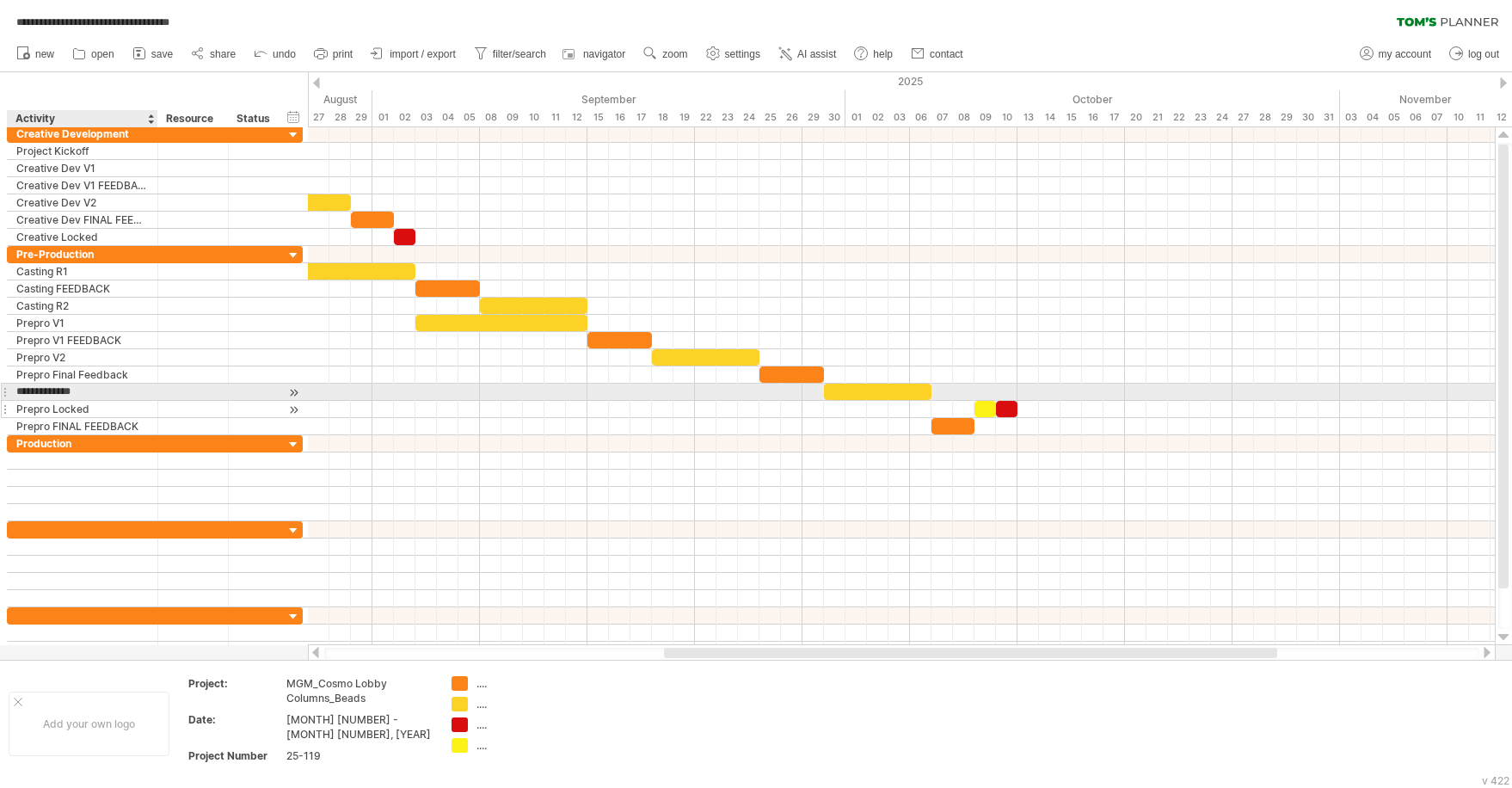 paste on "**********" 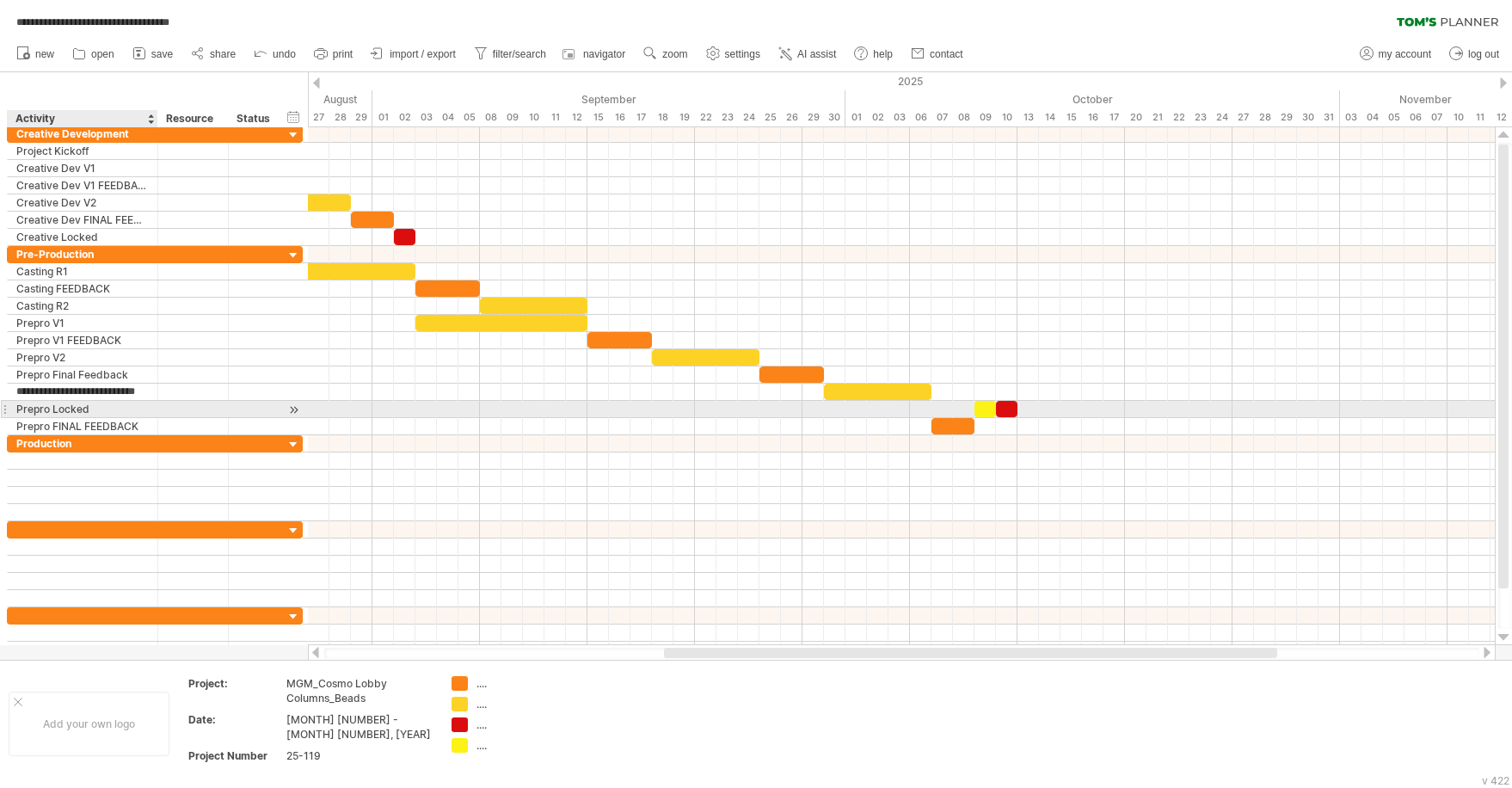 scroll, scrollTop: 0, scrollLeft: 24, axis: horizontal 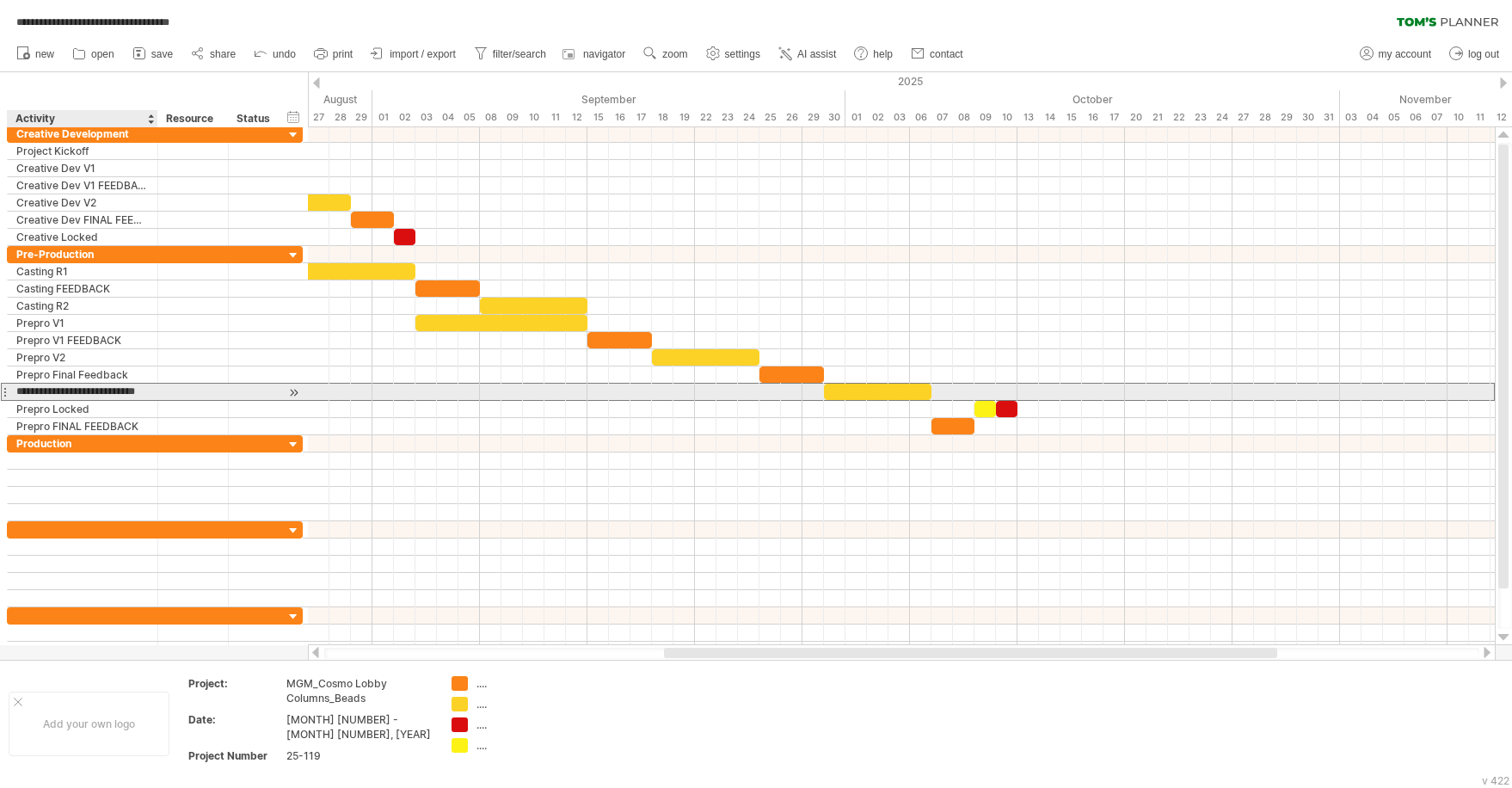 click on "**********" at bounding box center (83, 391) 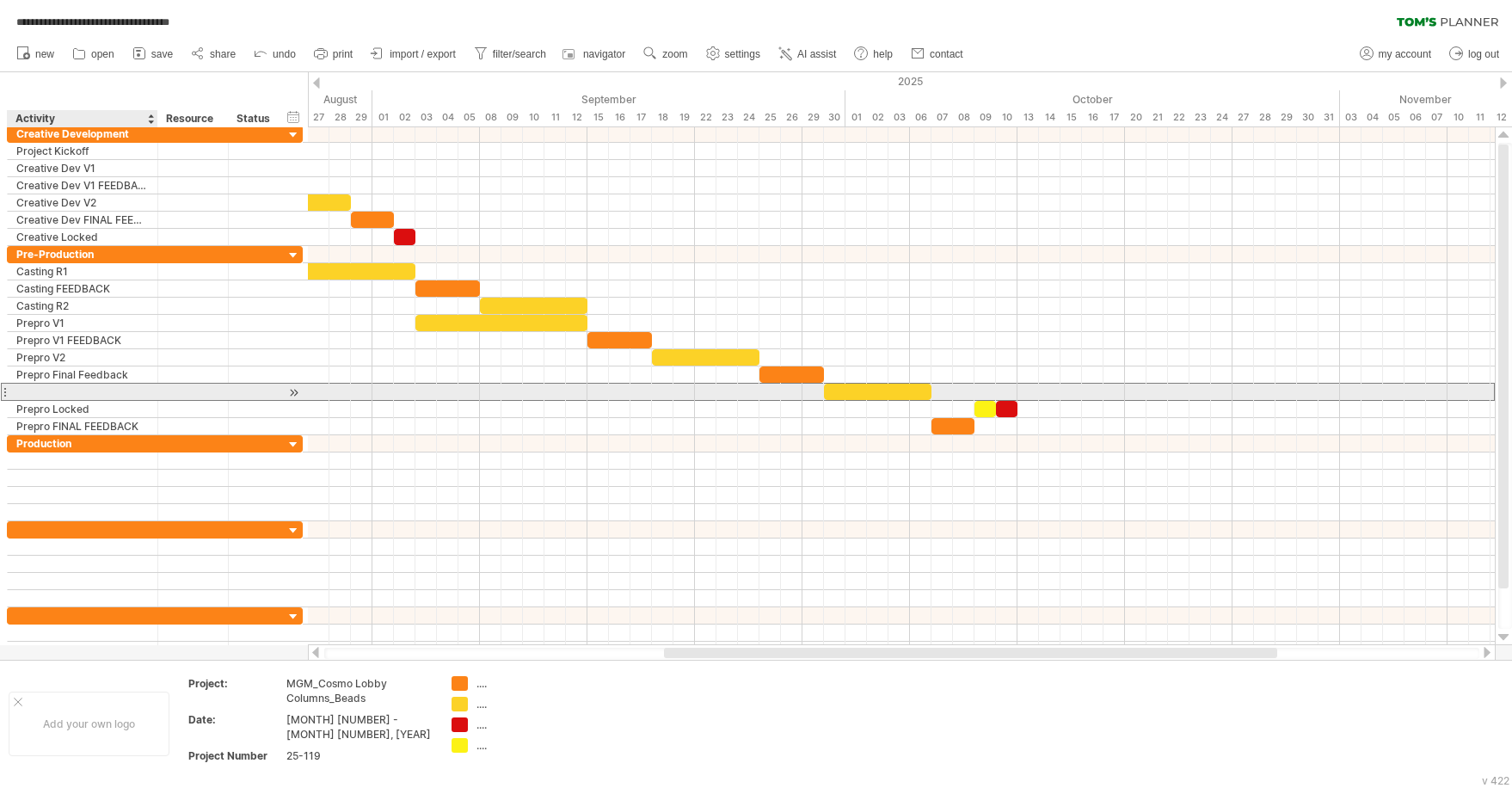 scroll, scrollTop: 0, scrollLeft: 0, axis: both 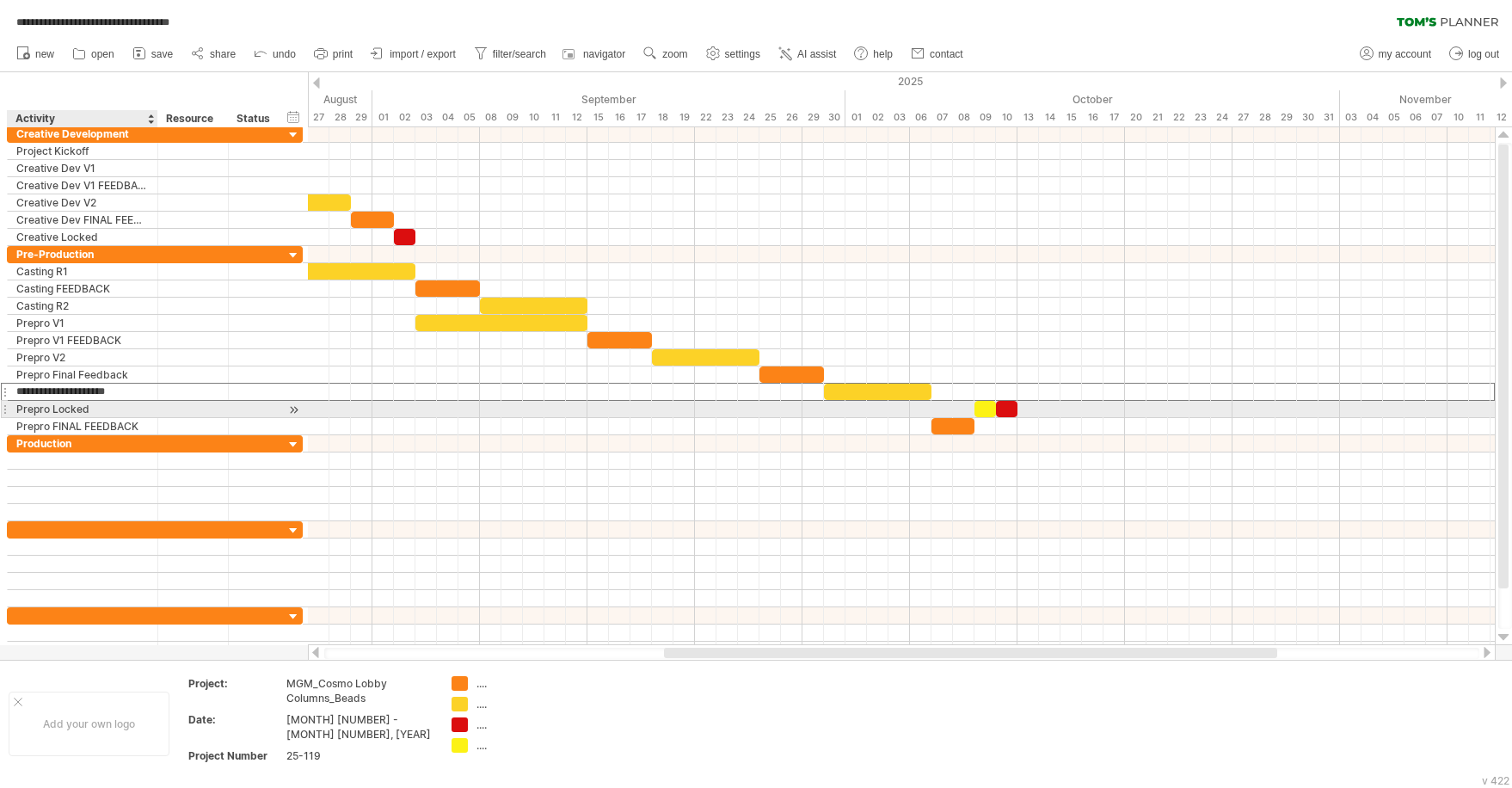click on "Prepro Locked" at bounding box center (83, 409) 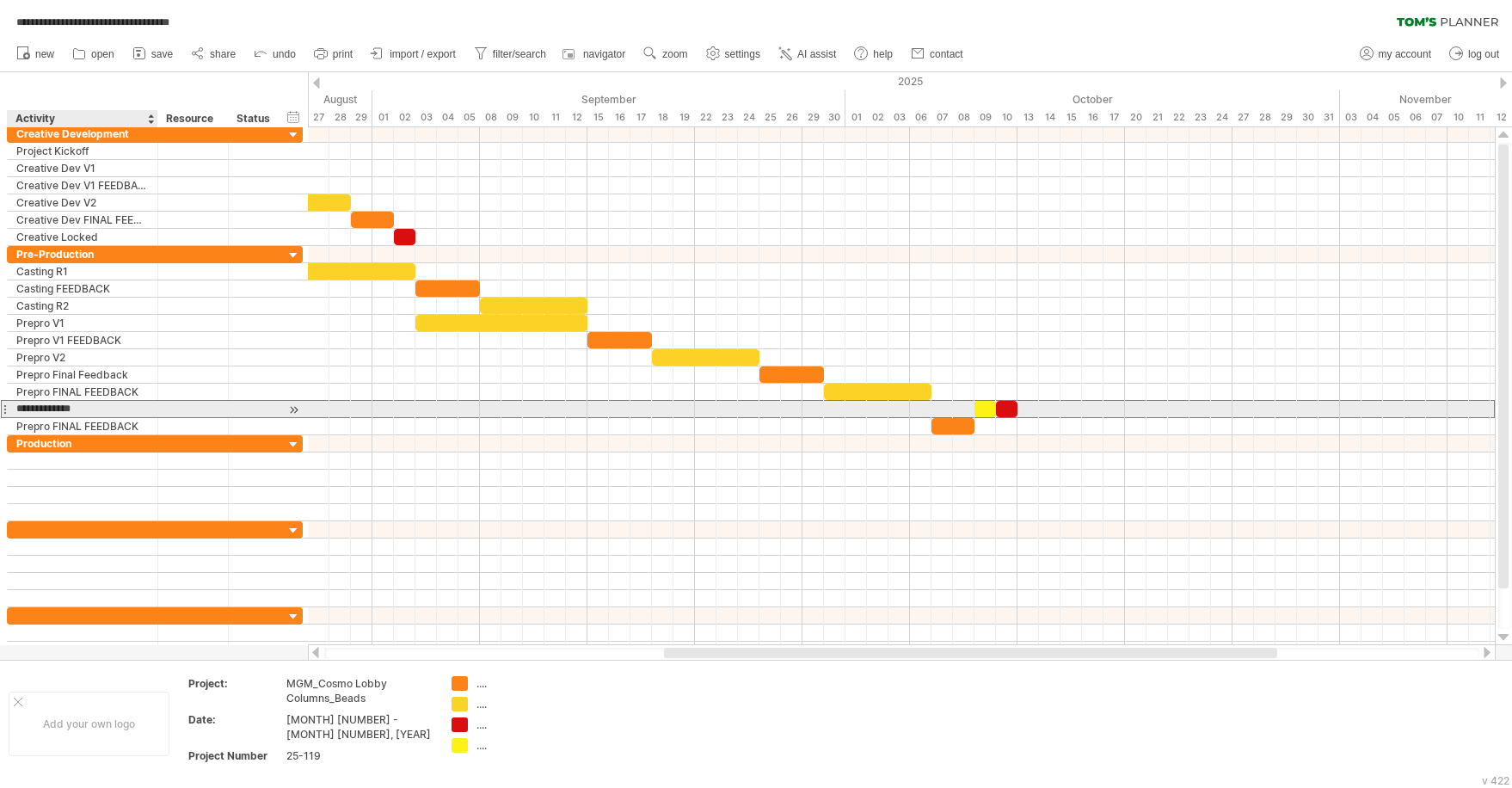 click on "**********" at bounding box center [83, 409] 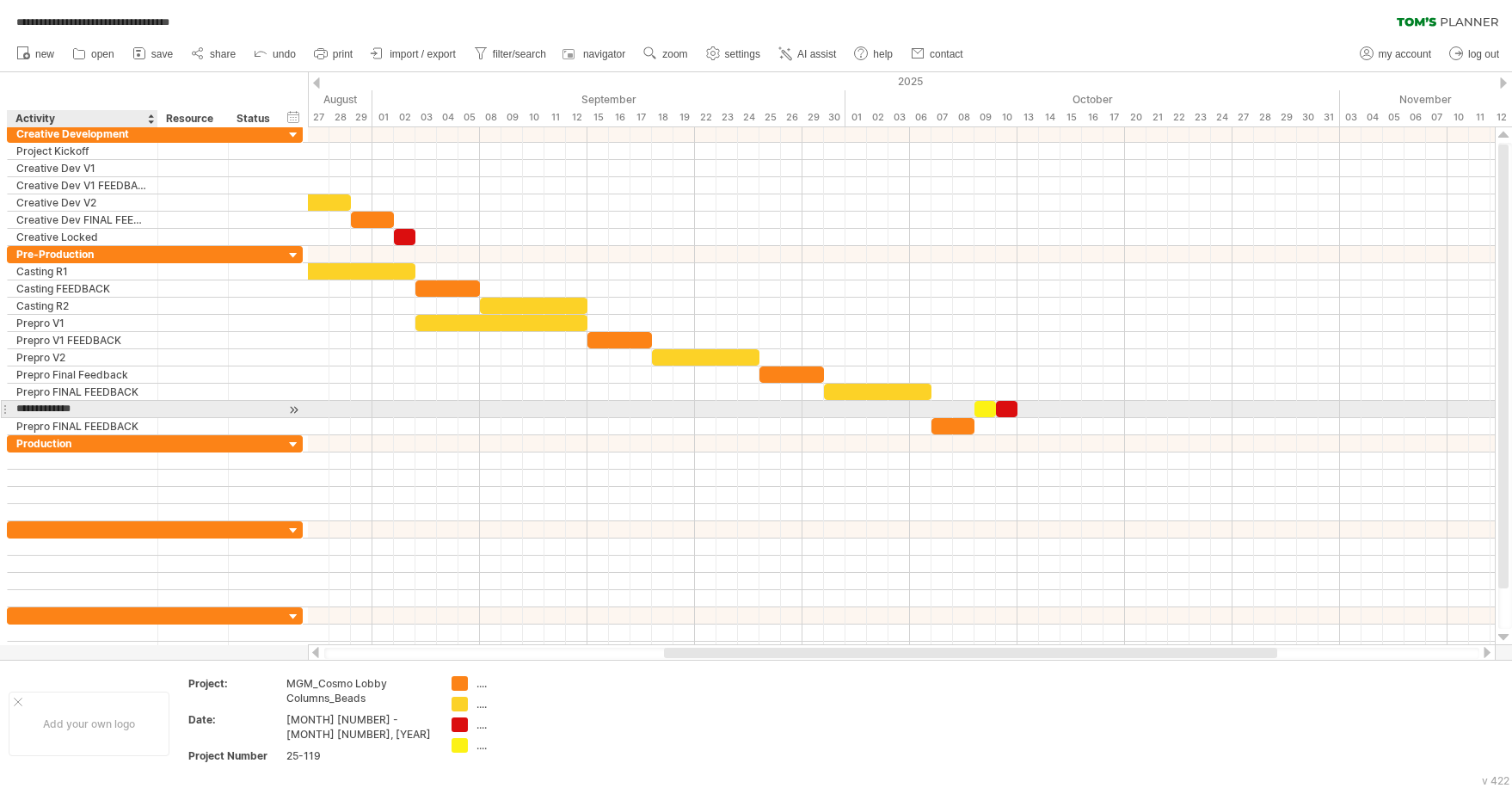 click on "**********" at bounding box center (83, 409) 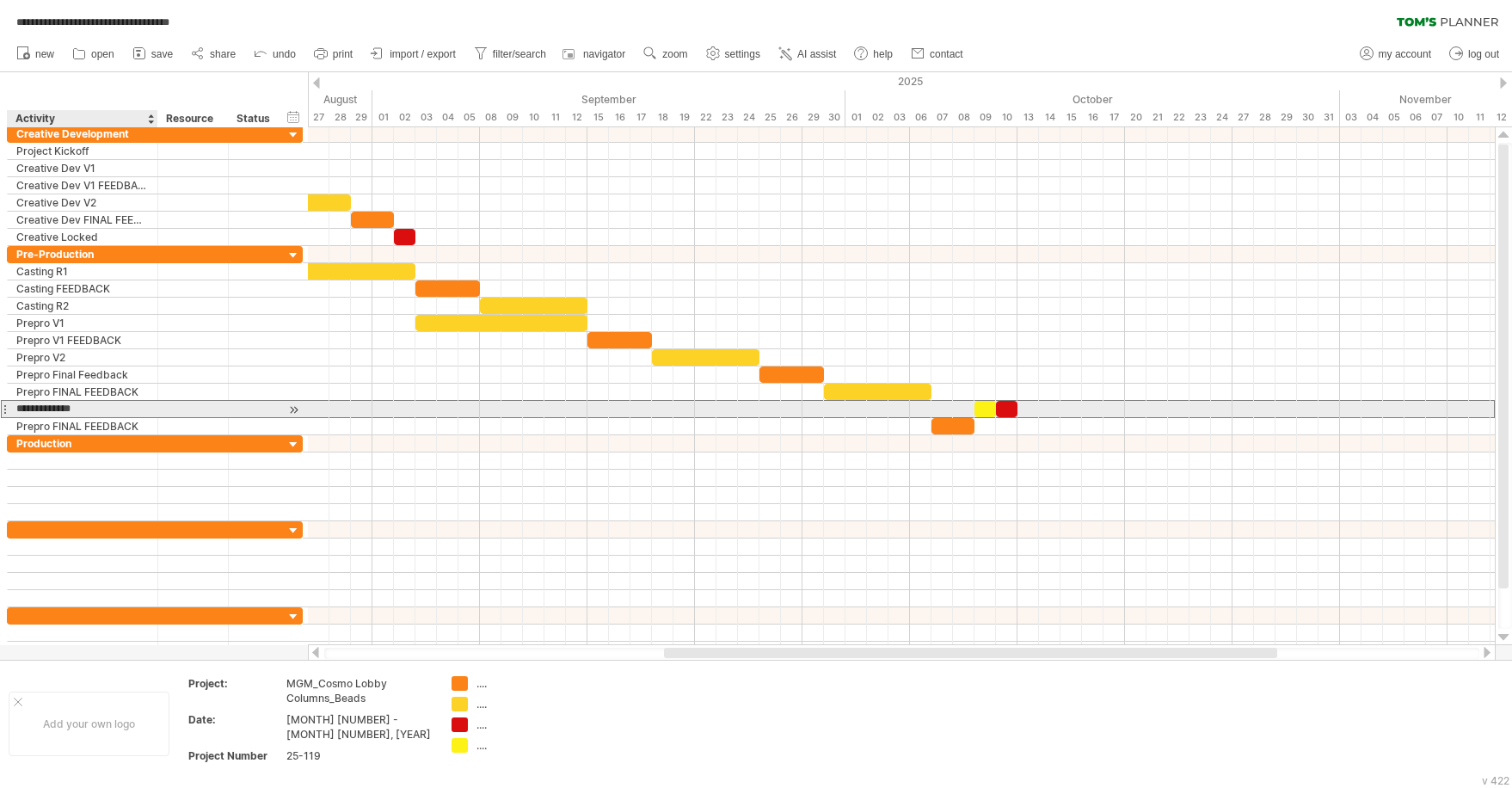 type 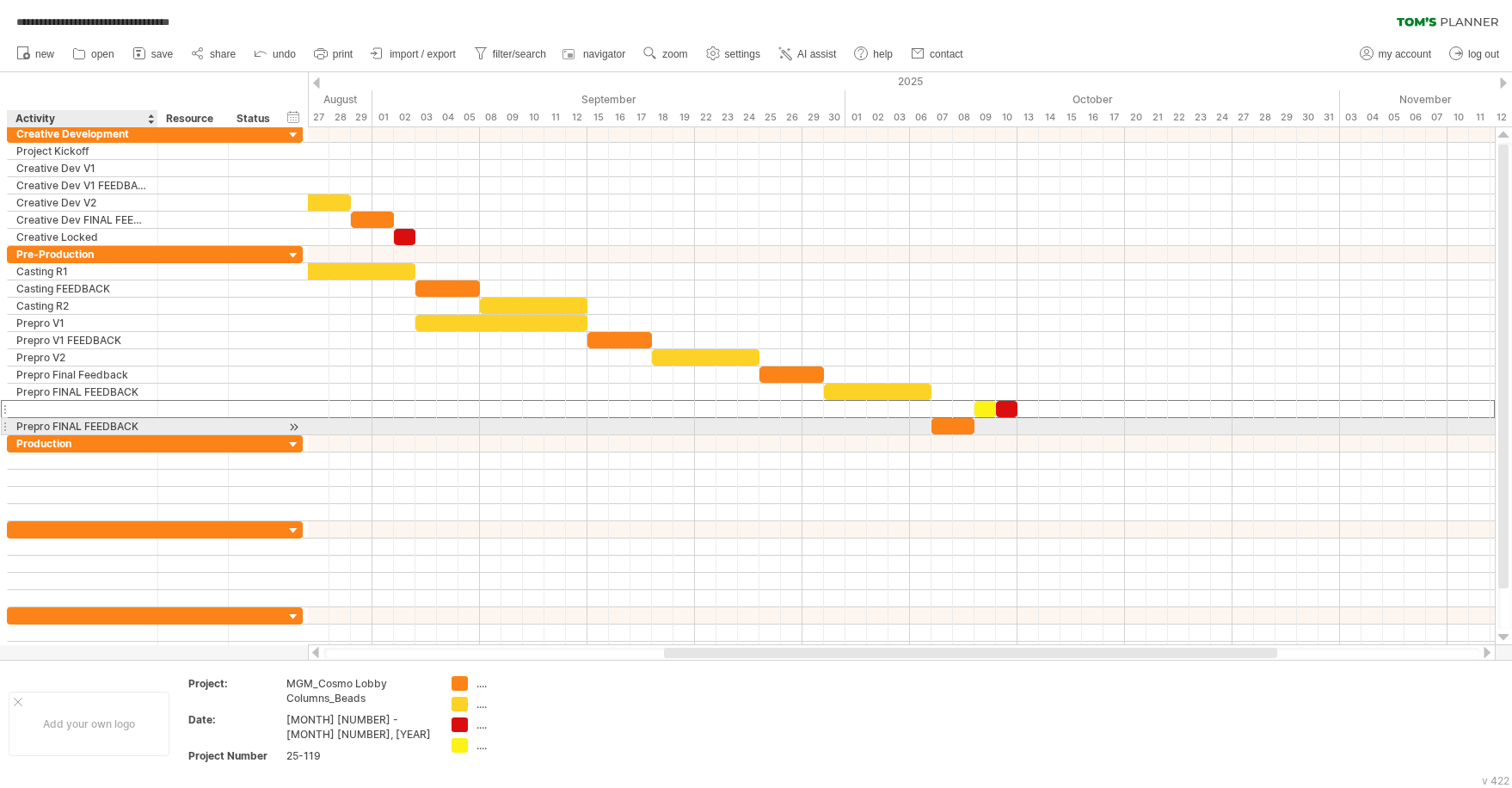 click on "Prepro FINAL FEEDBACK" at bounding box center [83, 426] 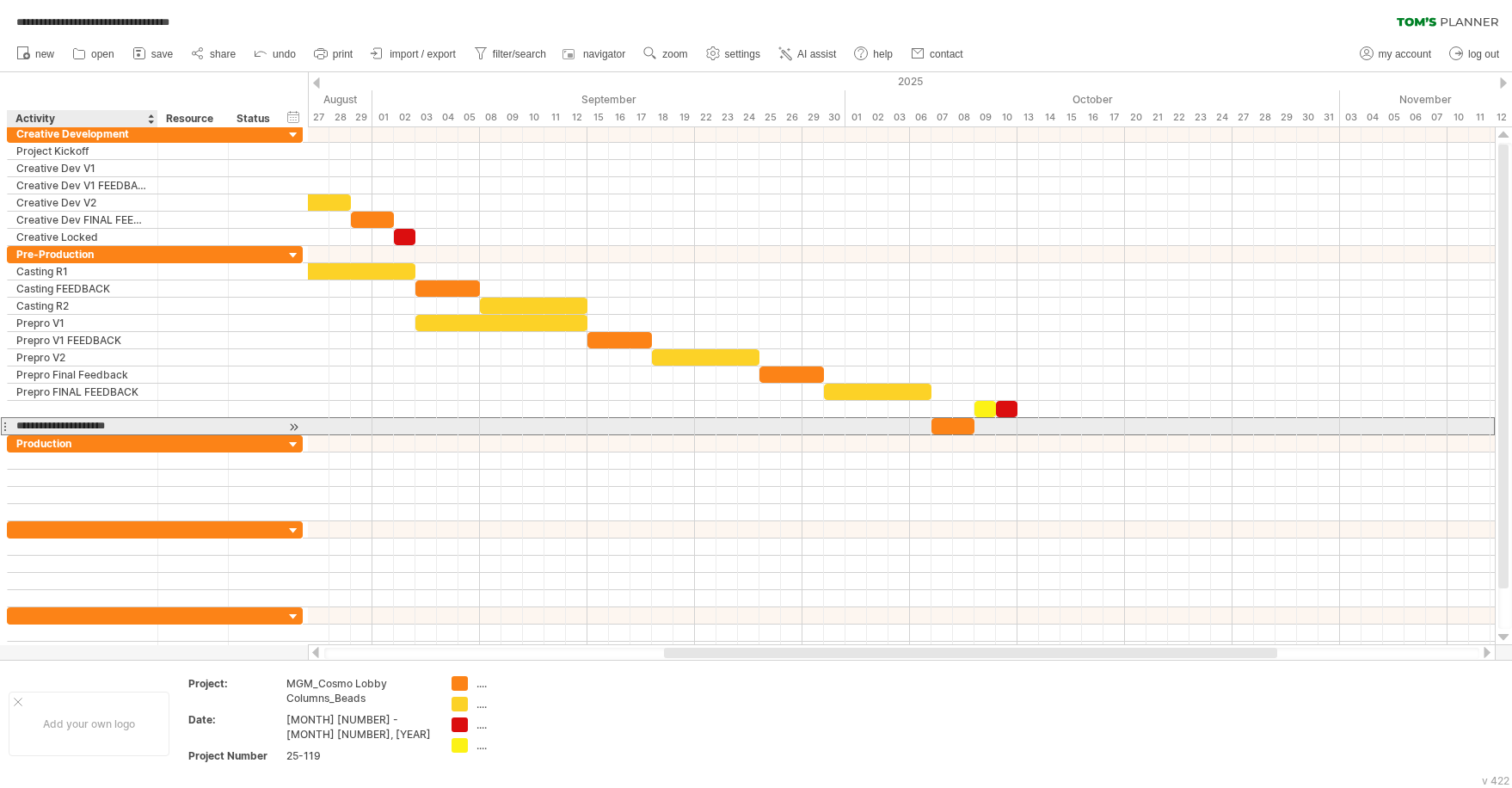 click on "**********" at bounding box center (83, 426) 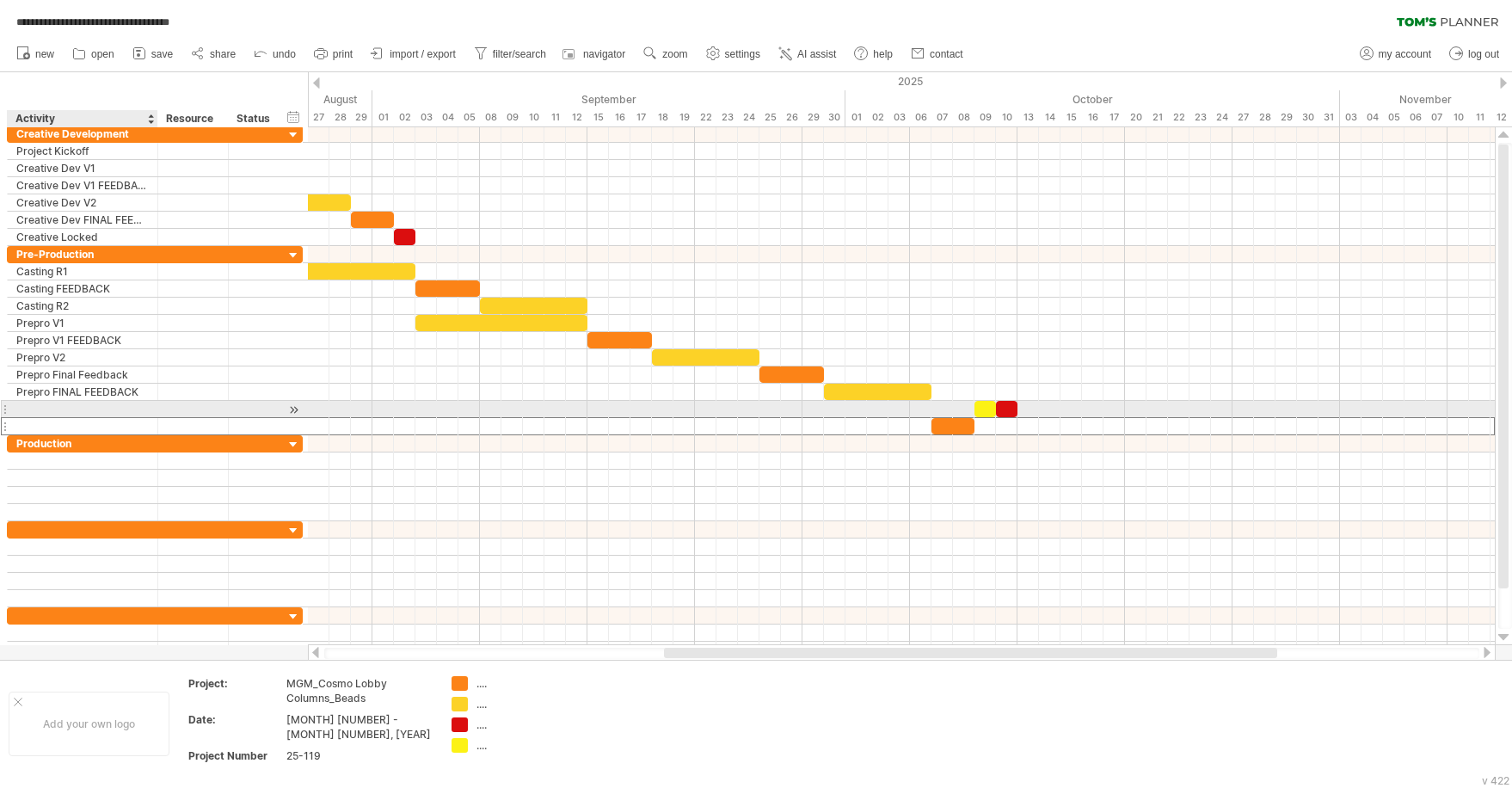 click at bounding box center [83, 409] 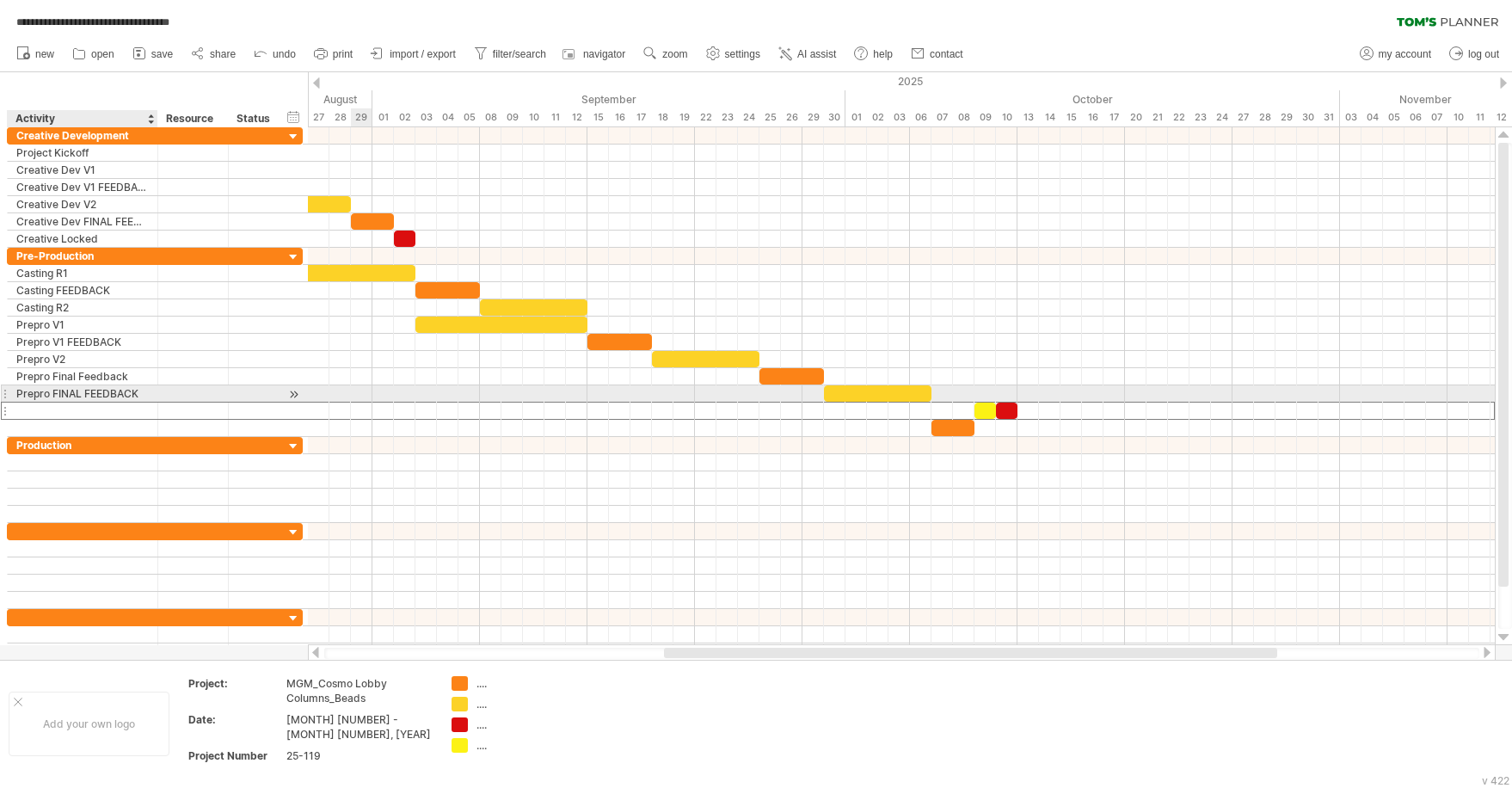 click on "Prepro FINAL FEEDBACK" at bounding box center (83, 393) 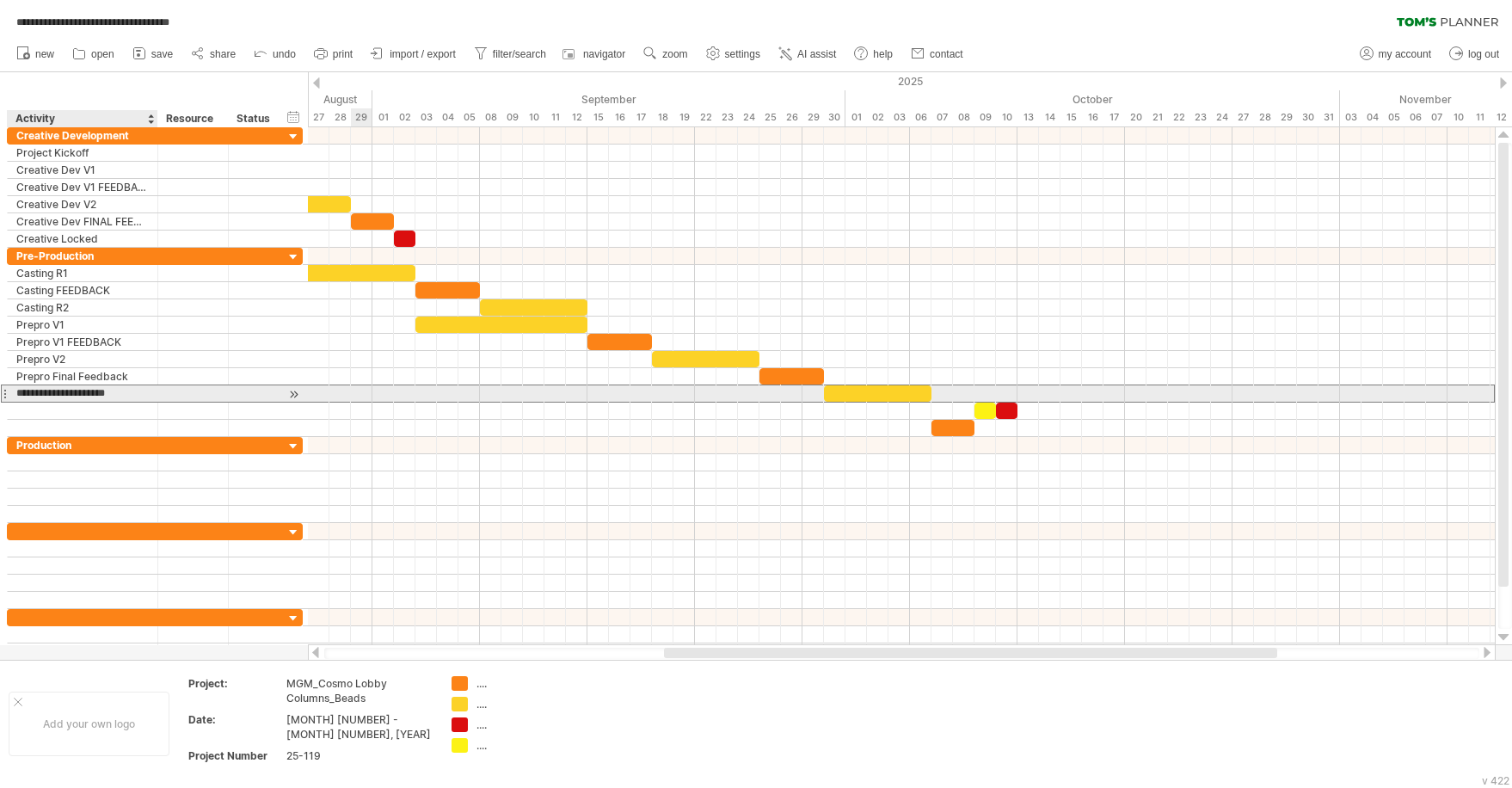 click on "**********" at bounding box center (83, 393) 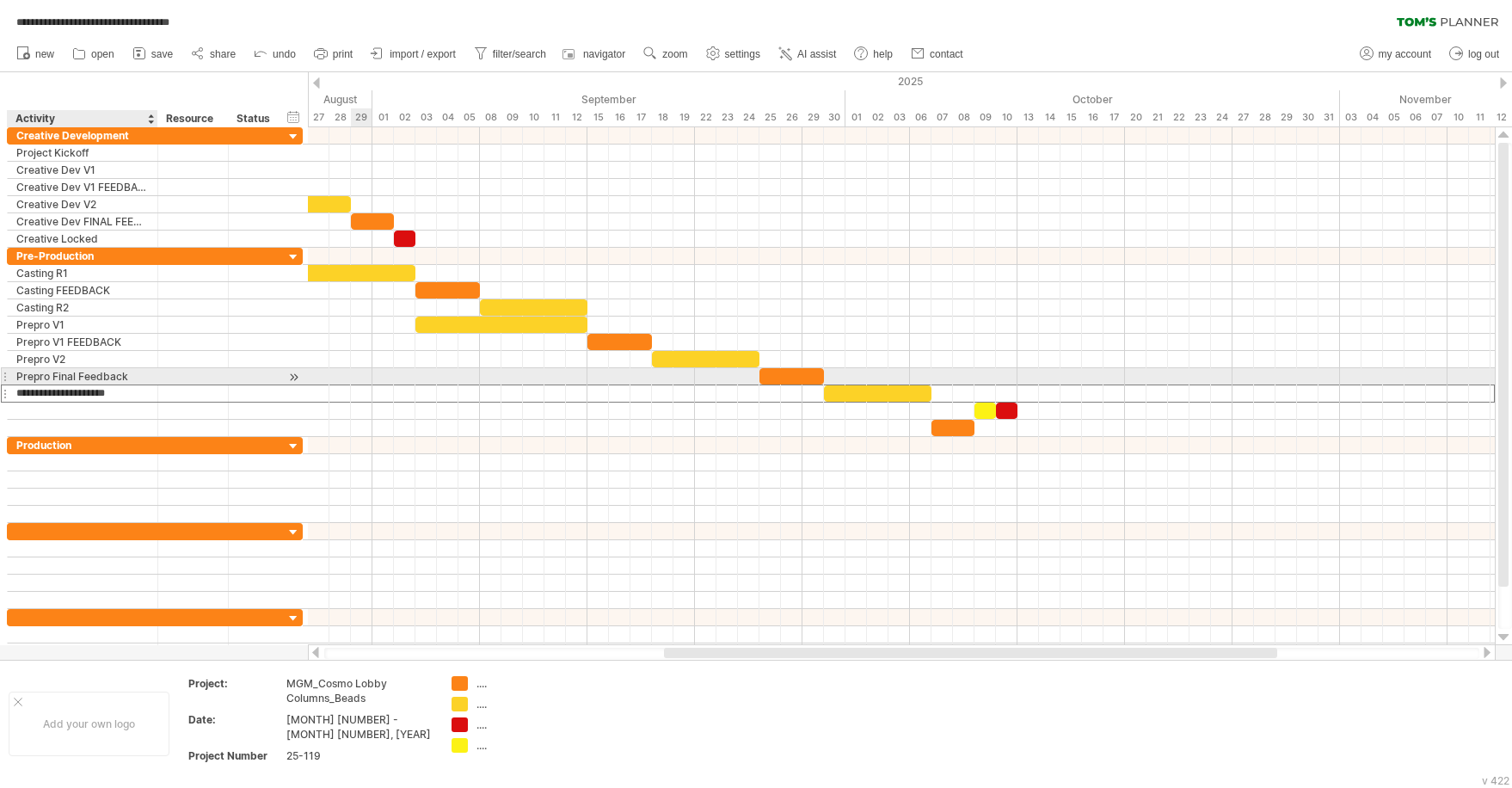 click on "Prepro Final Feedback" at bounding box center [83, 376] 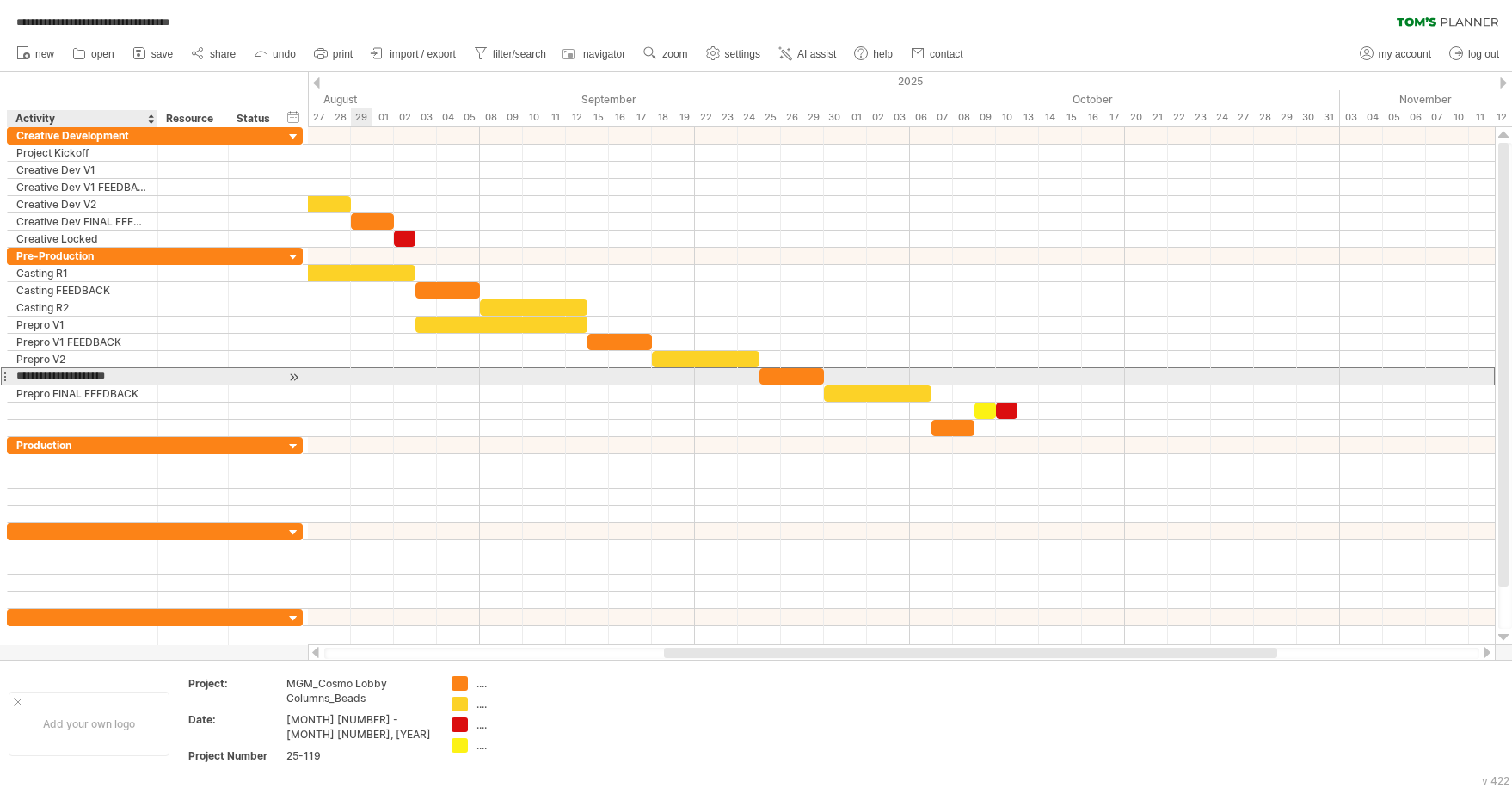 click on "**********" at bounding box center [83, 376] 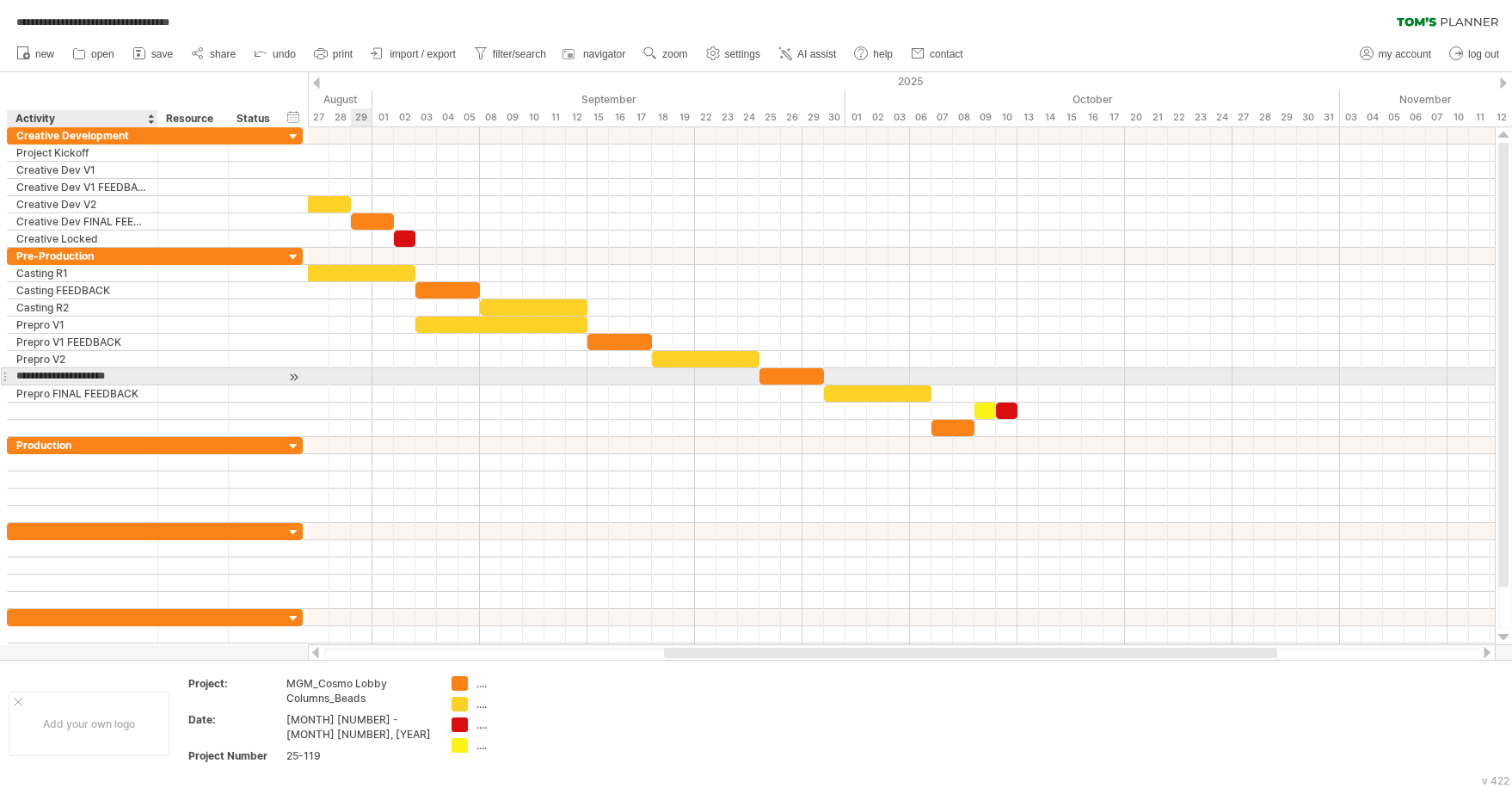click on "**********" at bounding box center (83, 376) 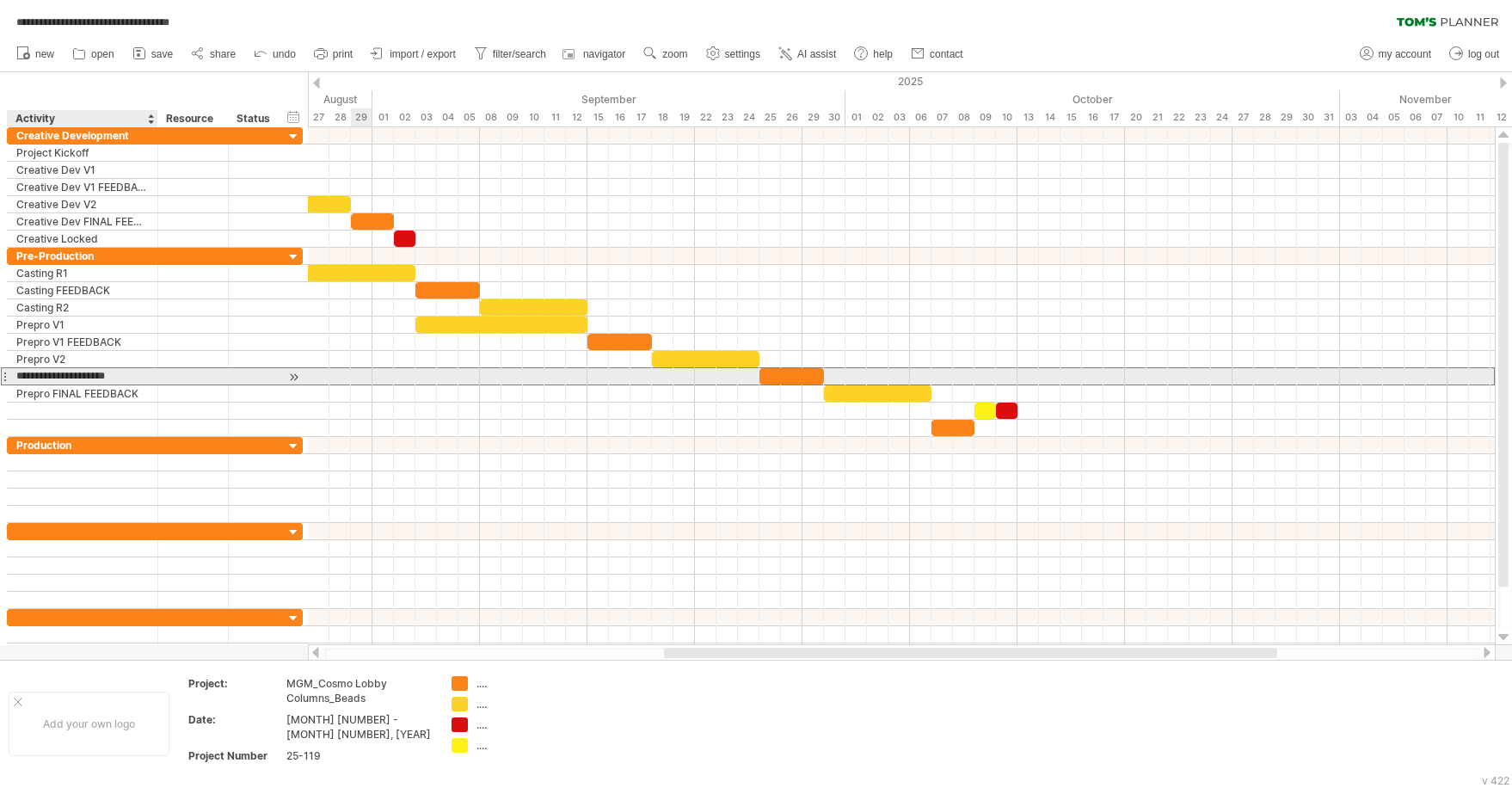 click on "**********" at bounding box center (83, 376) 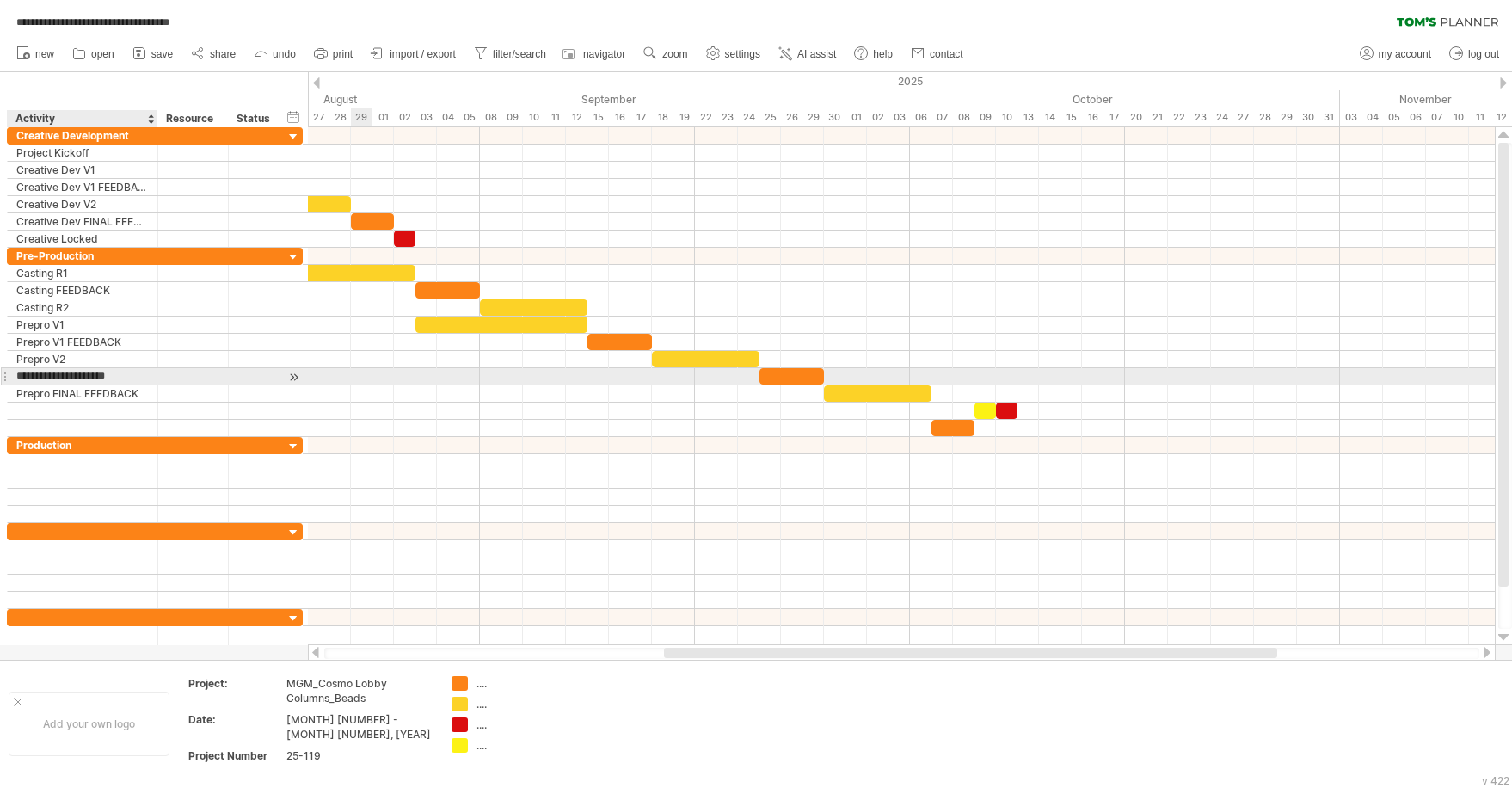 click on "**********" at bounding box center (83, 376) 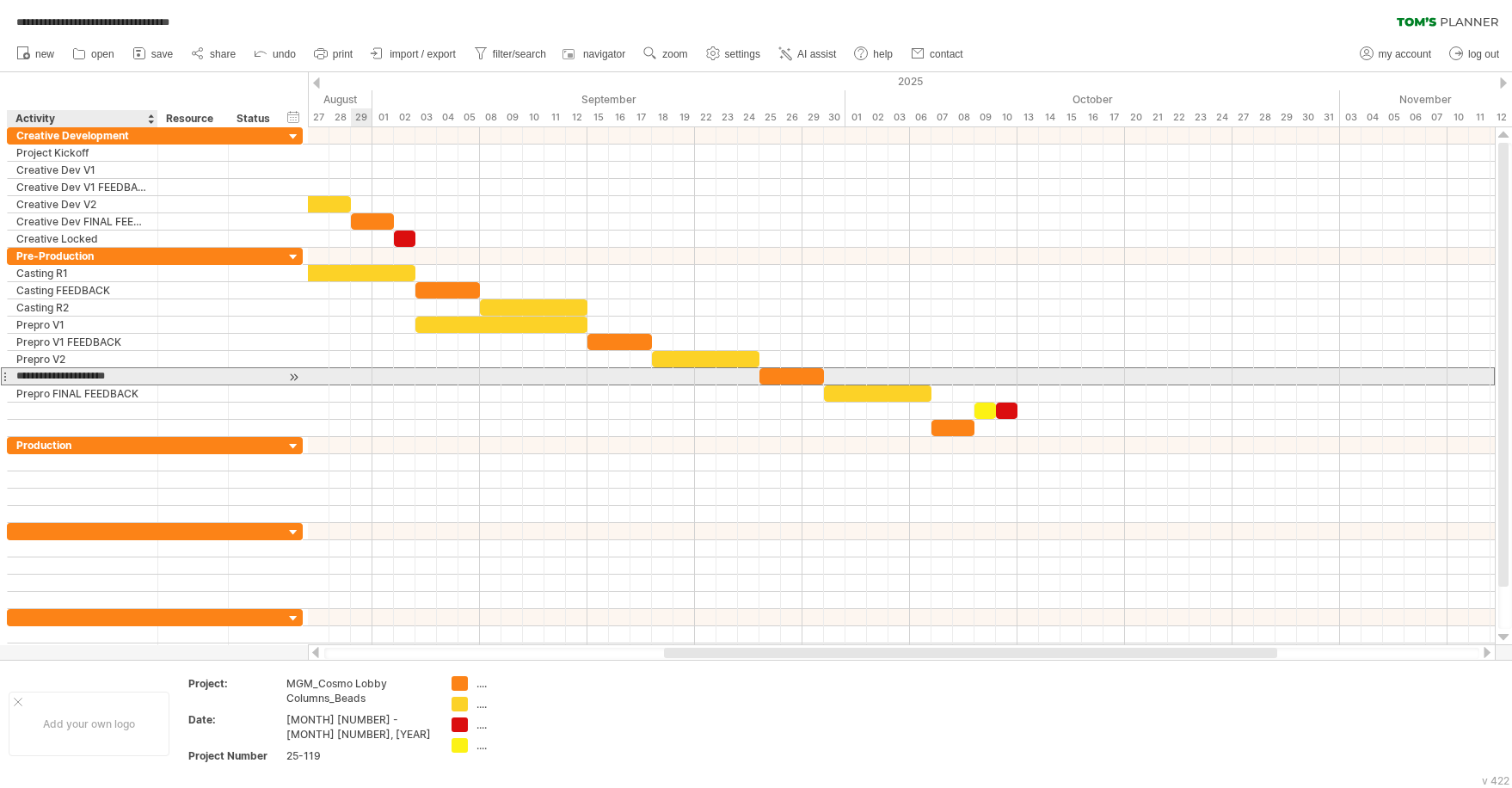 click on "**********" at bounding box center [83, 376] 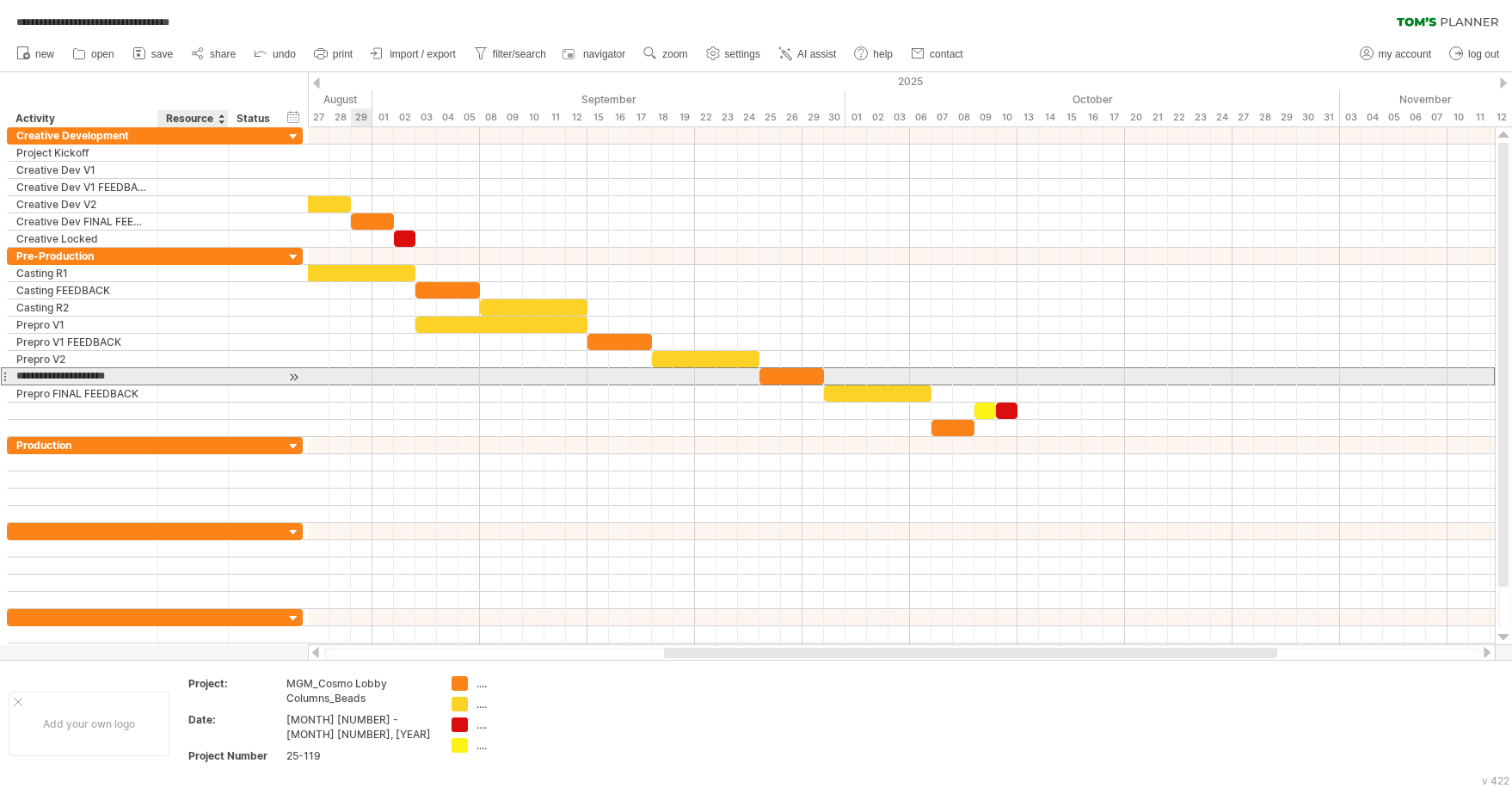 drag, startPoint x: 55, startPoint y: 378, endPoint x: 212, endPoint y: 382, distance: 157.0509 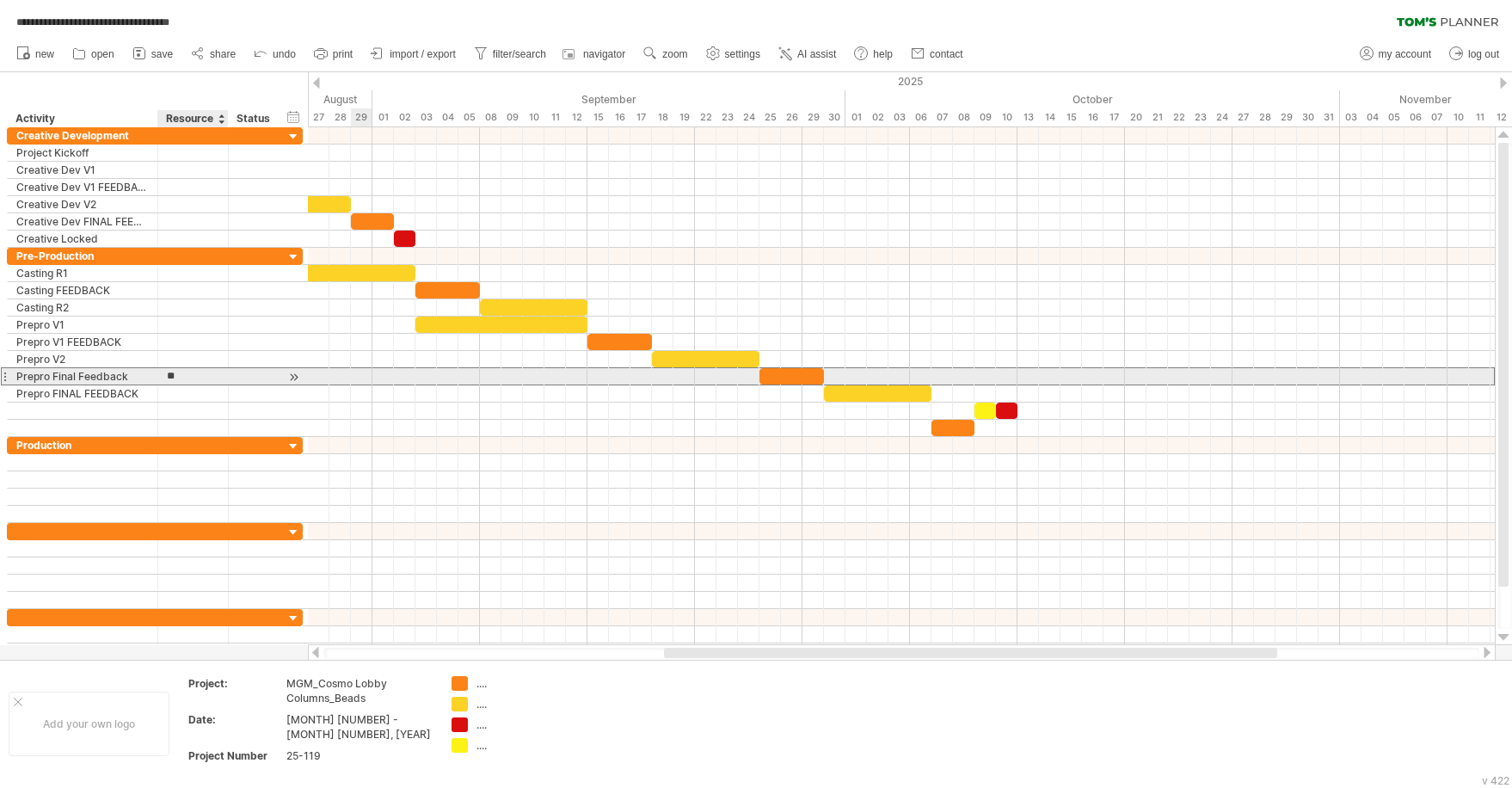 type on "*" 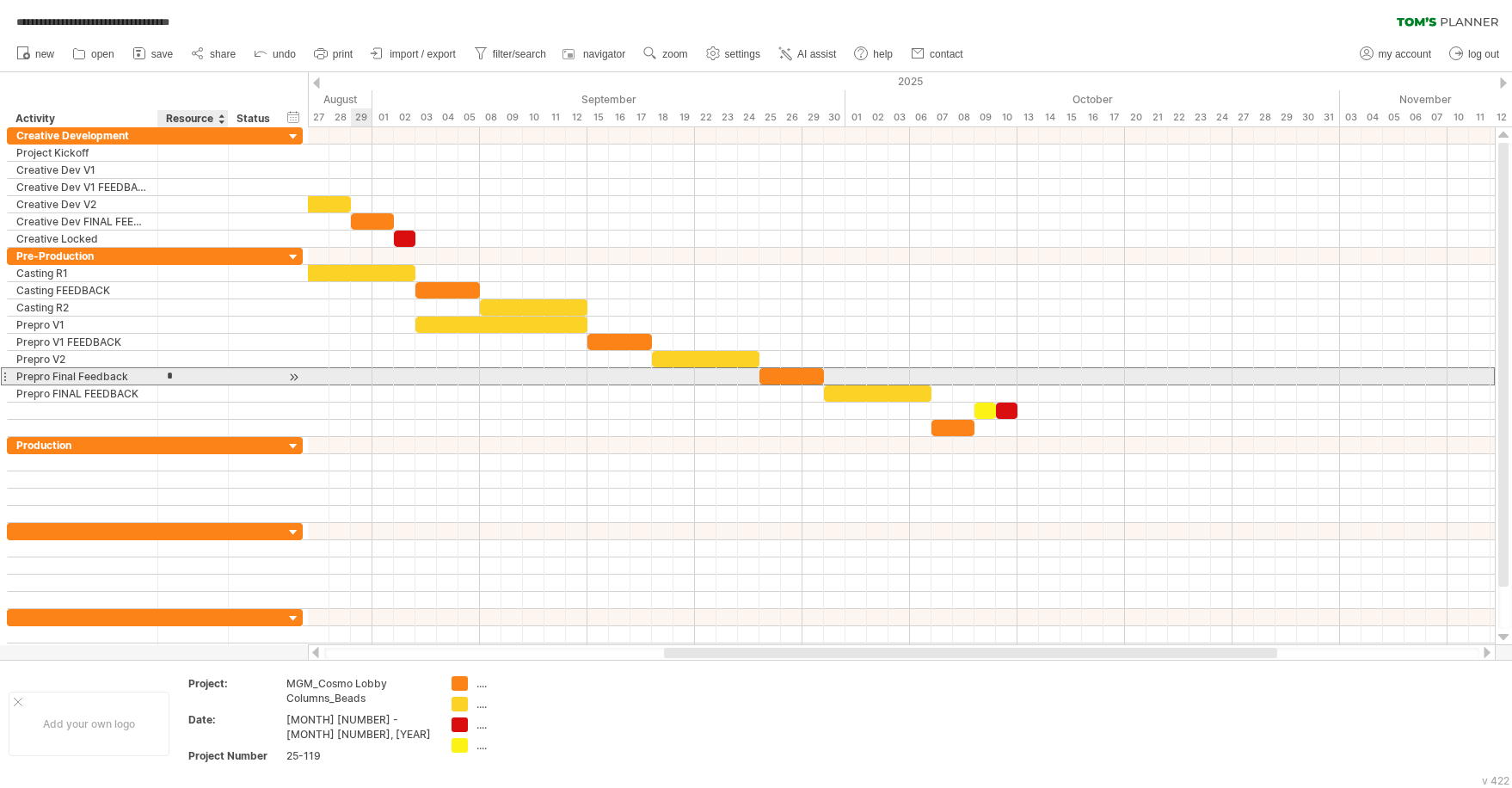 type 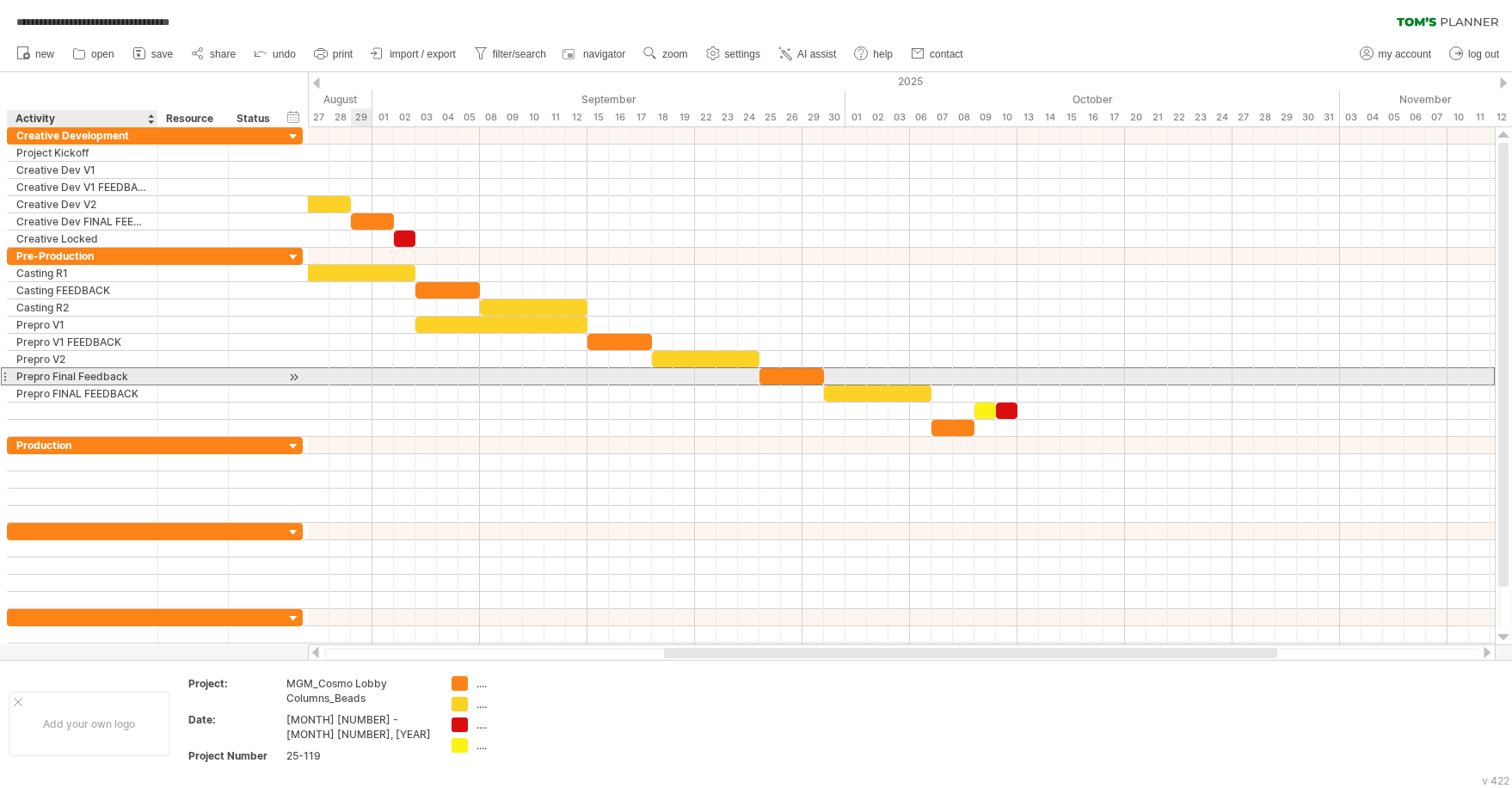 click on "Prepro Final Feedback" at bounding box center (83, 376) 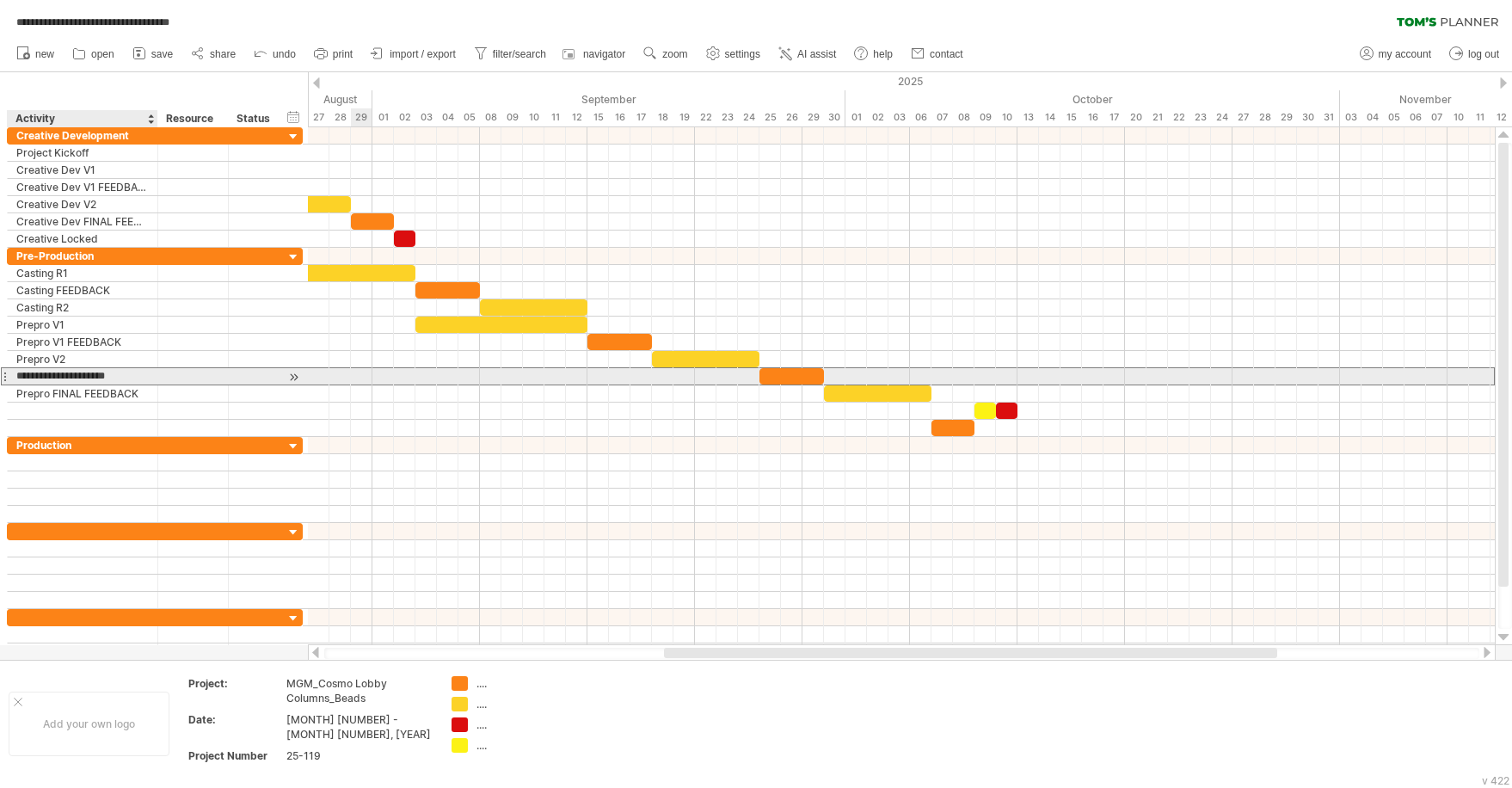click on "**********" at bounding box center (83, 376) 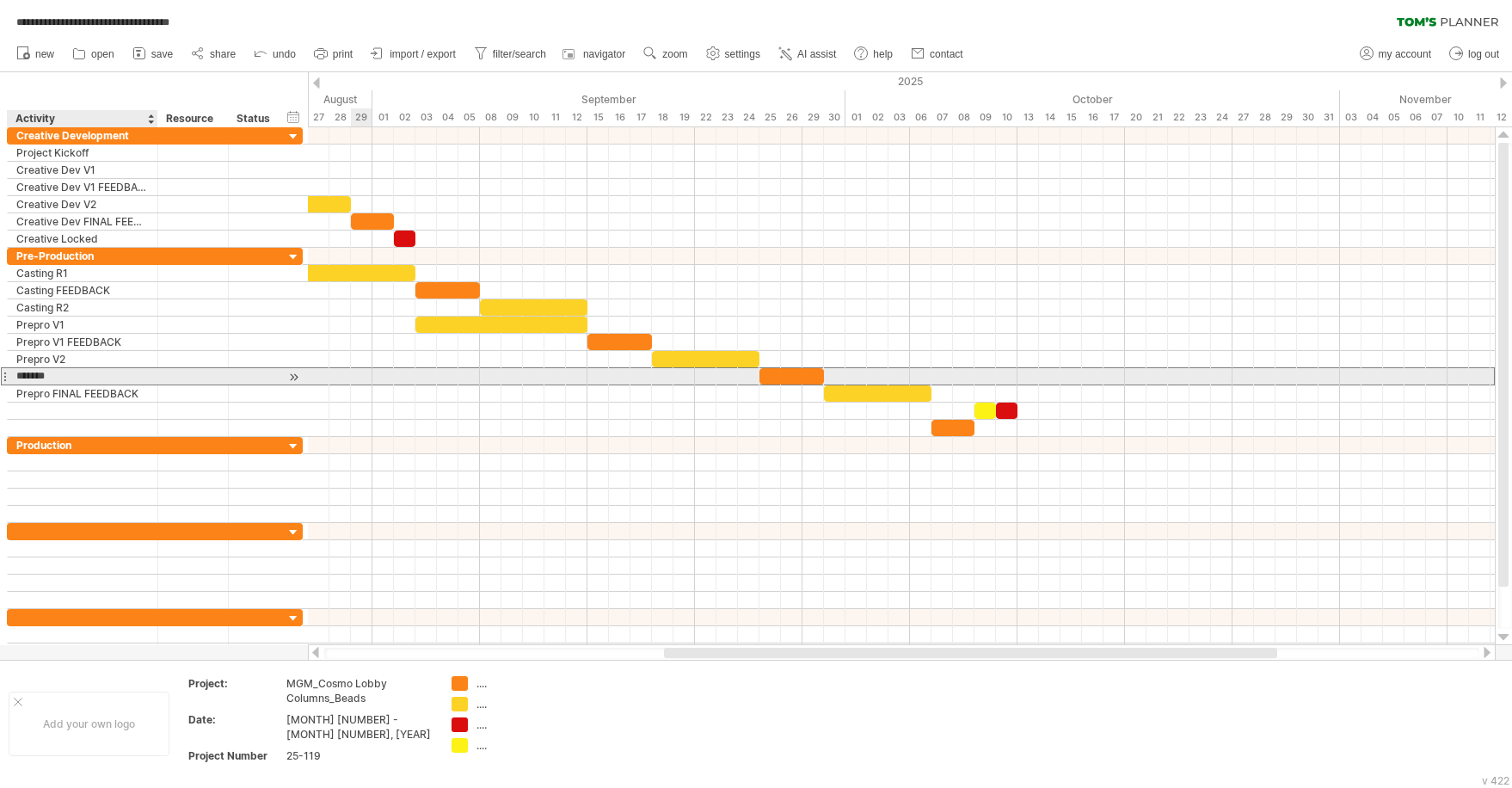 type on "*********" 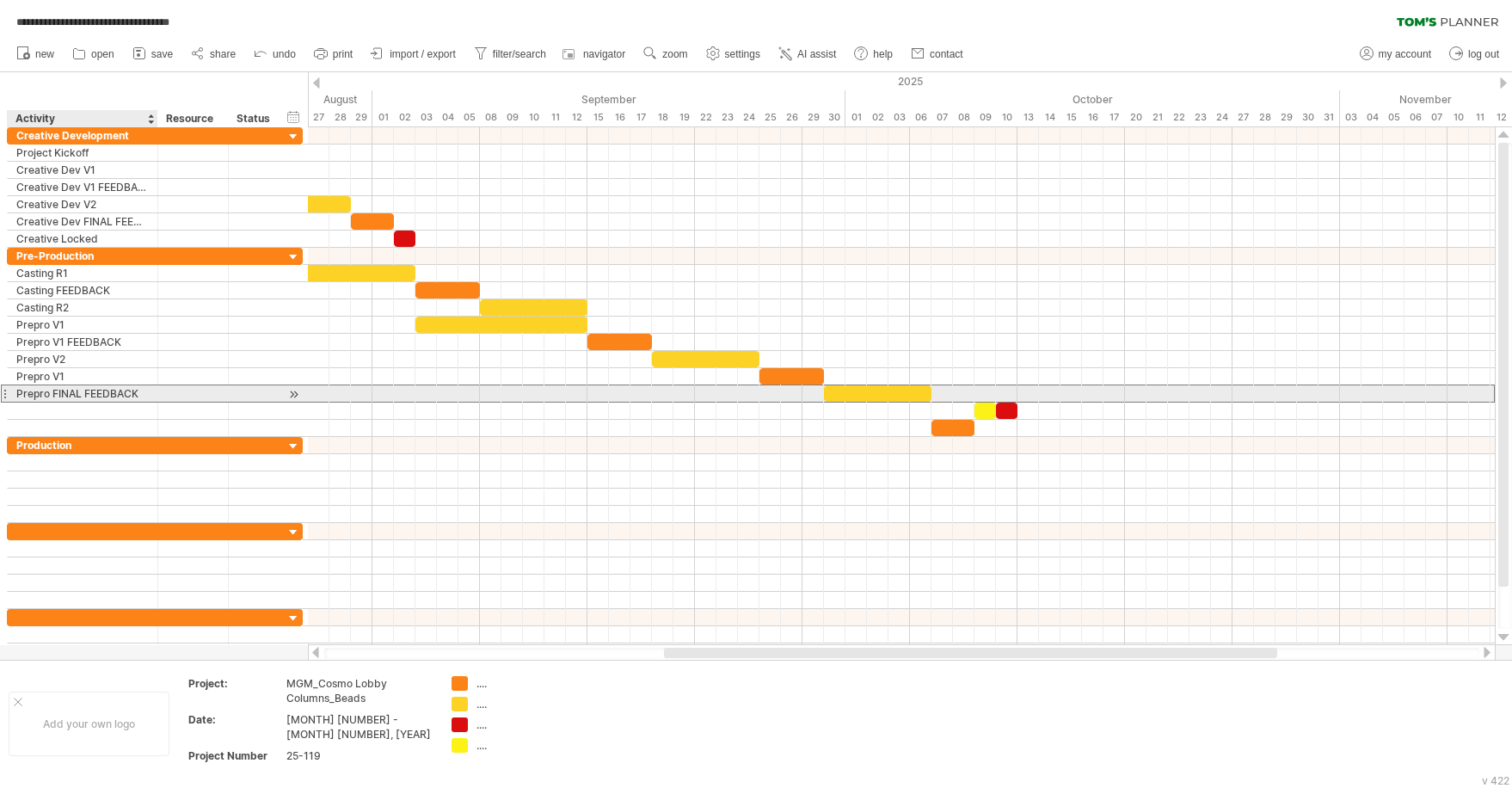 drag, startPoint x: 142, startPoint y: 394, endPoint x: 54, endPoint y: 390, distance: 88.090862 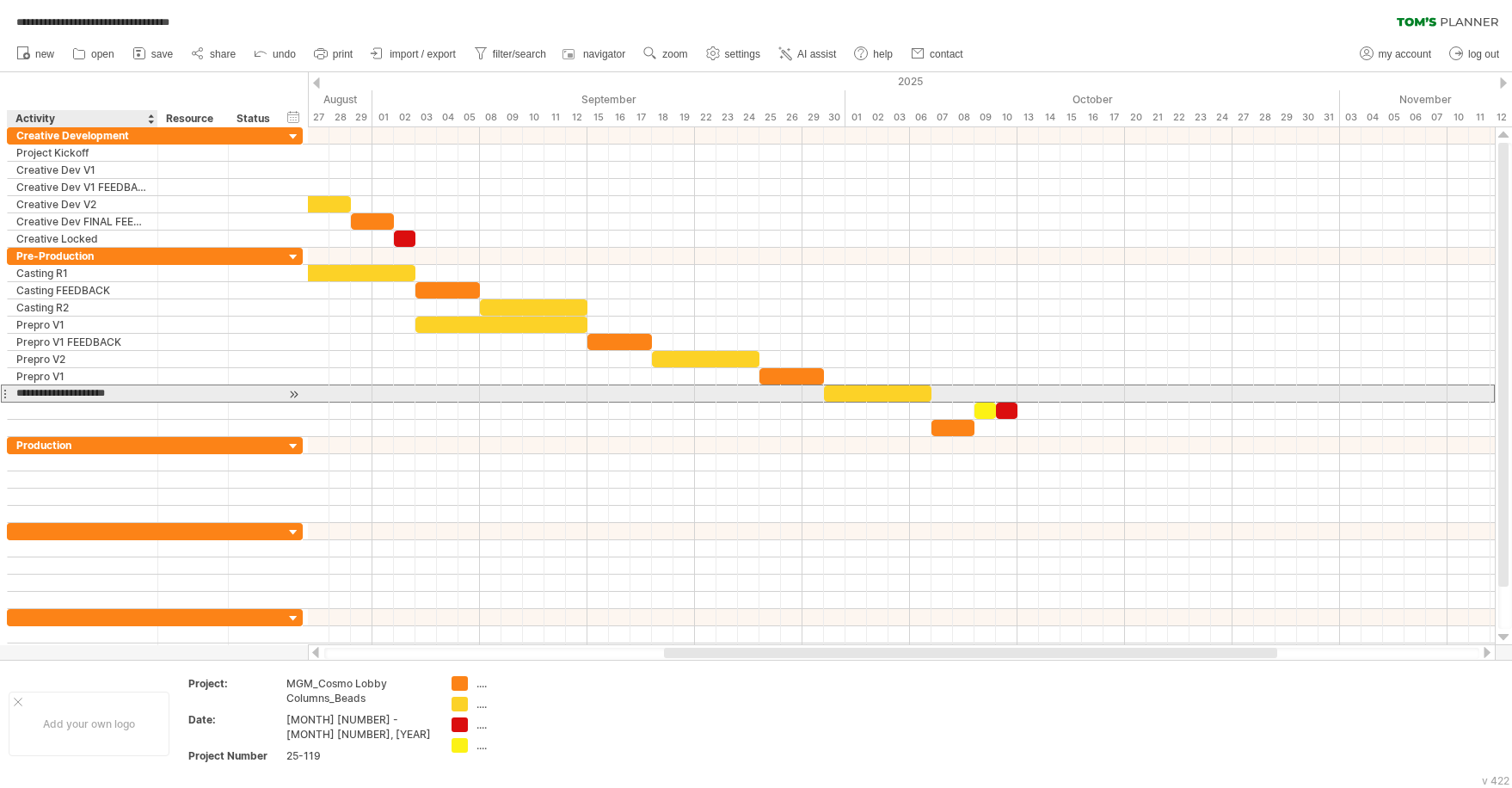 click on "**********" at bounding box center (83, 393) 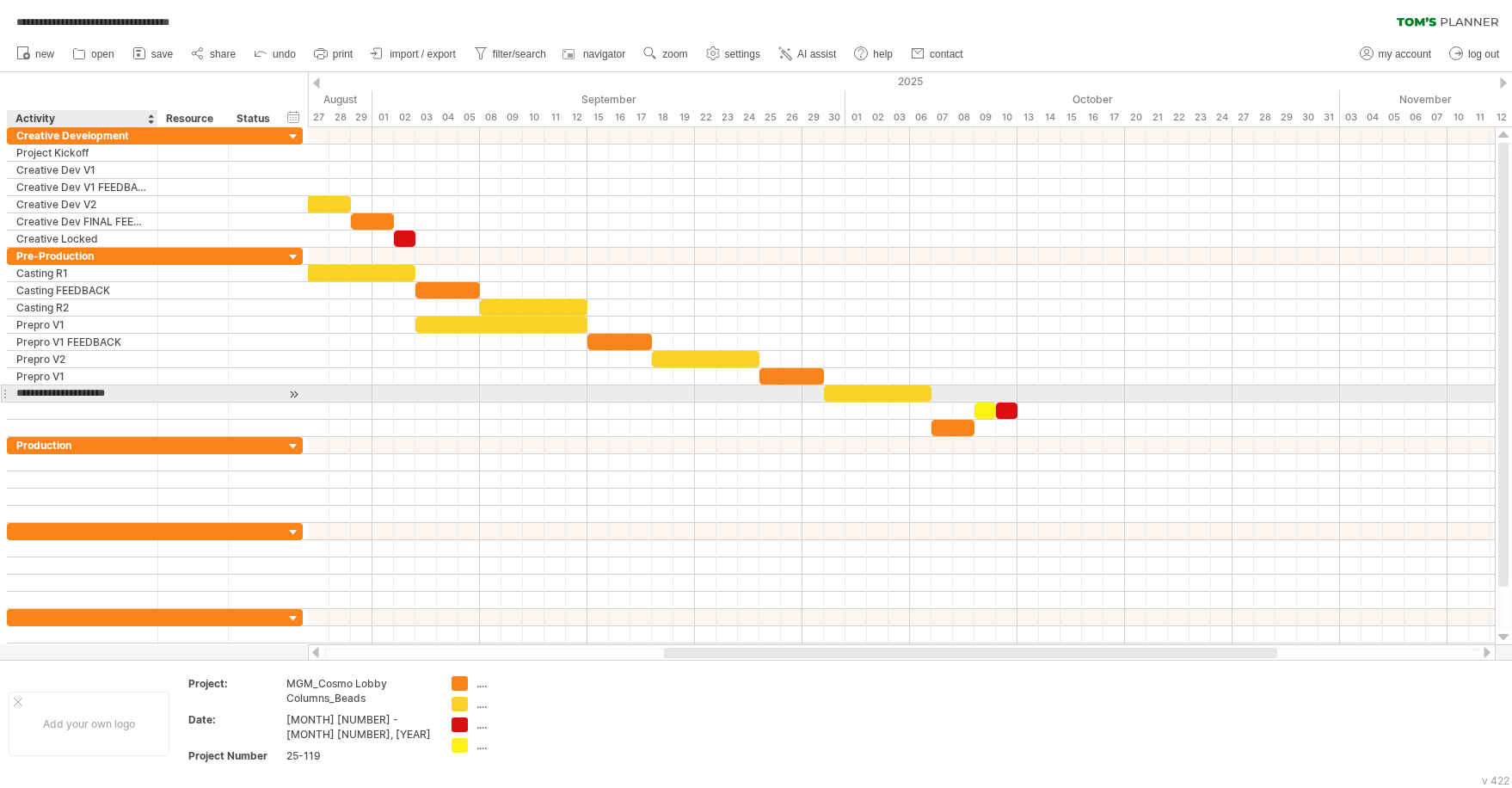 type 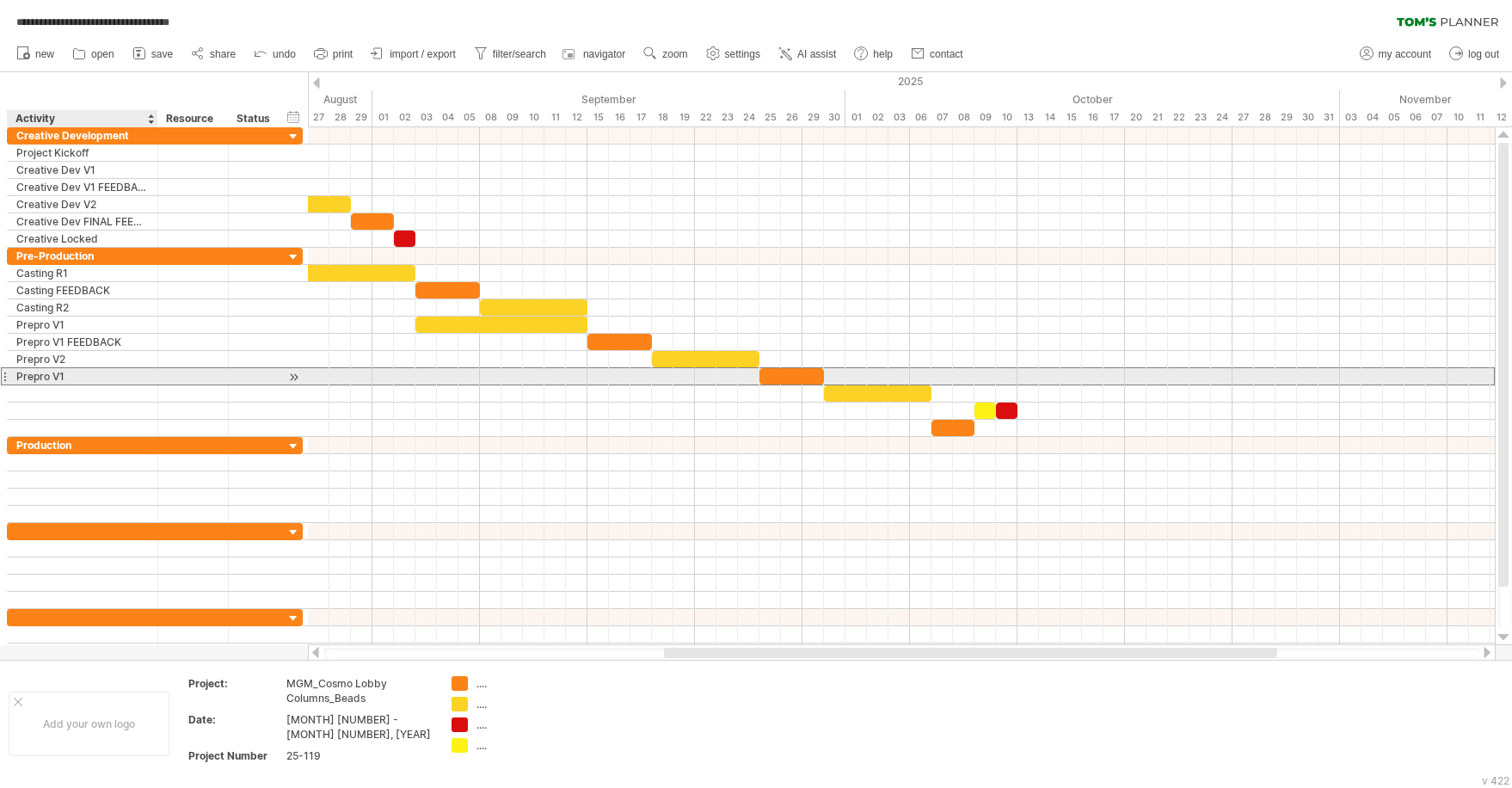 click on "Prepro V1" at bounding box center [83, 376] 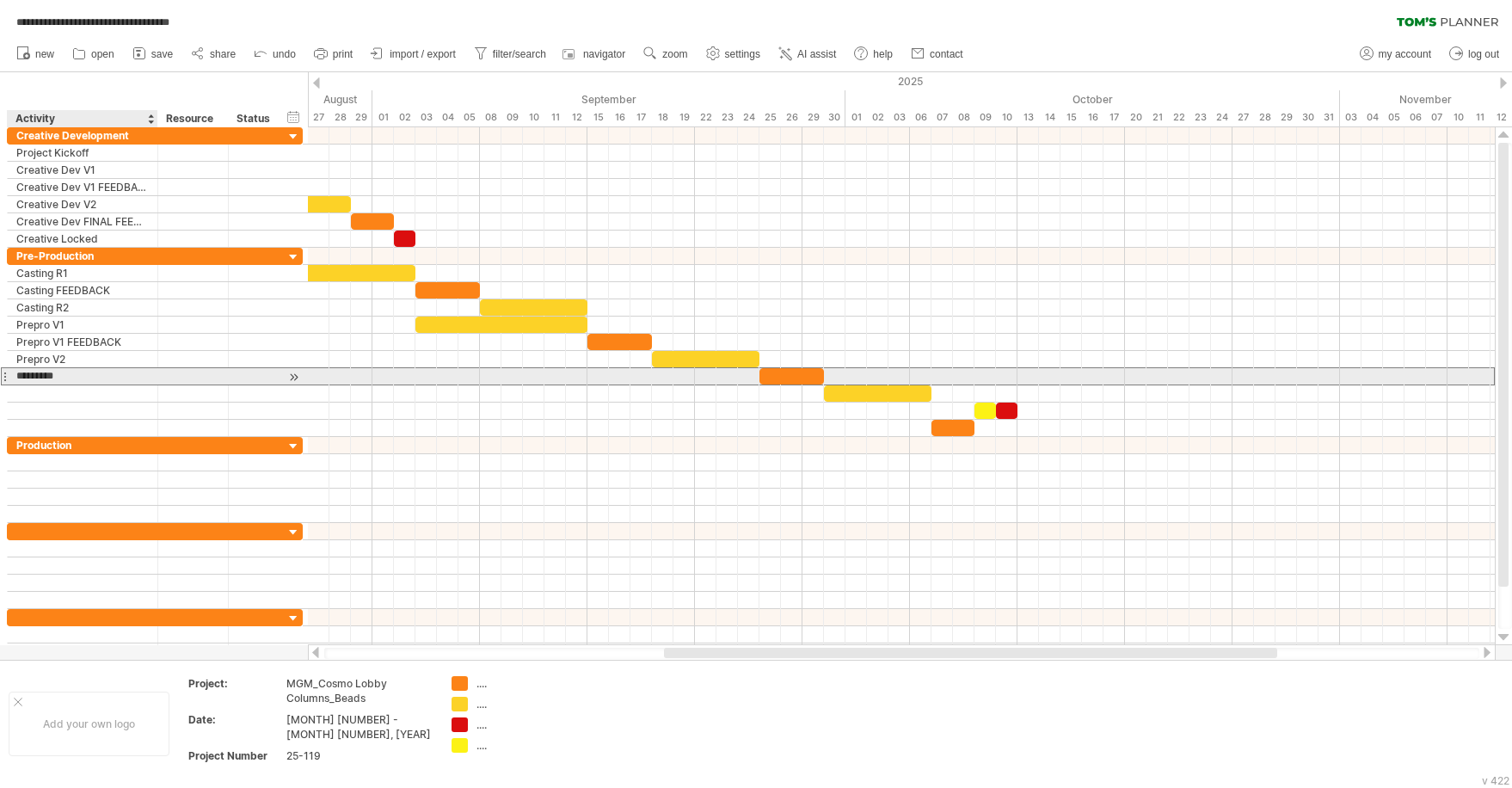 click on "*********" at bounding box center [83, 376] 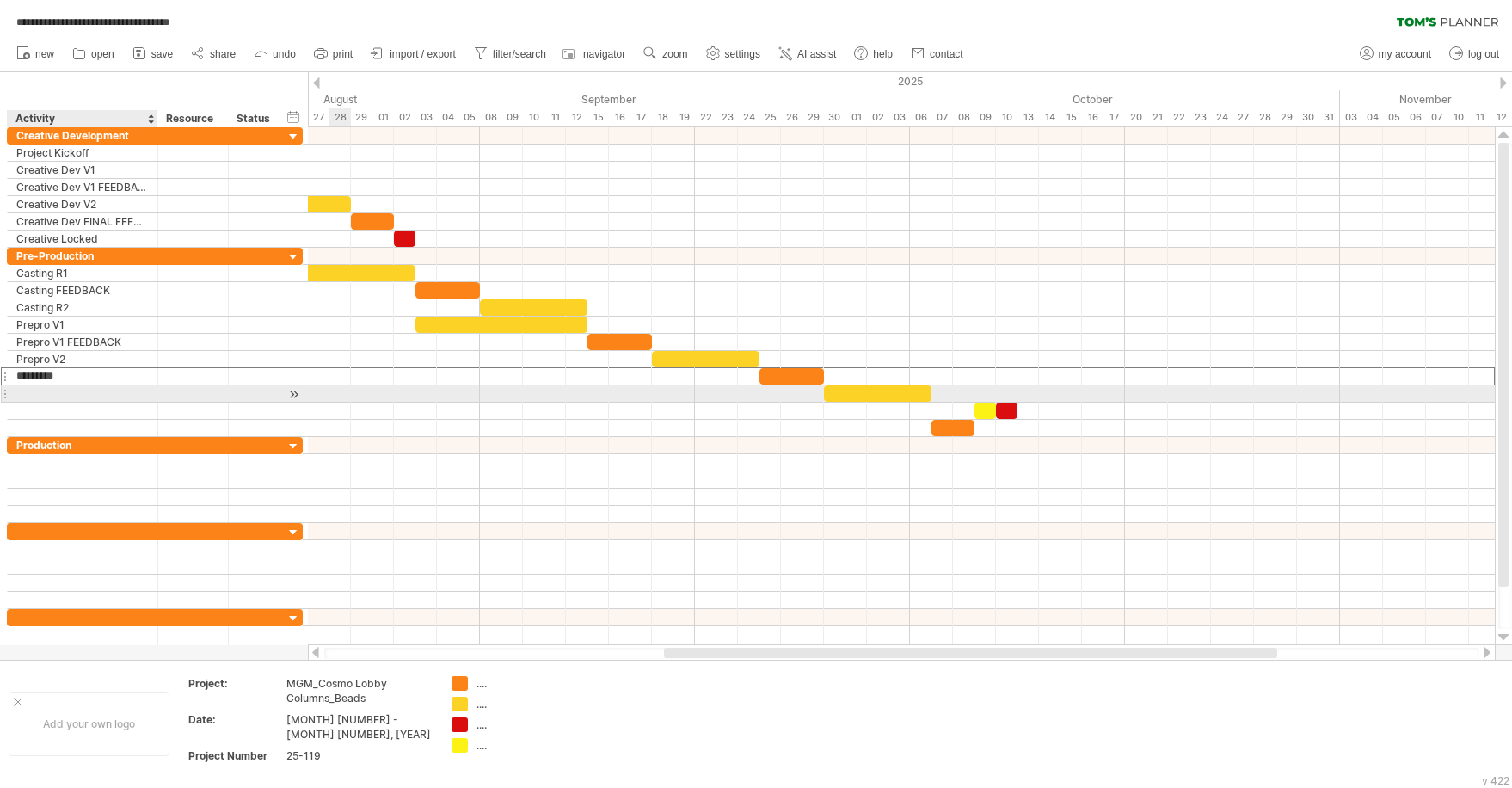 type 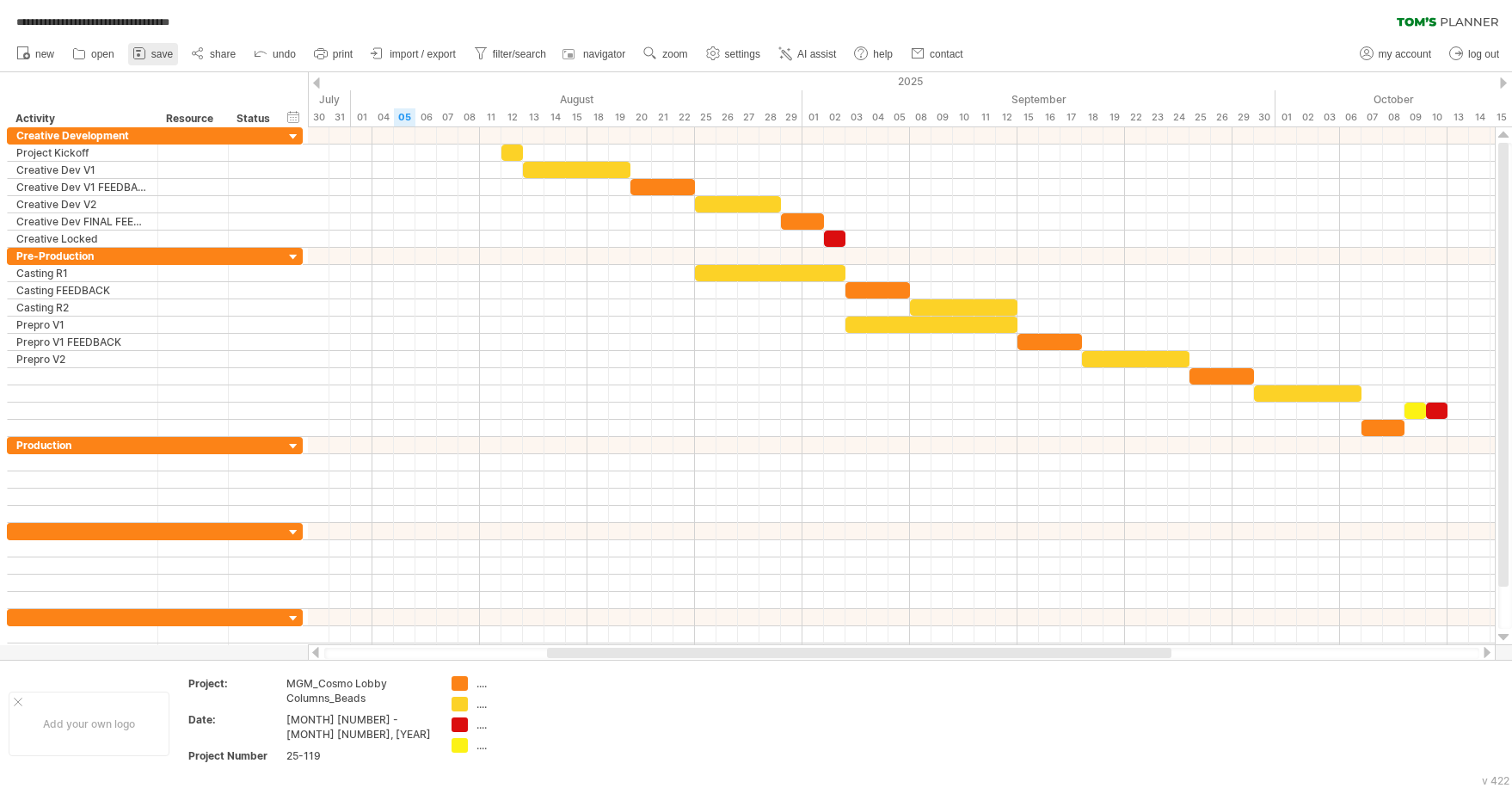 click on "save" at bounding box center [162, 54] 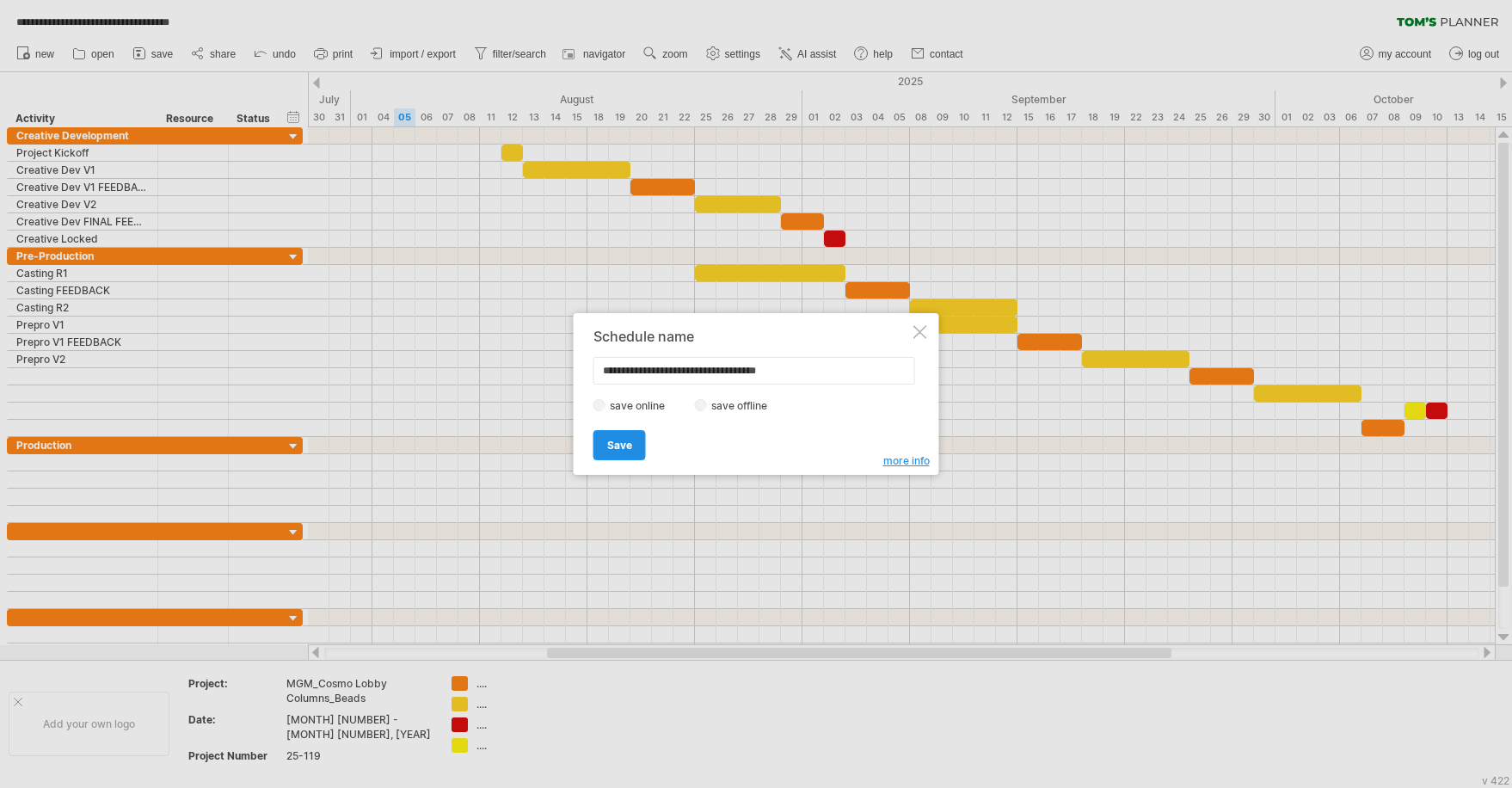 click on "Save" at bounding box center [619, 445] 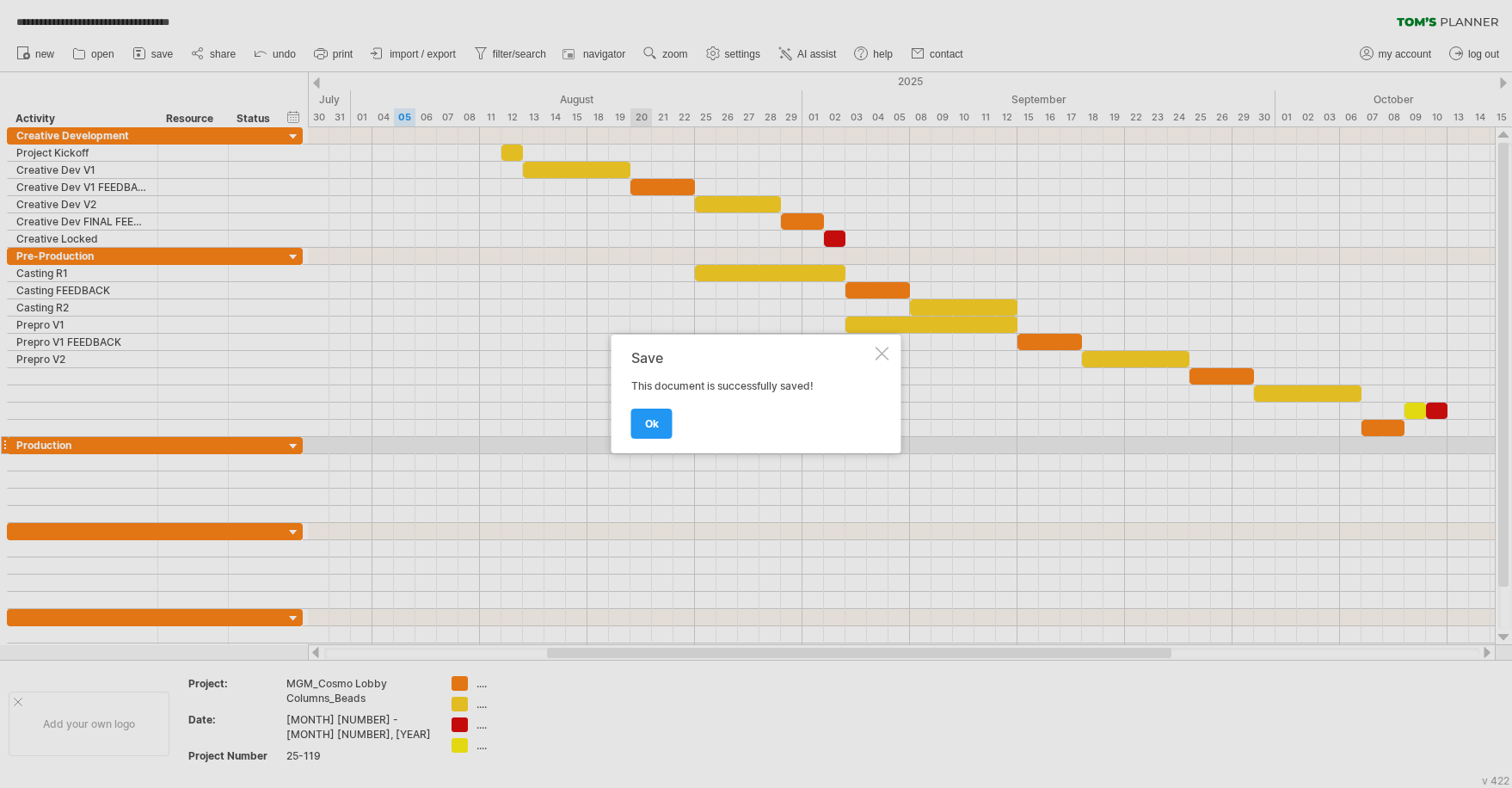click on "ok" at bounding box center (652, 423) 